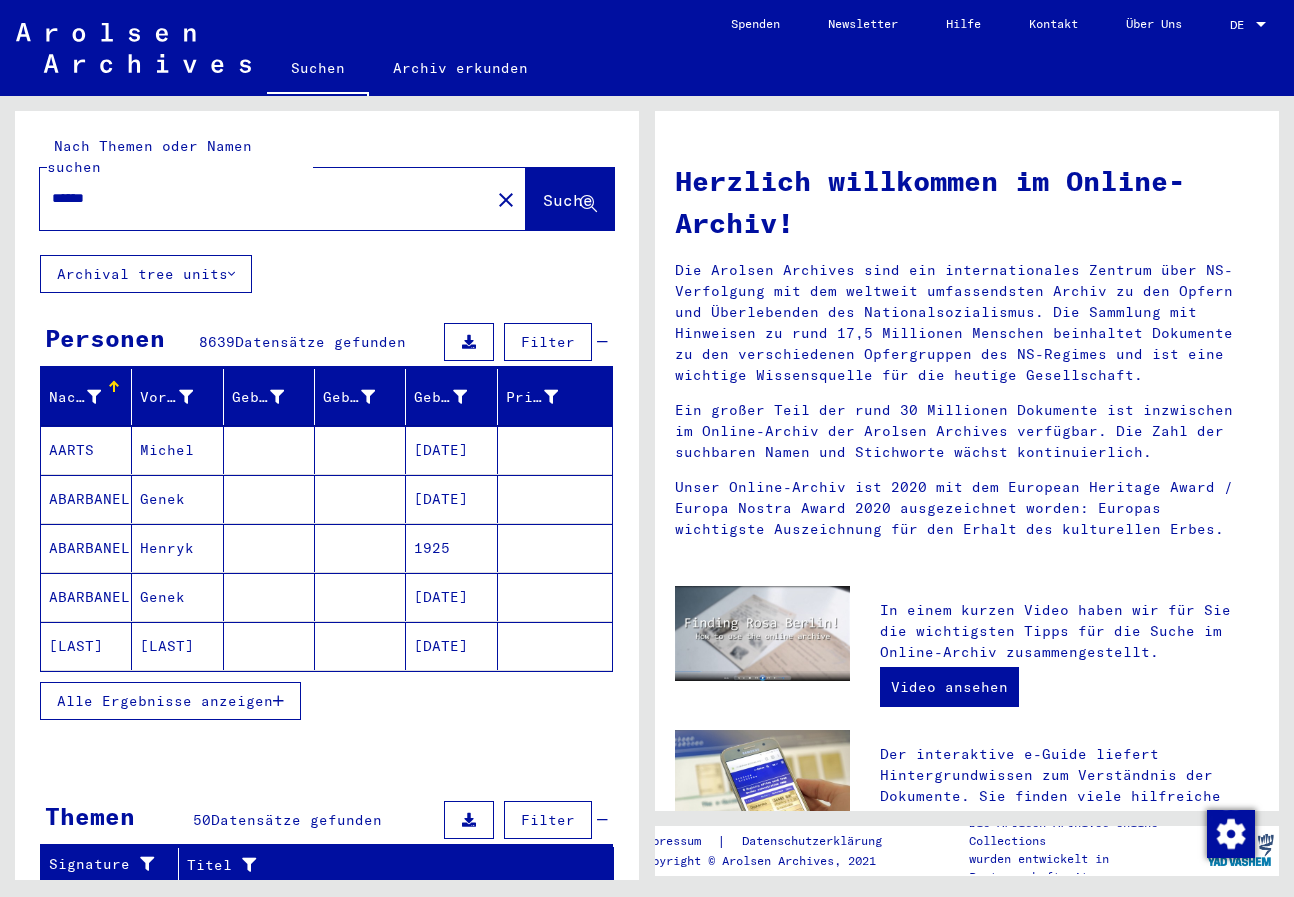 scroll, scrollTop: 0, scrollLeft: 0, axis: both 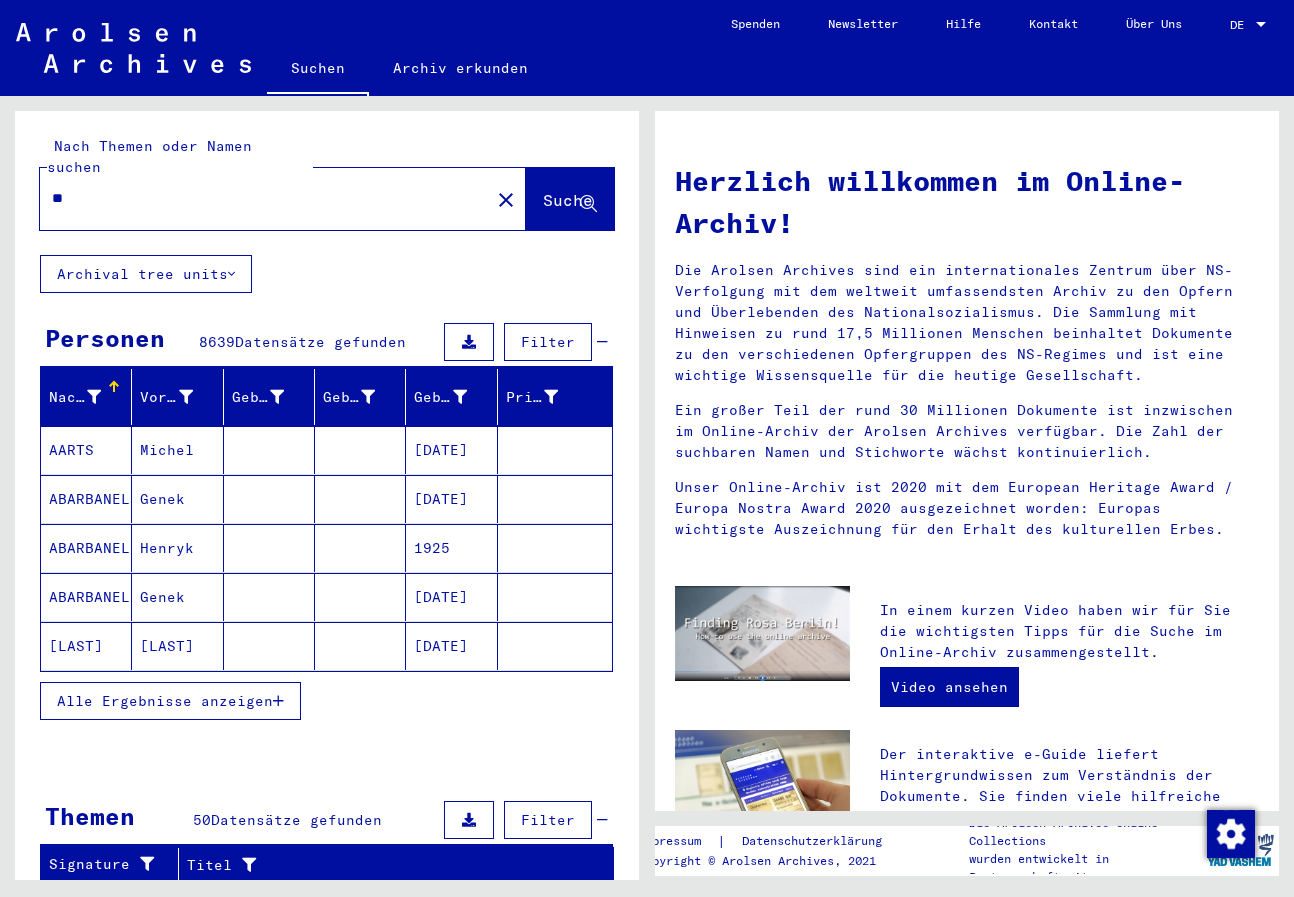 type on "*" 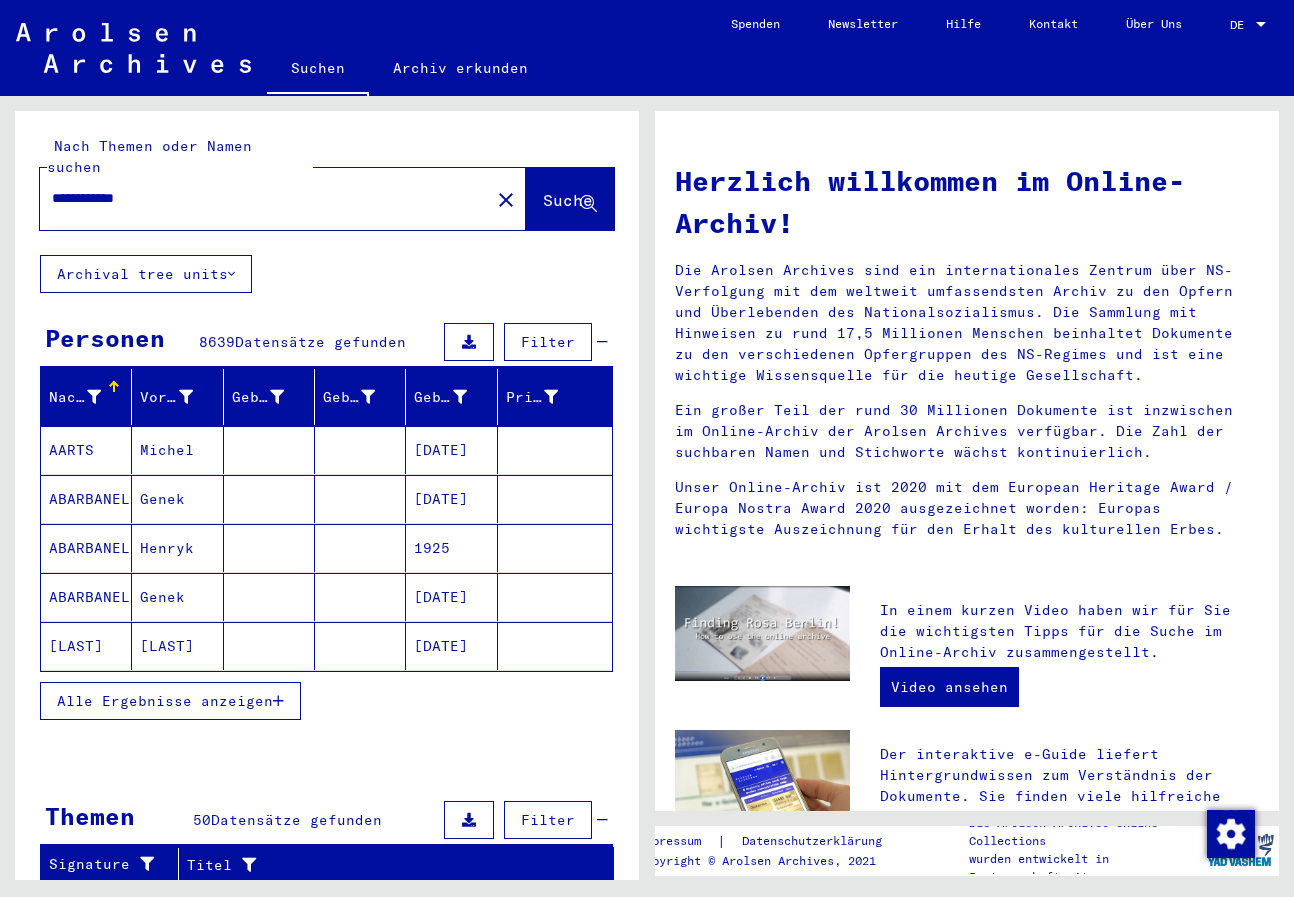 type on "**********" 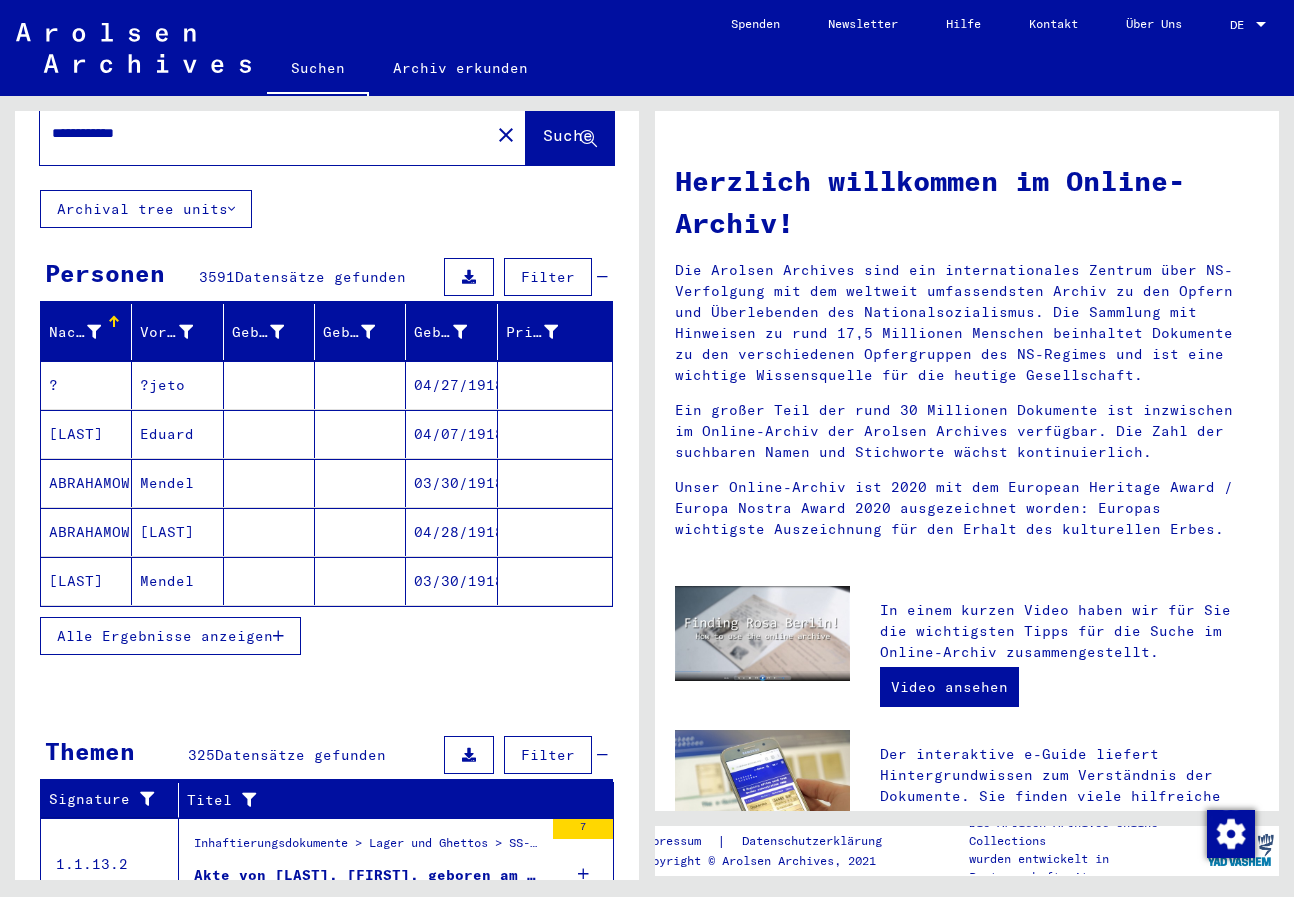 scroll, scrollTop: 100, scrollLeft: 0, axis: vertical 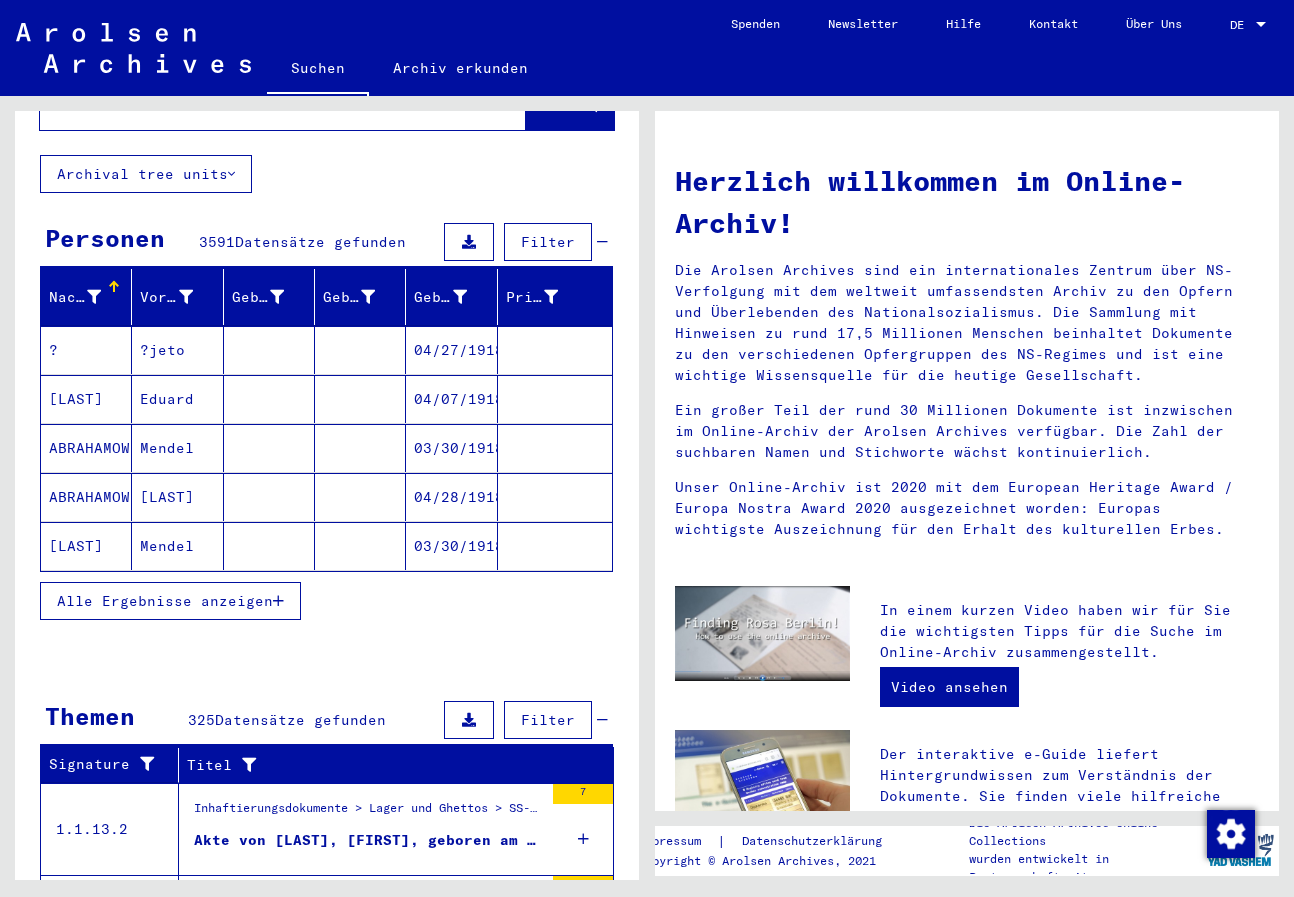 click on "Alle Ergebnisse anzeigen" at bounding box center [165, 601] 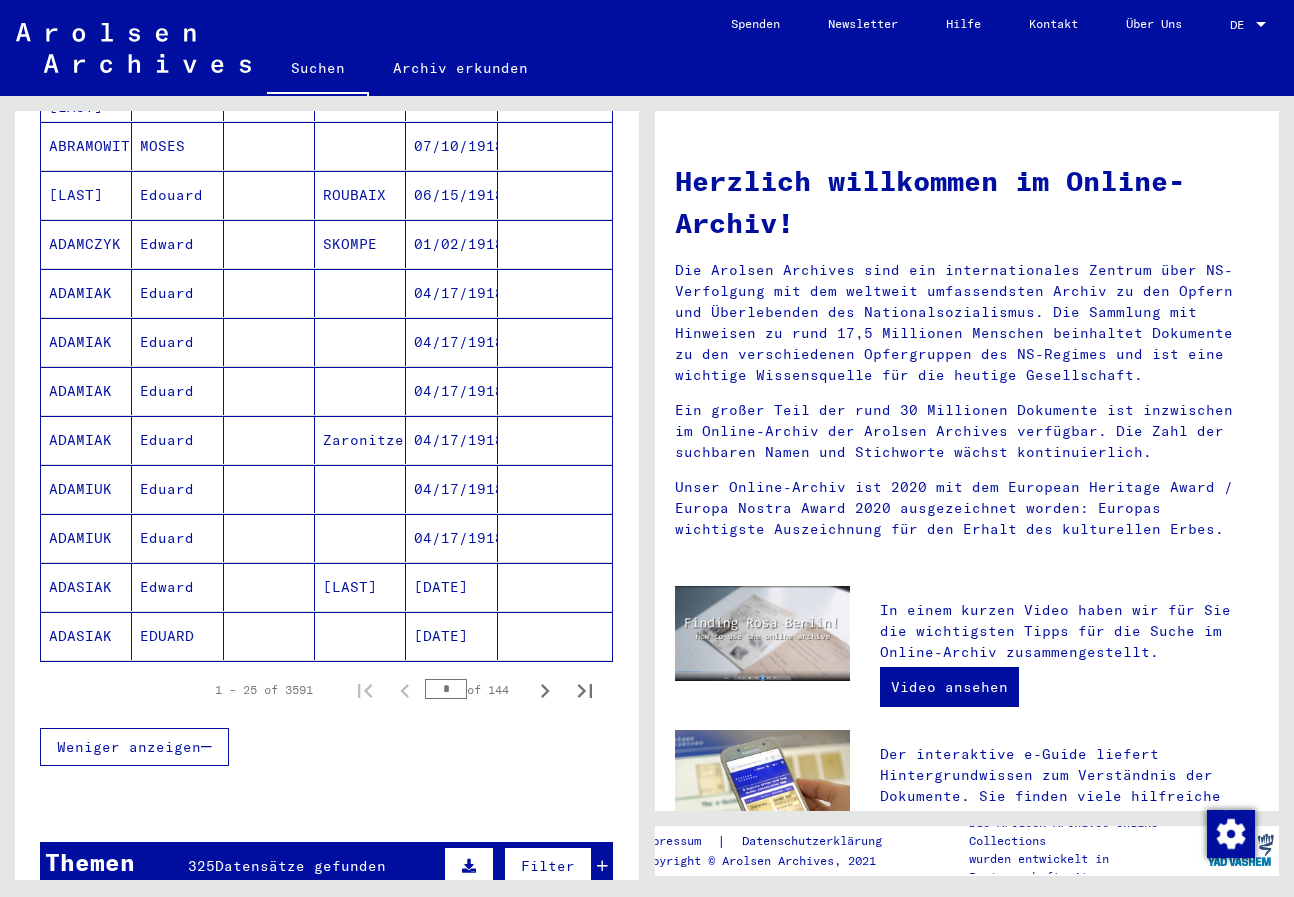 scroll, scrollTop: 1100, scrollLeft: 0, axis: vertical 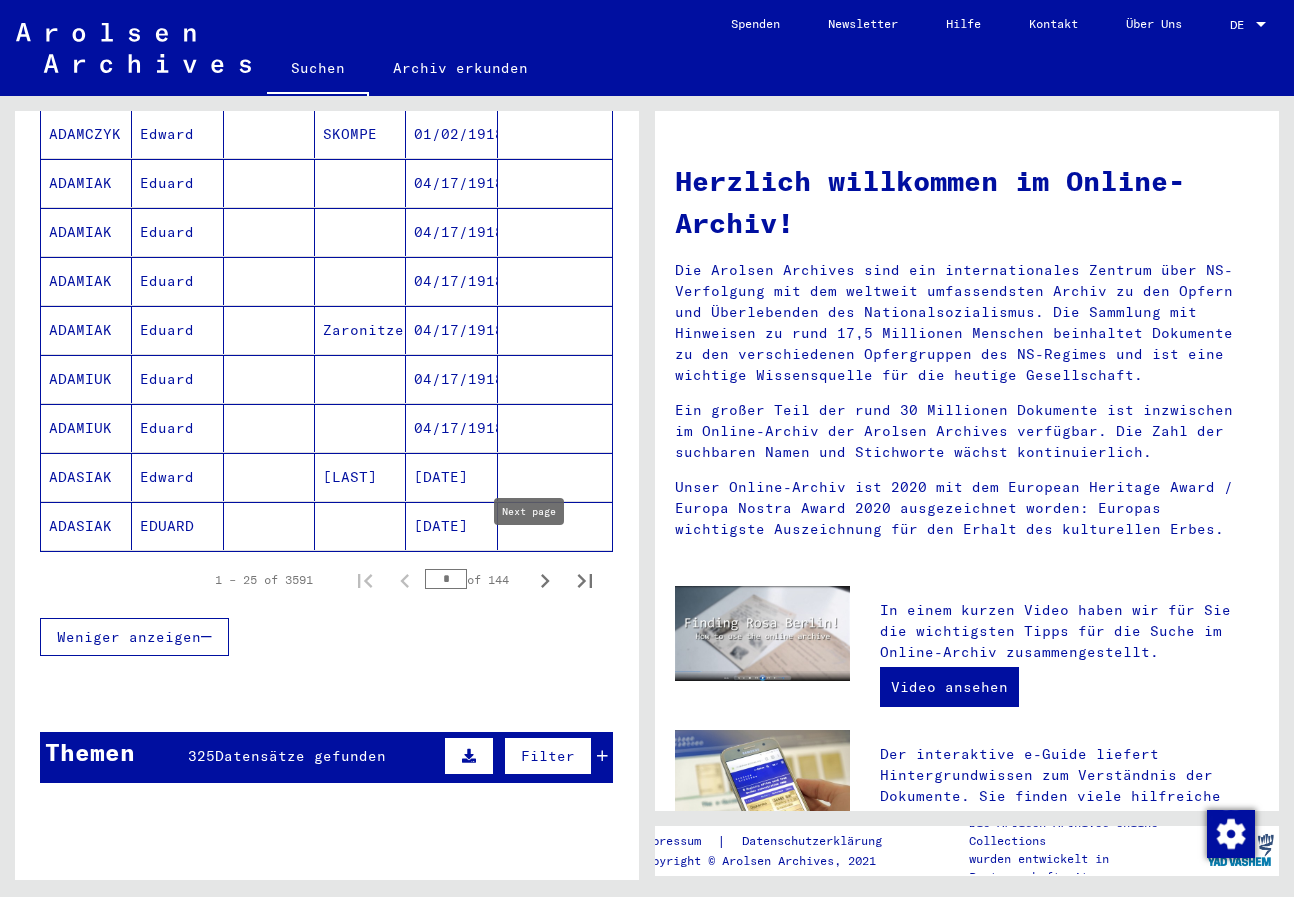 click 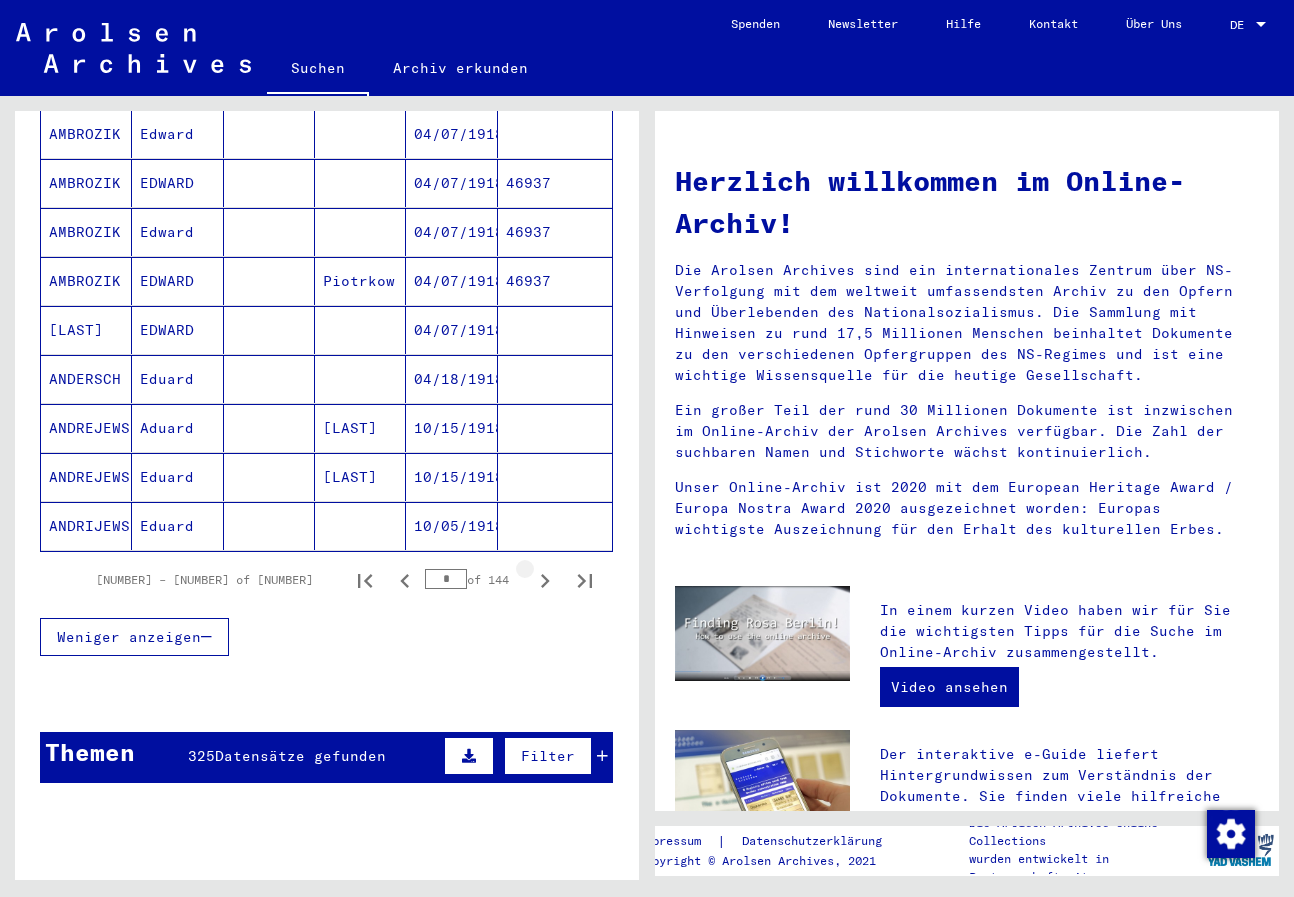 click 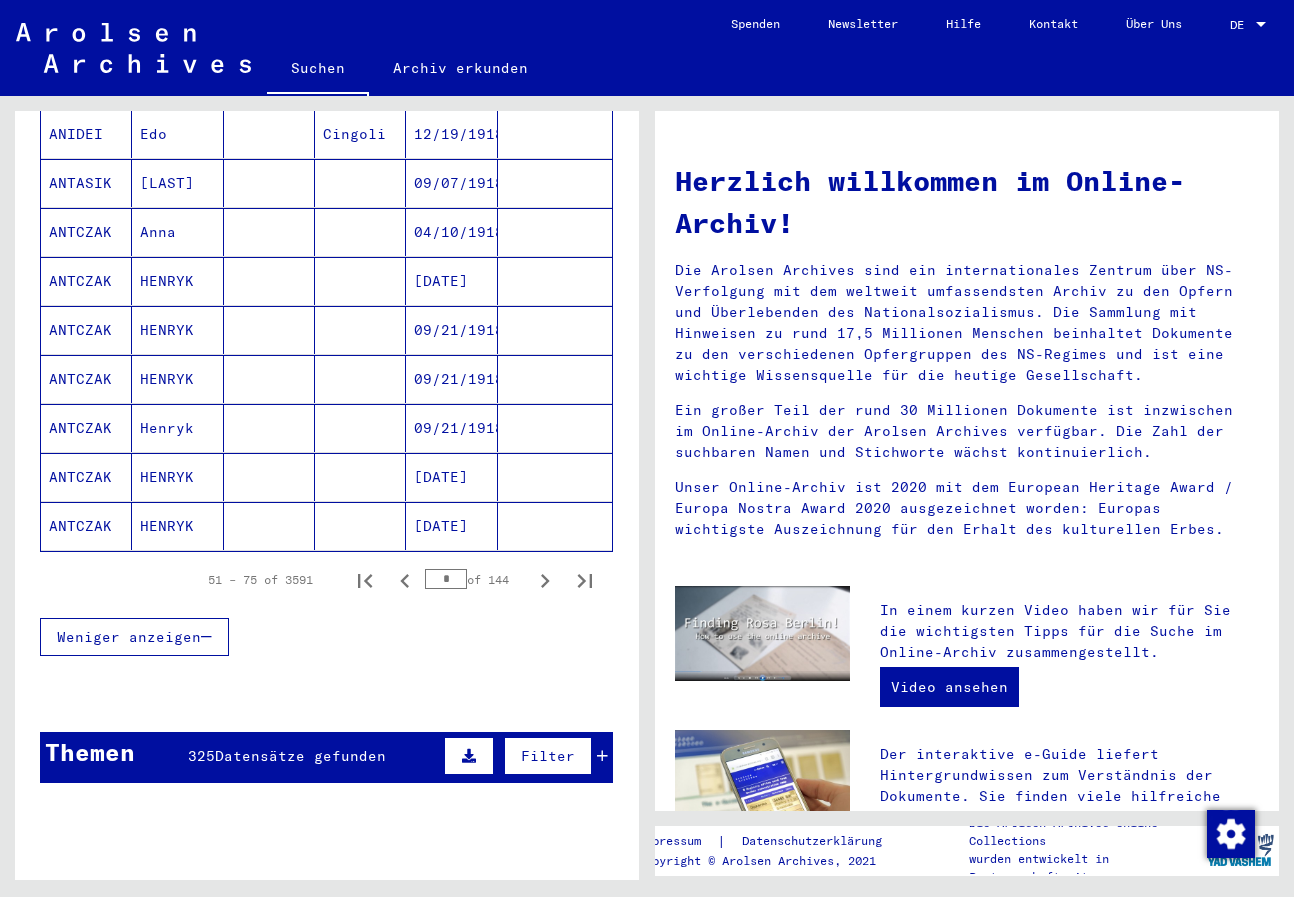 click 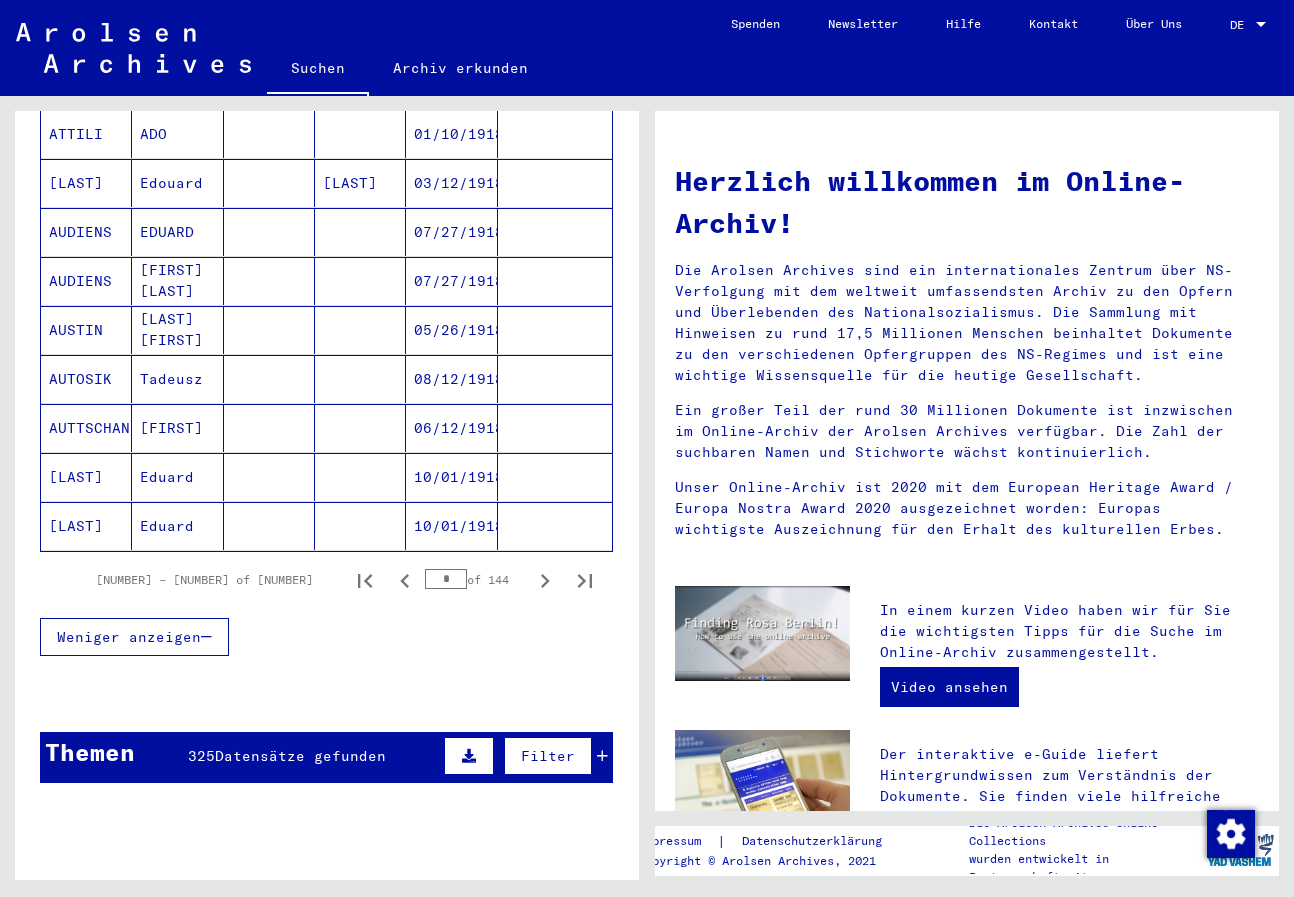 click 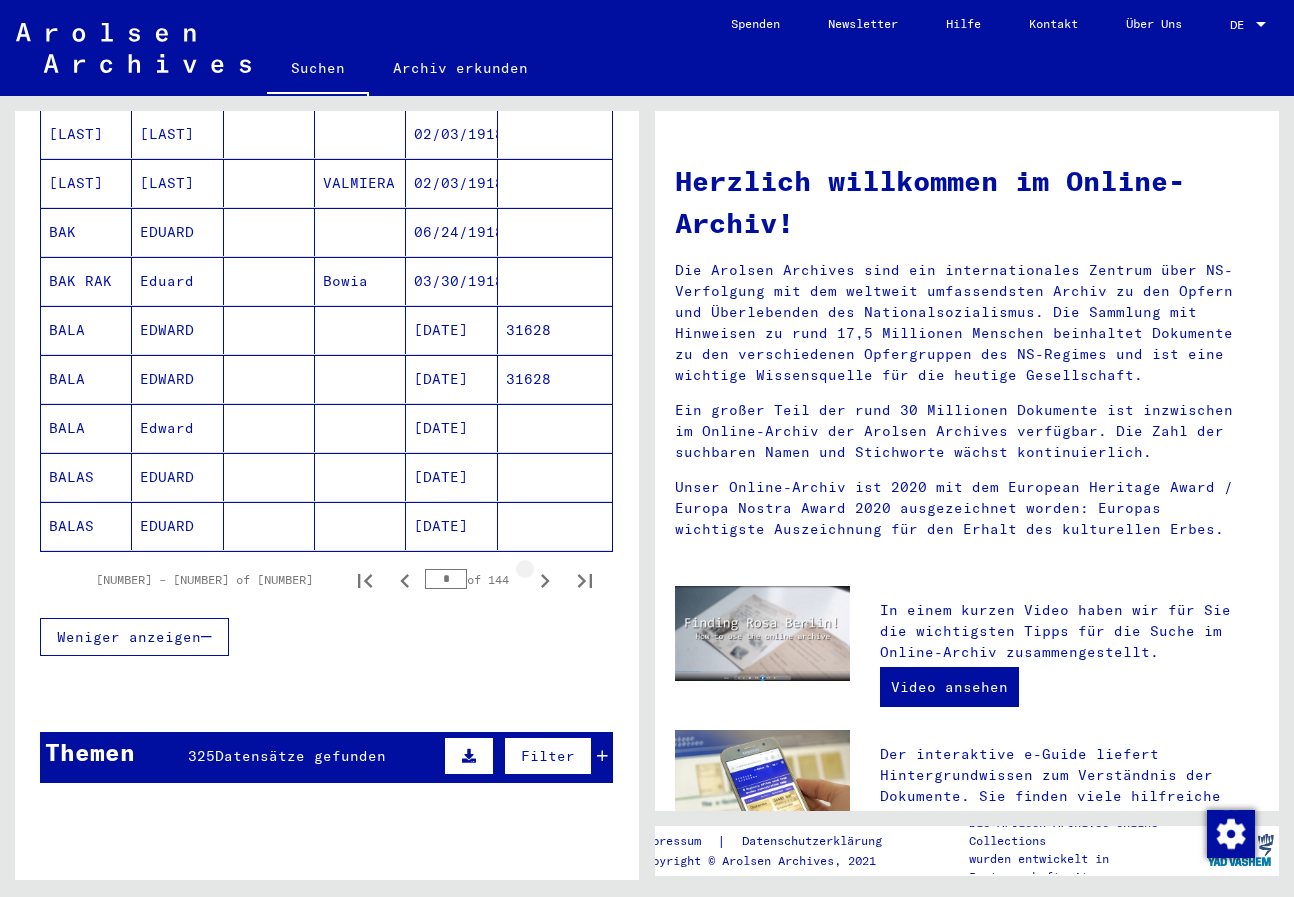 click 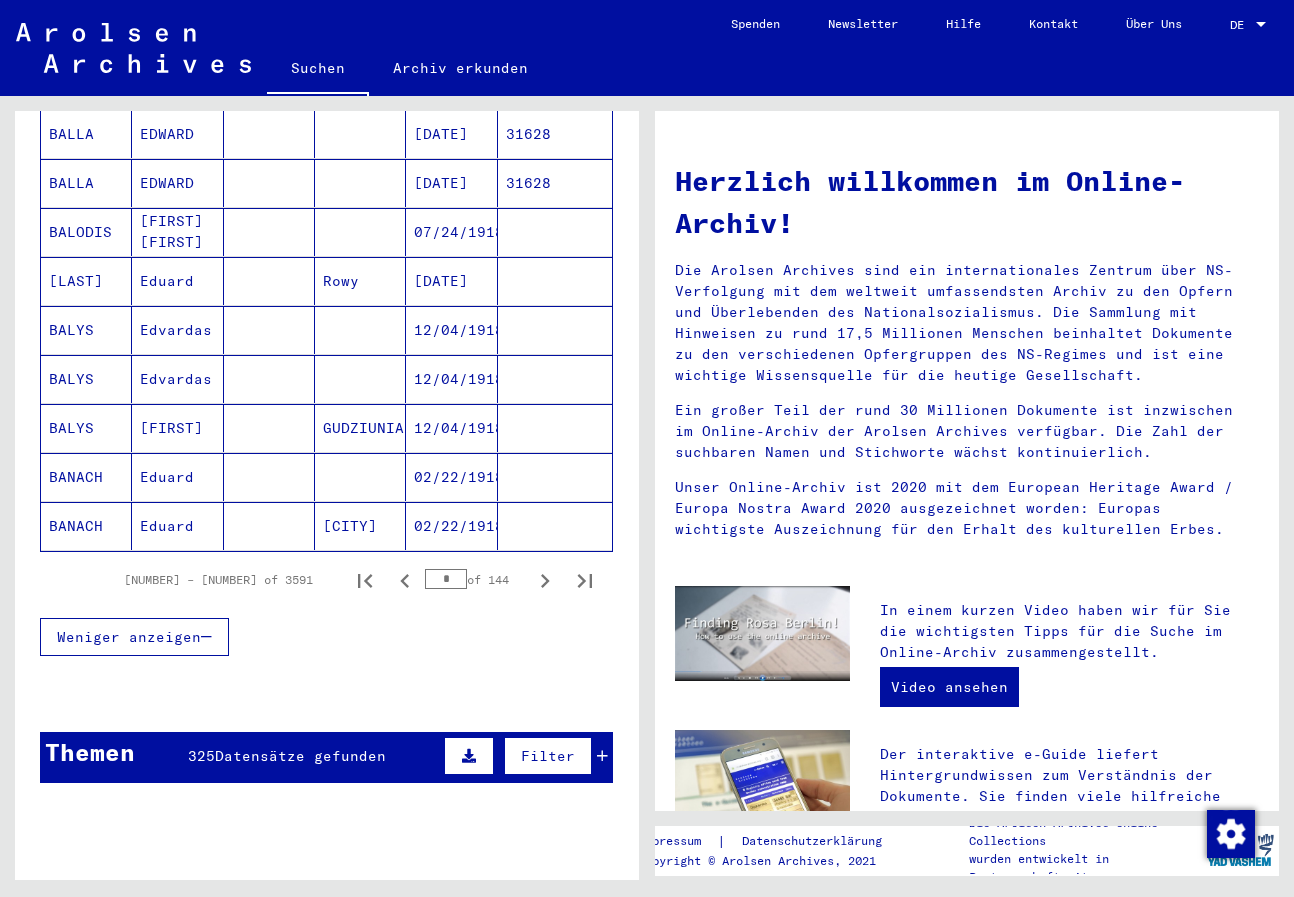 click 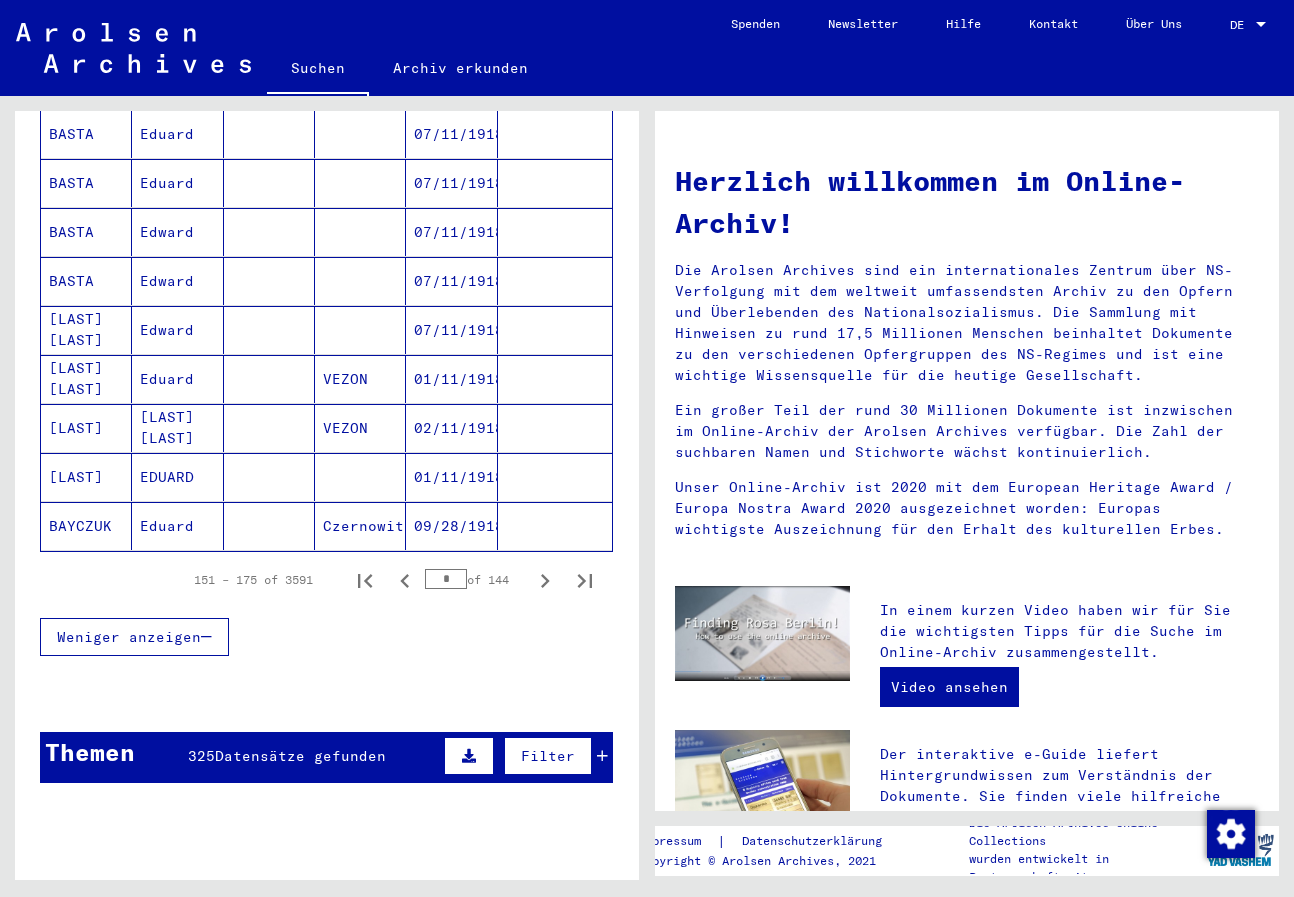 click 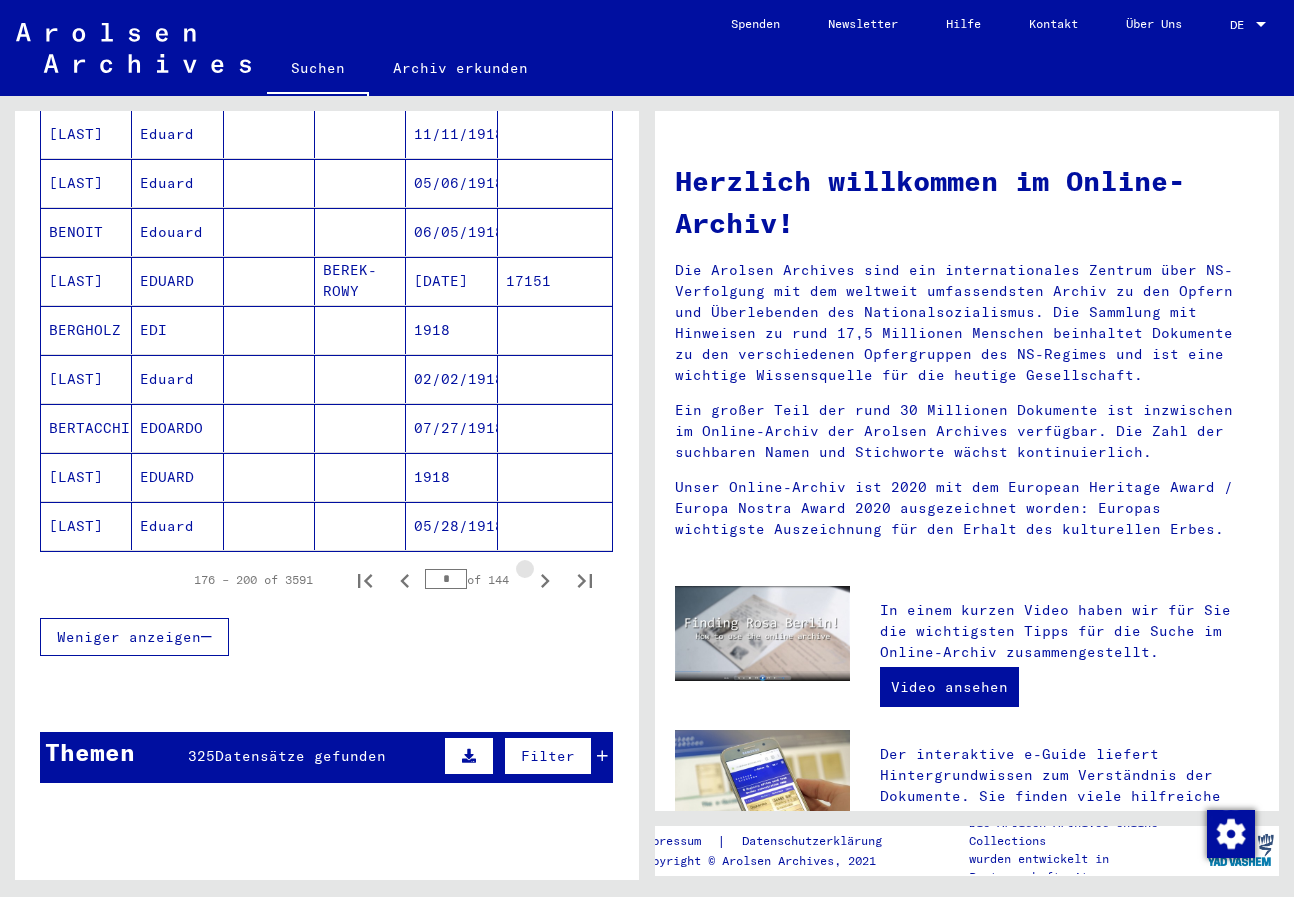 click 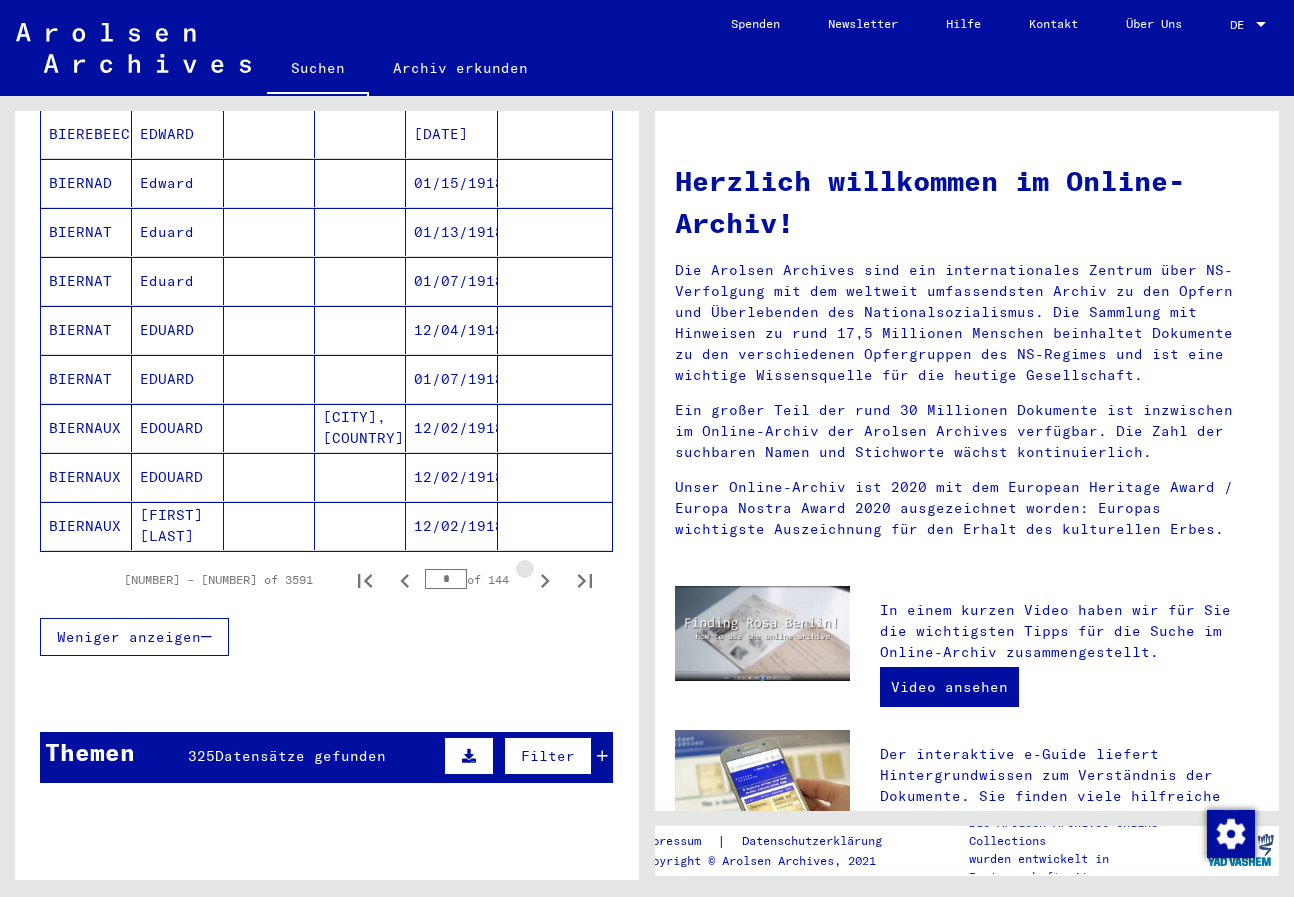 click 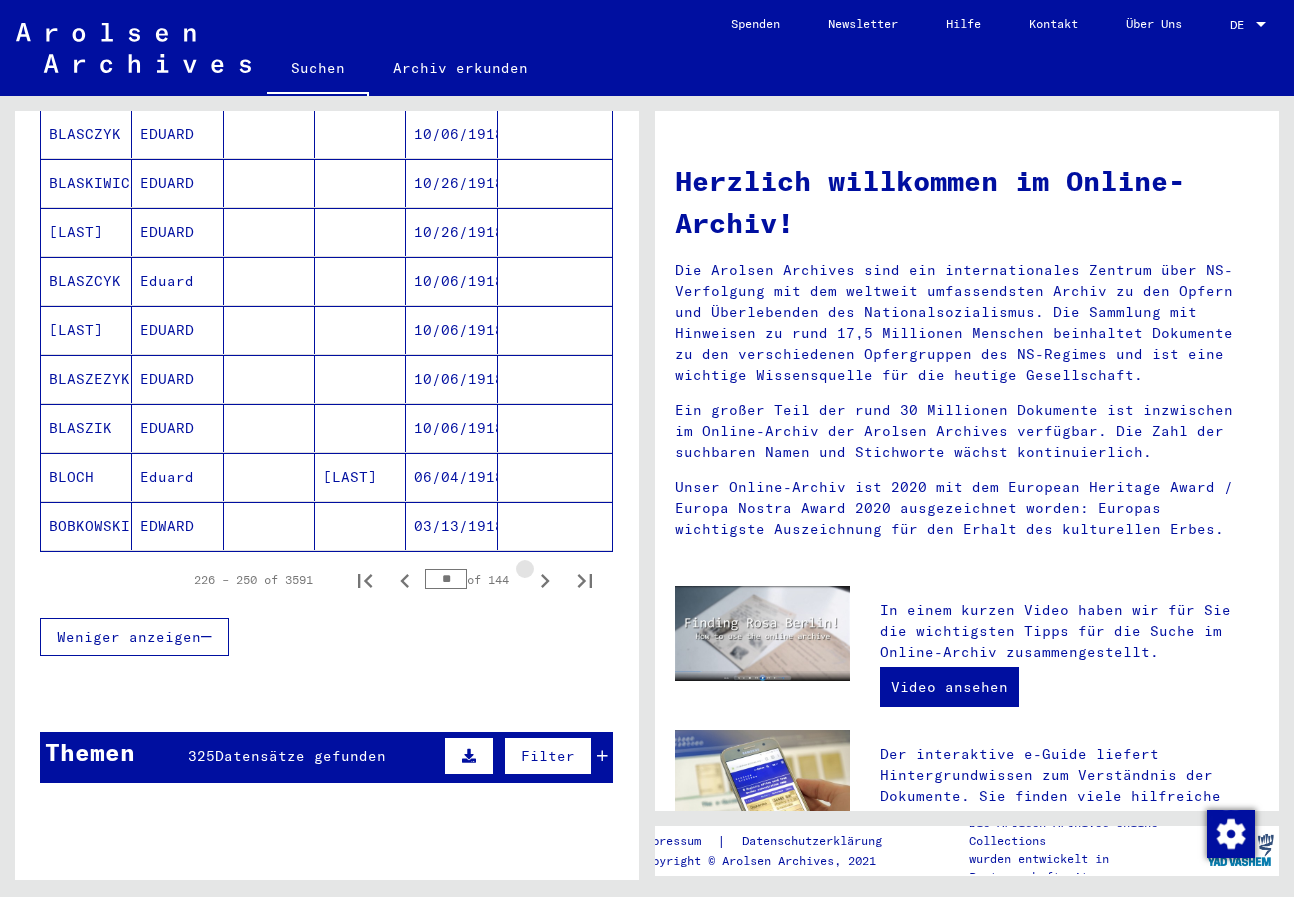 click 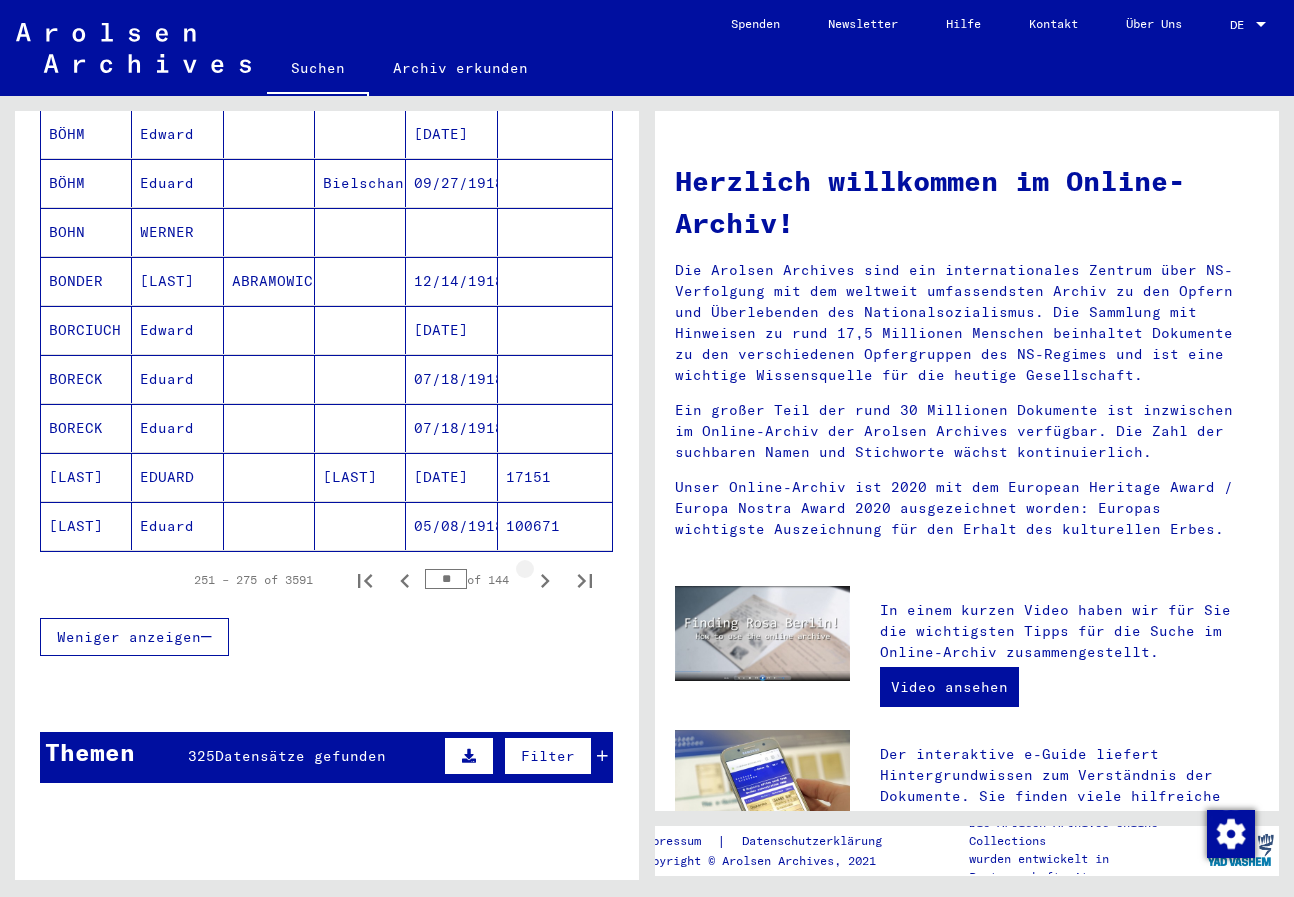 click 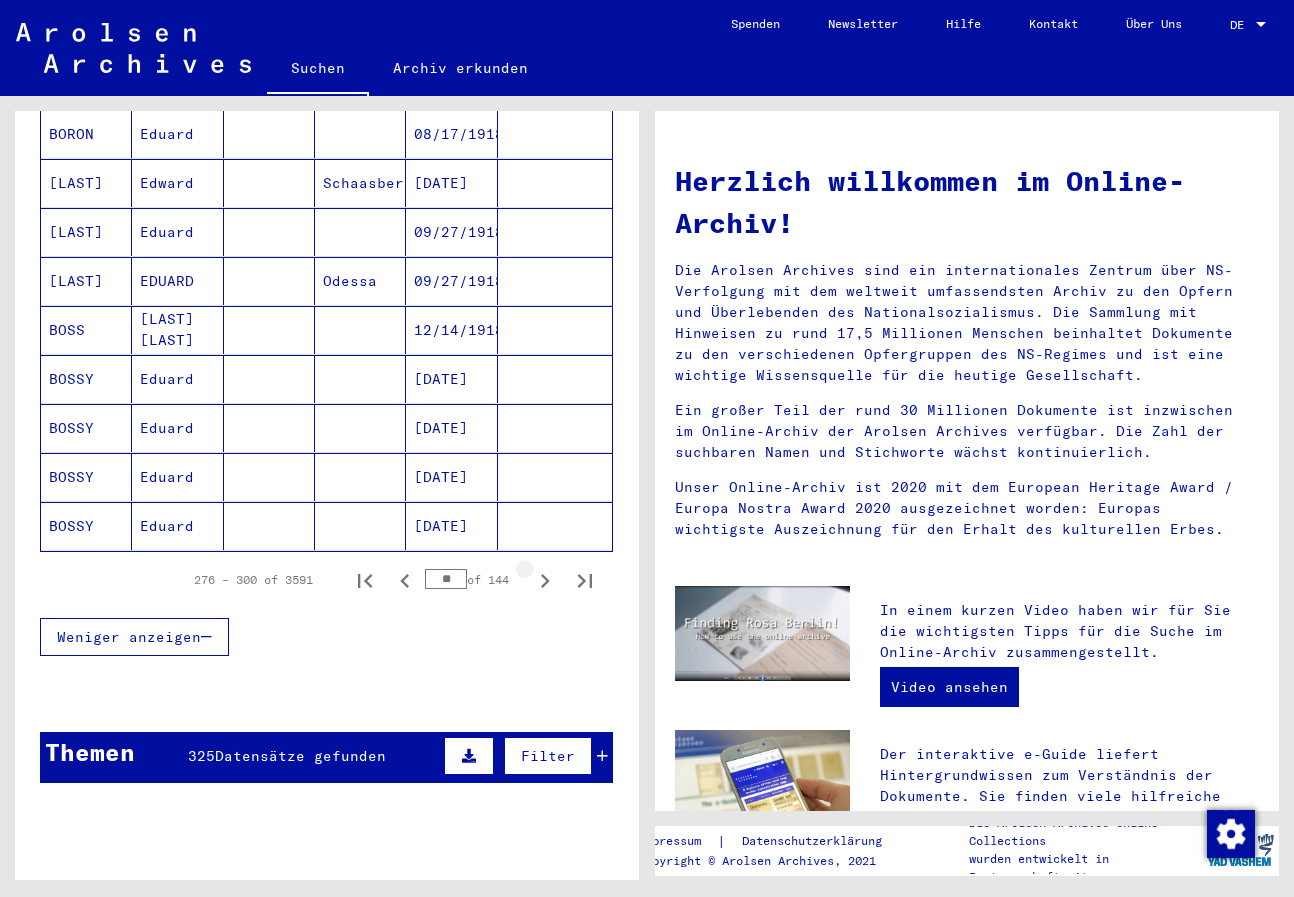 click 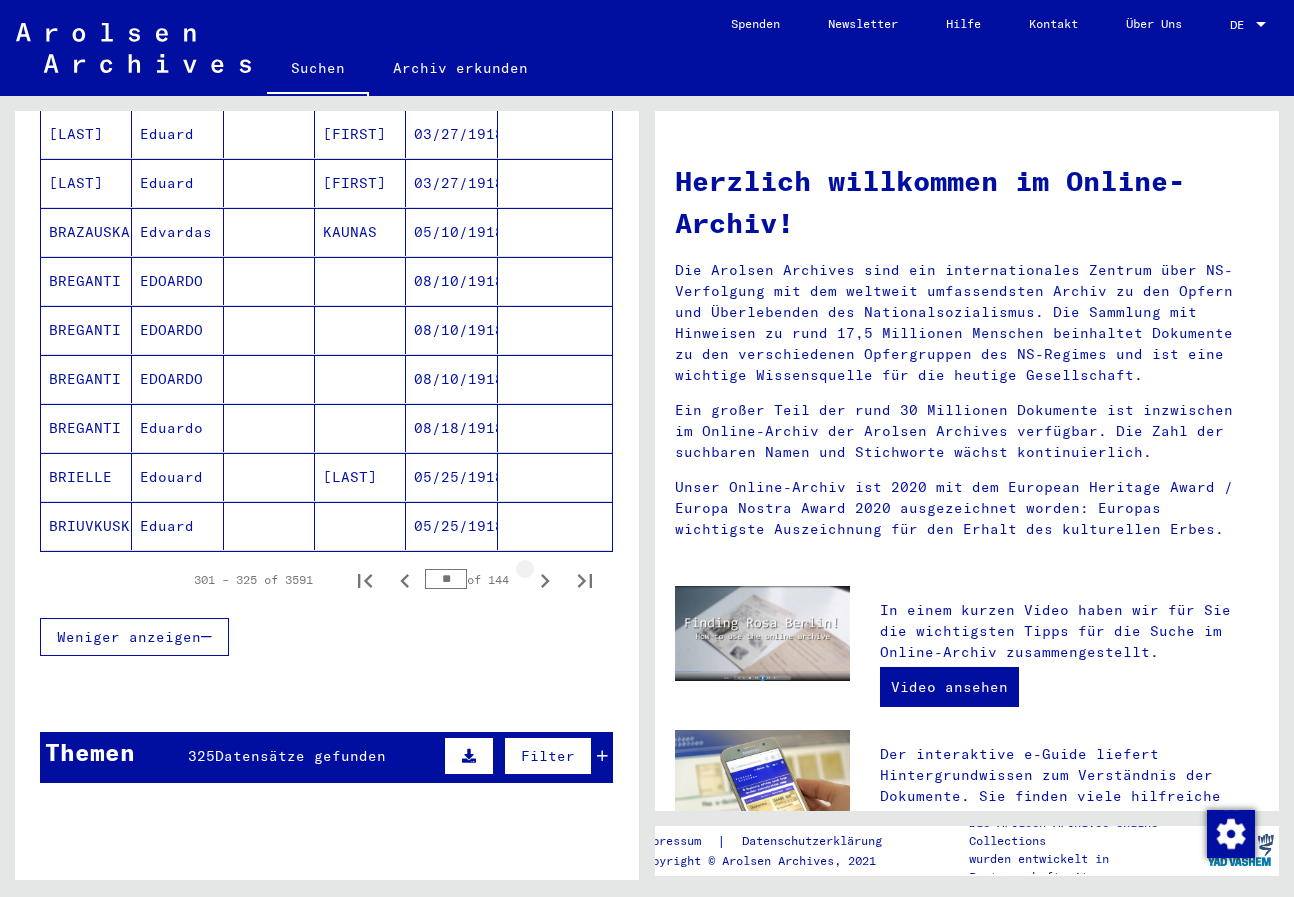 click 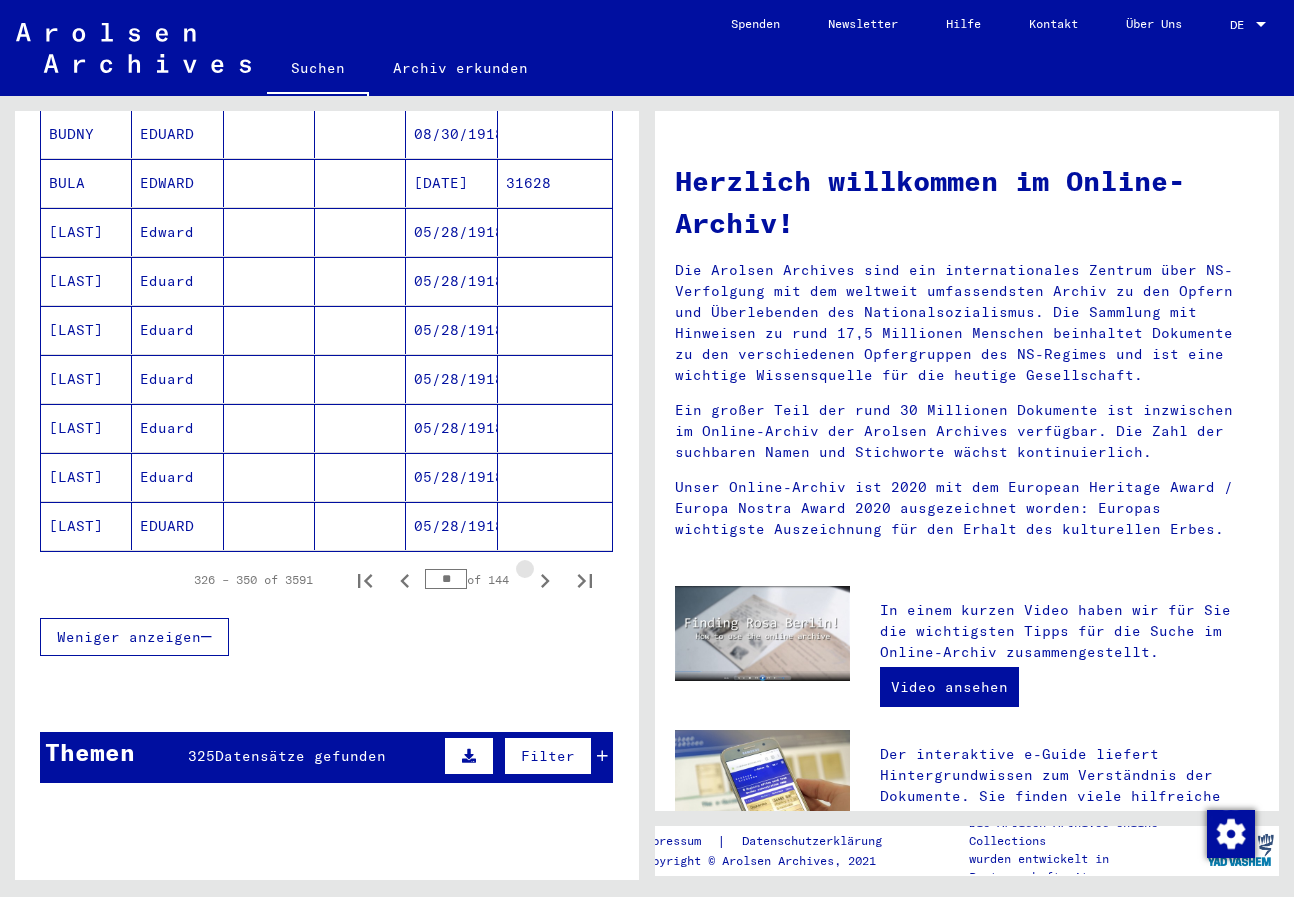 click 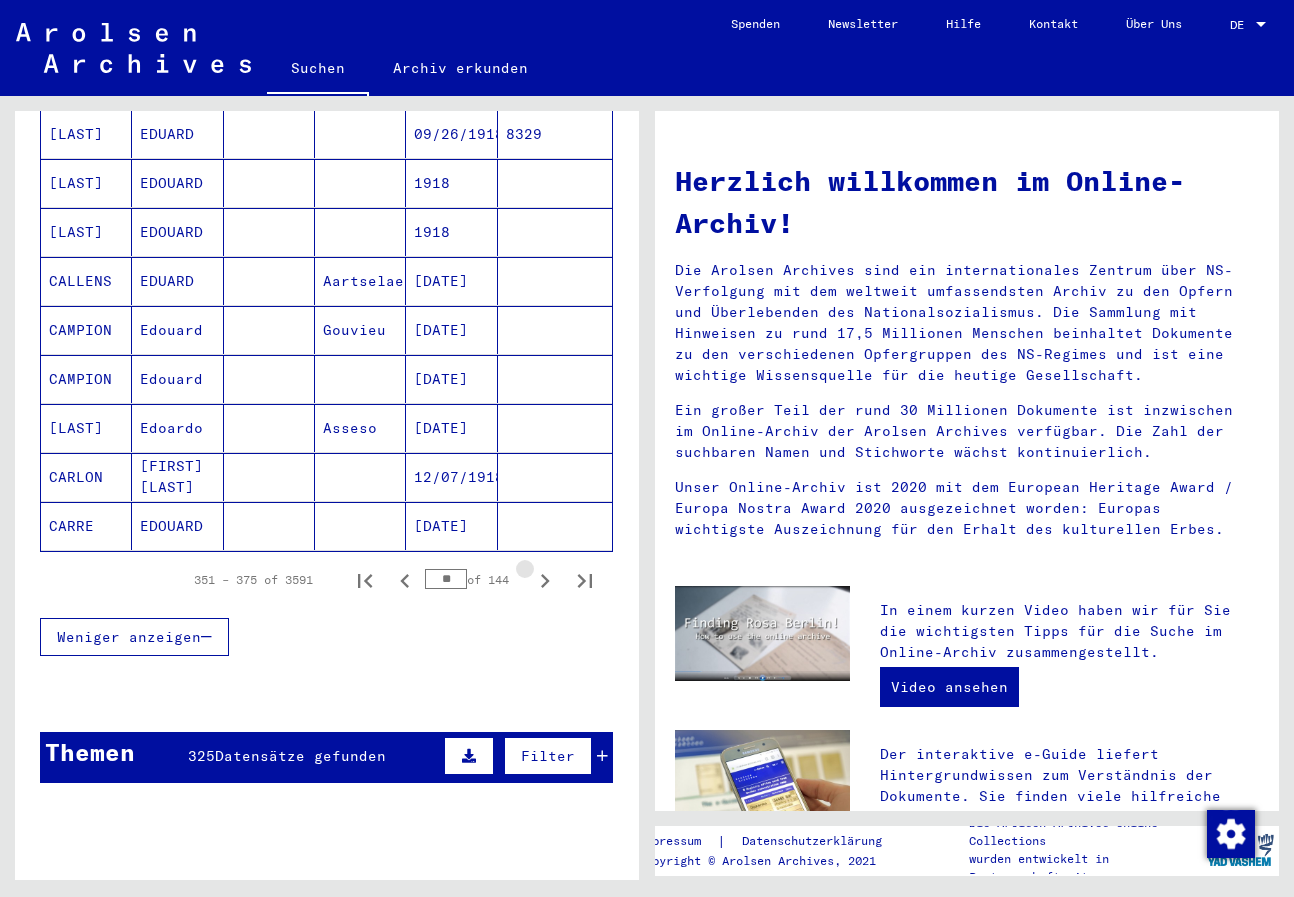 click 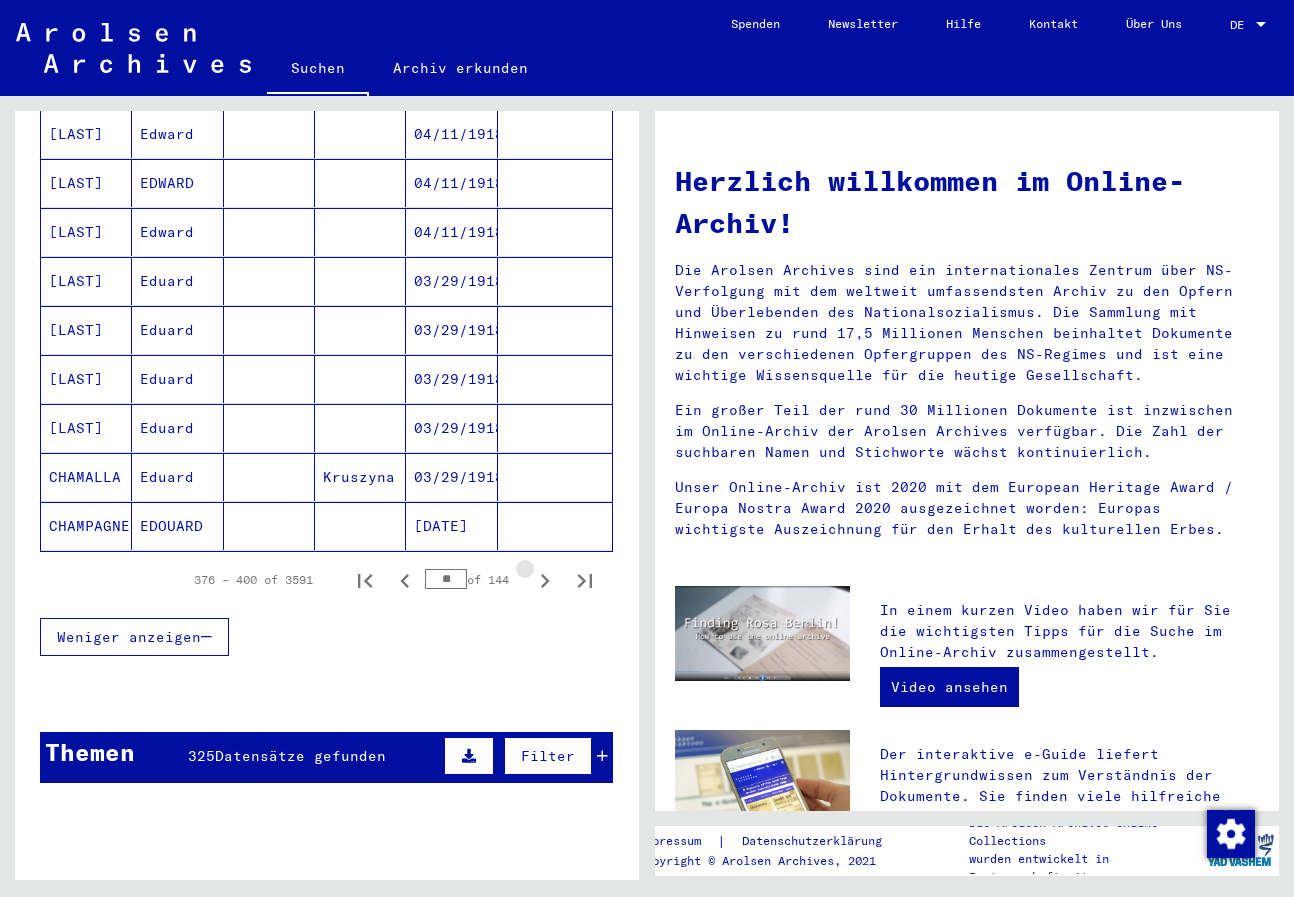 click 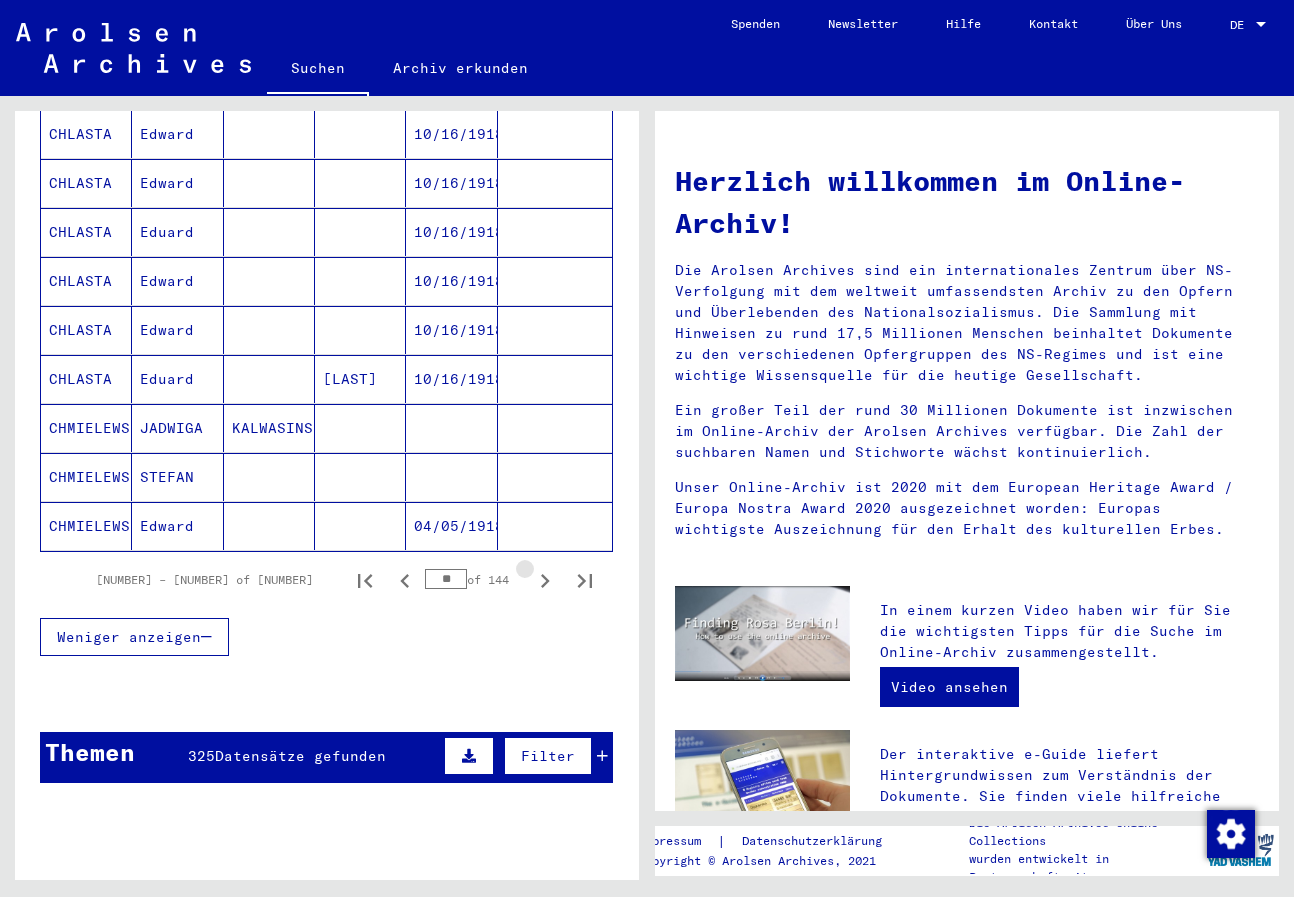 click 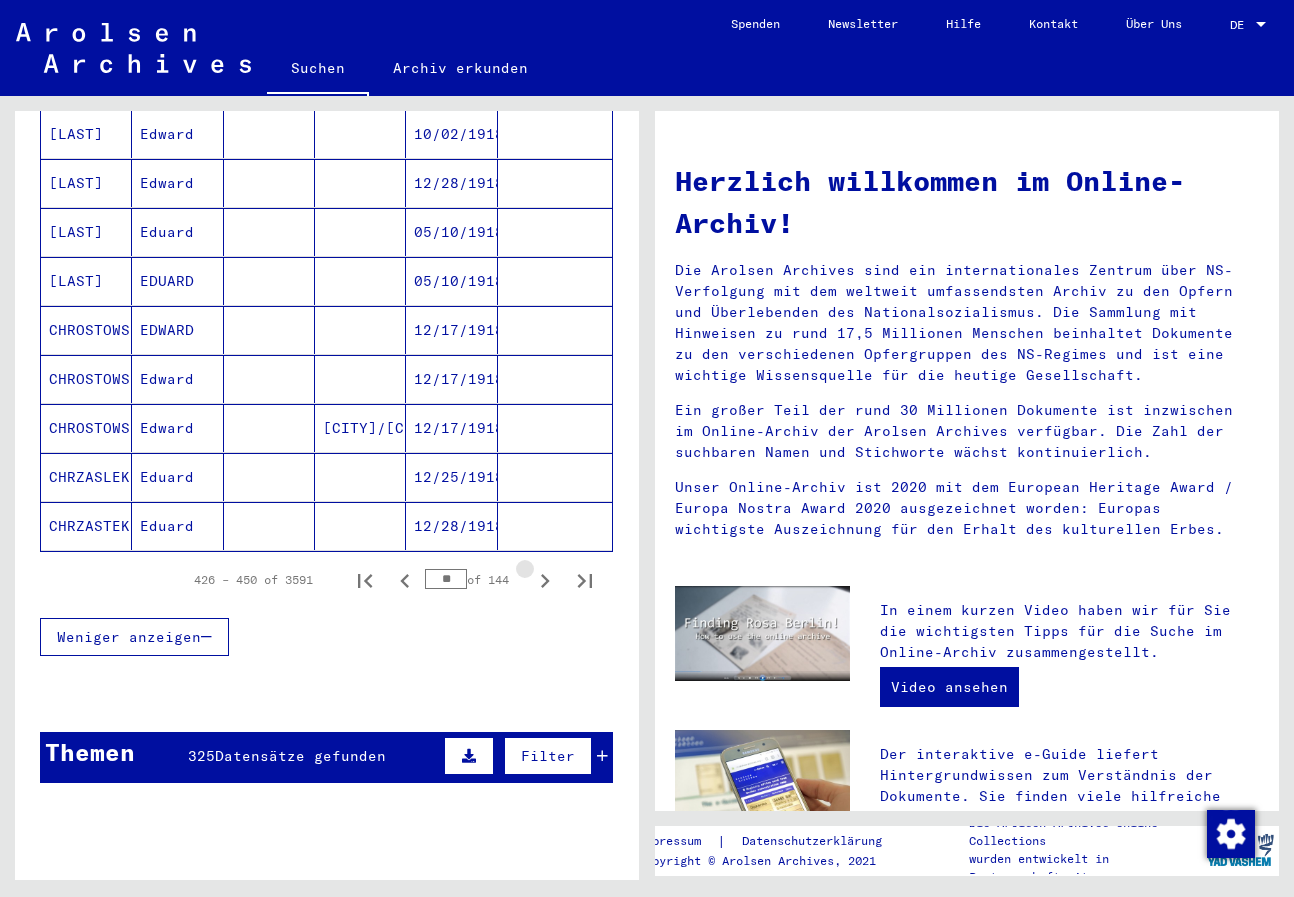 click 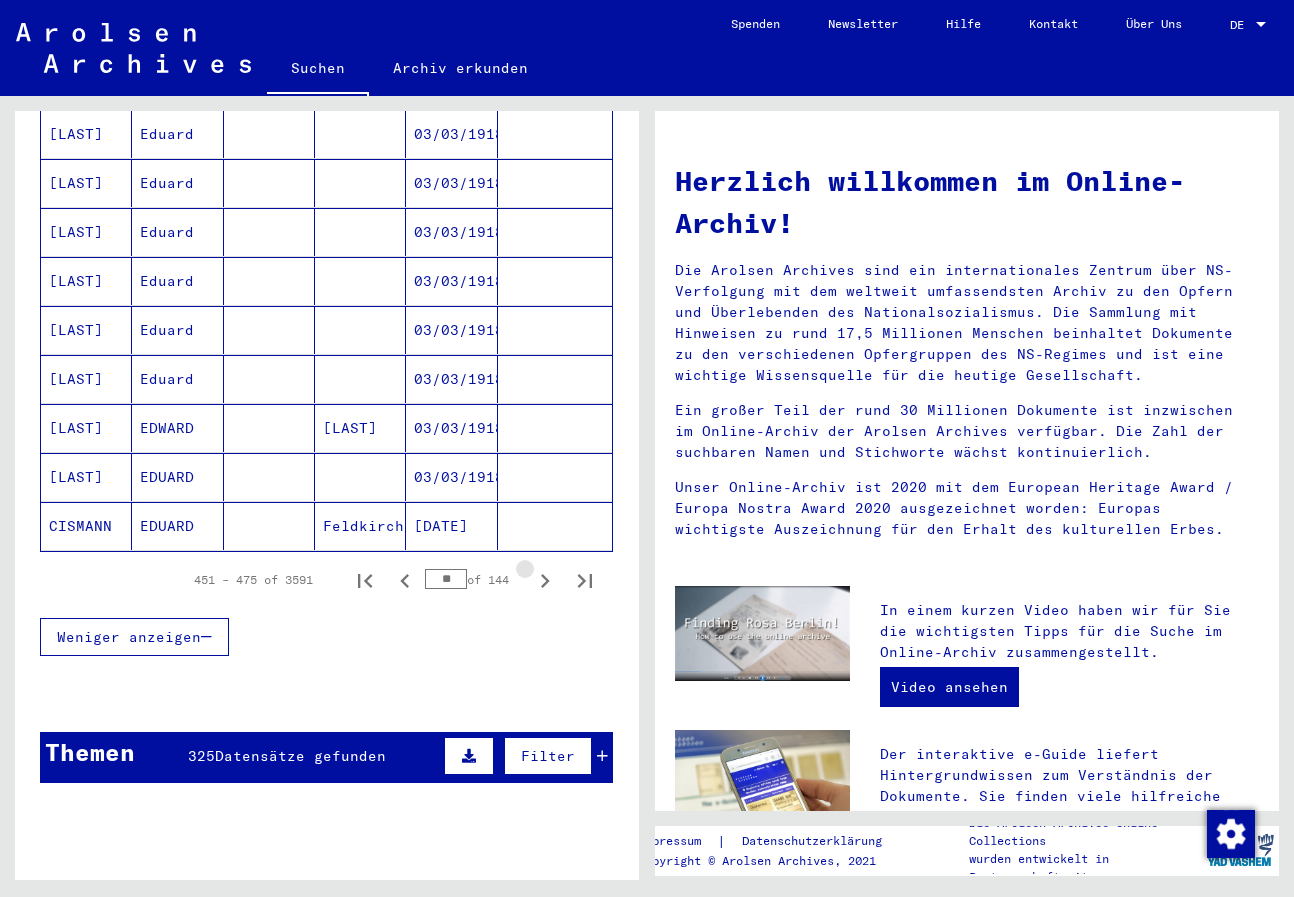 click 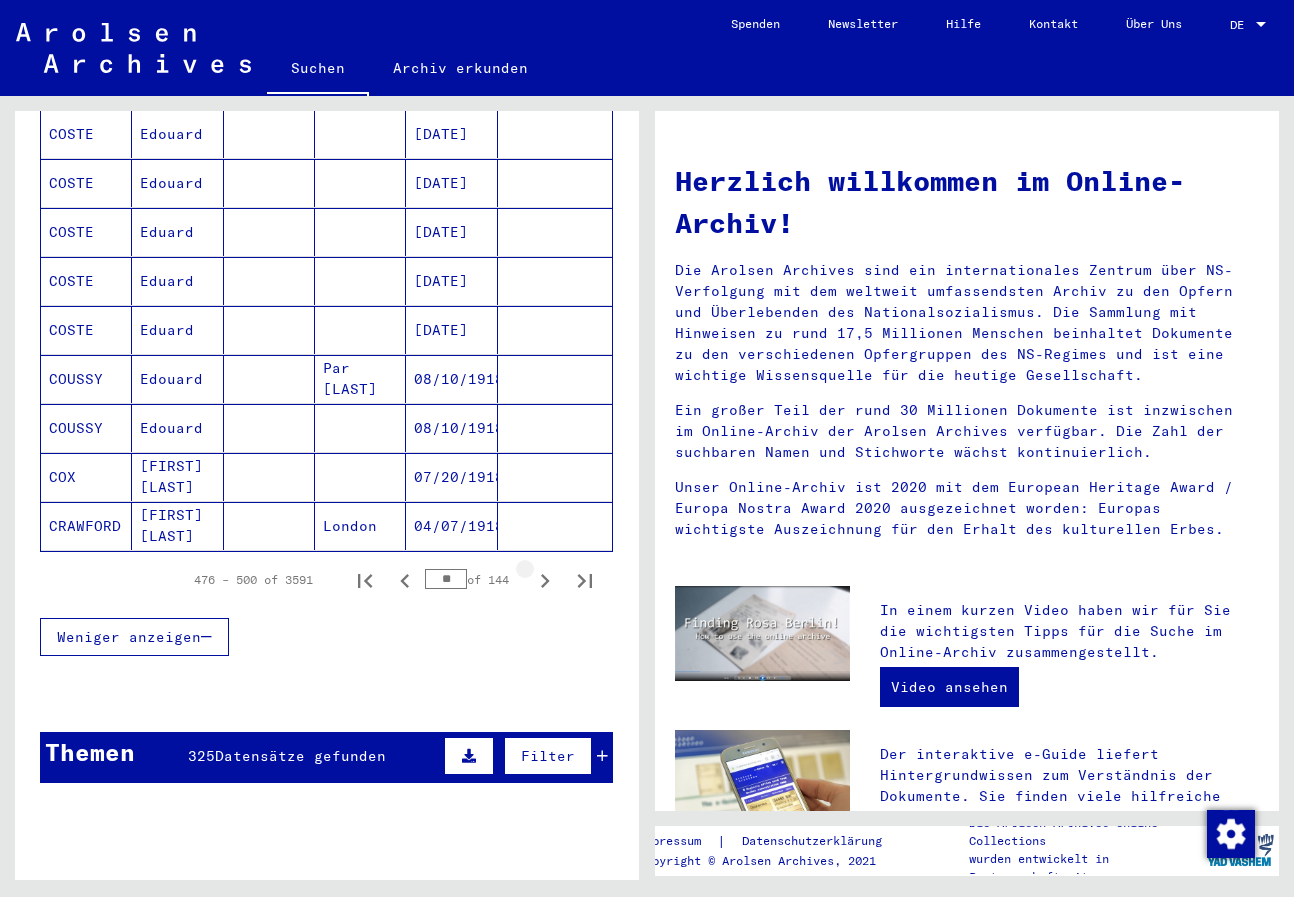 click 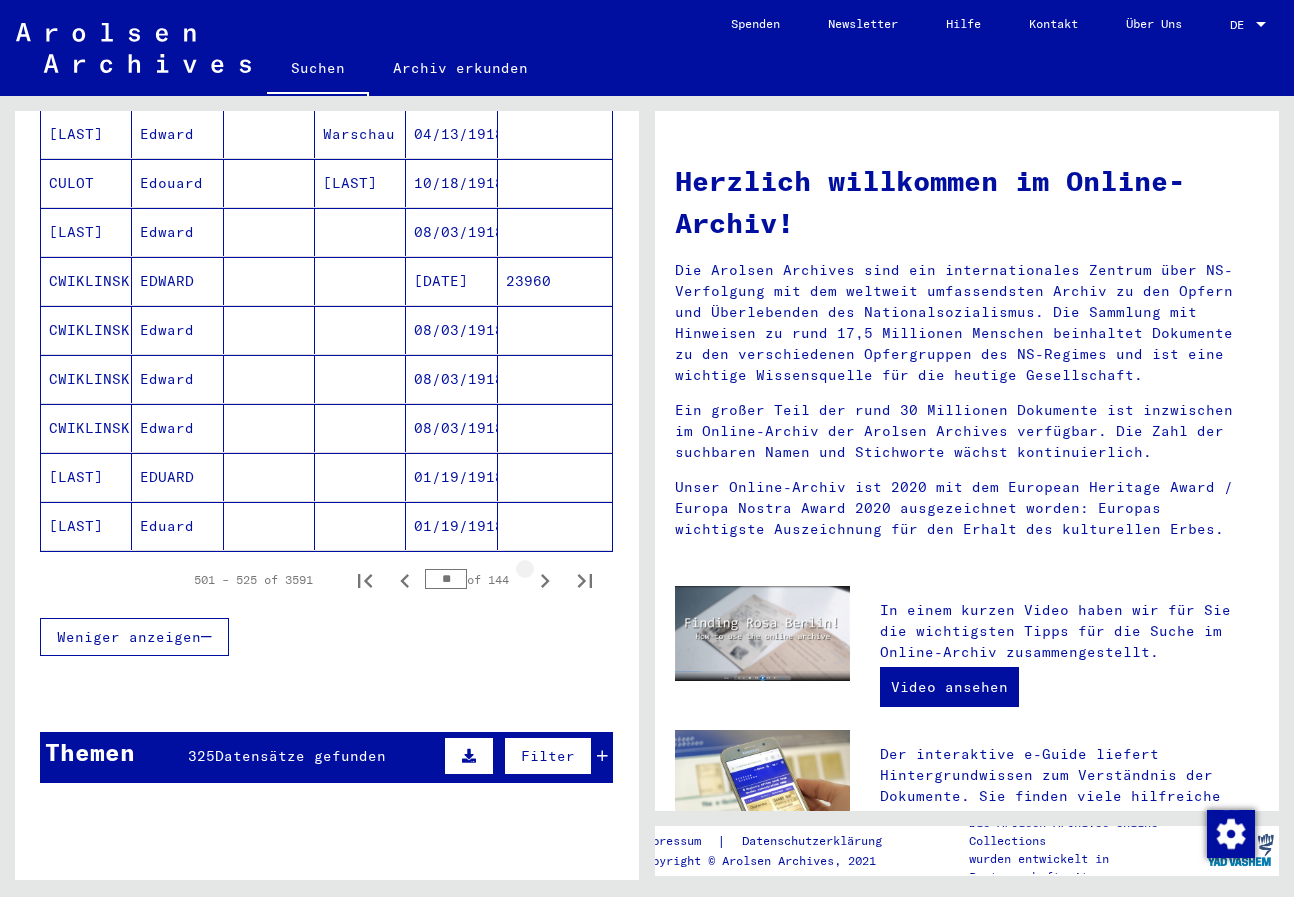 click 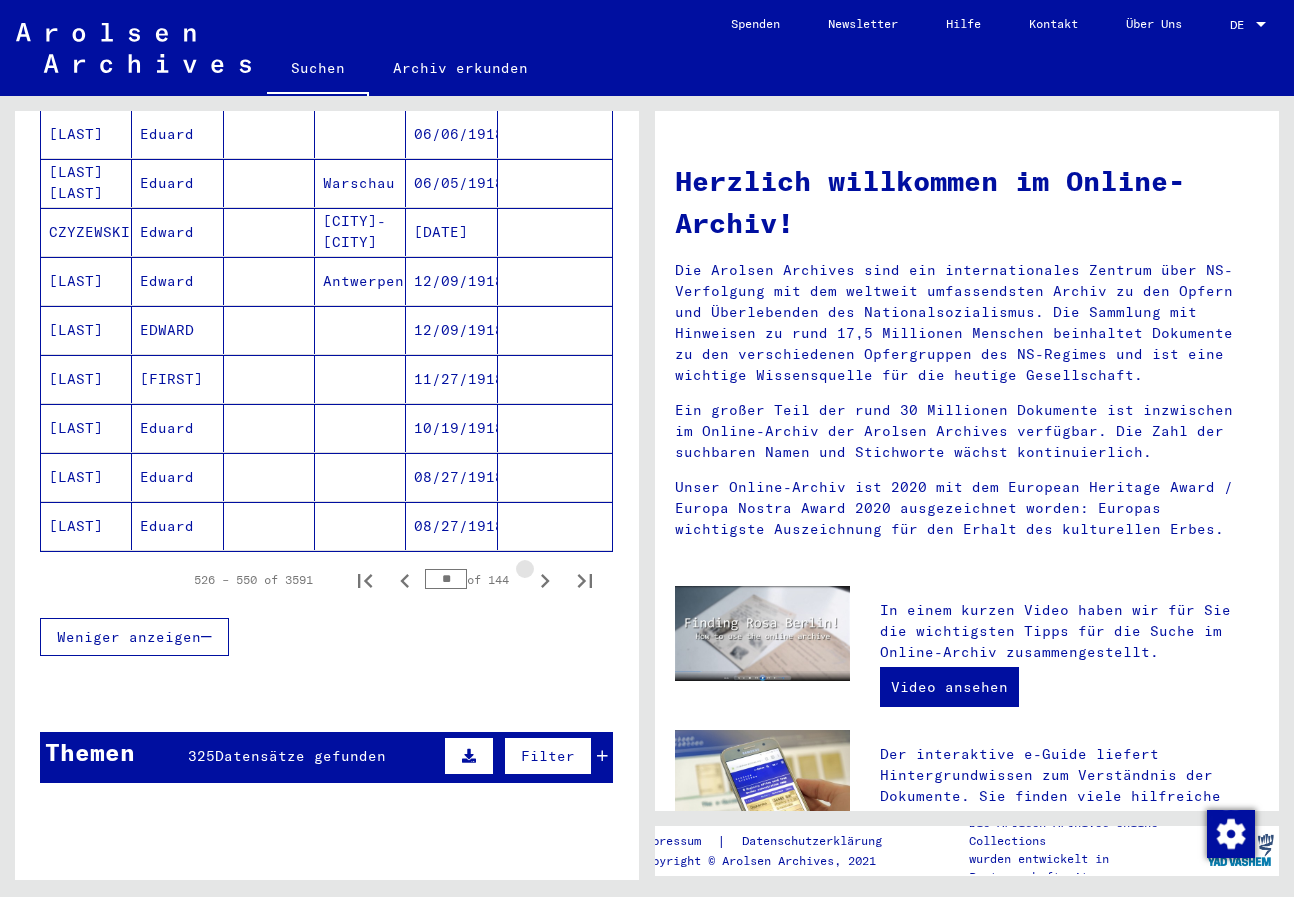 click 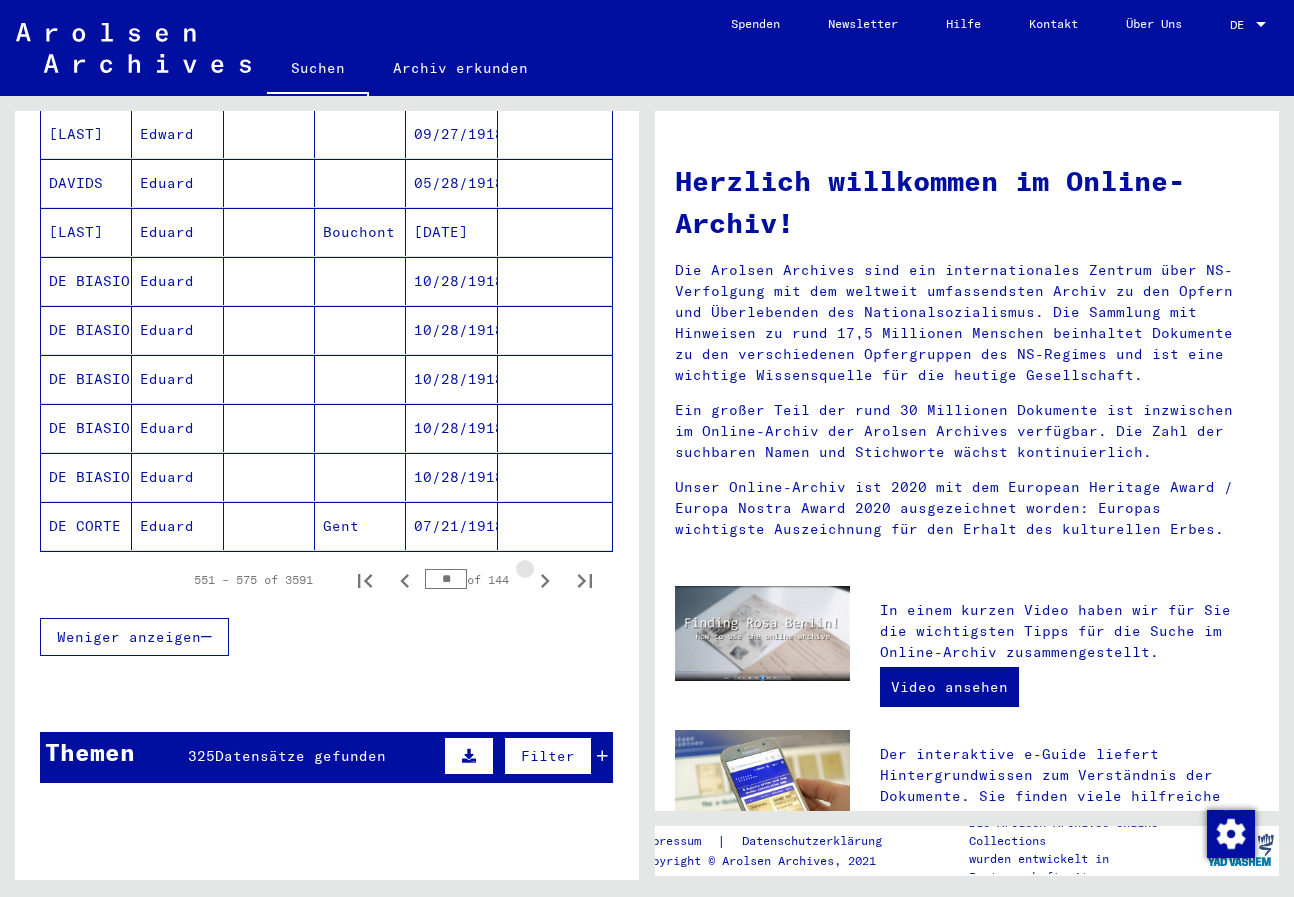 click 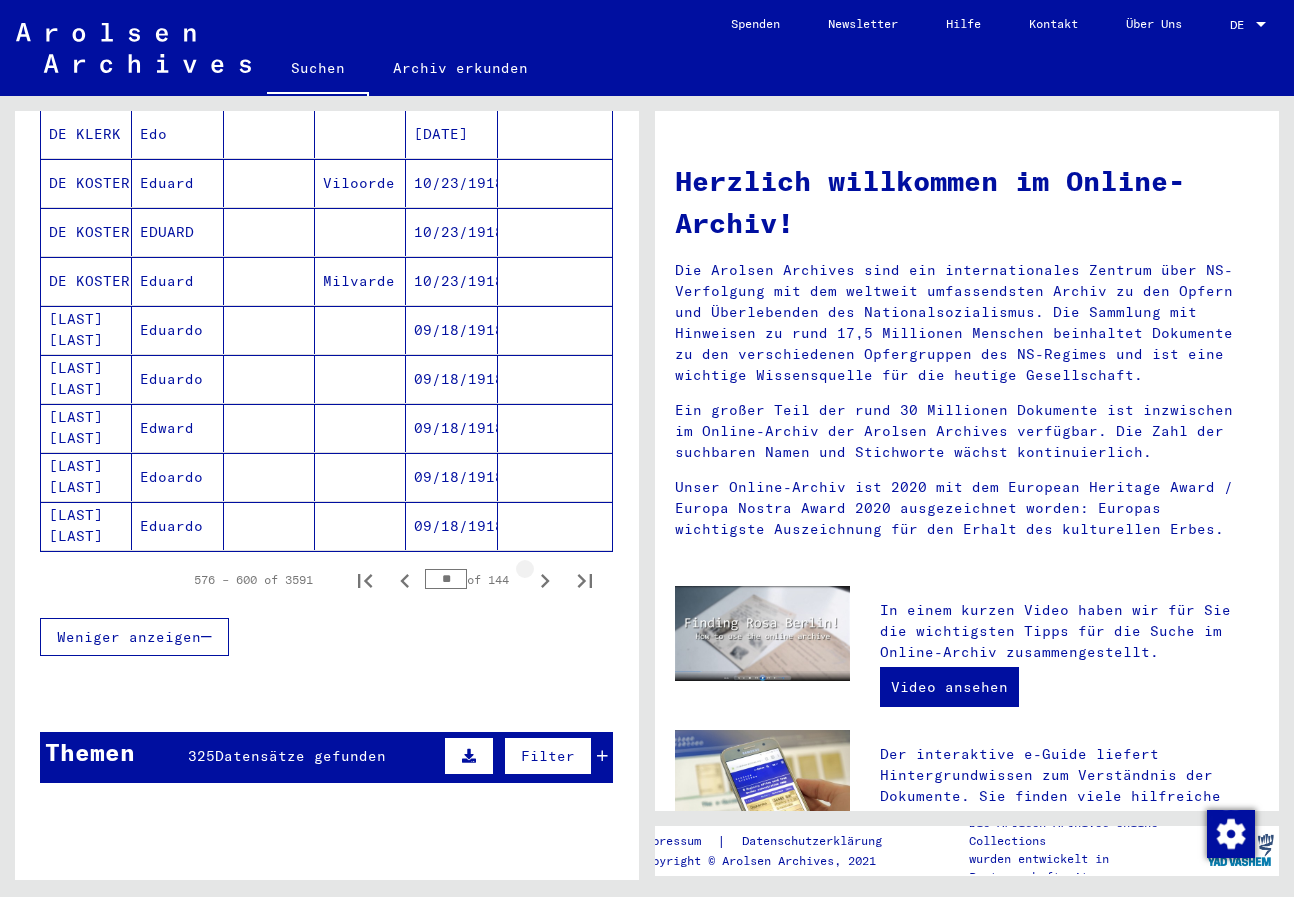 click 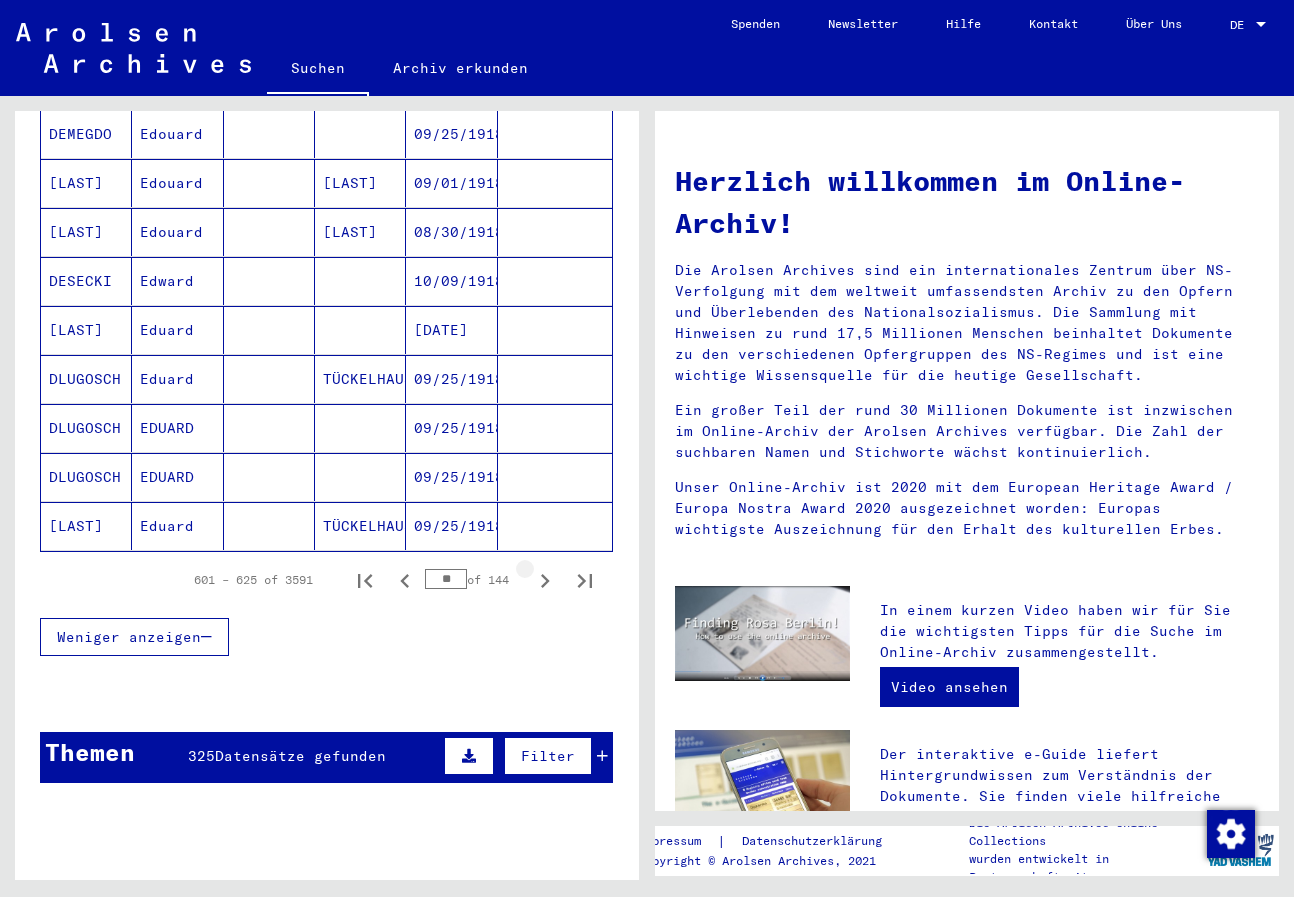 click 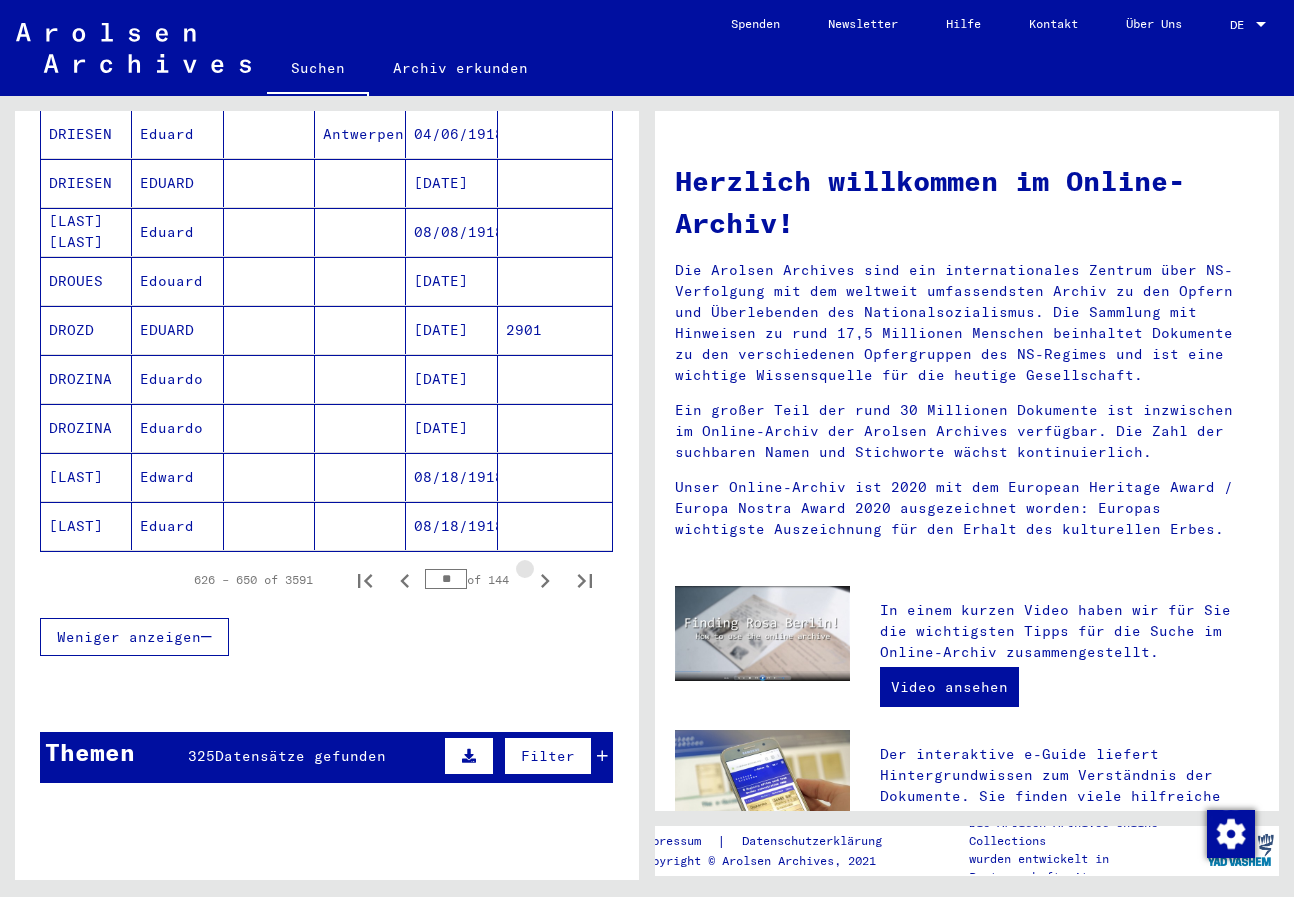 click 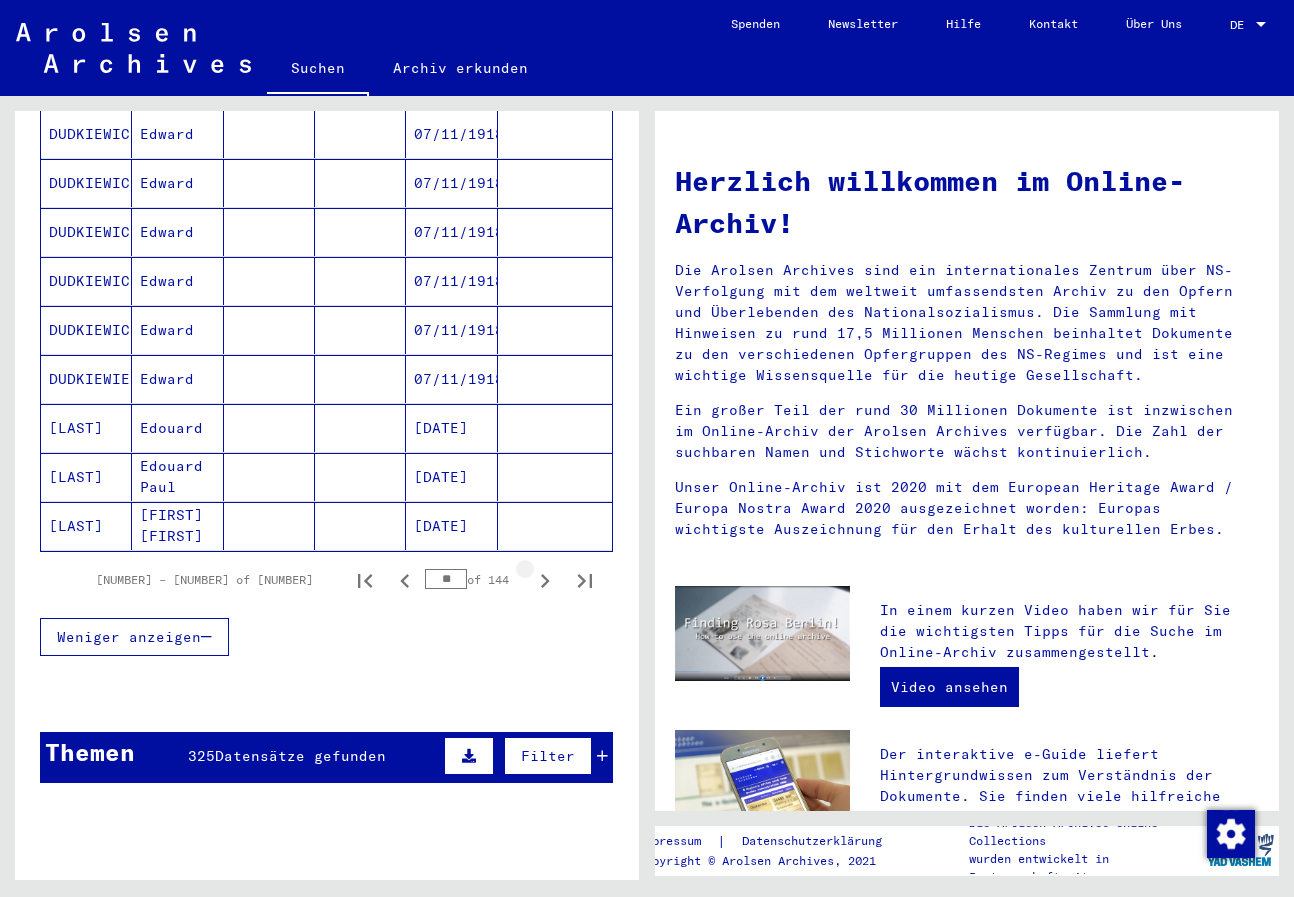 click 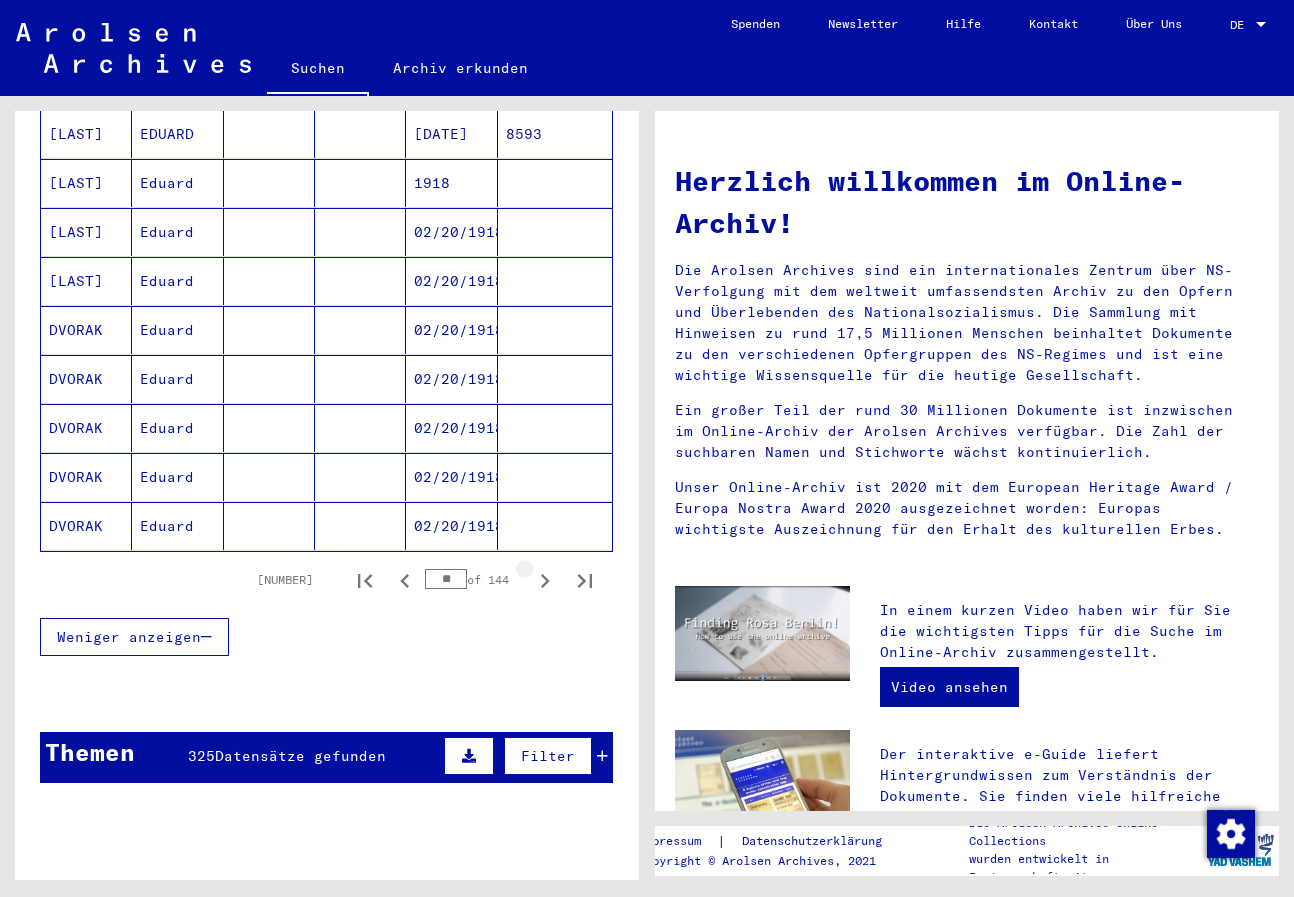 click 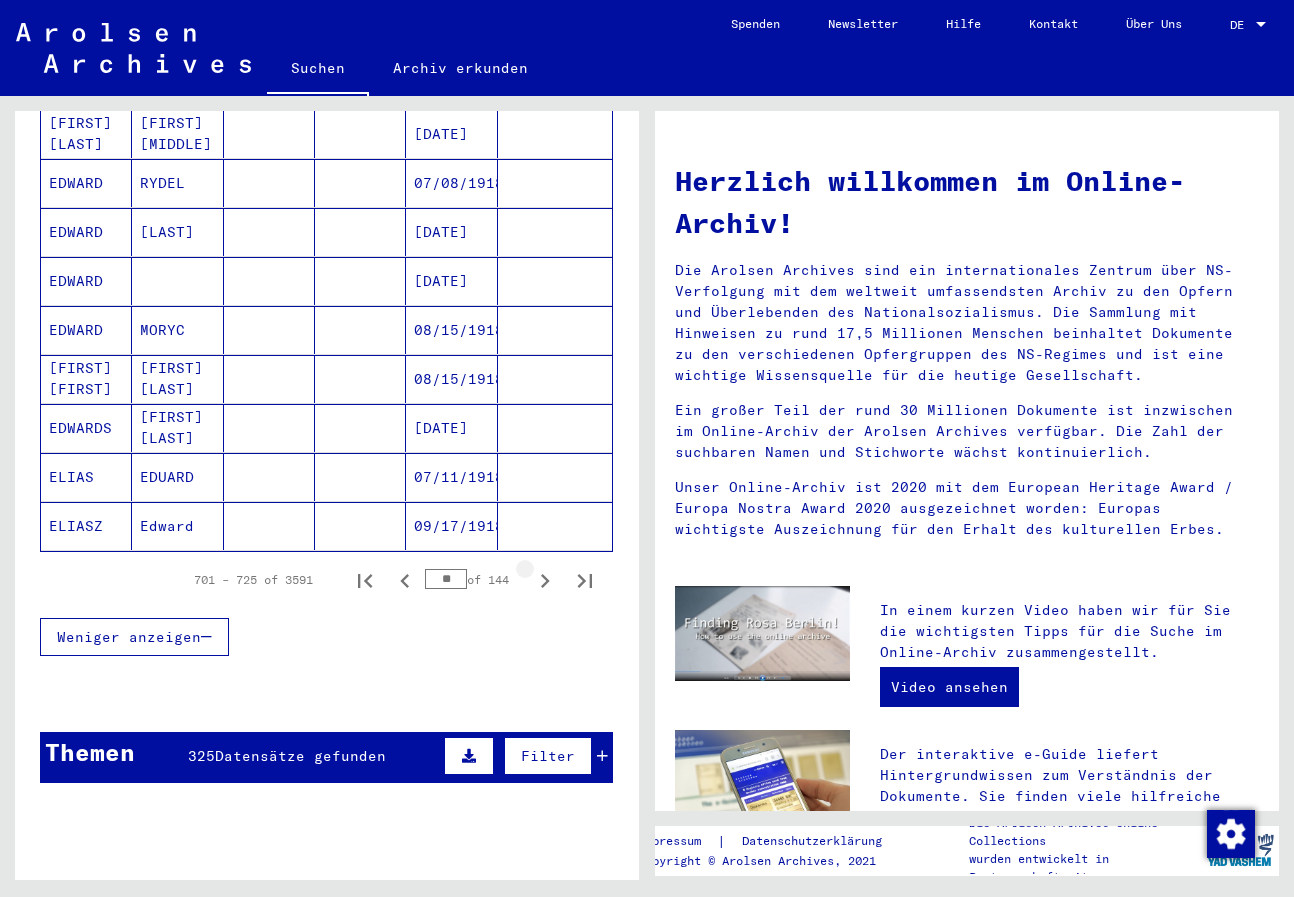 click 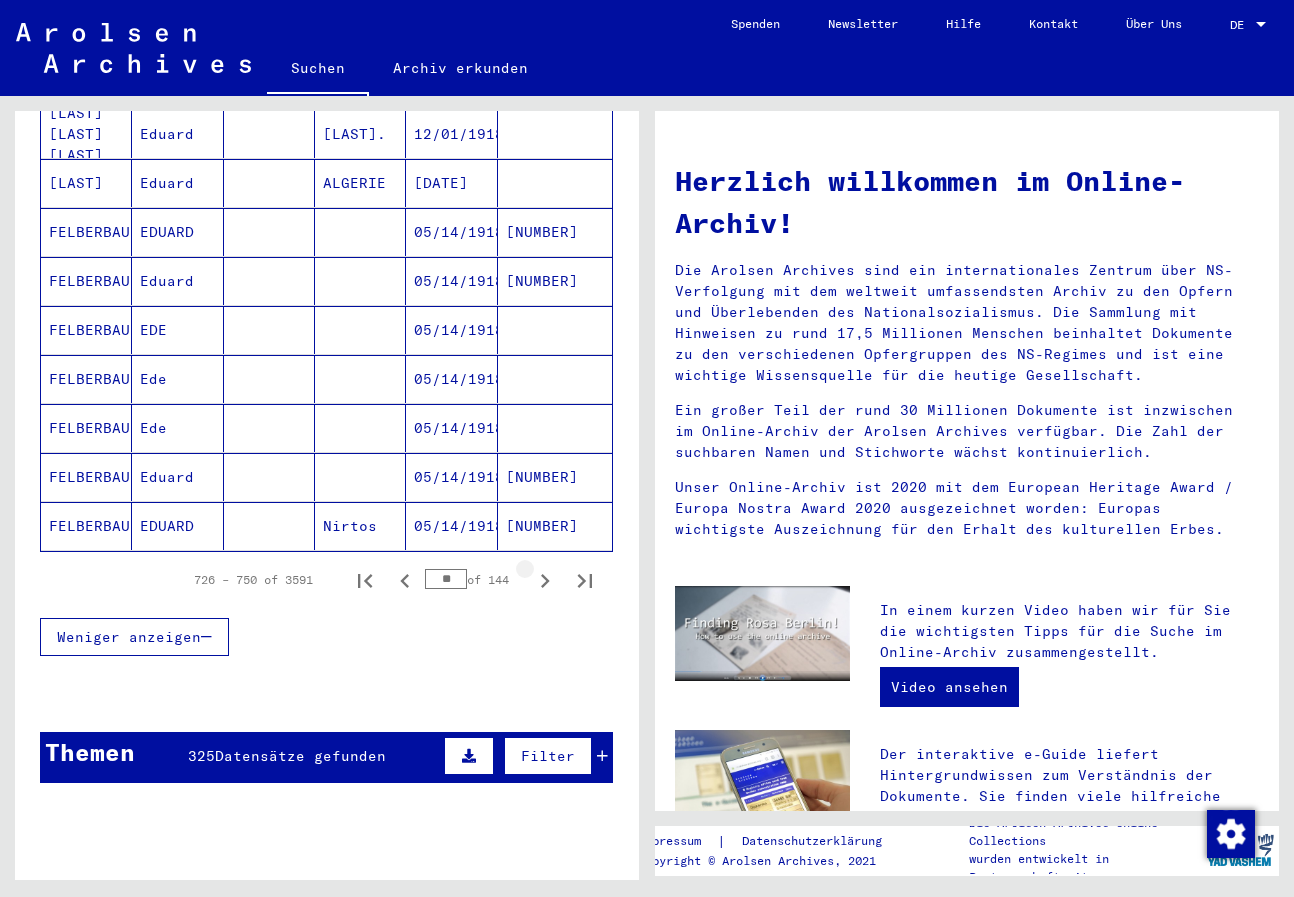 click 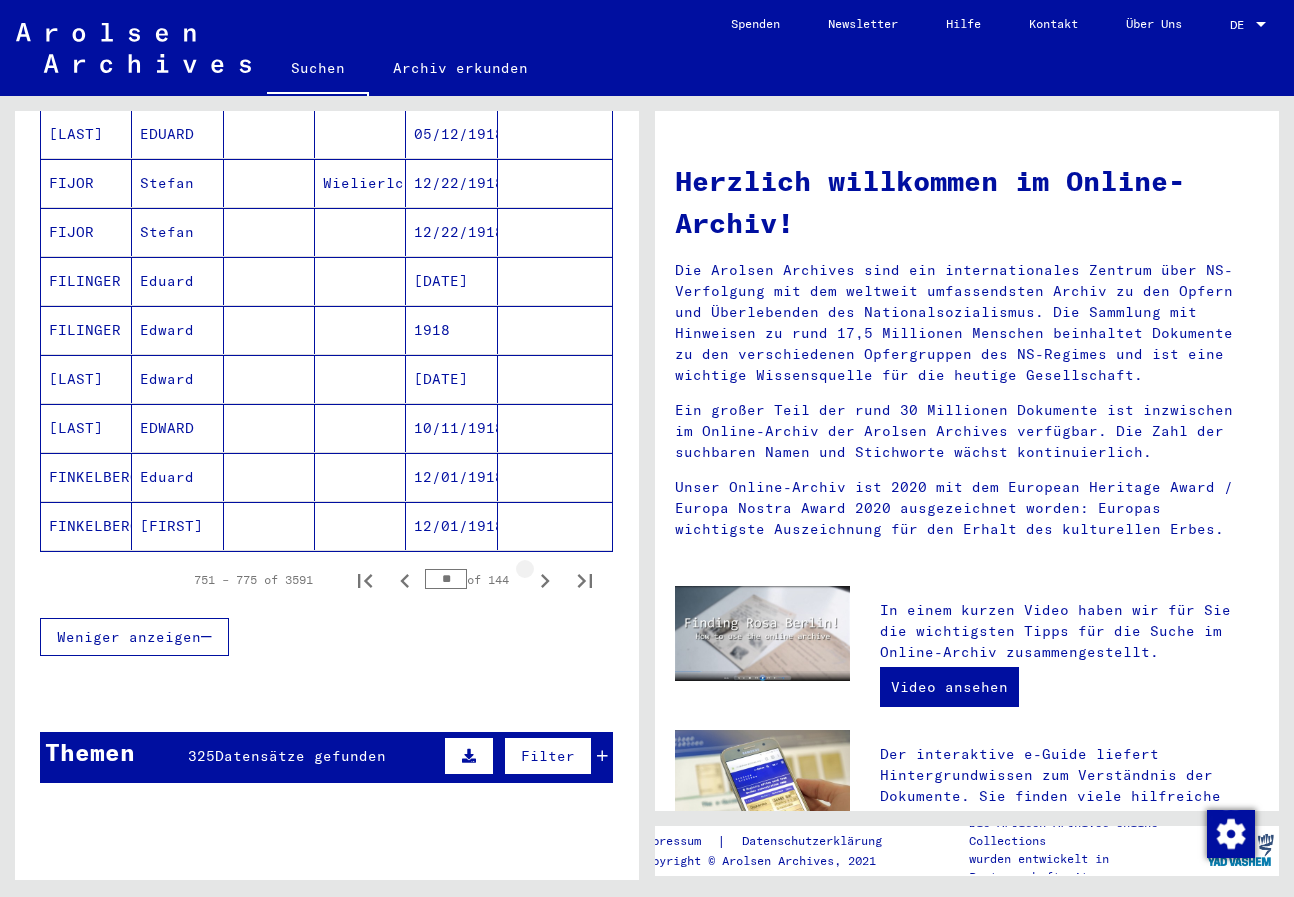 click 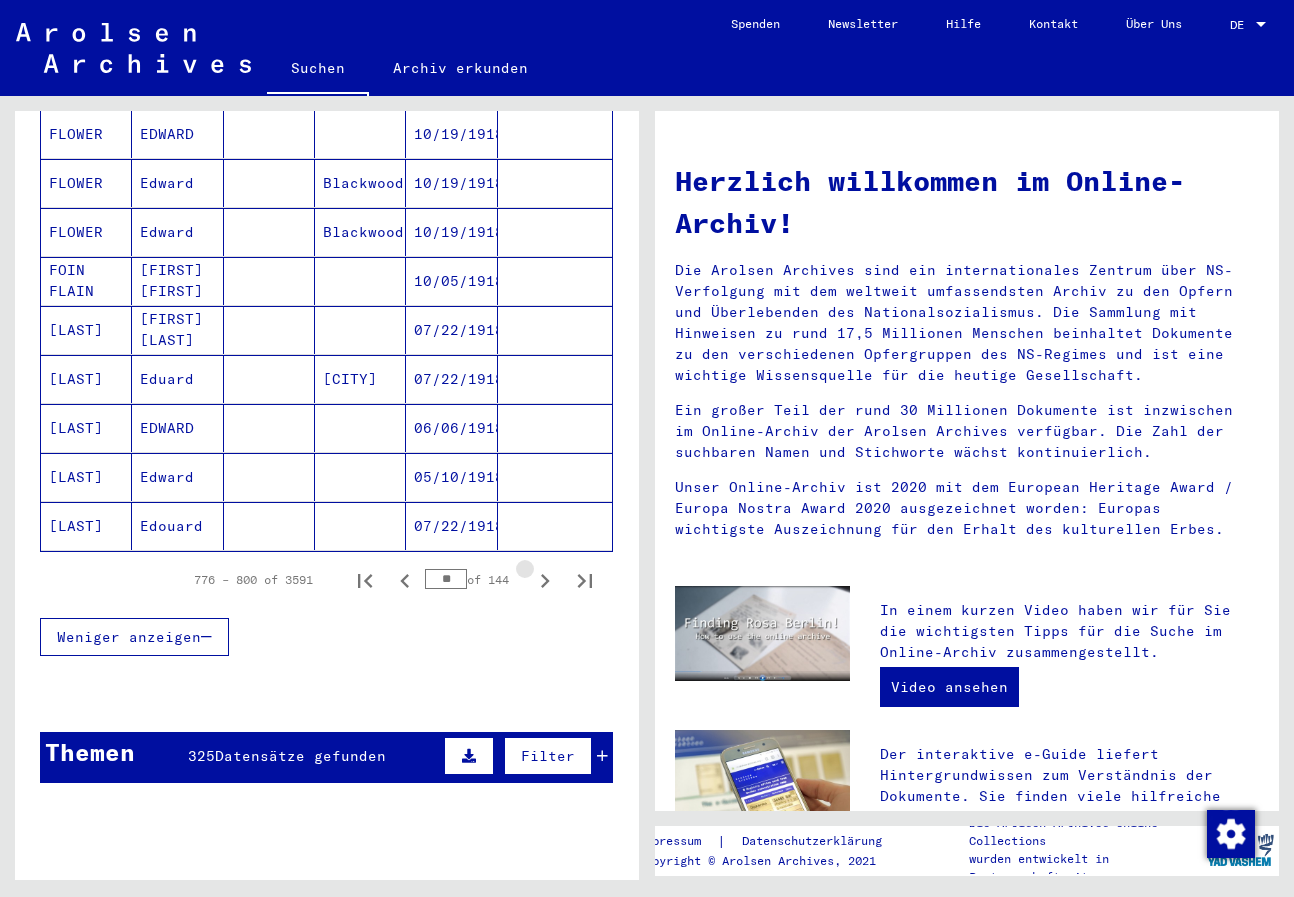 click 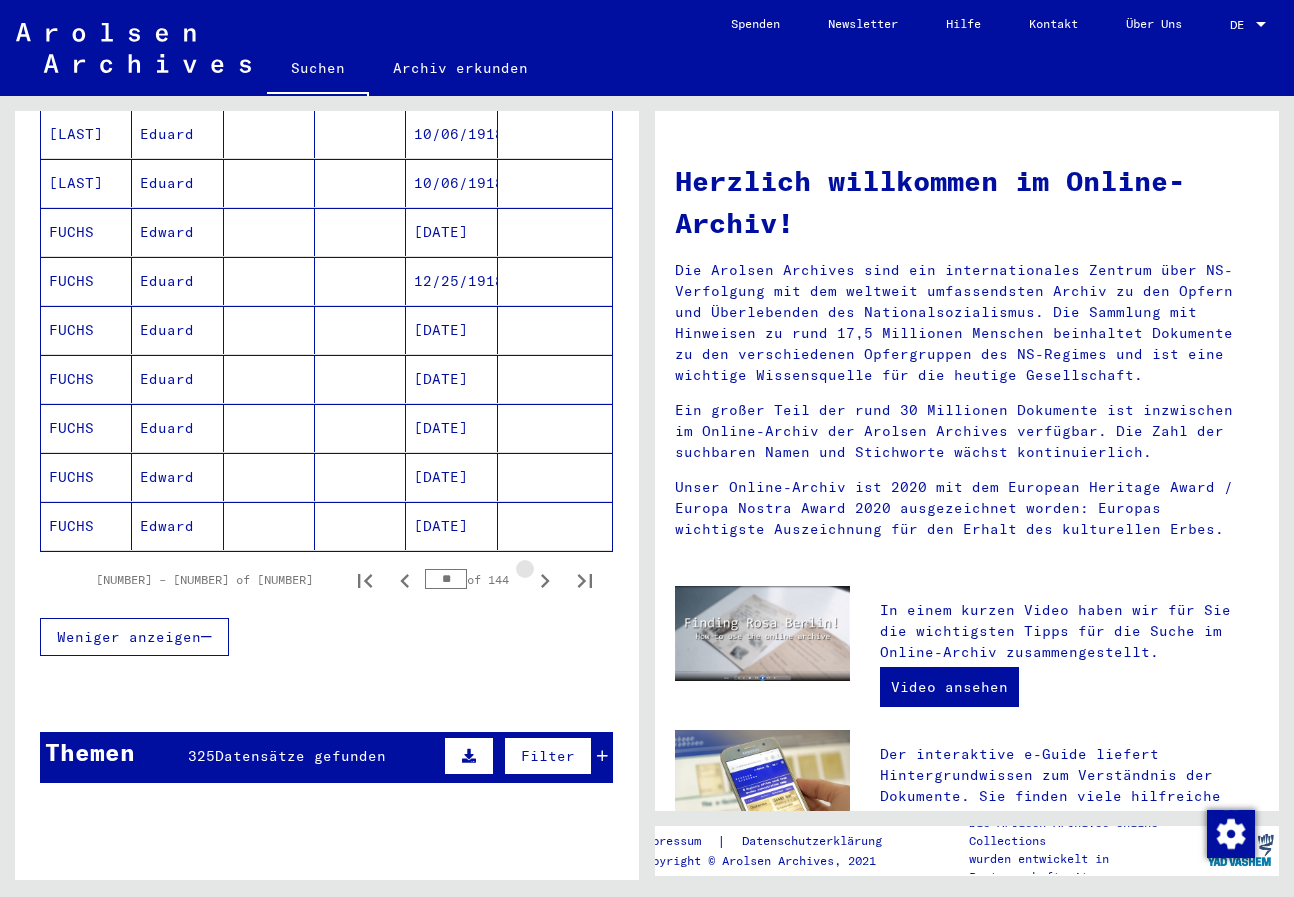 click 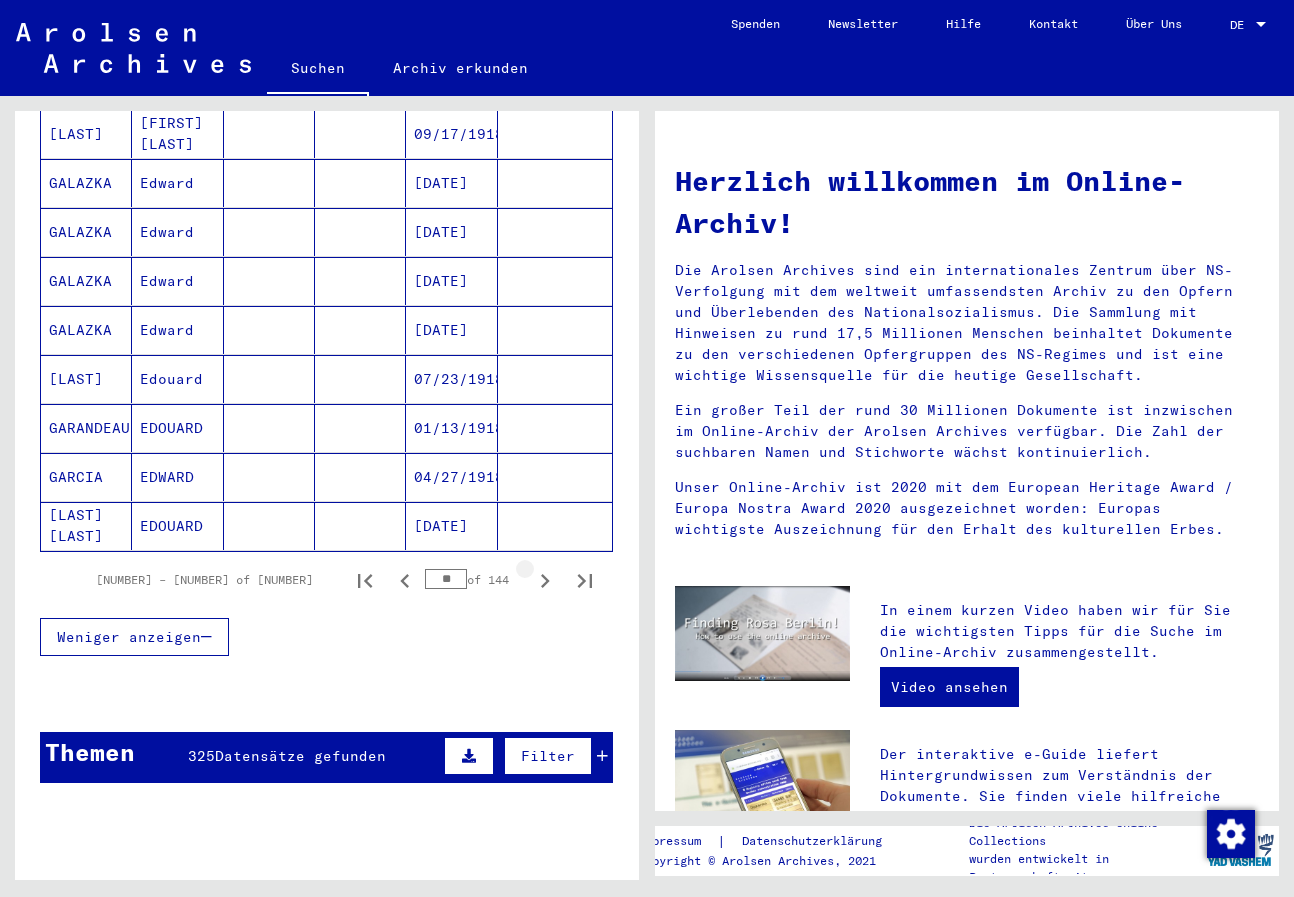click 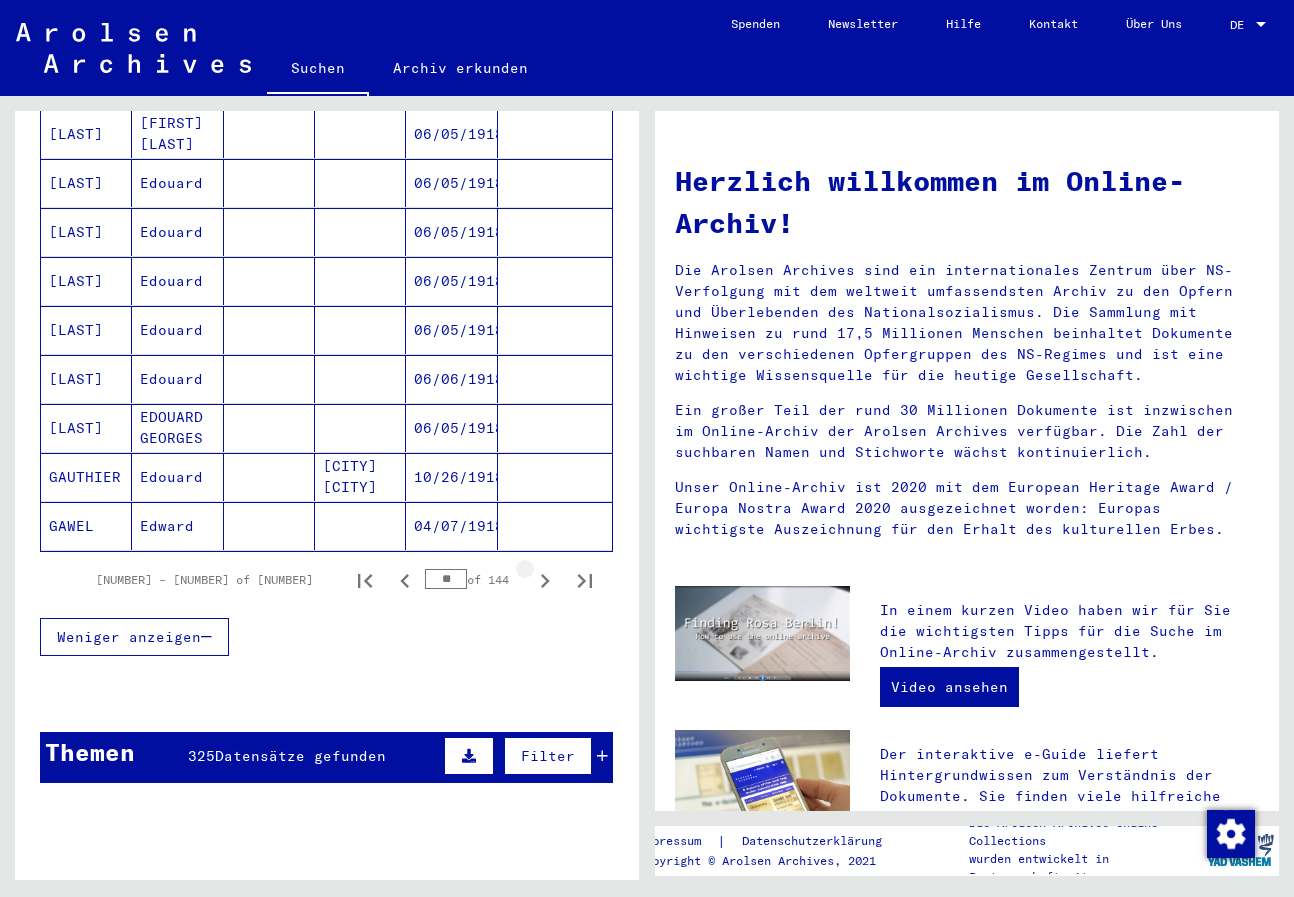 click 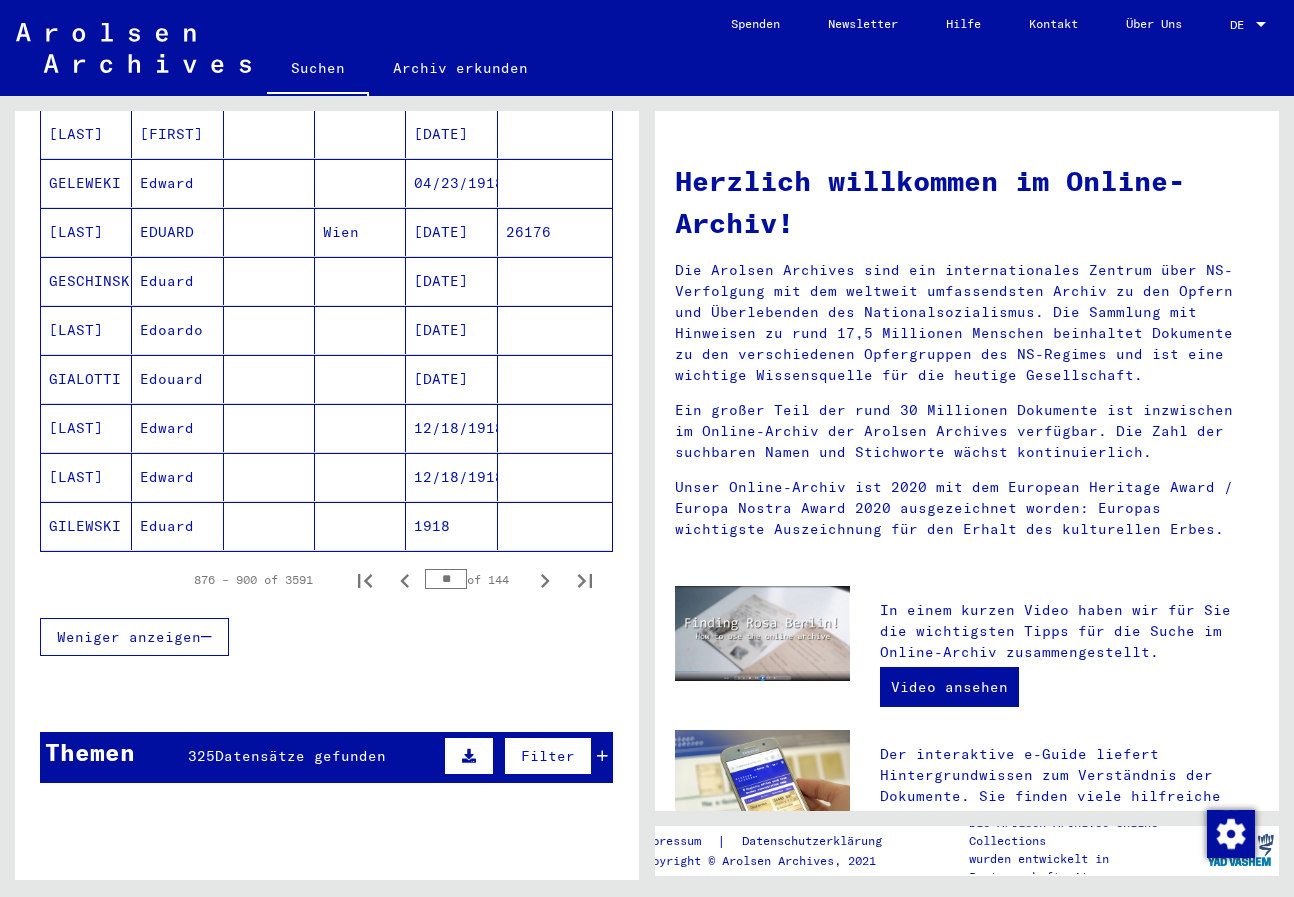 click 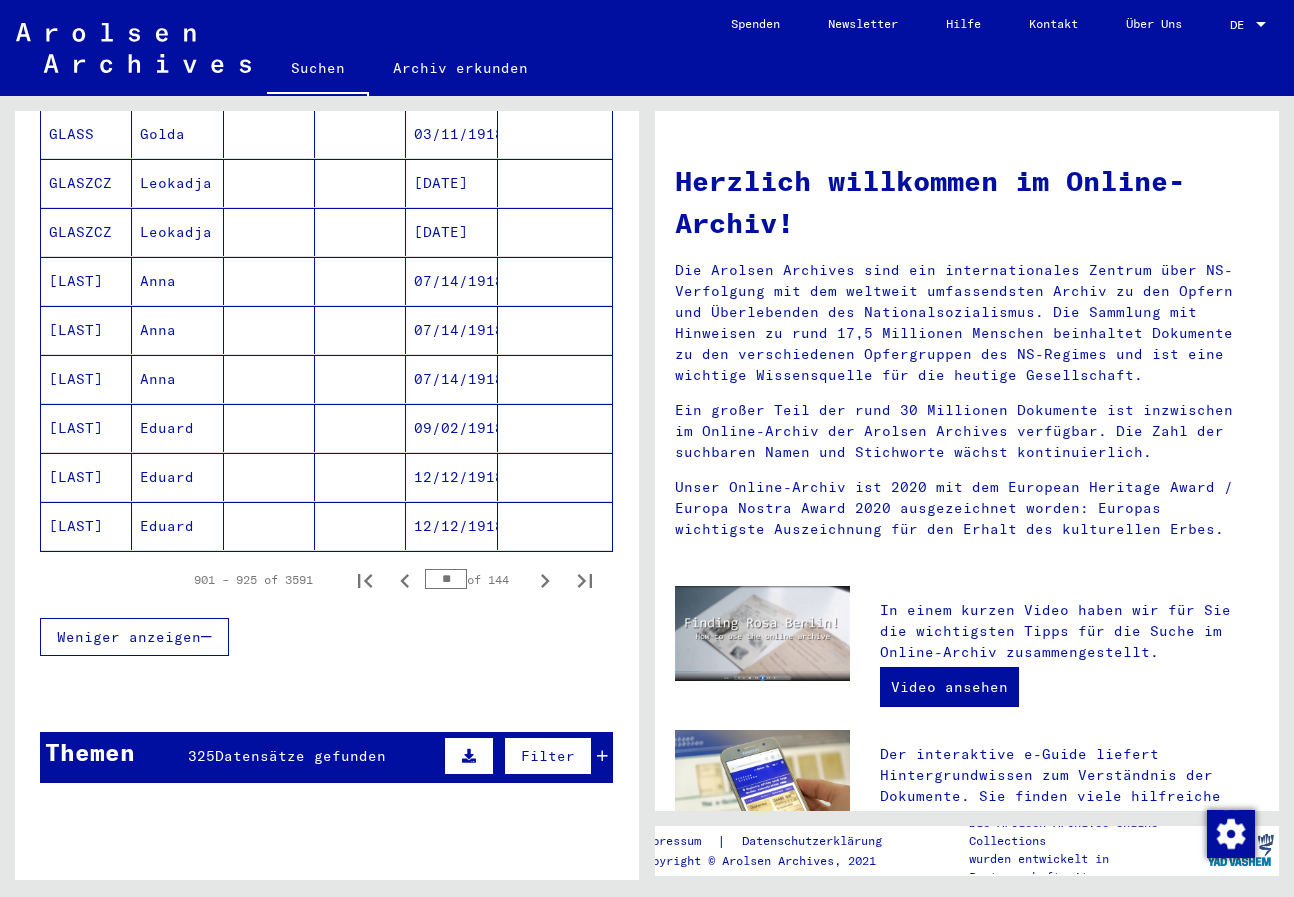 click 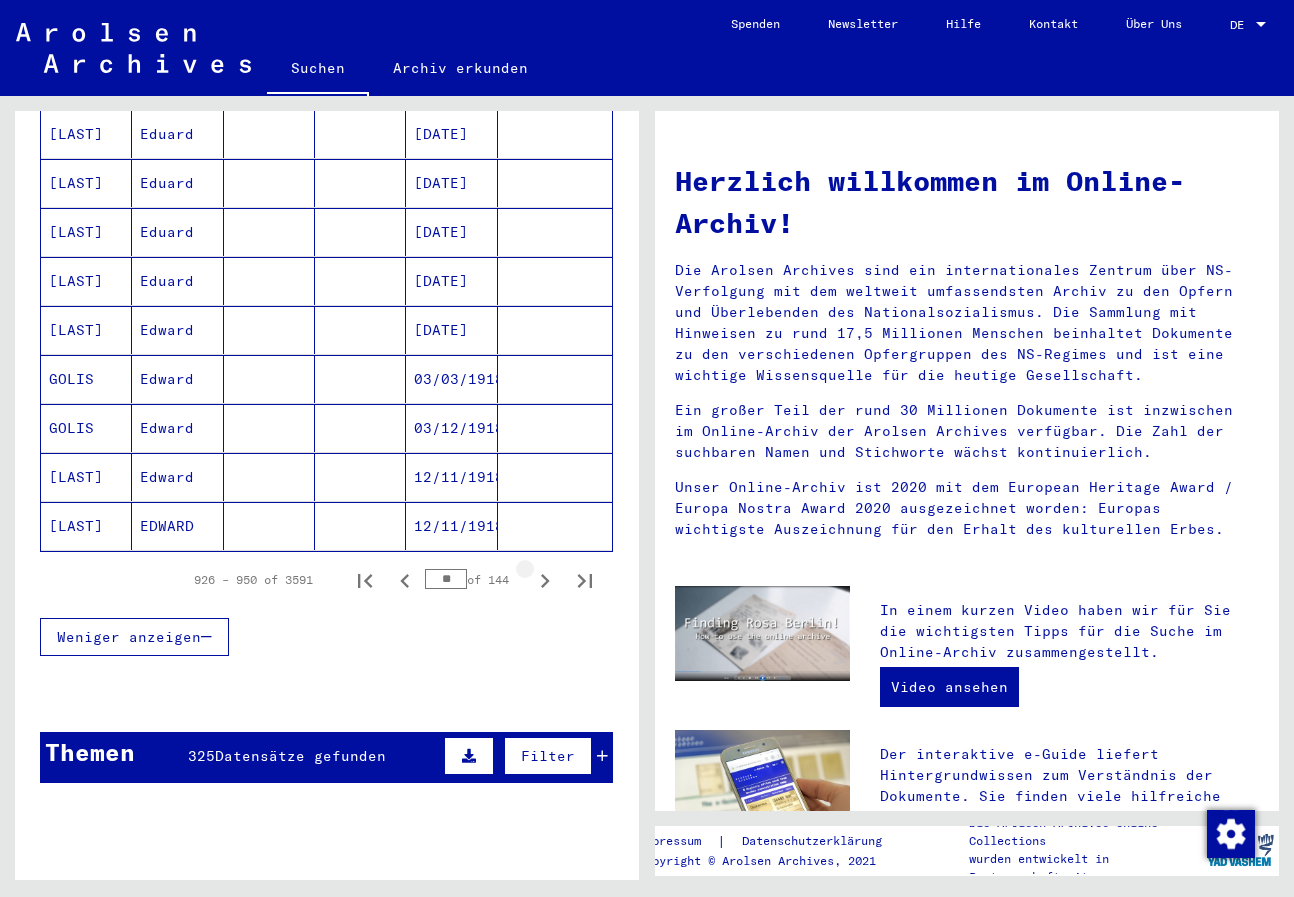 click 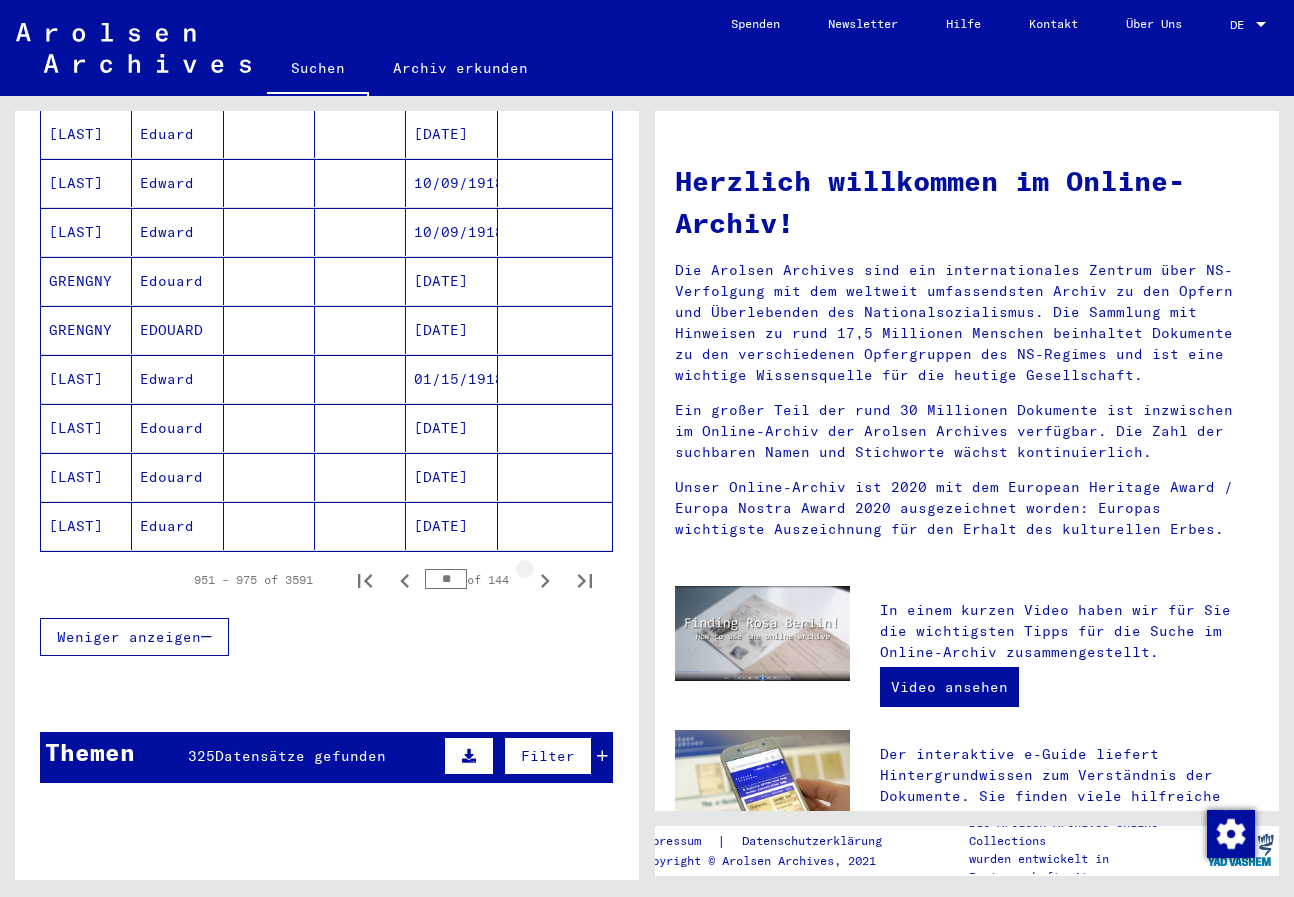 click 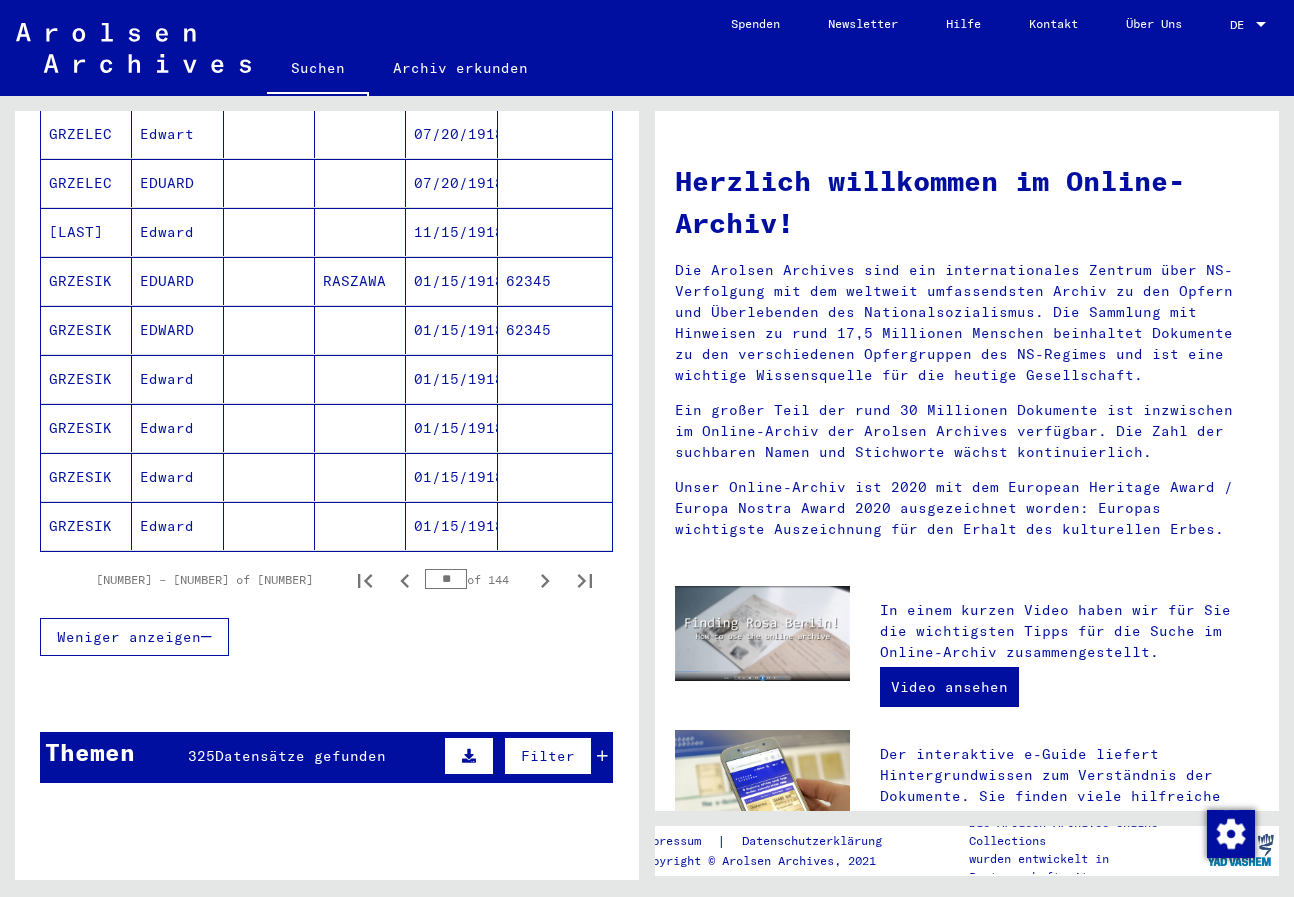 click 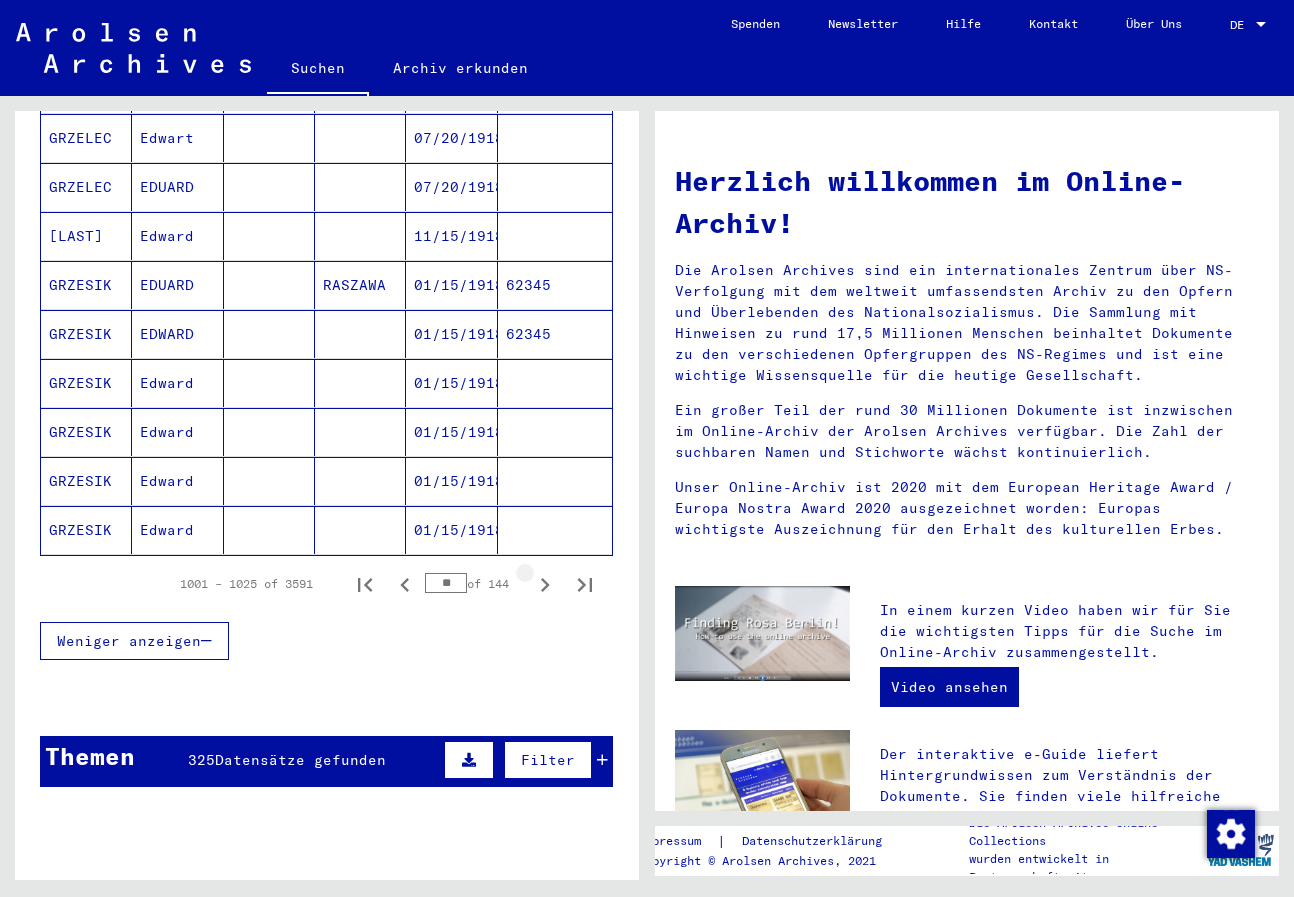 scroll, scrollTop: 1104, scrollLeft: 0, axis: vertical 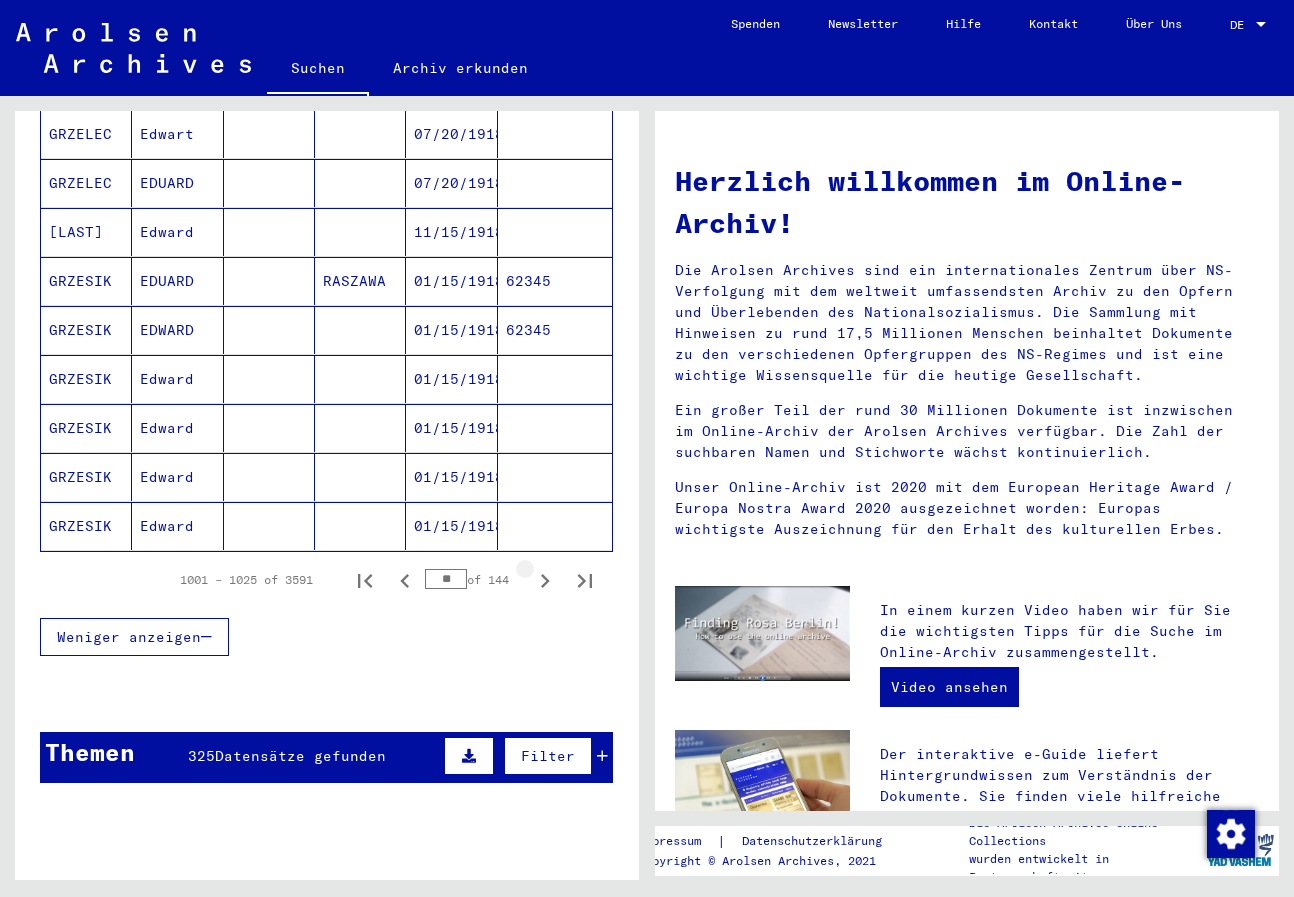 click 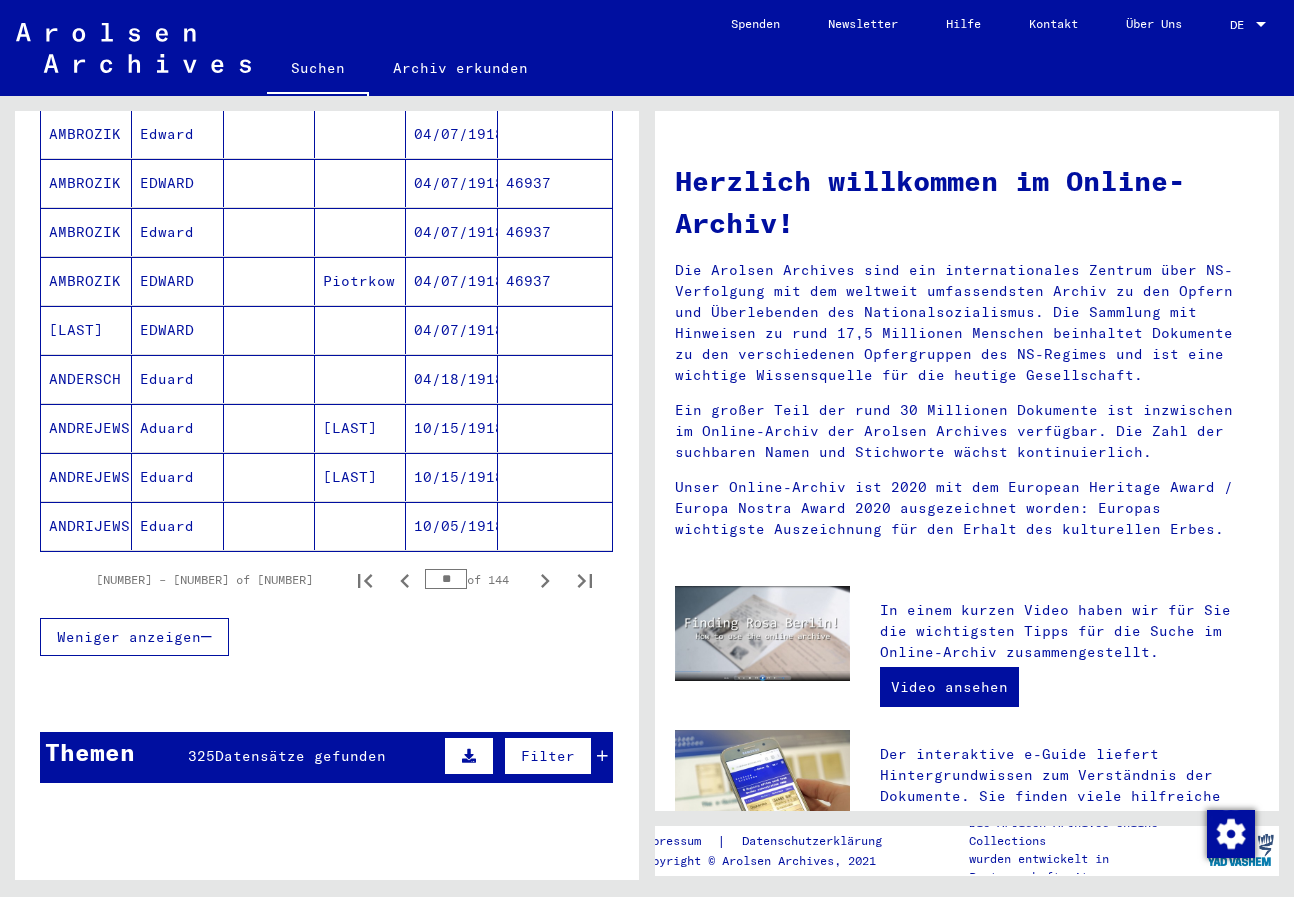click 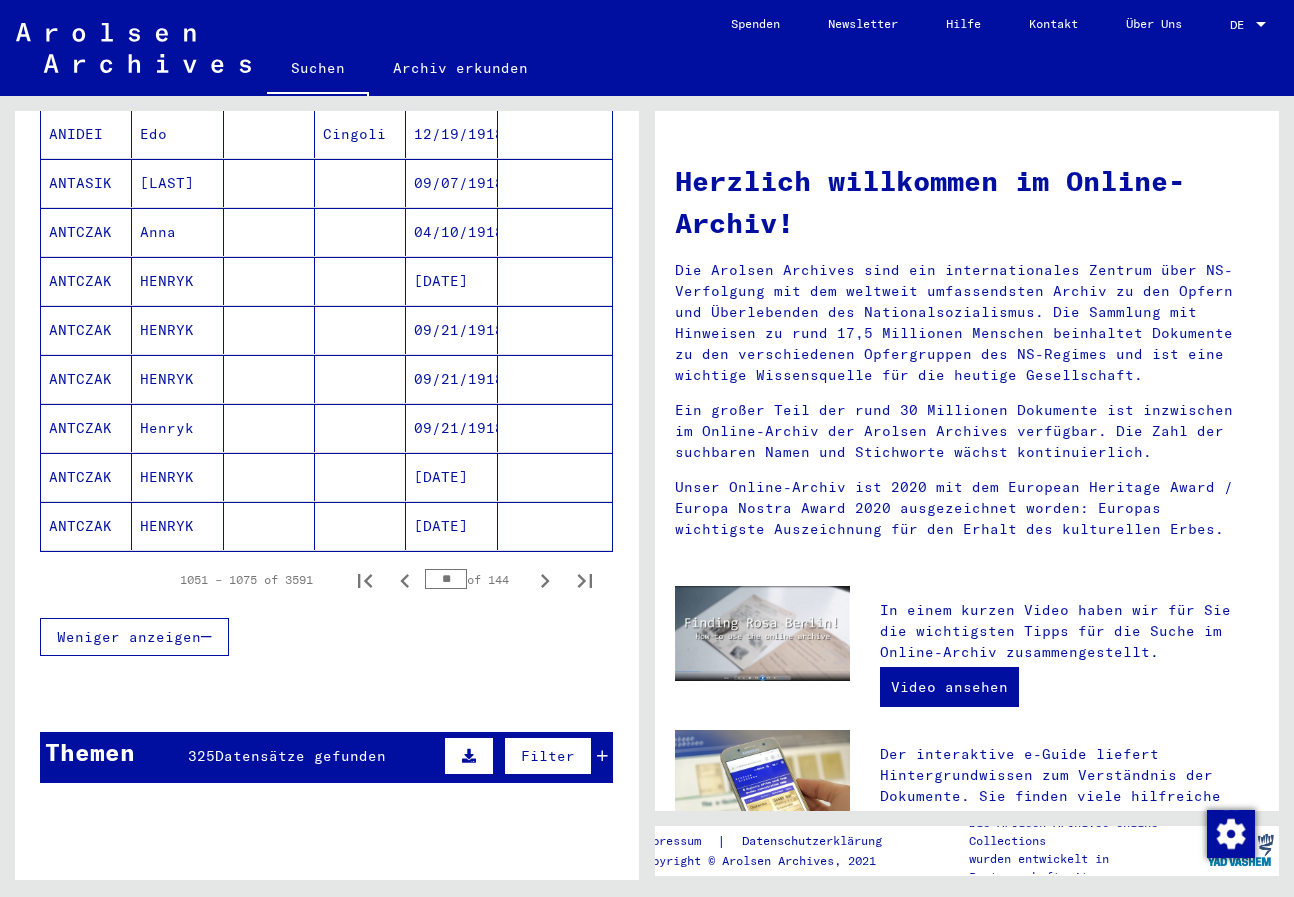 click 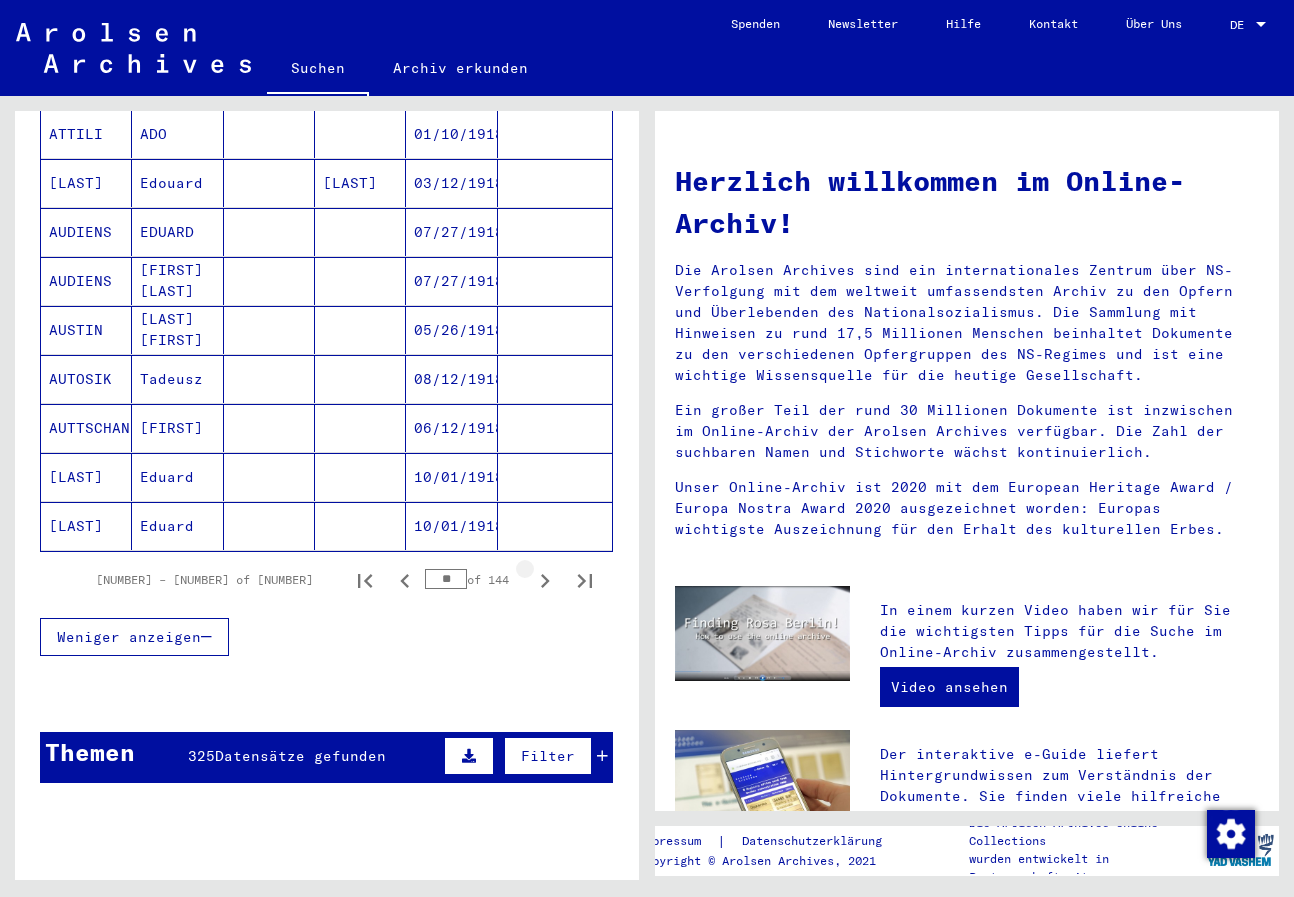 click 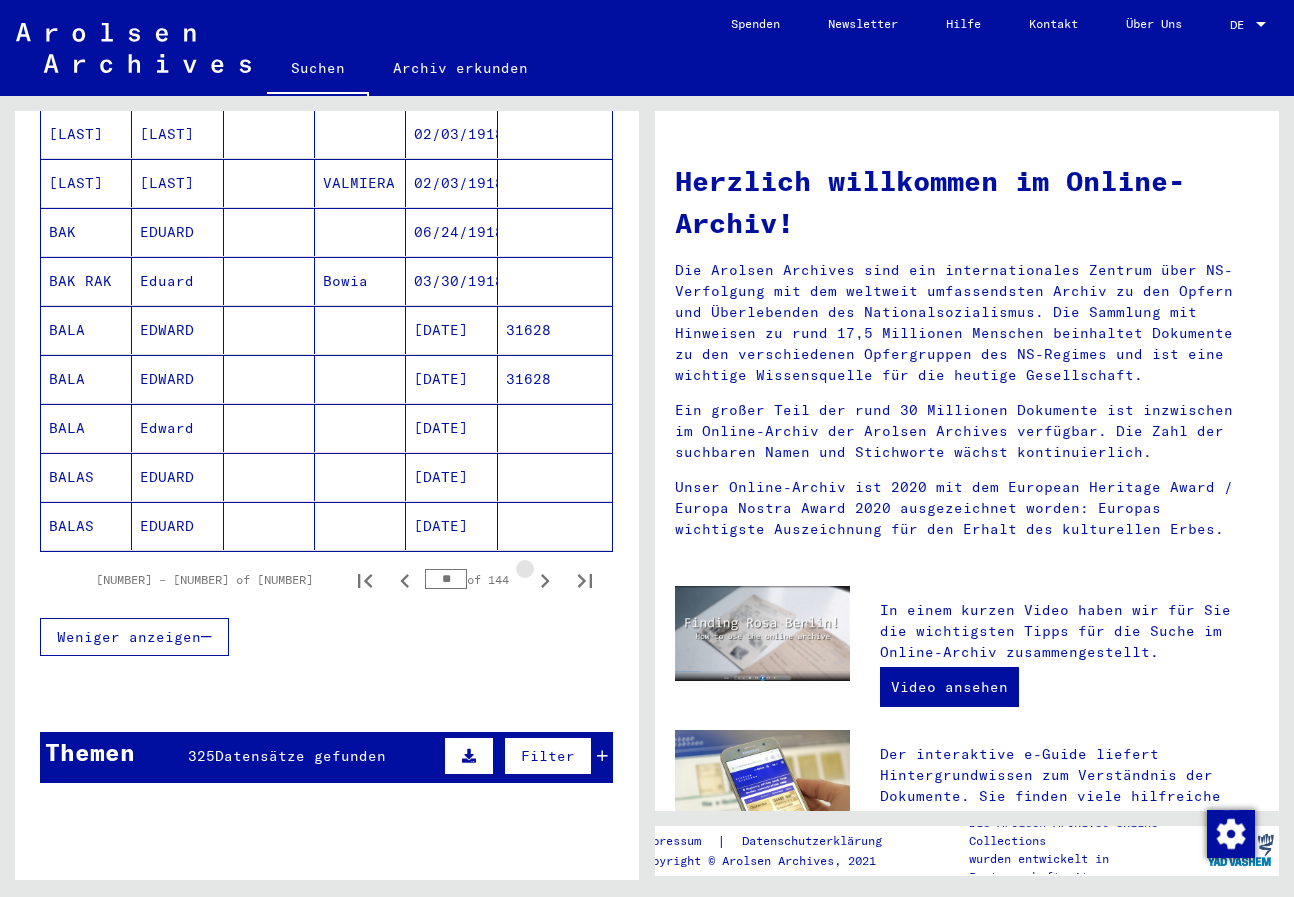 click 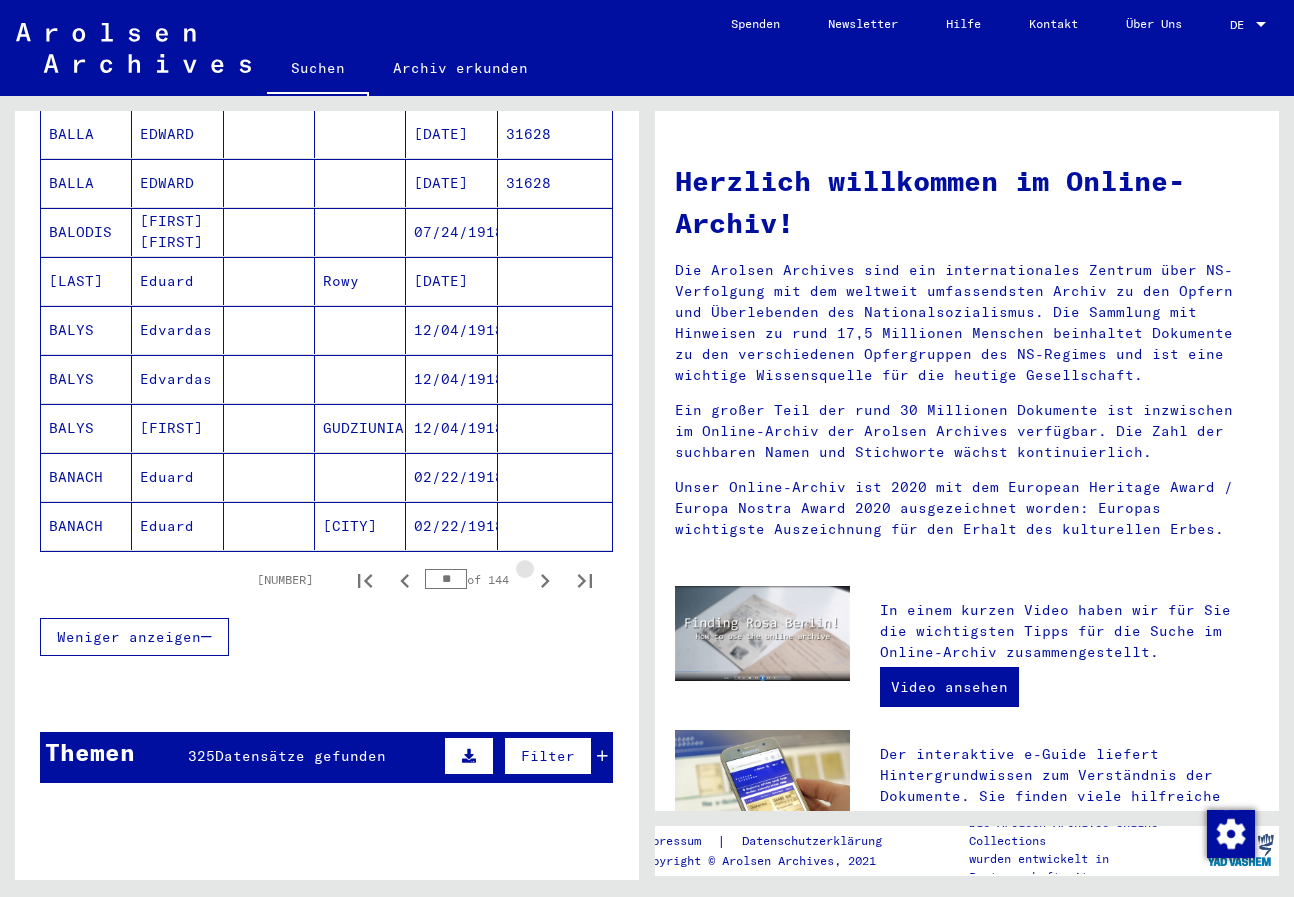 click 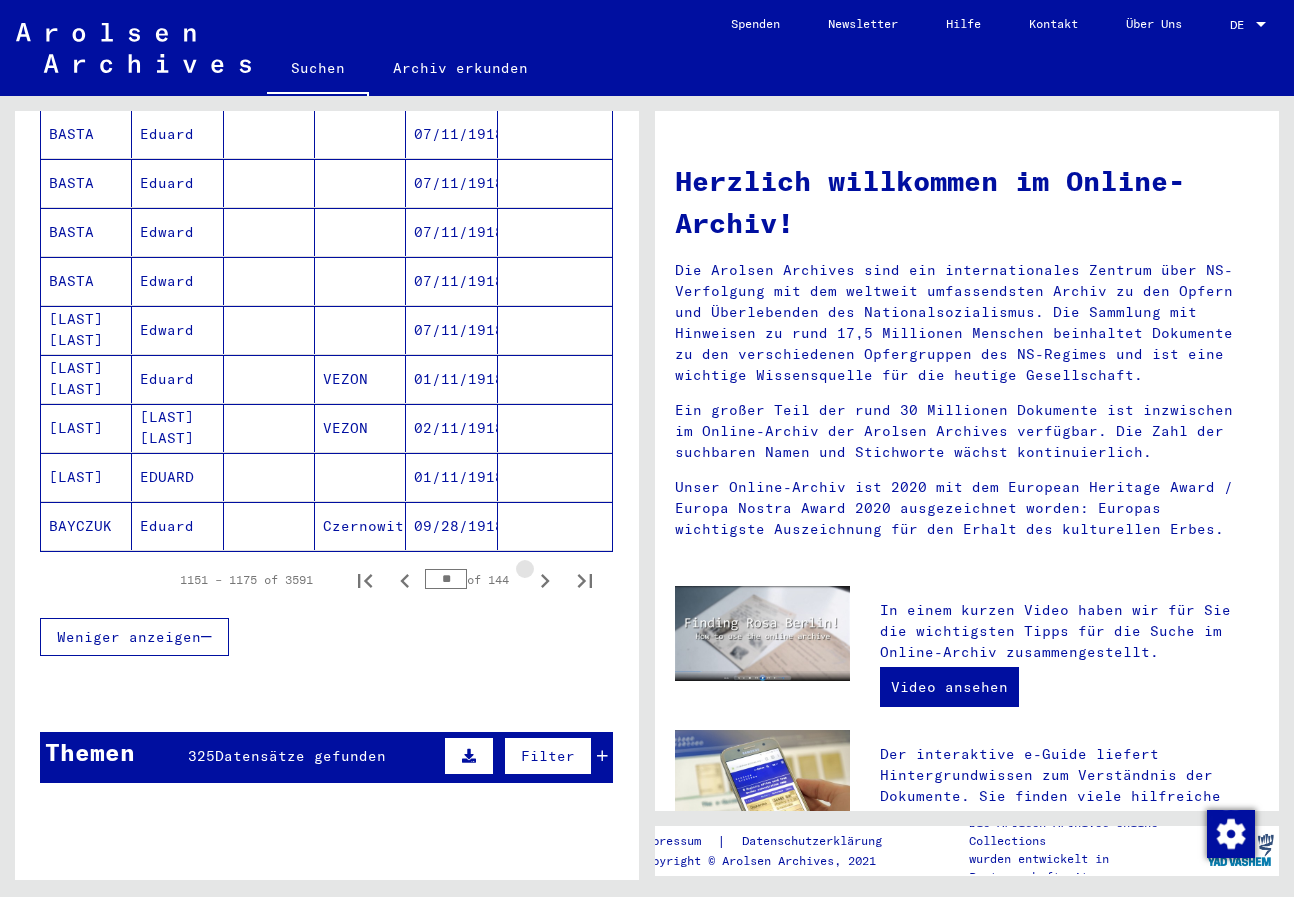 click 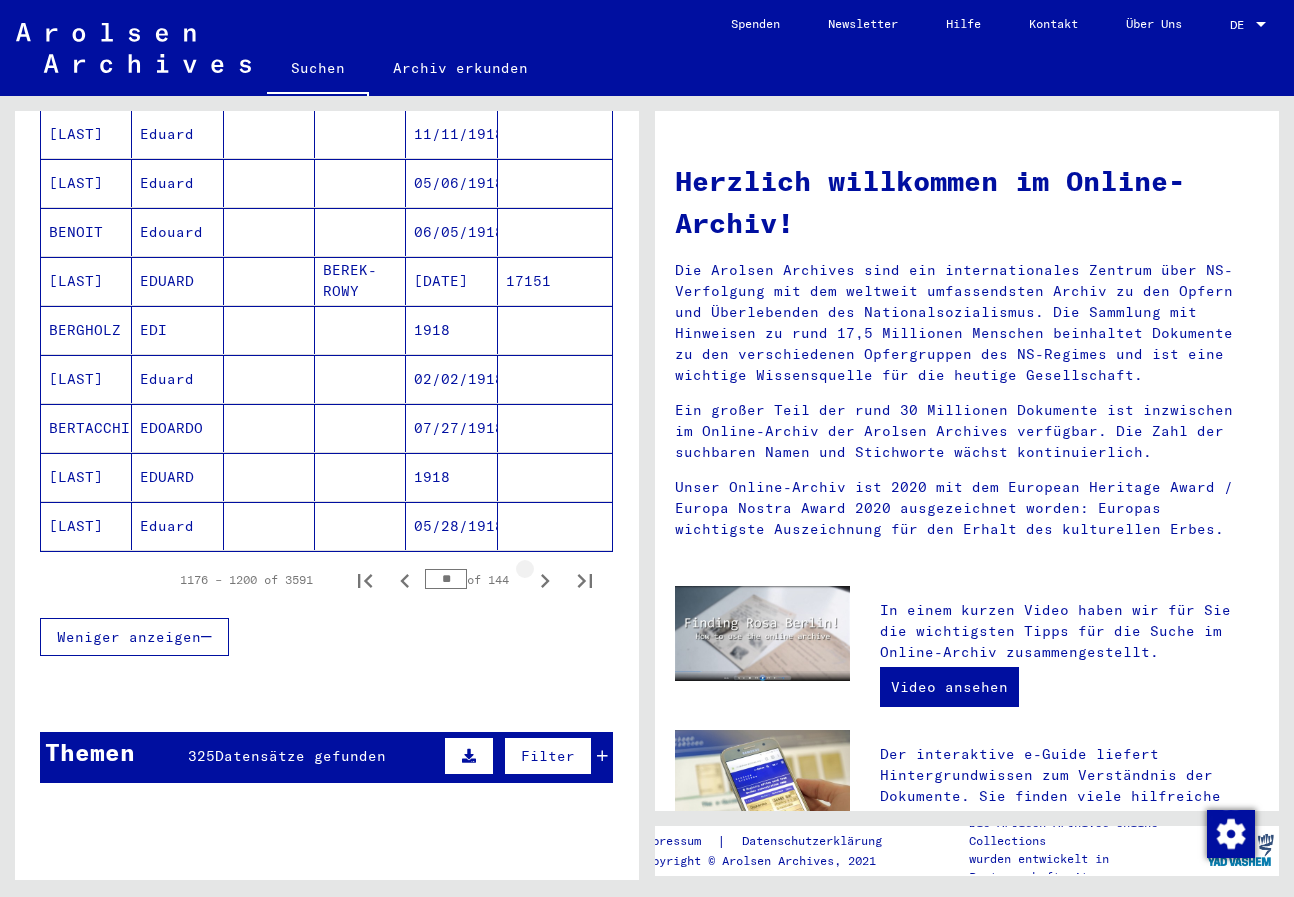 click 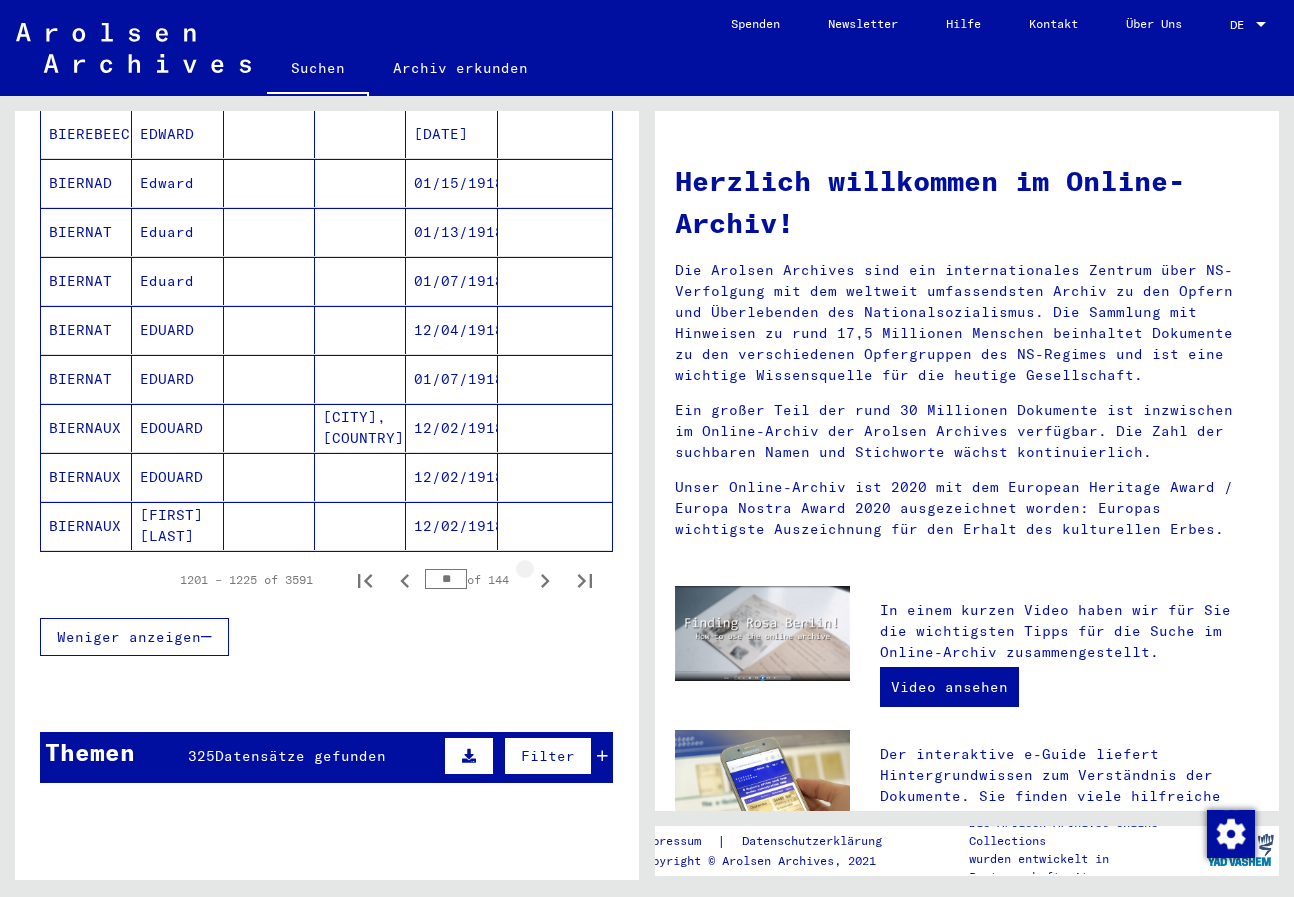 click 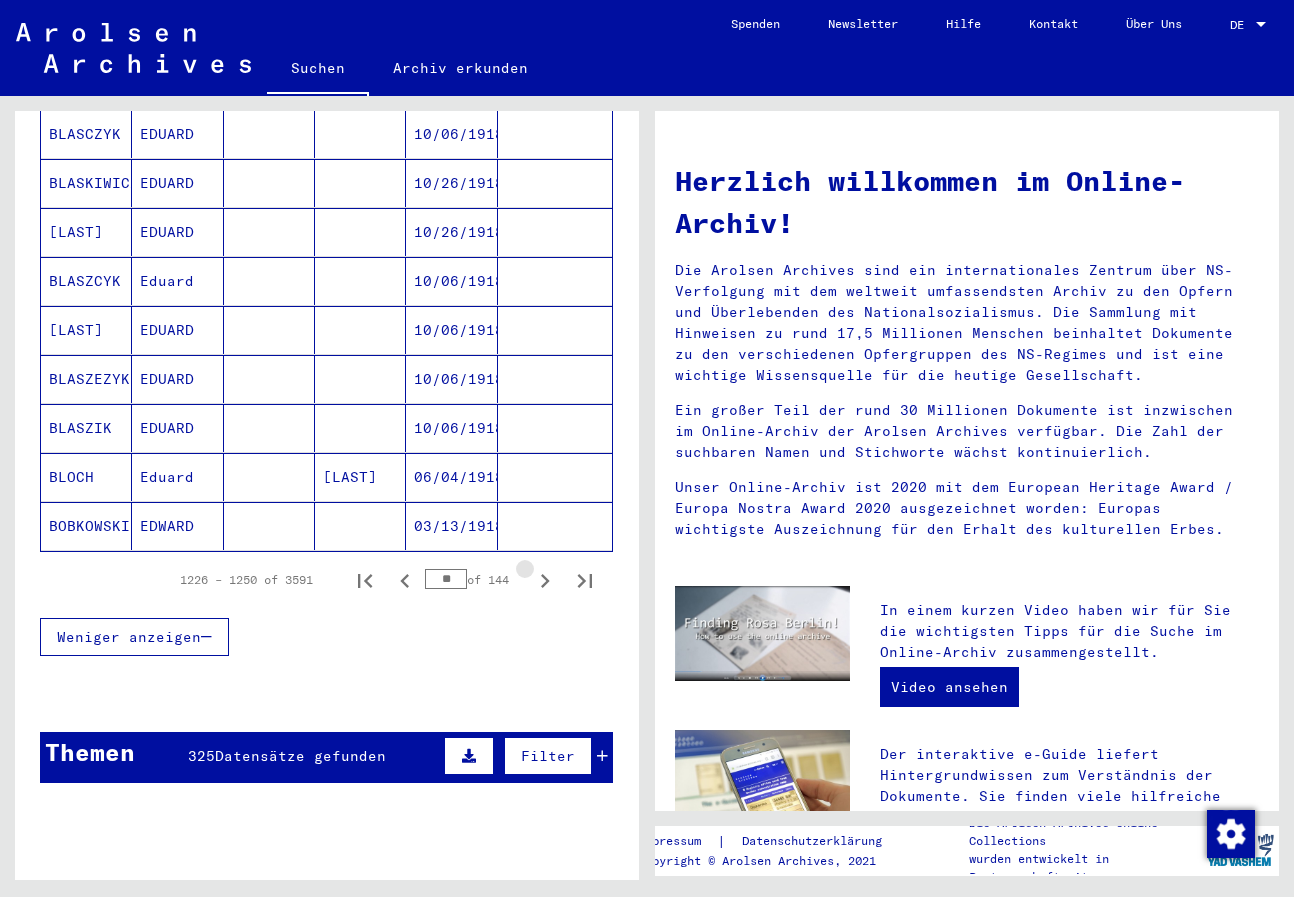 click 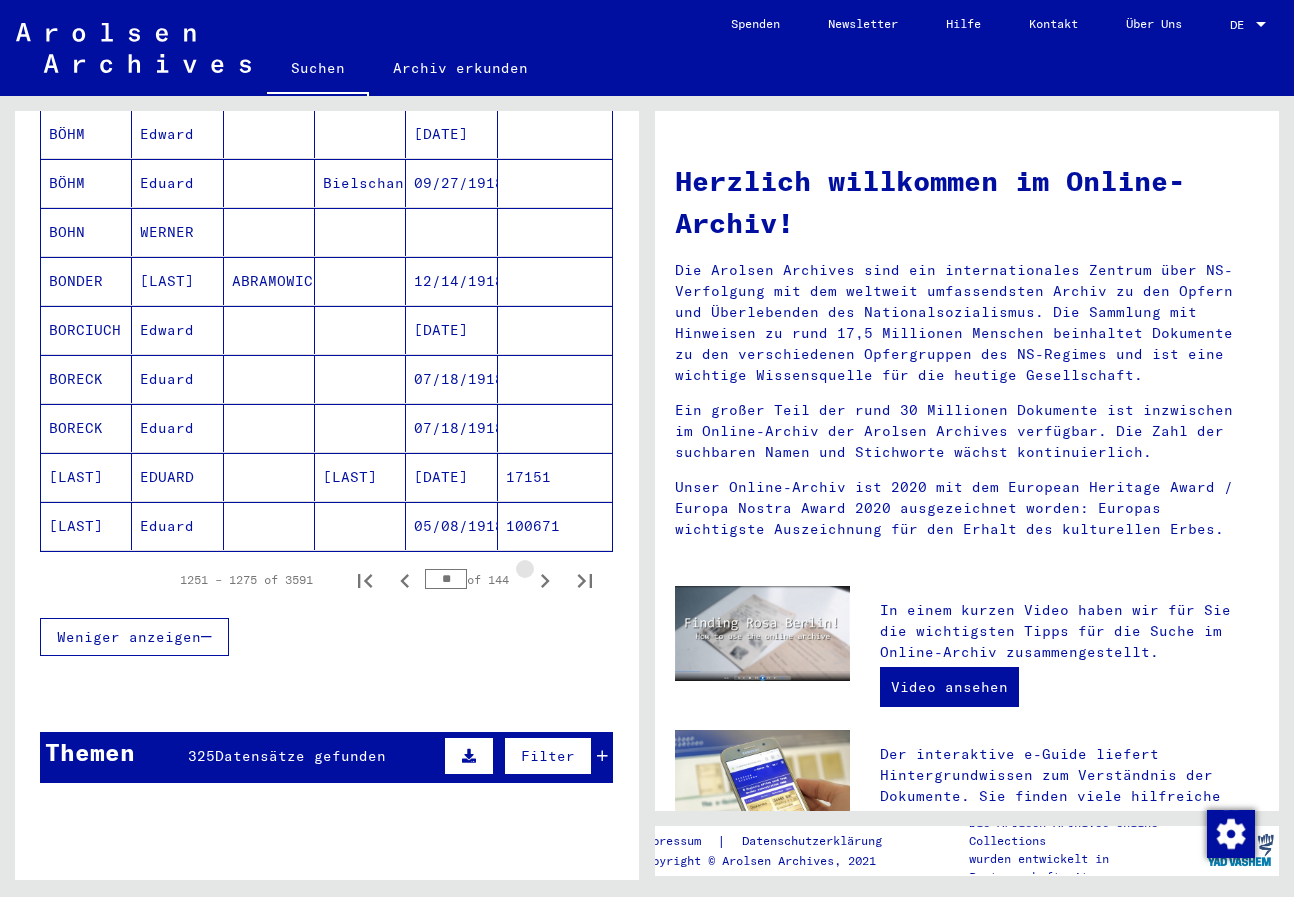 click 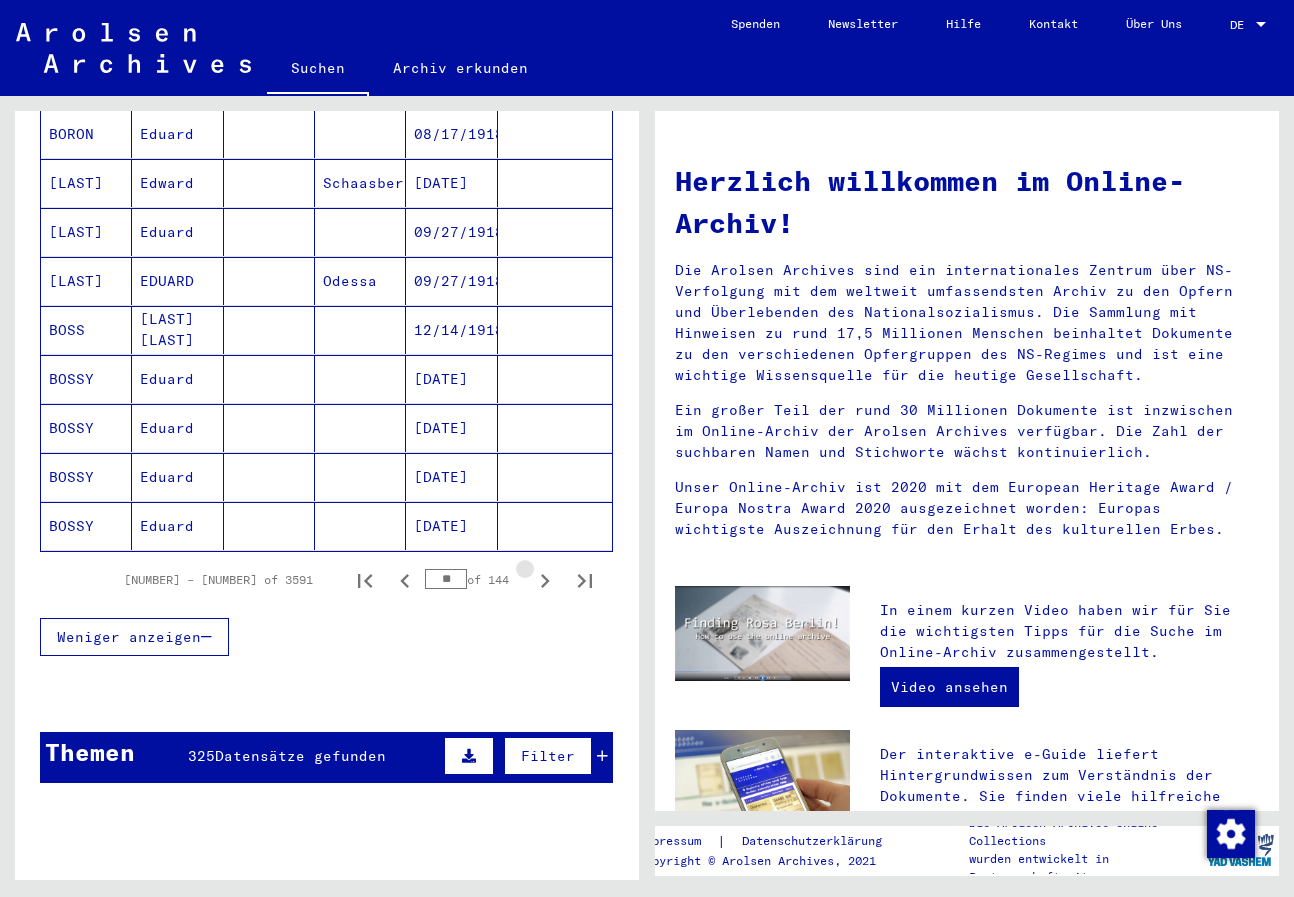 click 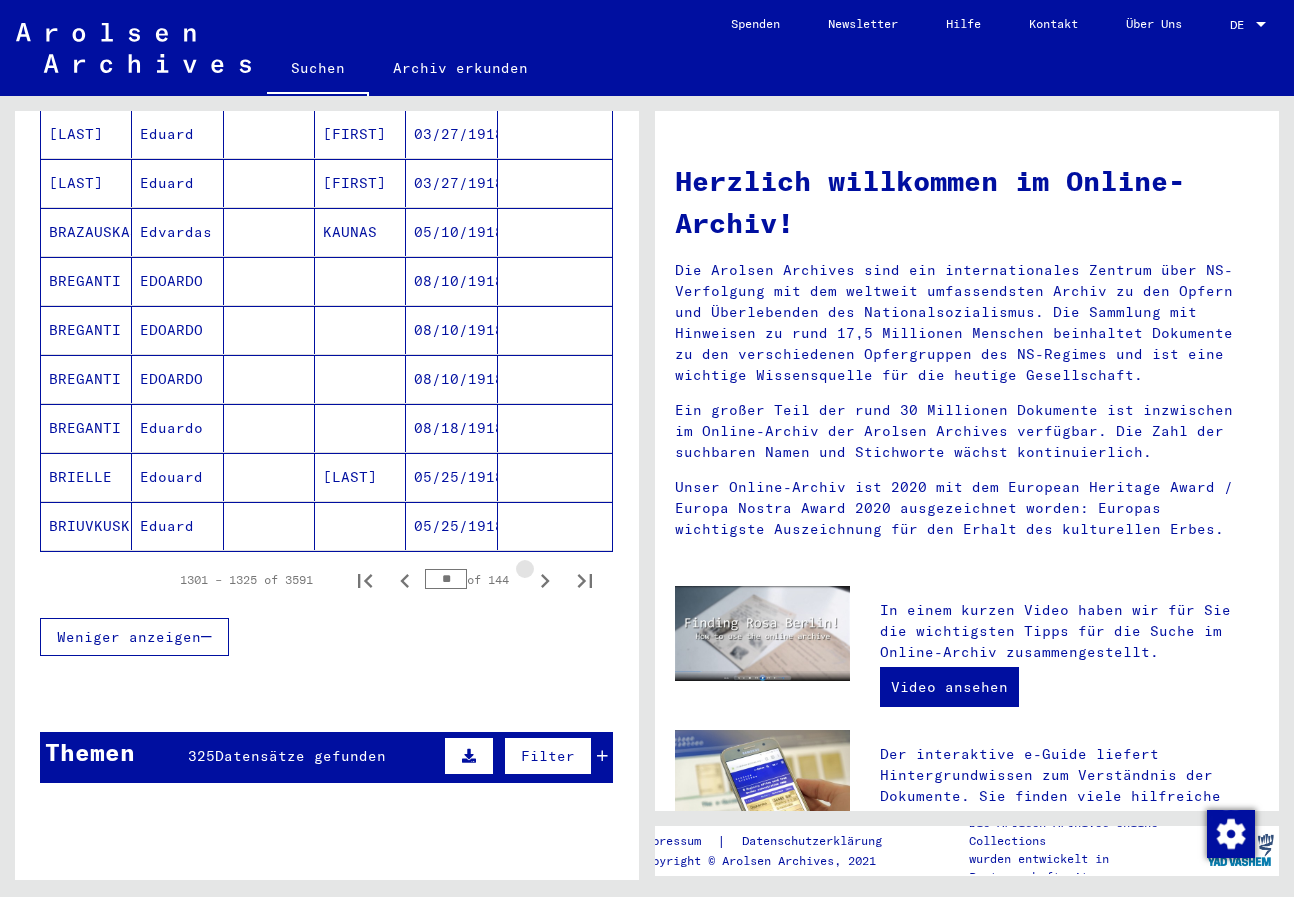 click 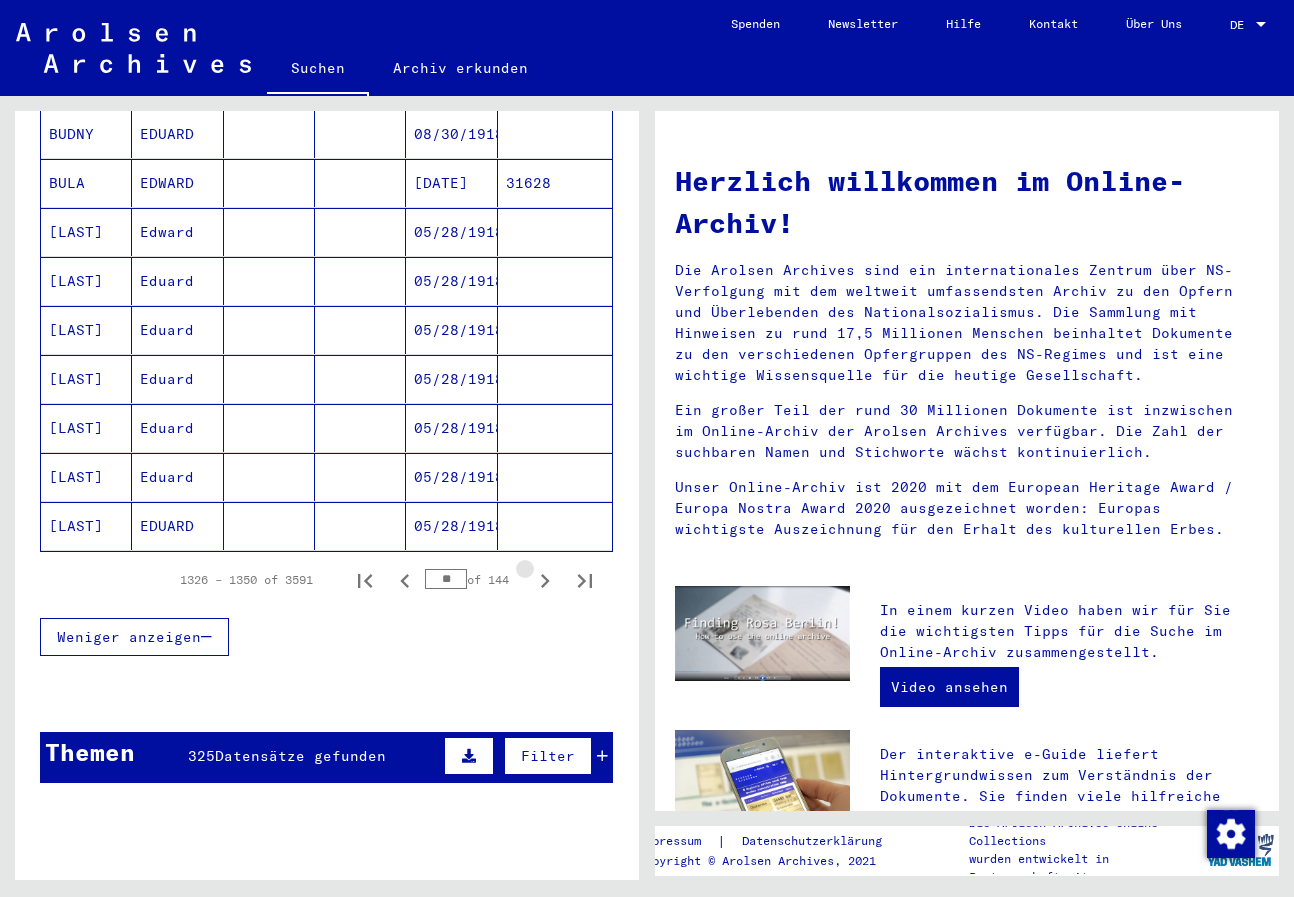 click 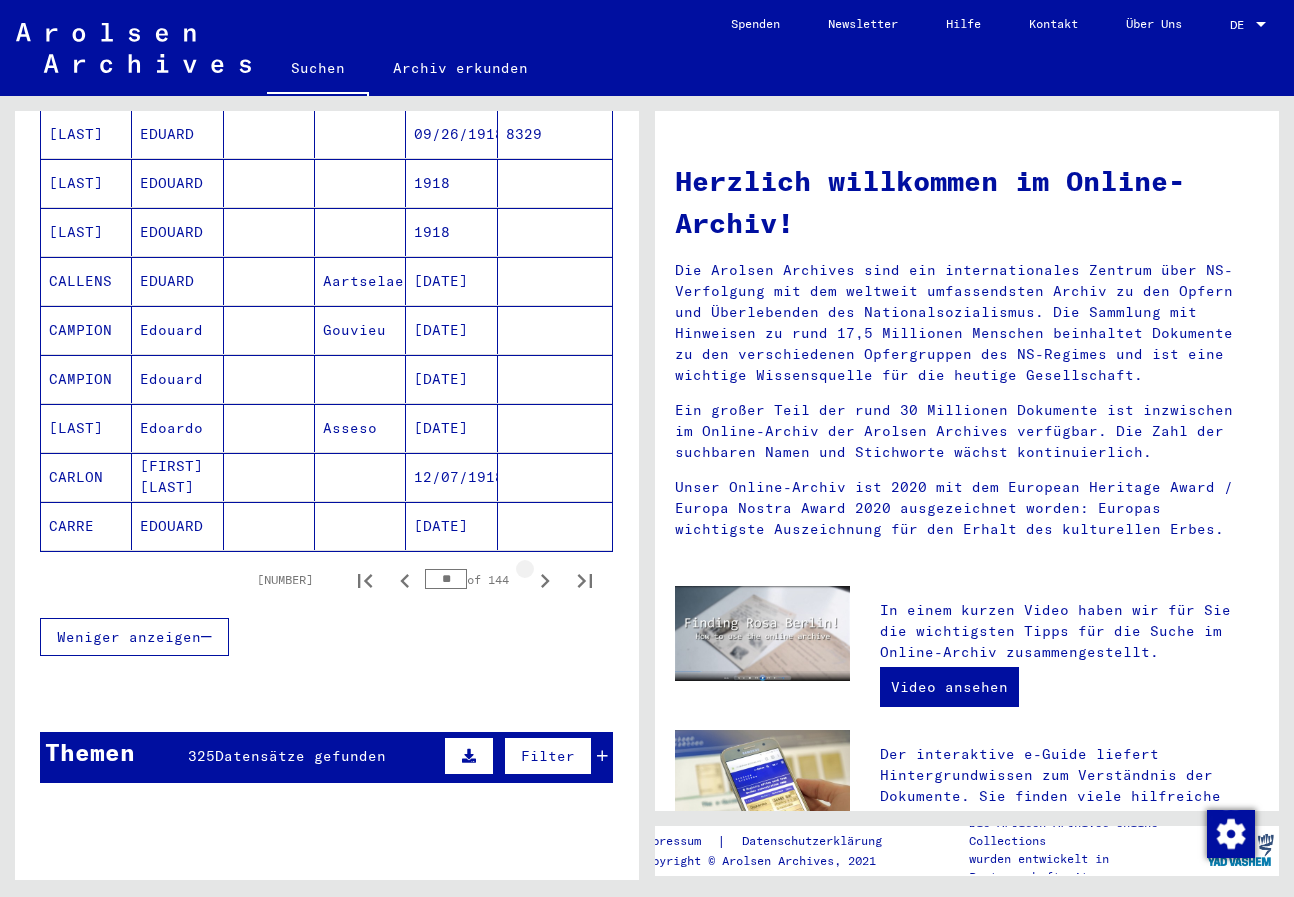 click 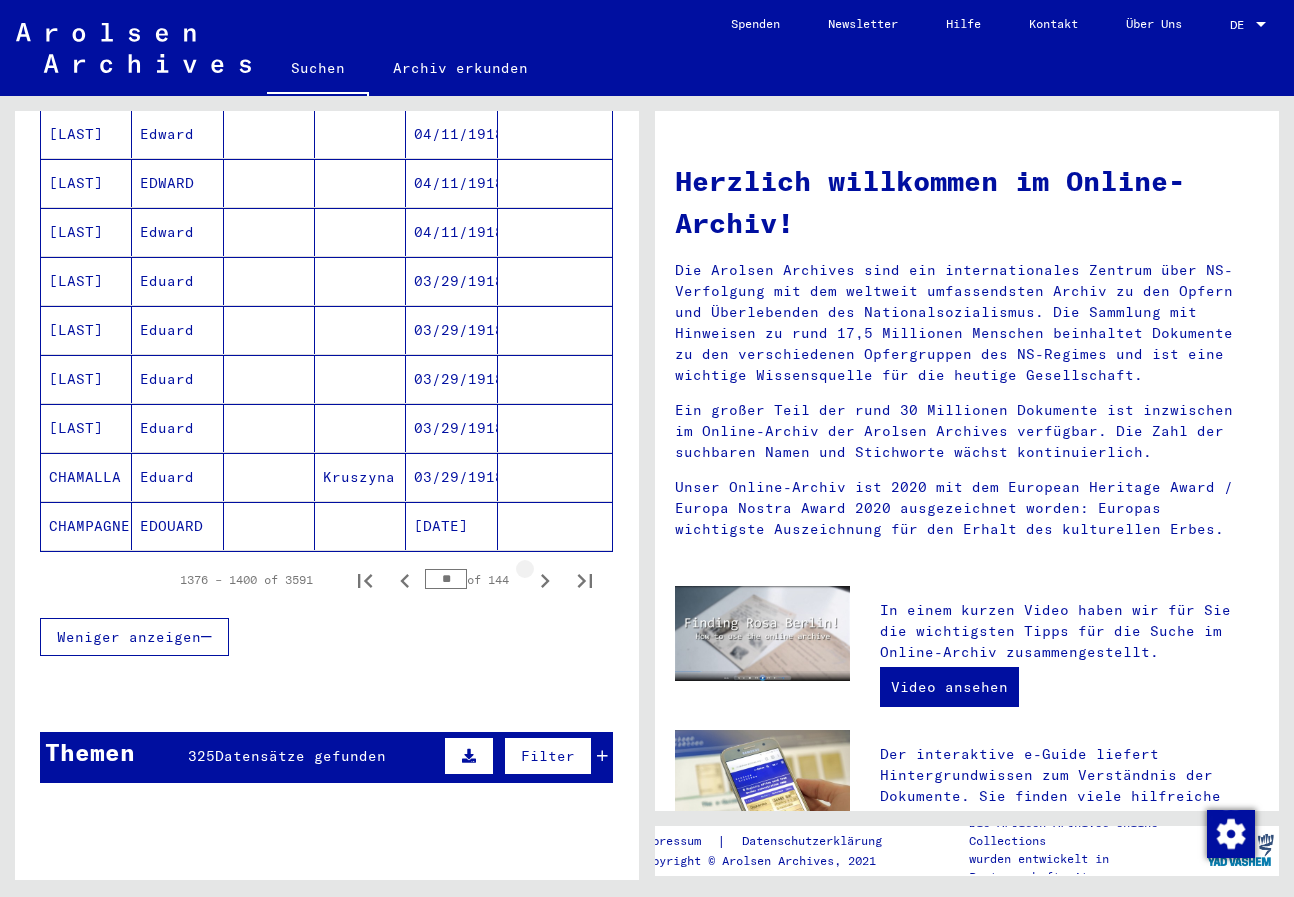 click 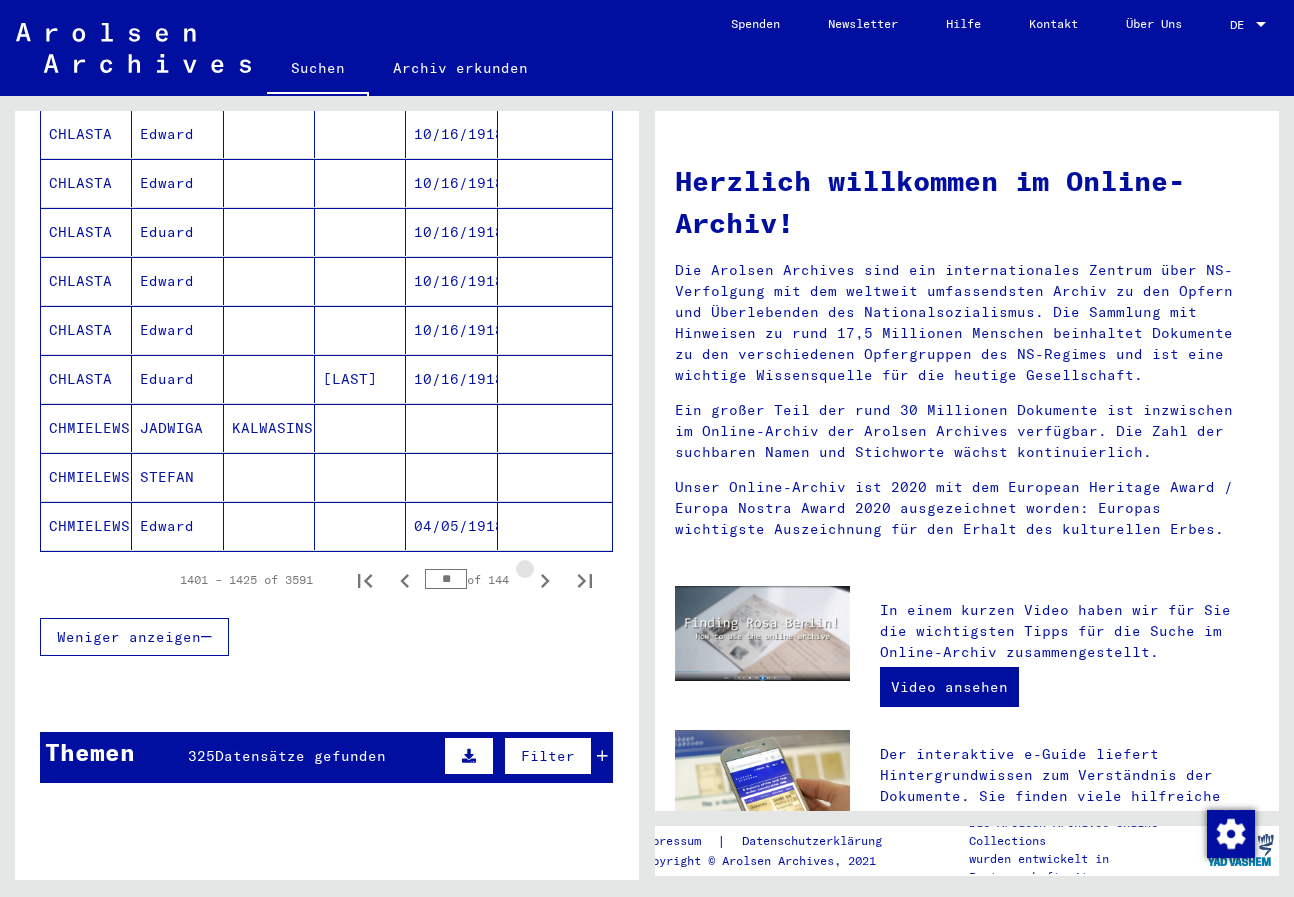 click 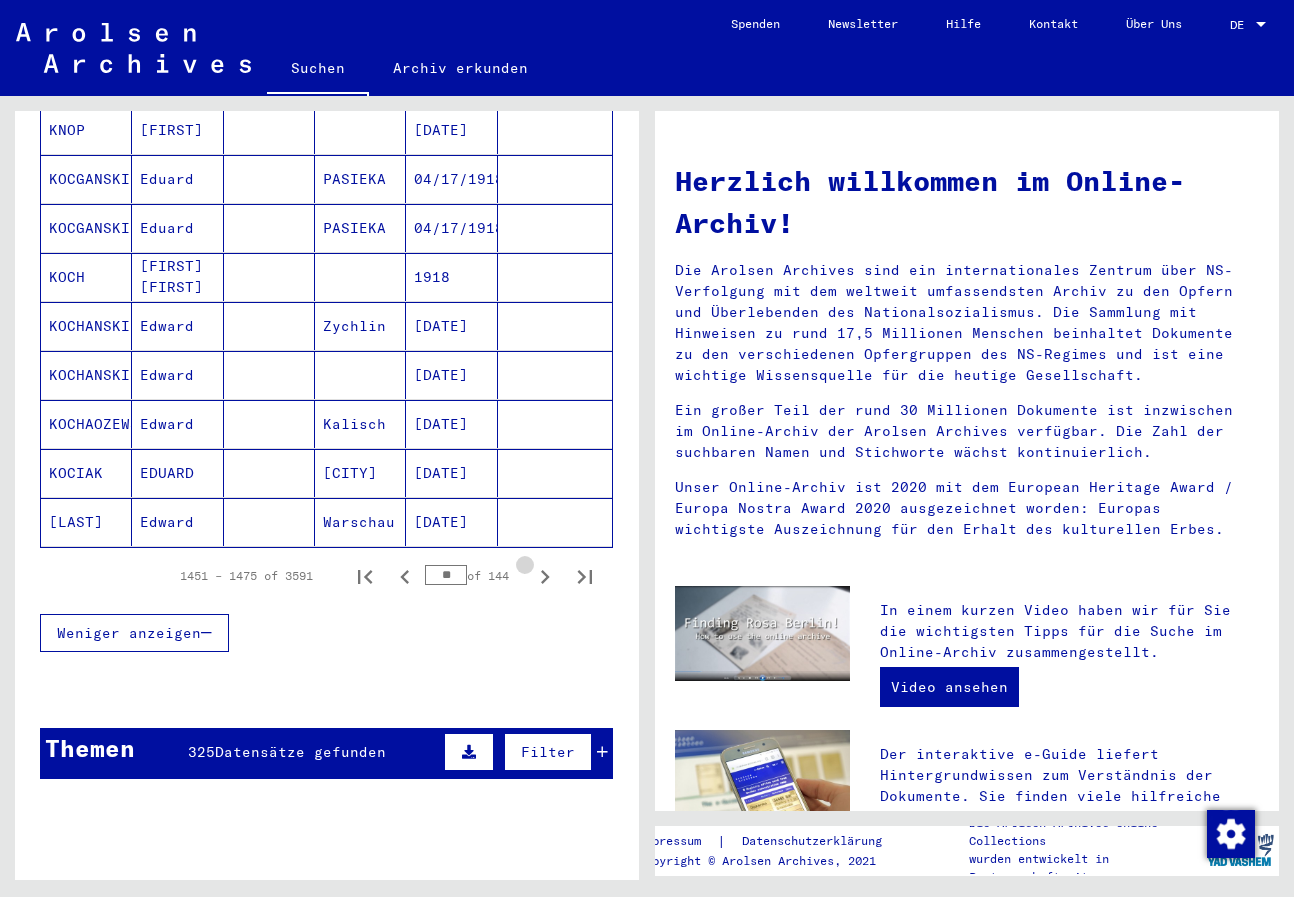 click 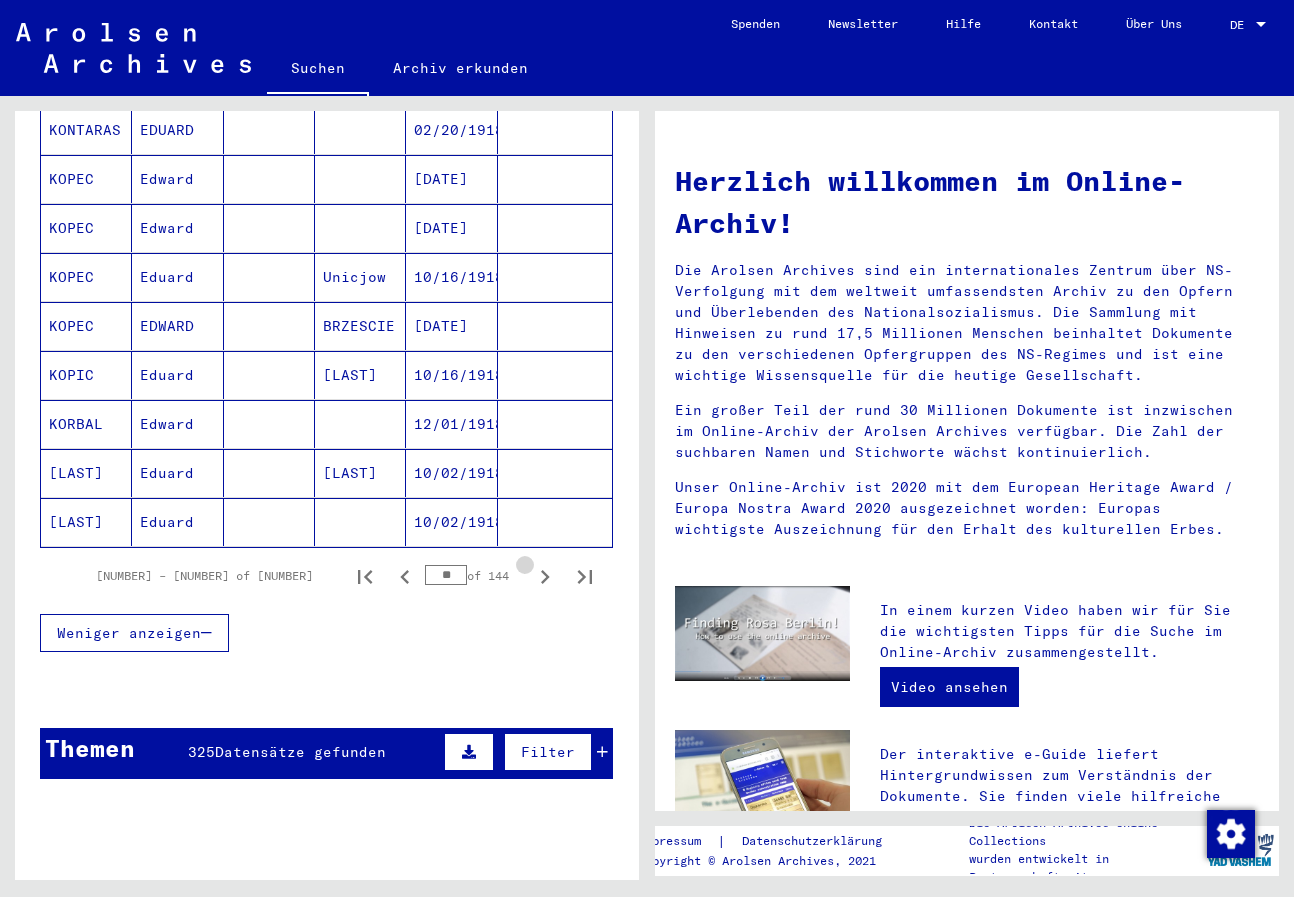 scroll, scrollTop: 1100, scrollLeft: 0, axis: vertical 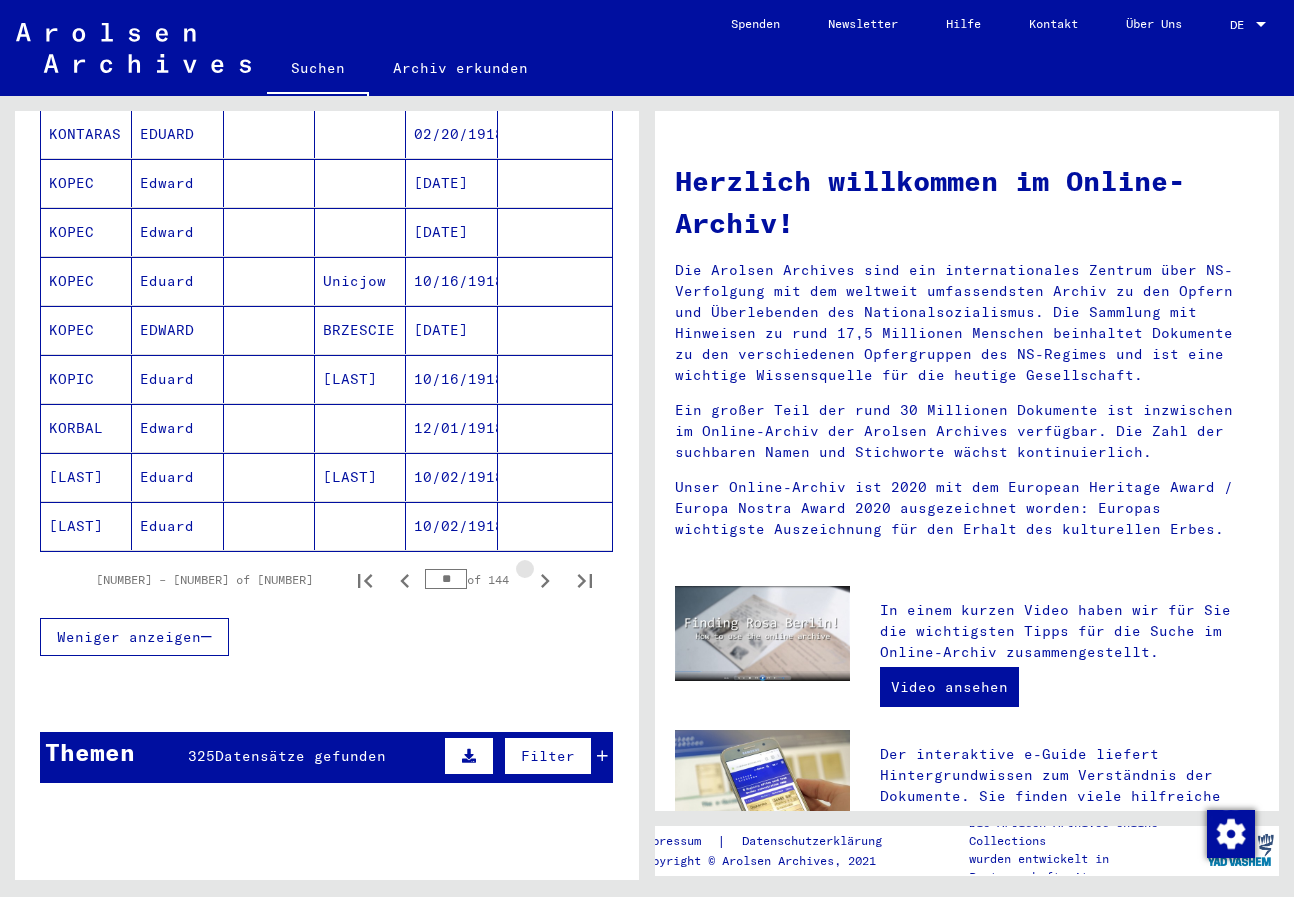 click 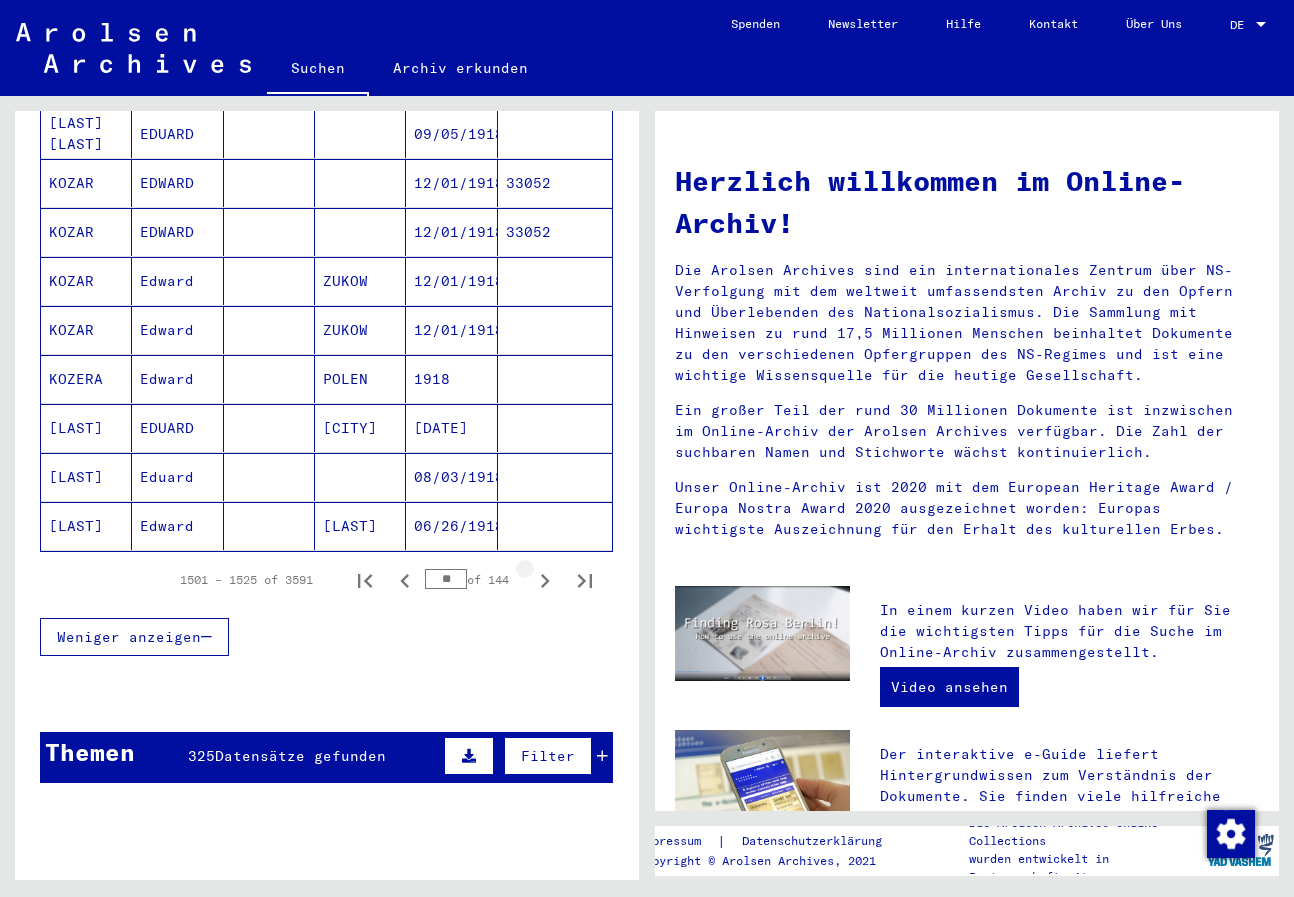click 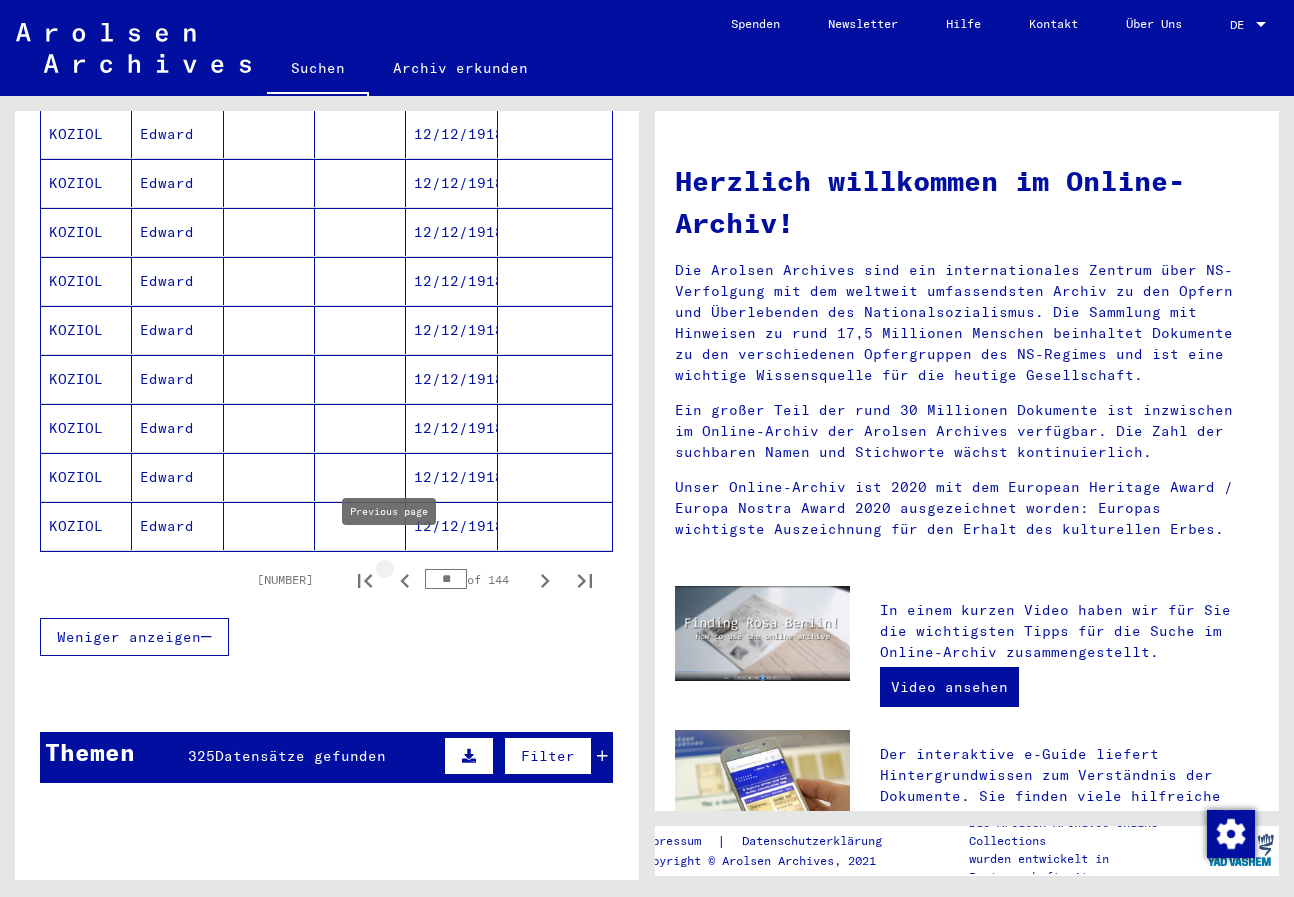 click 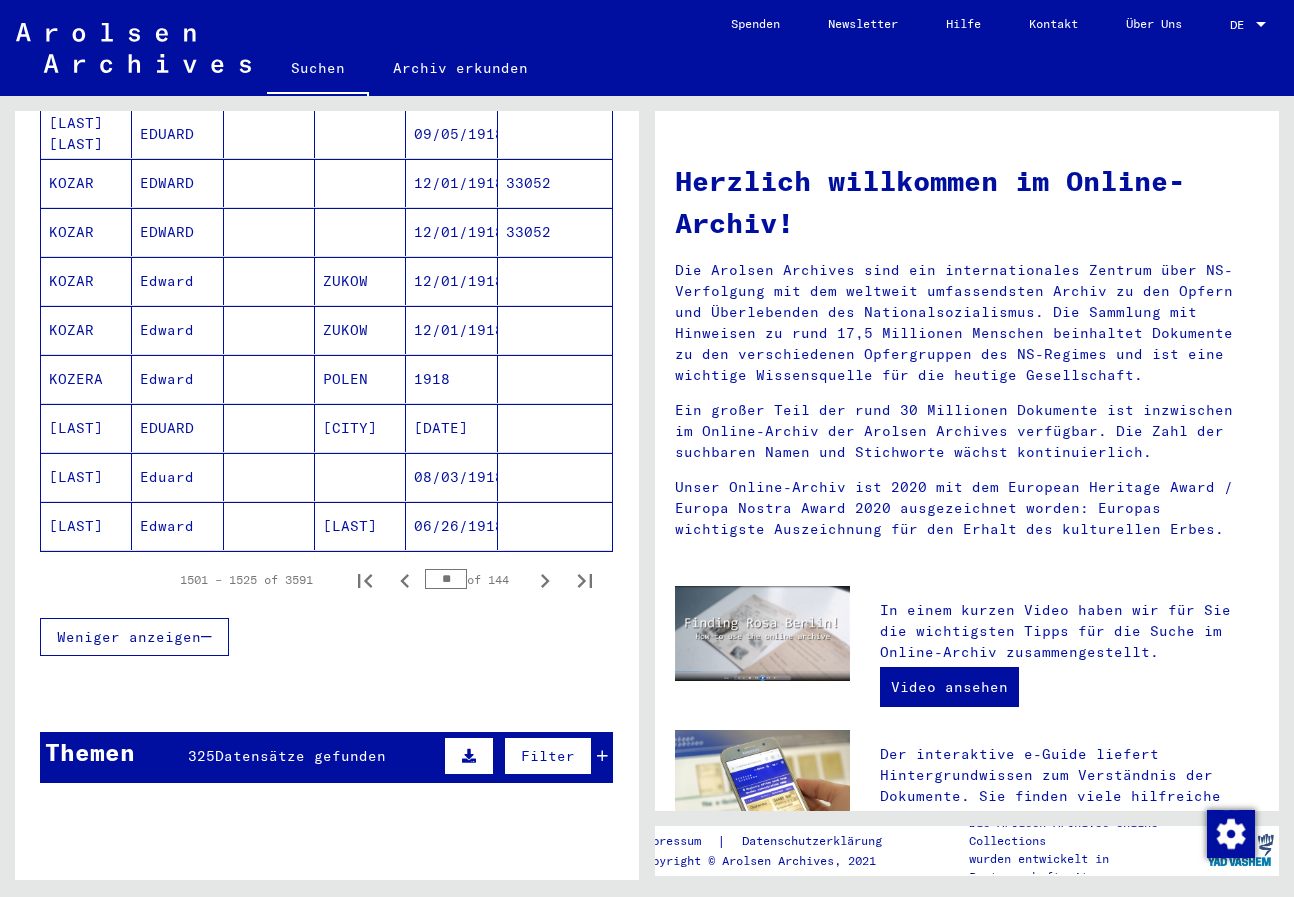 click 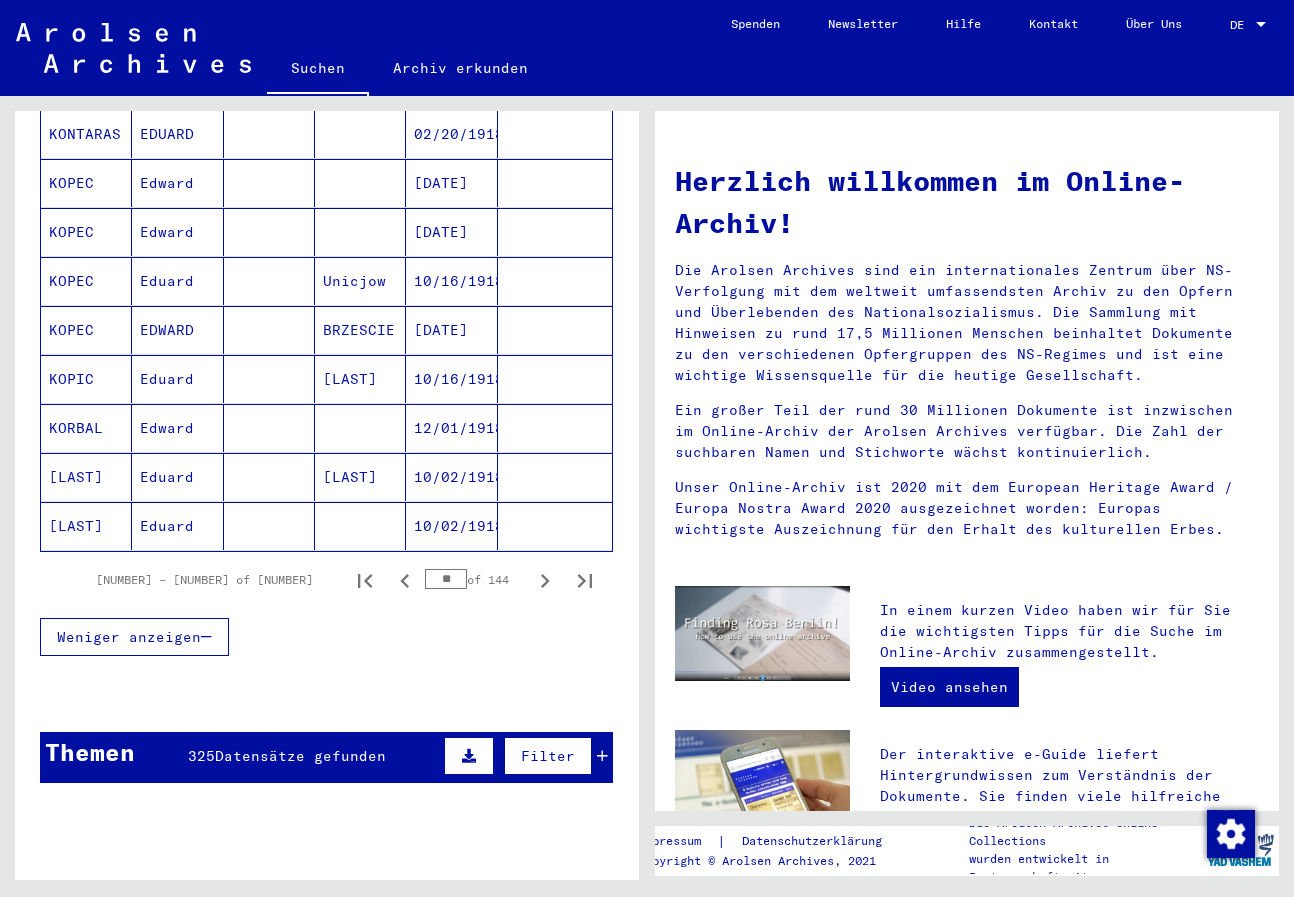 click 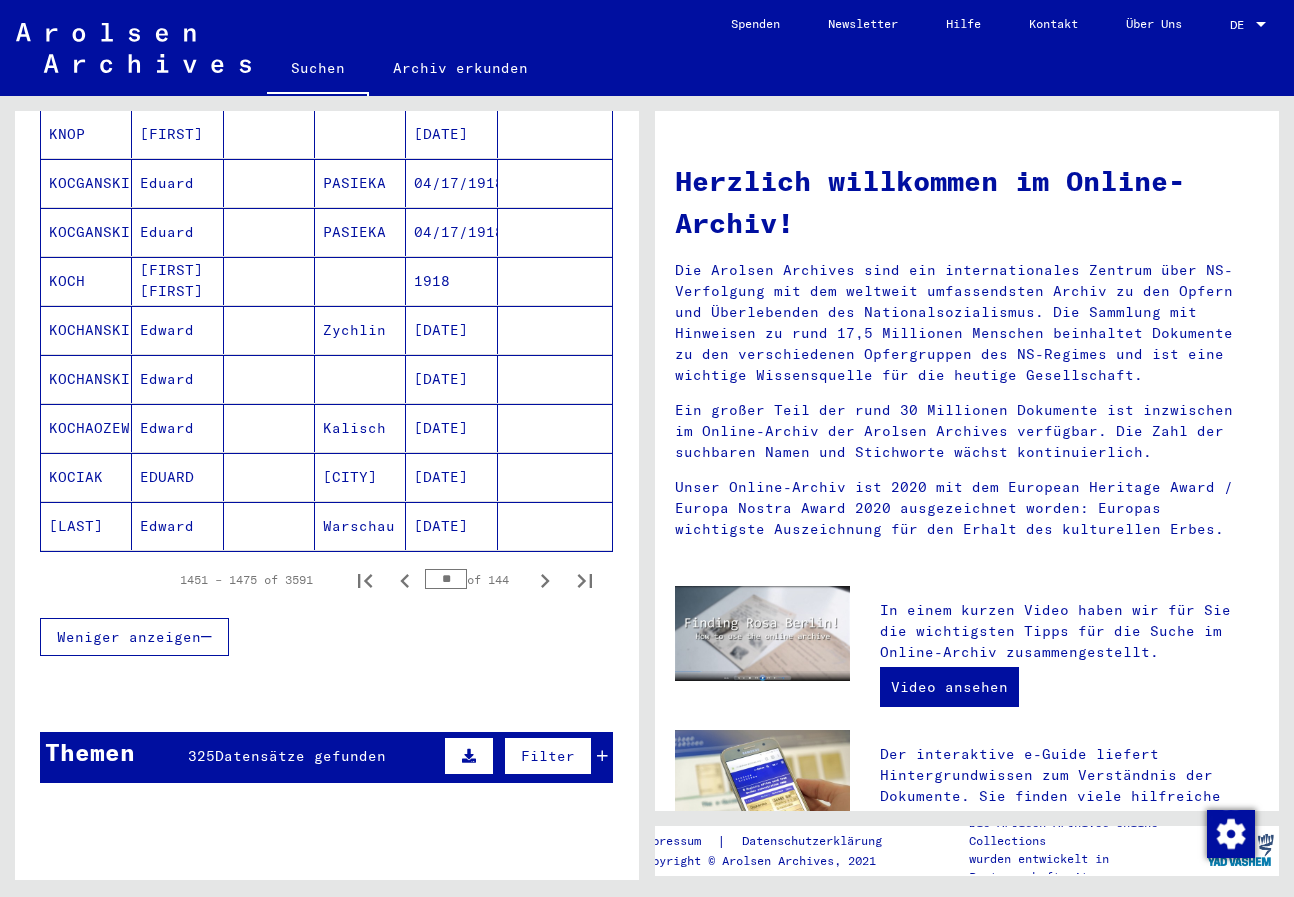 click 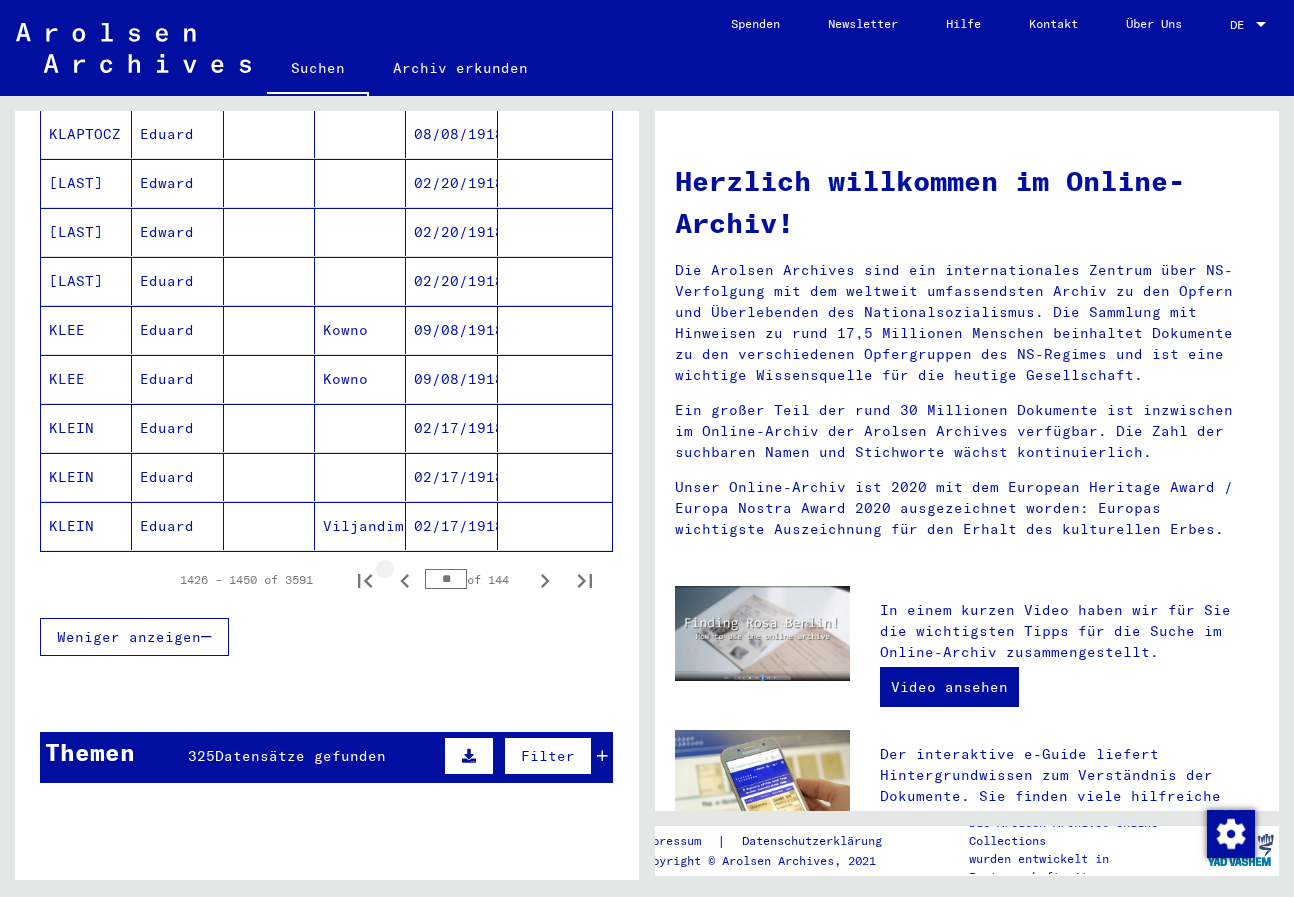 click 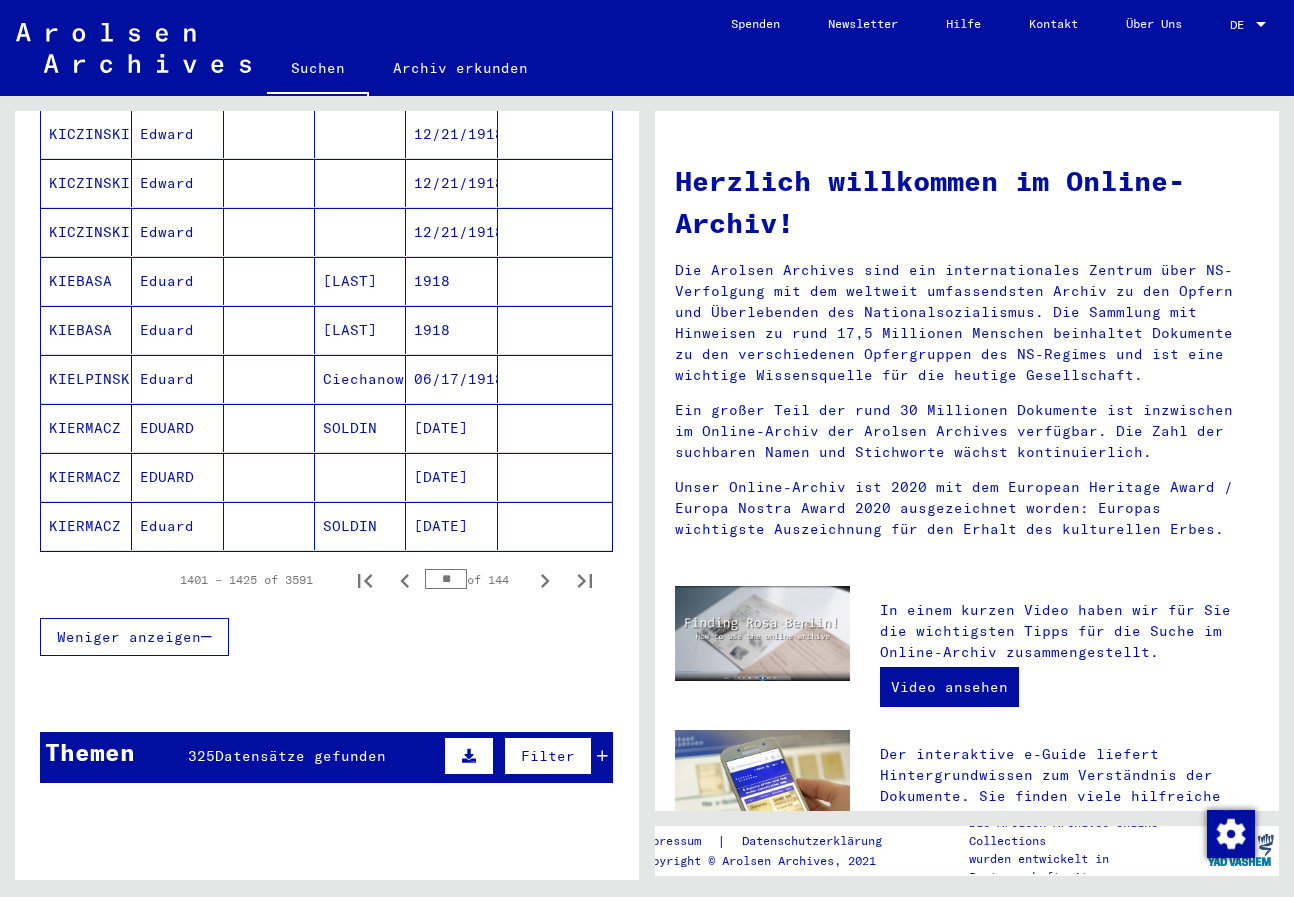 click 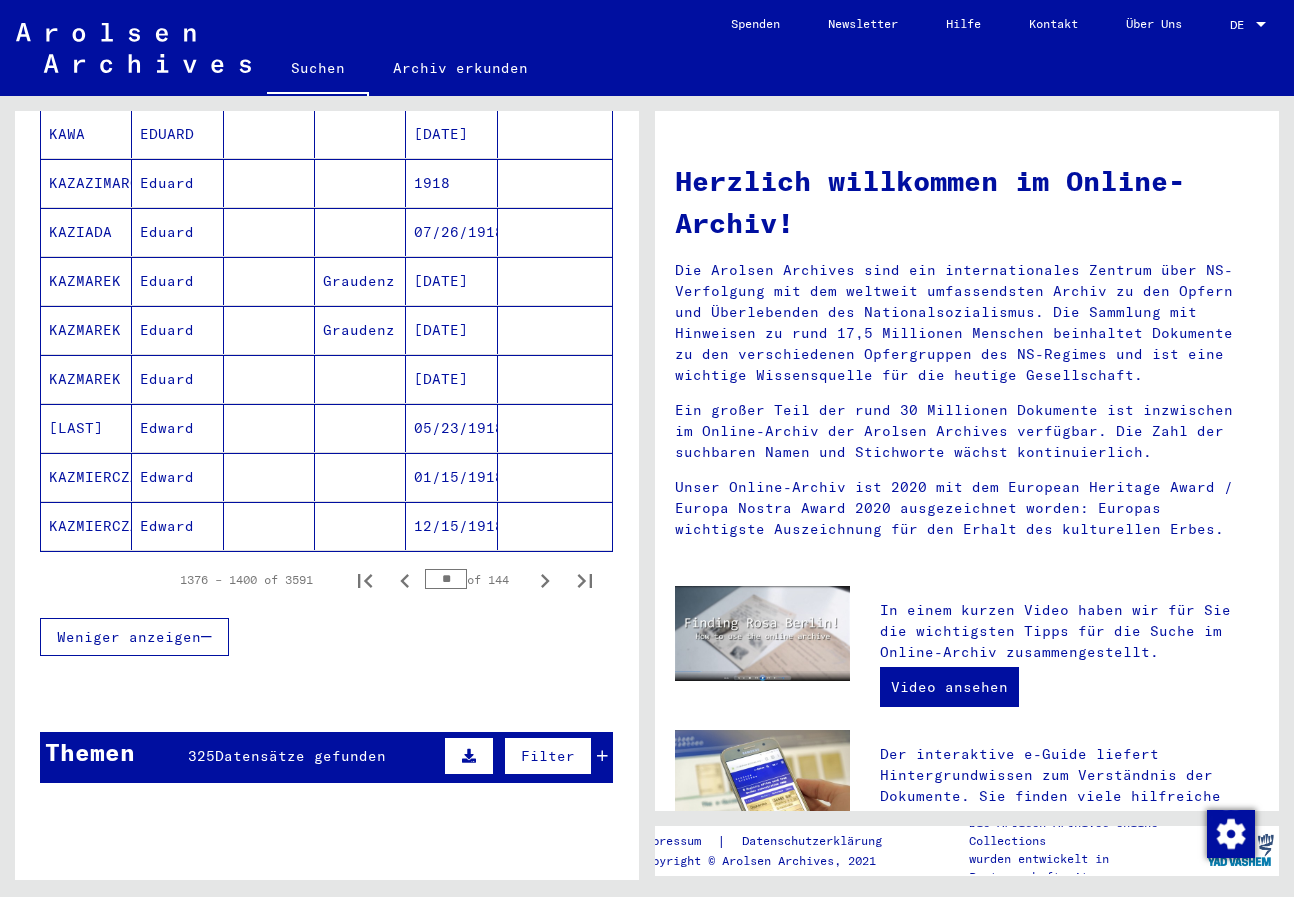 click 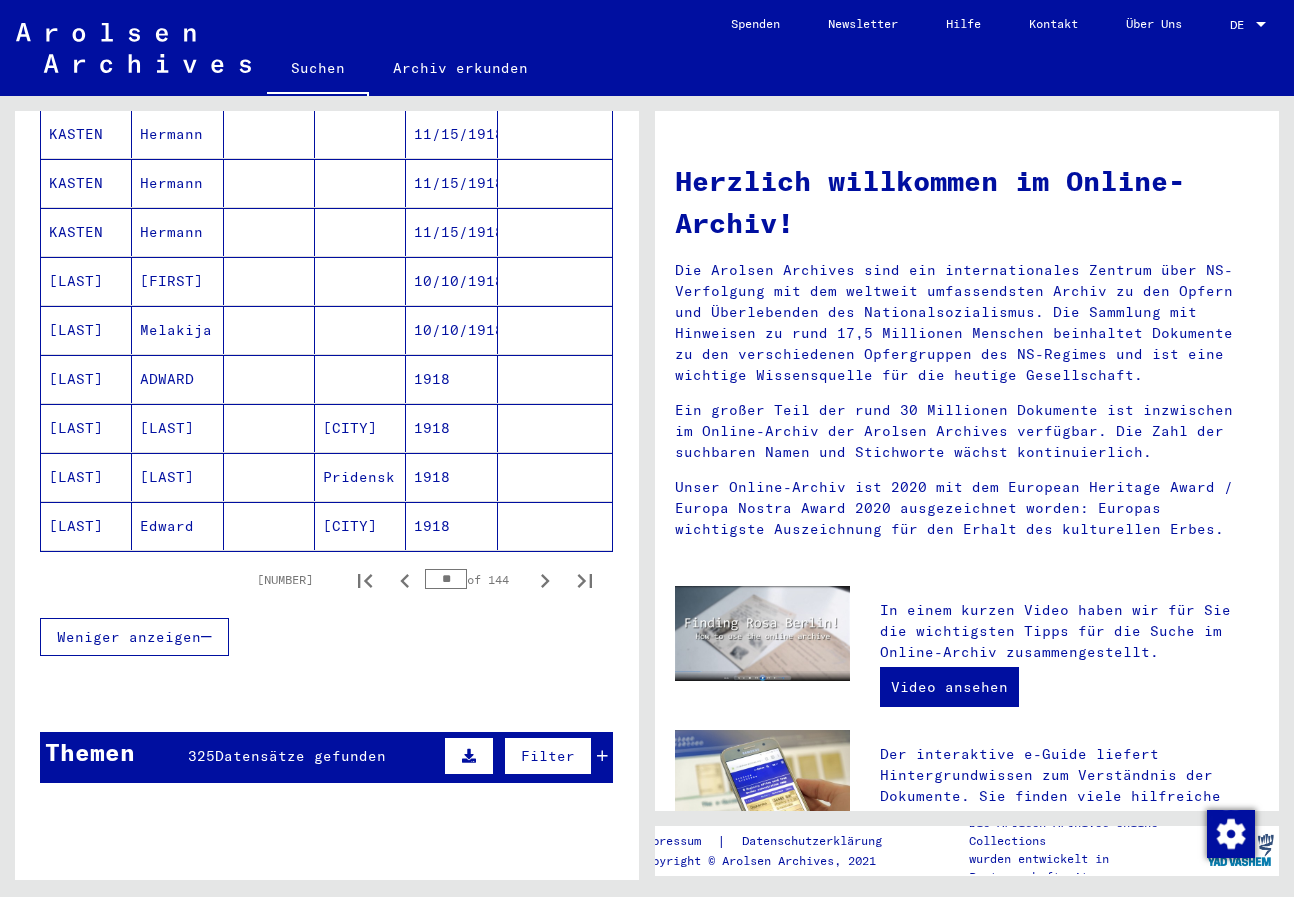 click 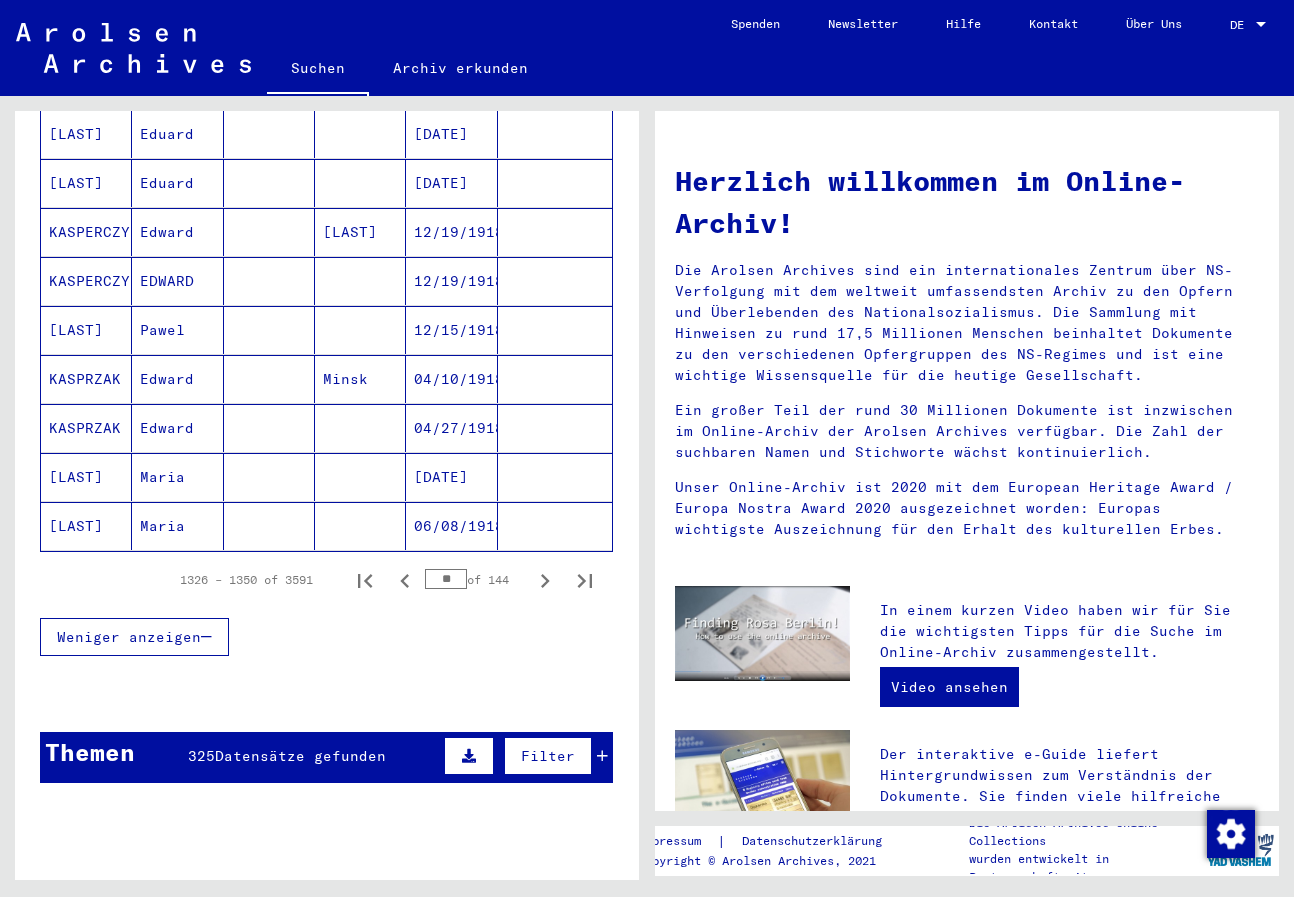click 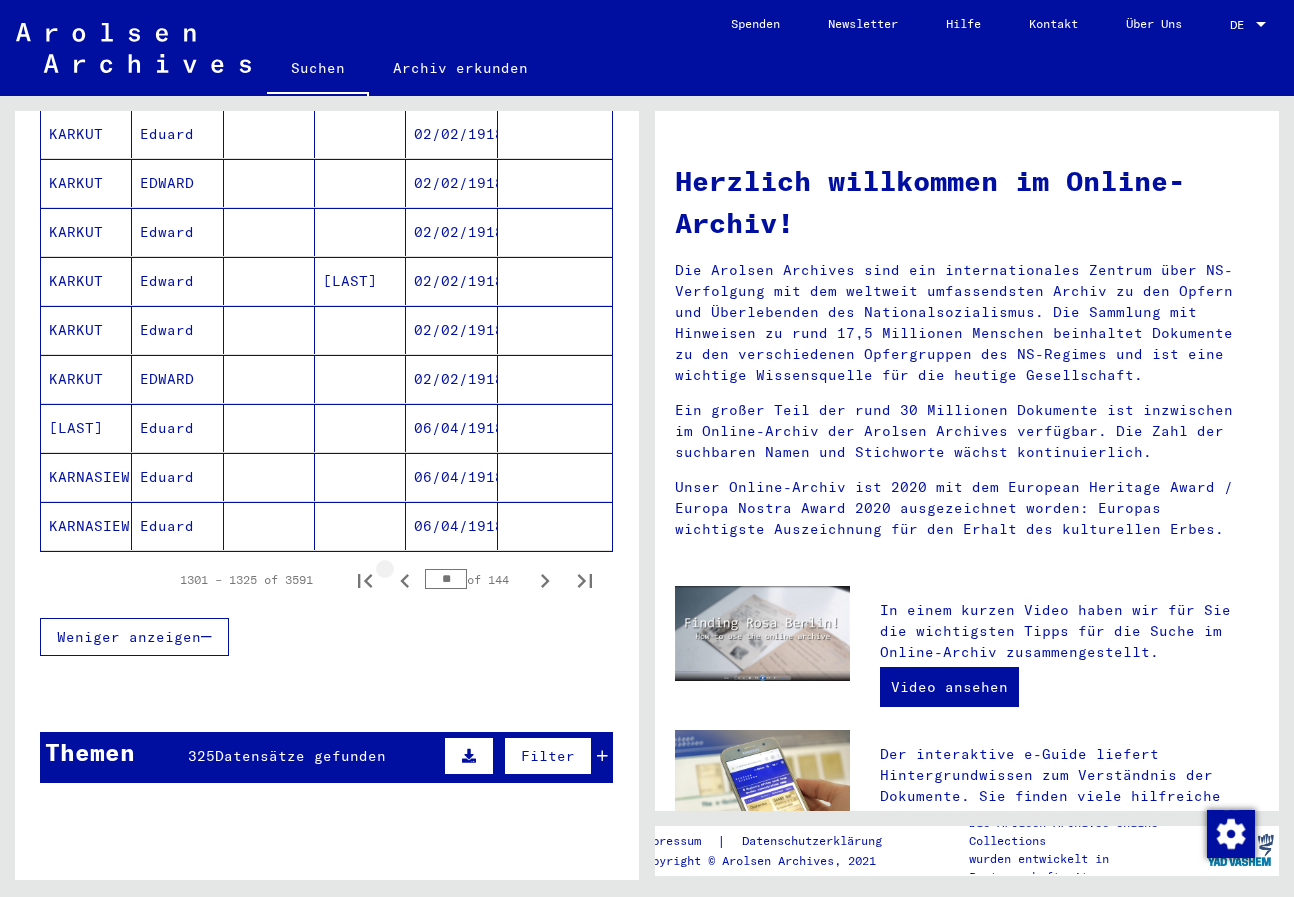 click 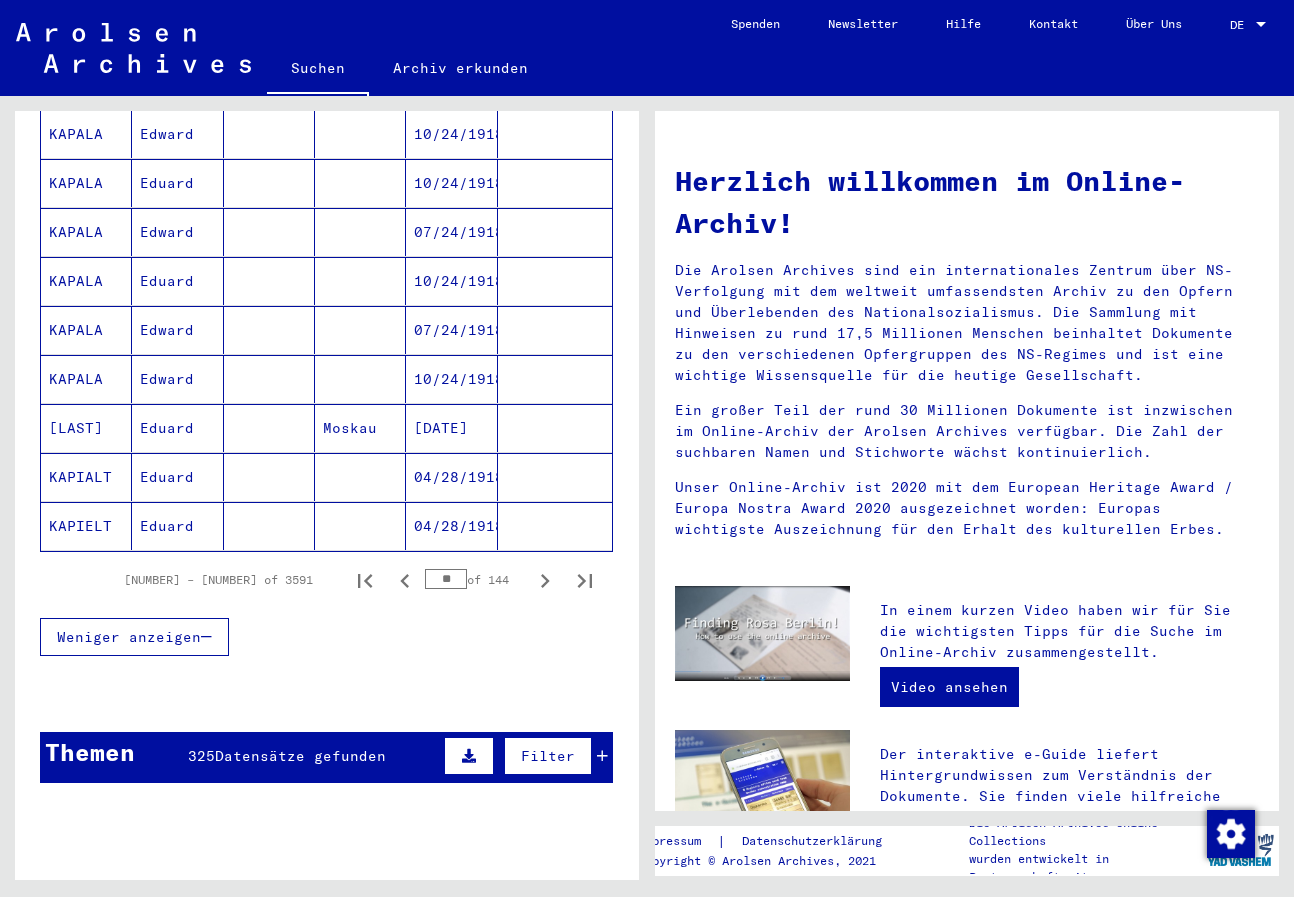 click 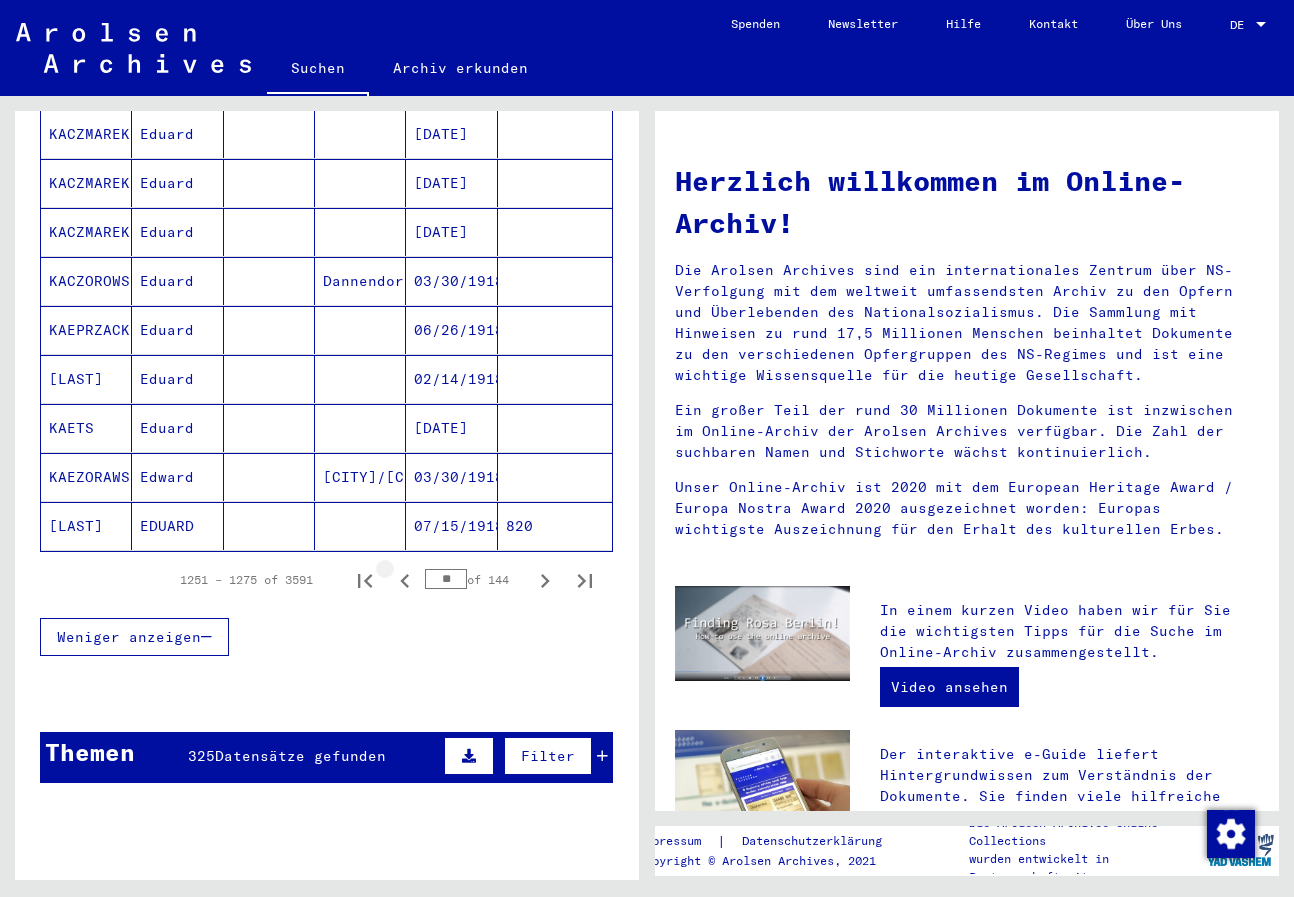 click 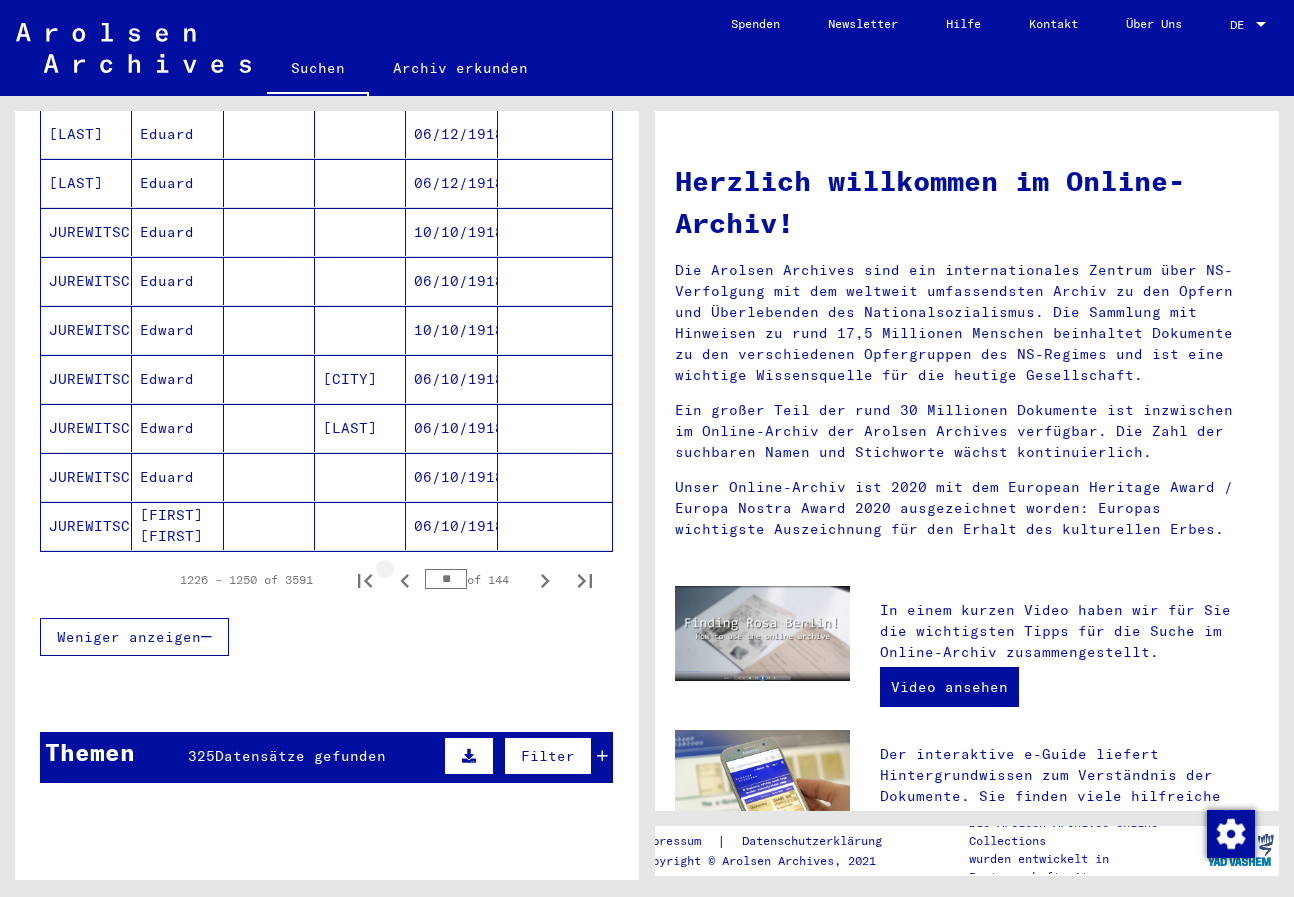 click 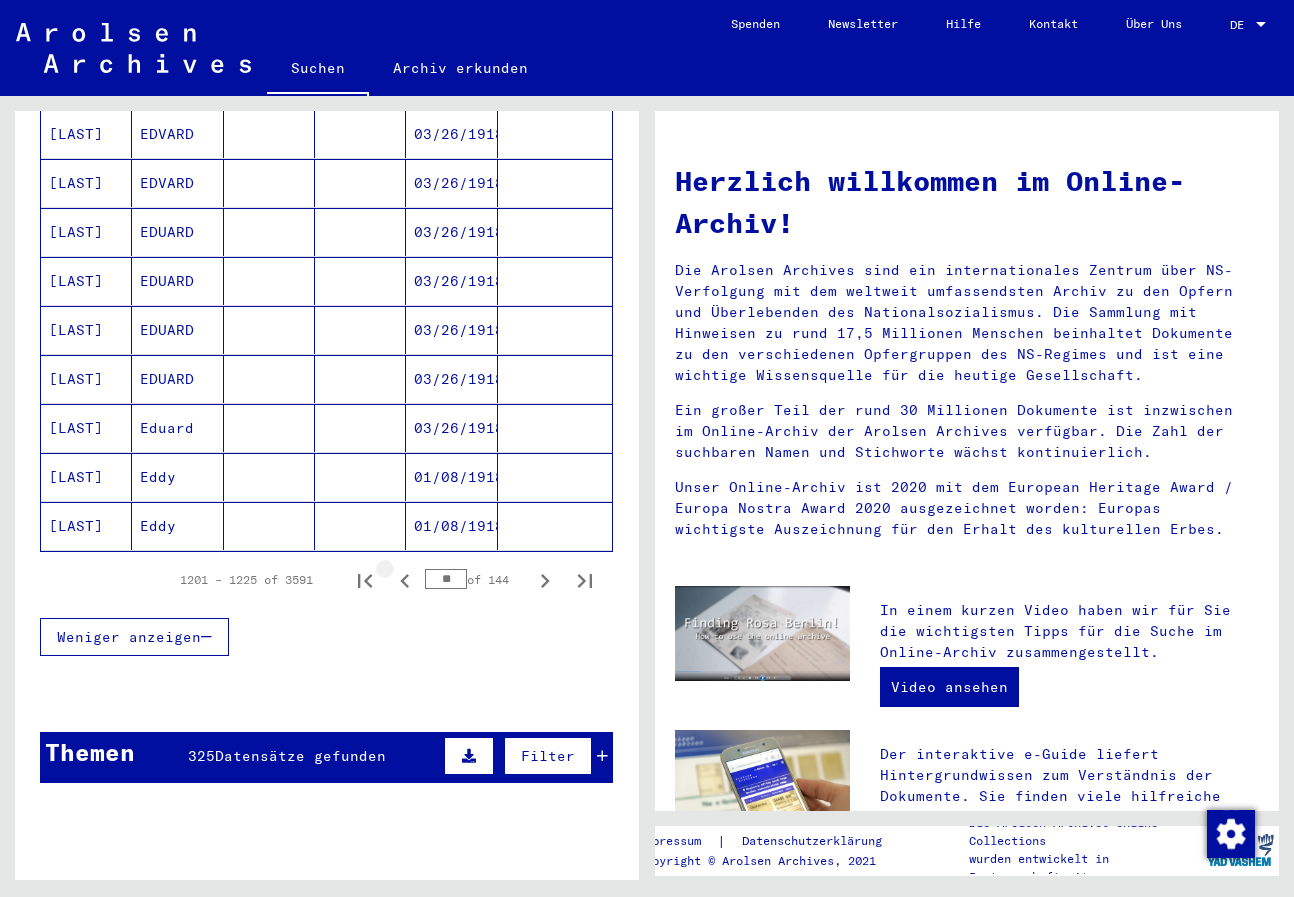 click 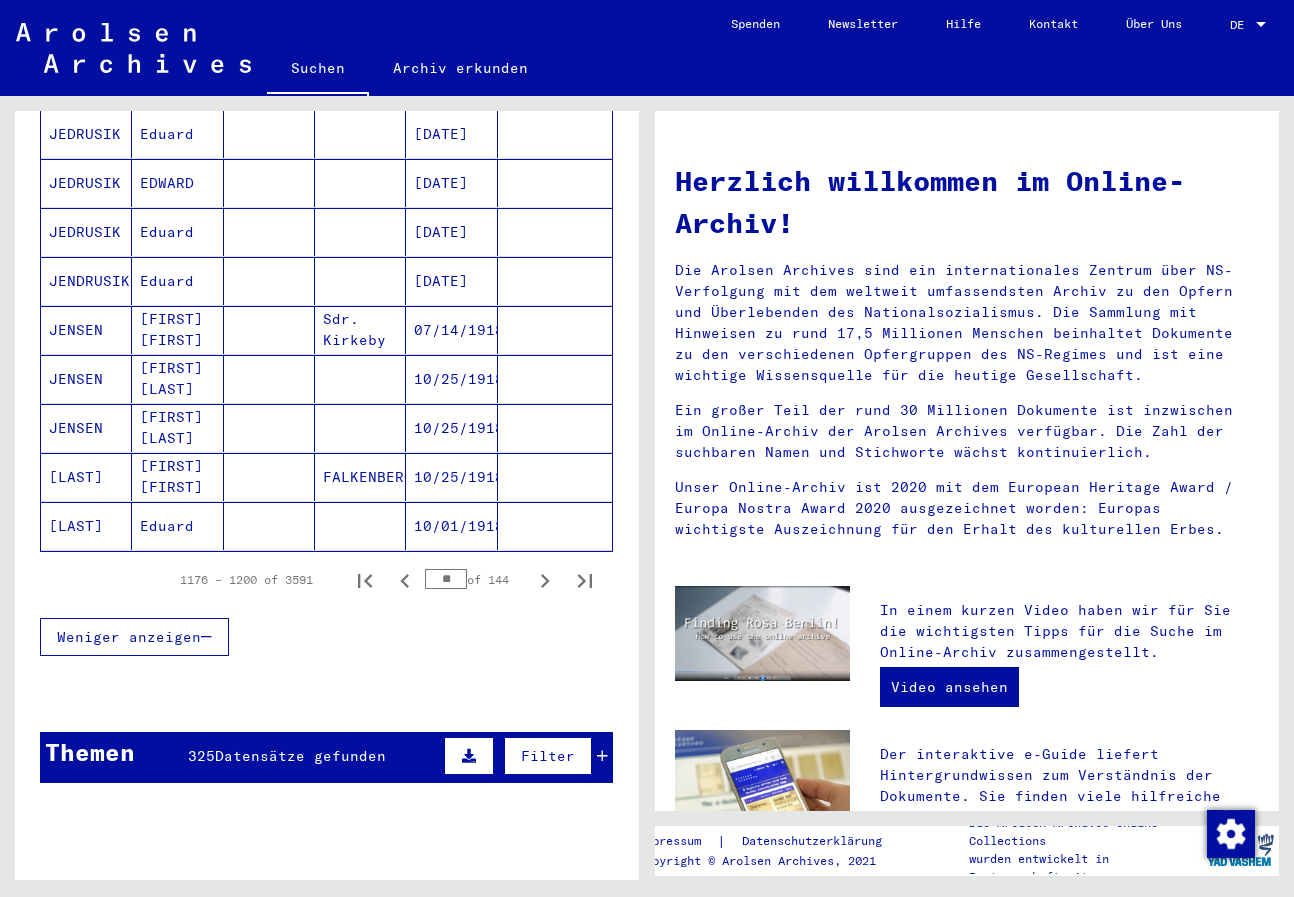 click 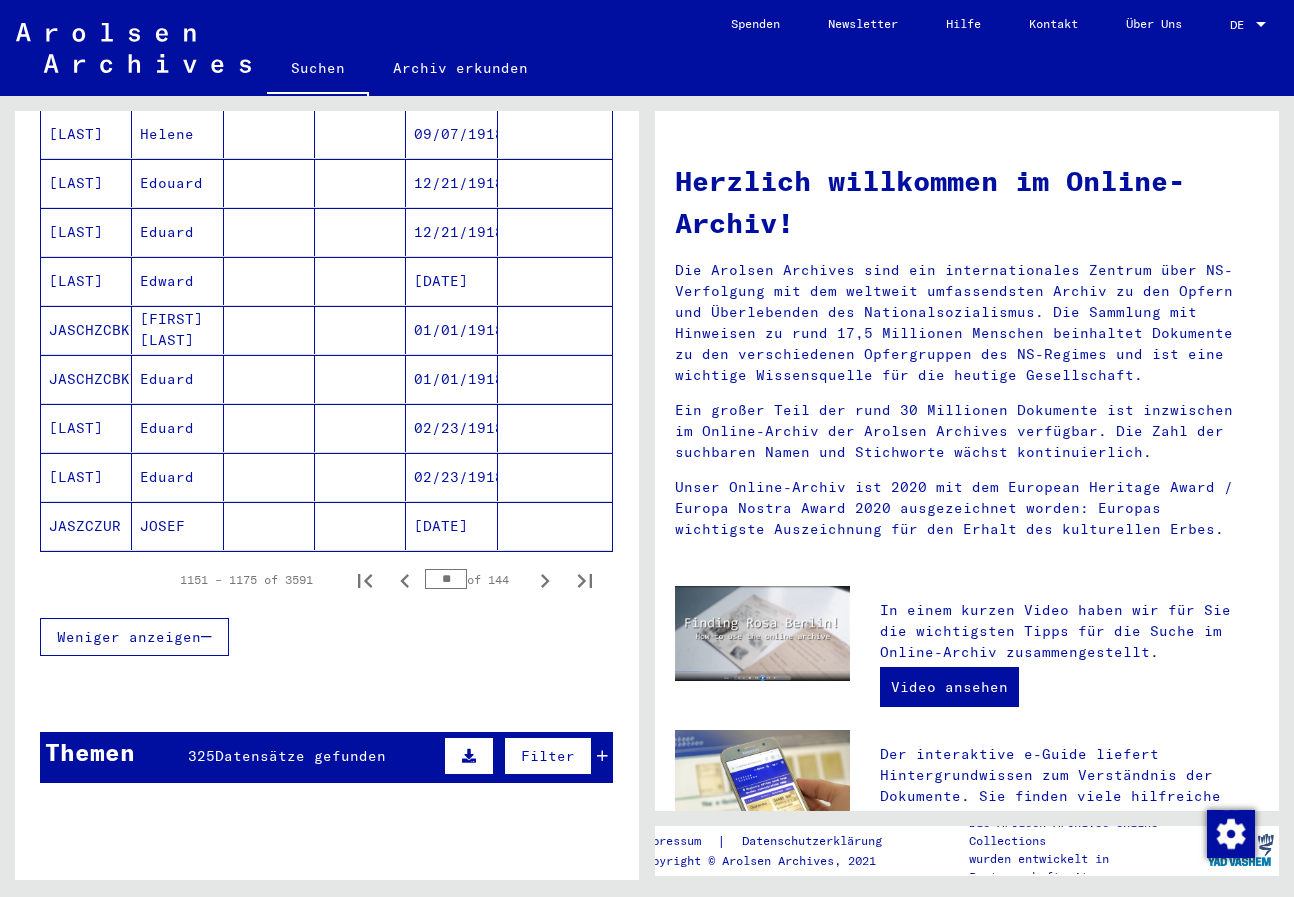 click 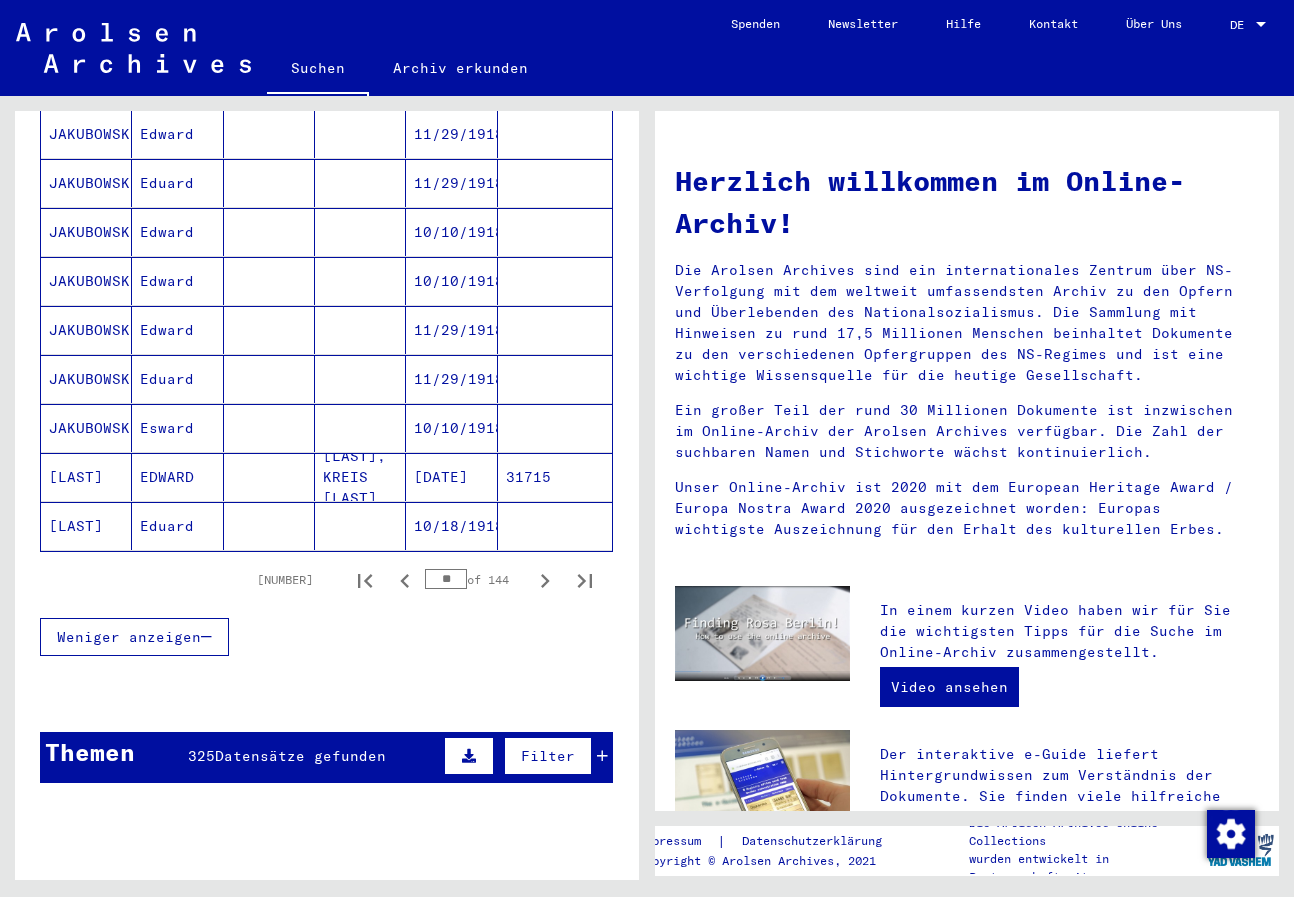 click 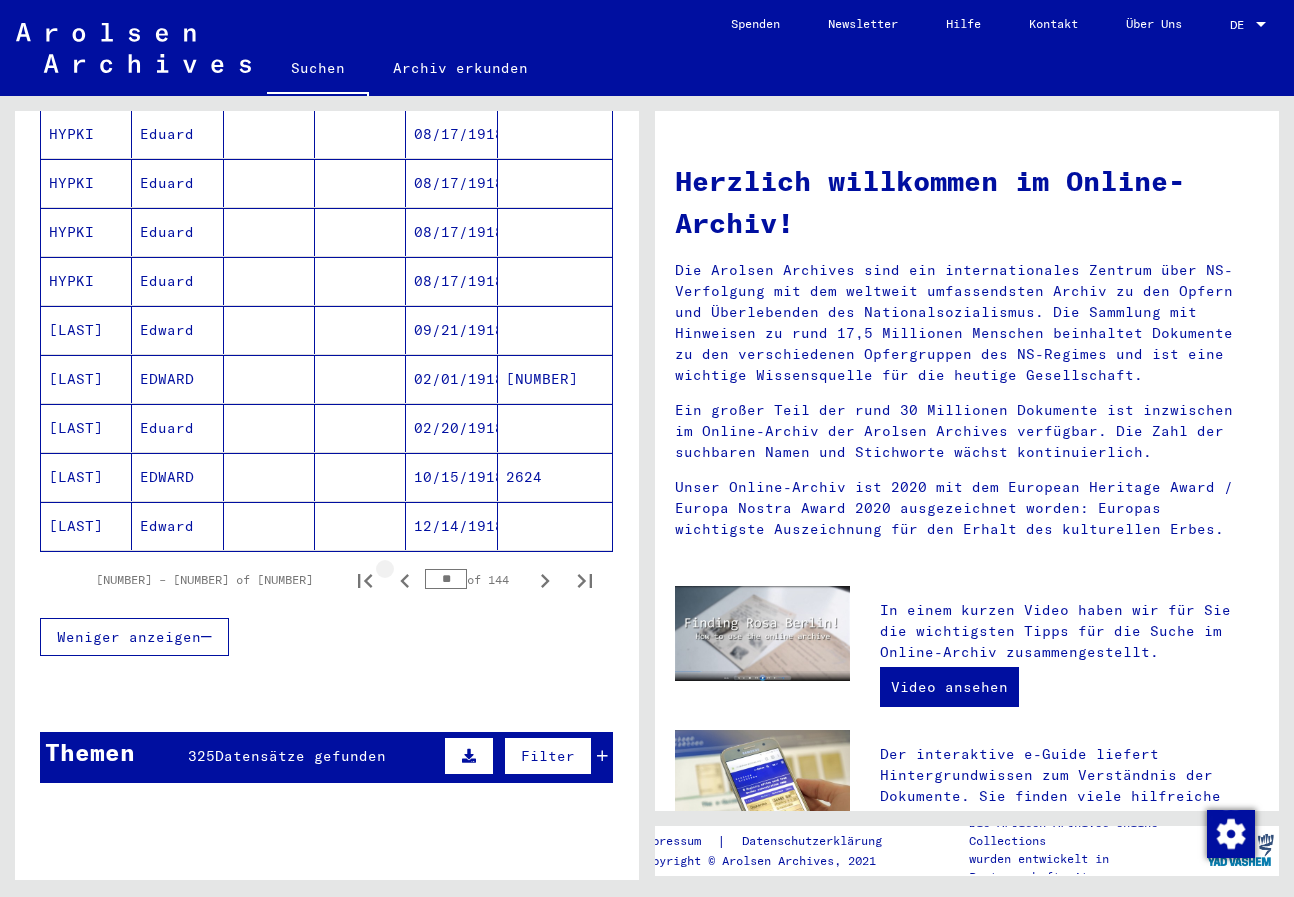click 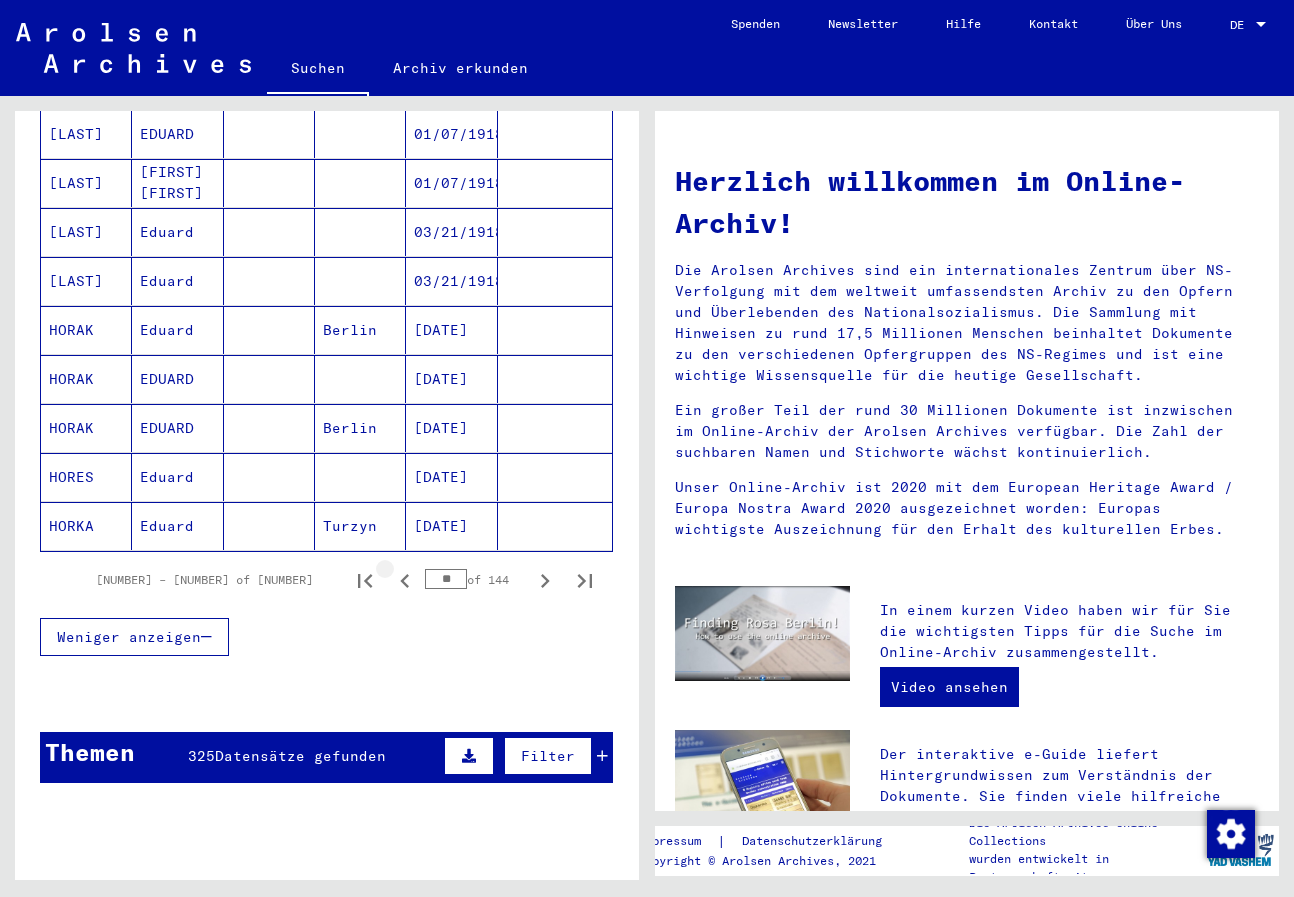 click 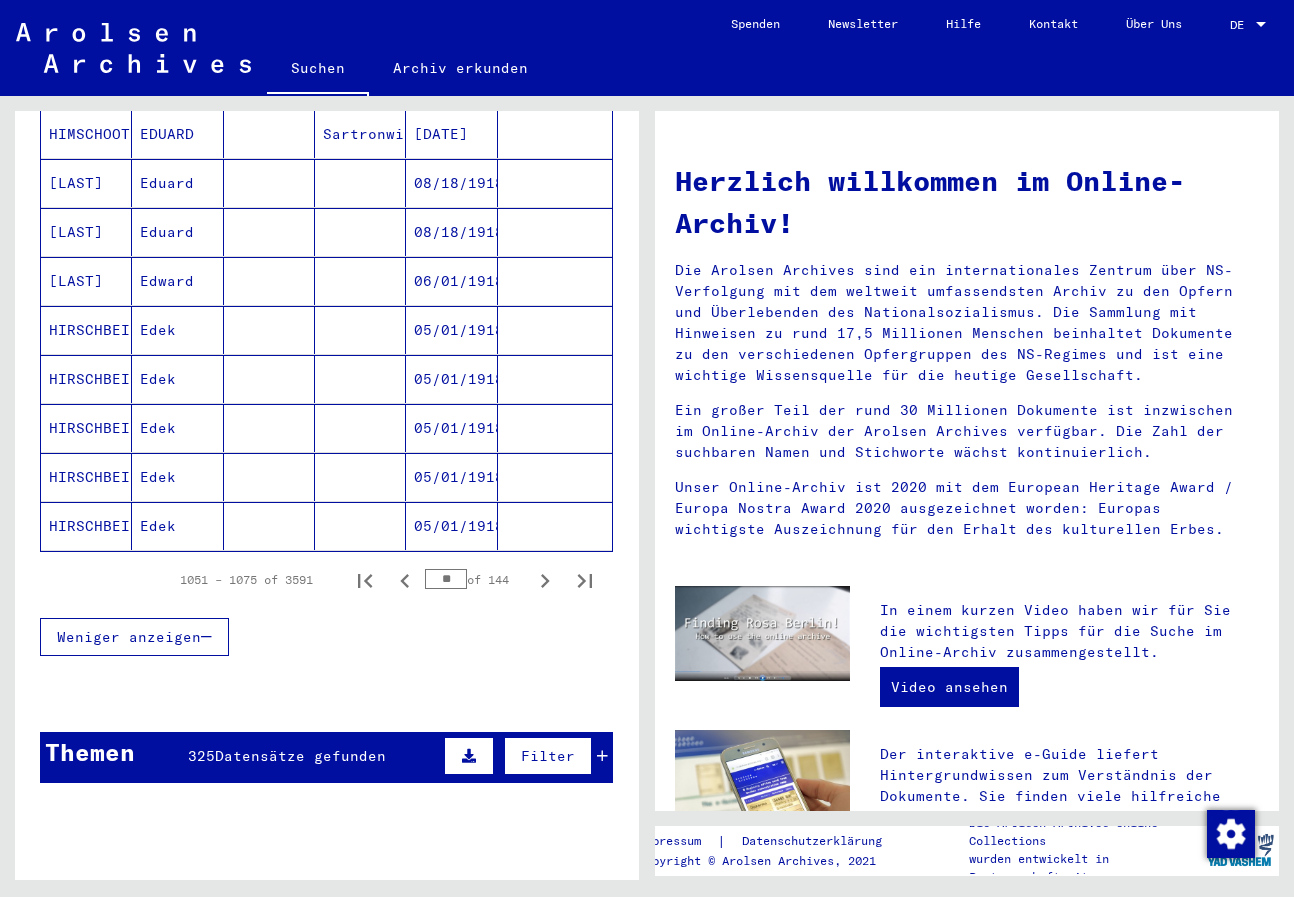 click 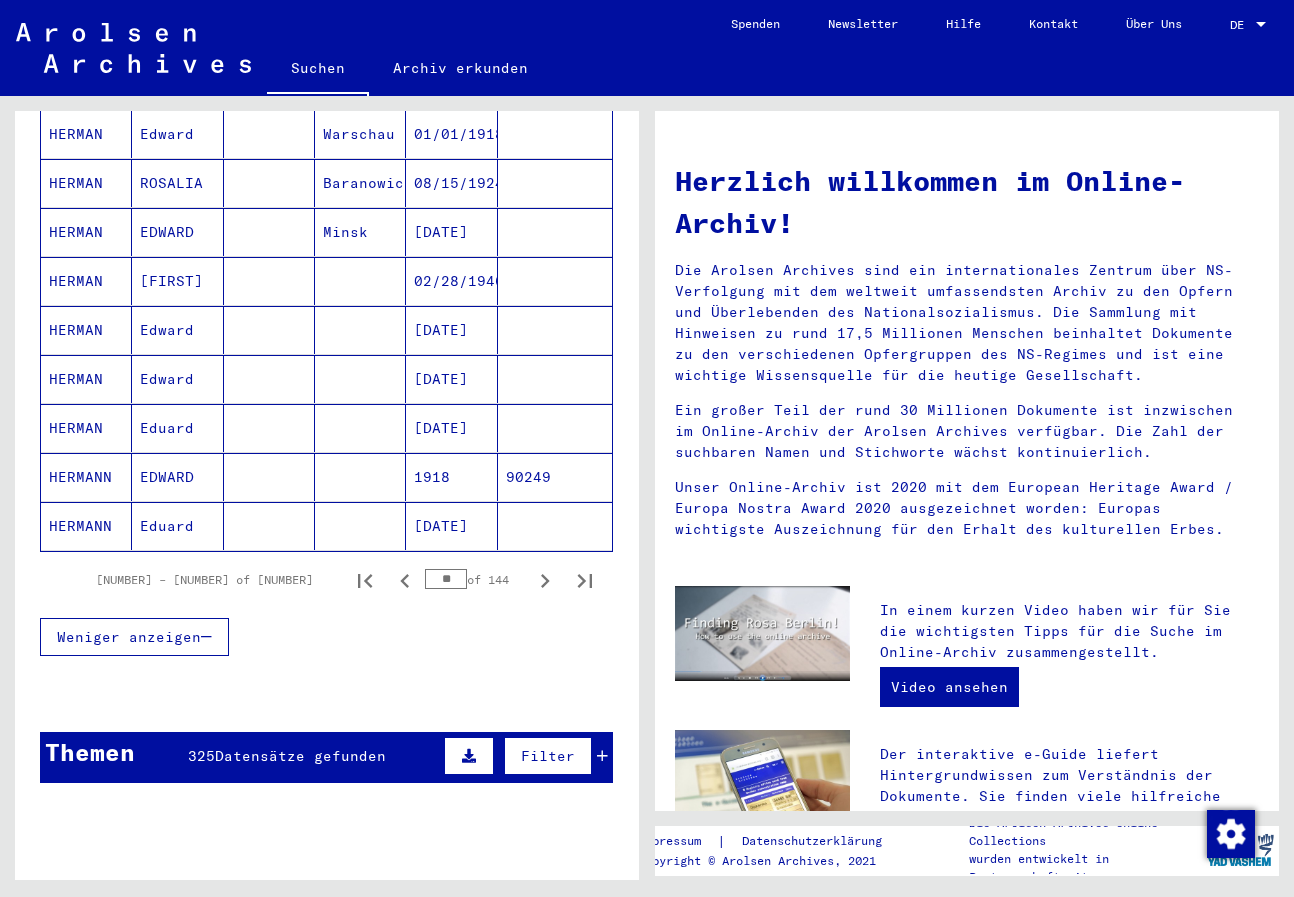 scroll, scrollTop: 1000, scrollLeft: 0, axis: vertical 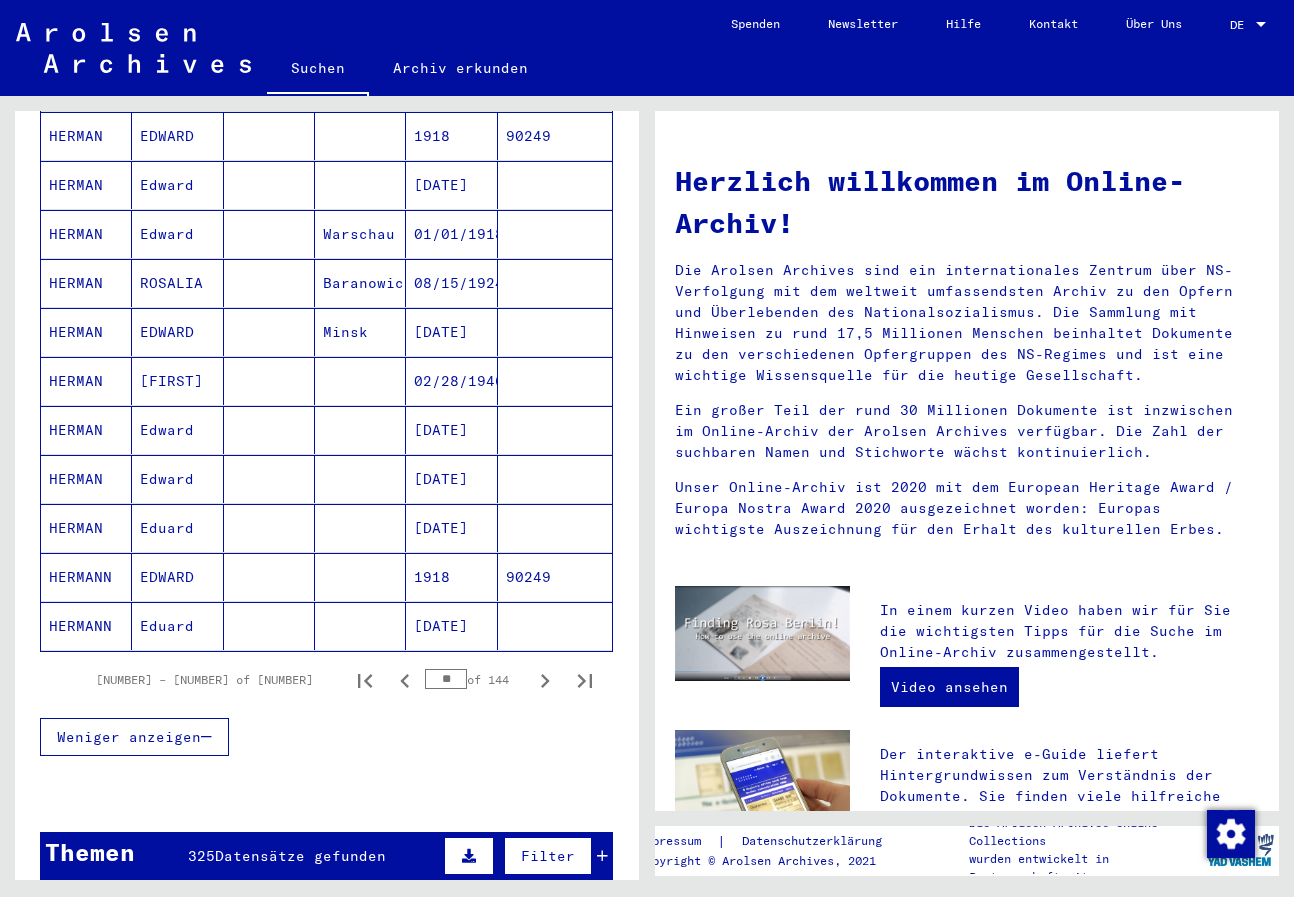 click at bounding box center (269, 626) 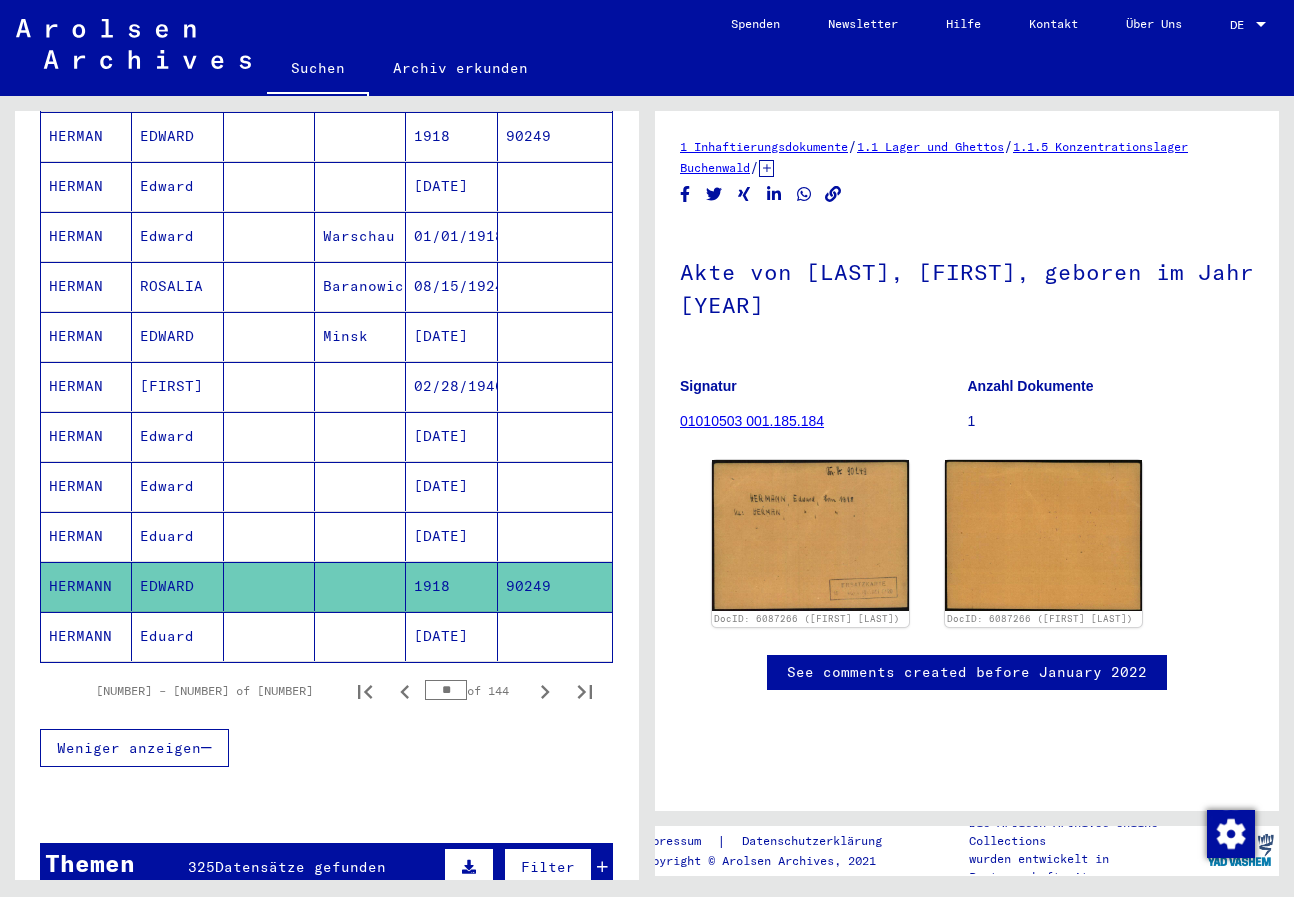 scroll, scrollTop: 0, scrollLeft: 0, axis: both 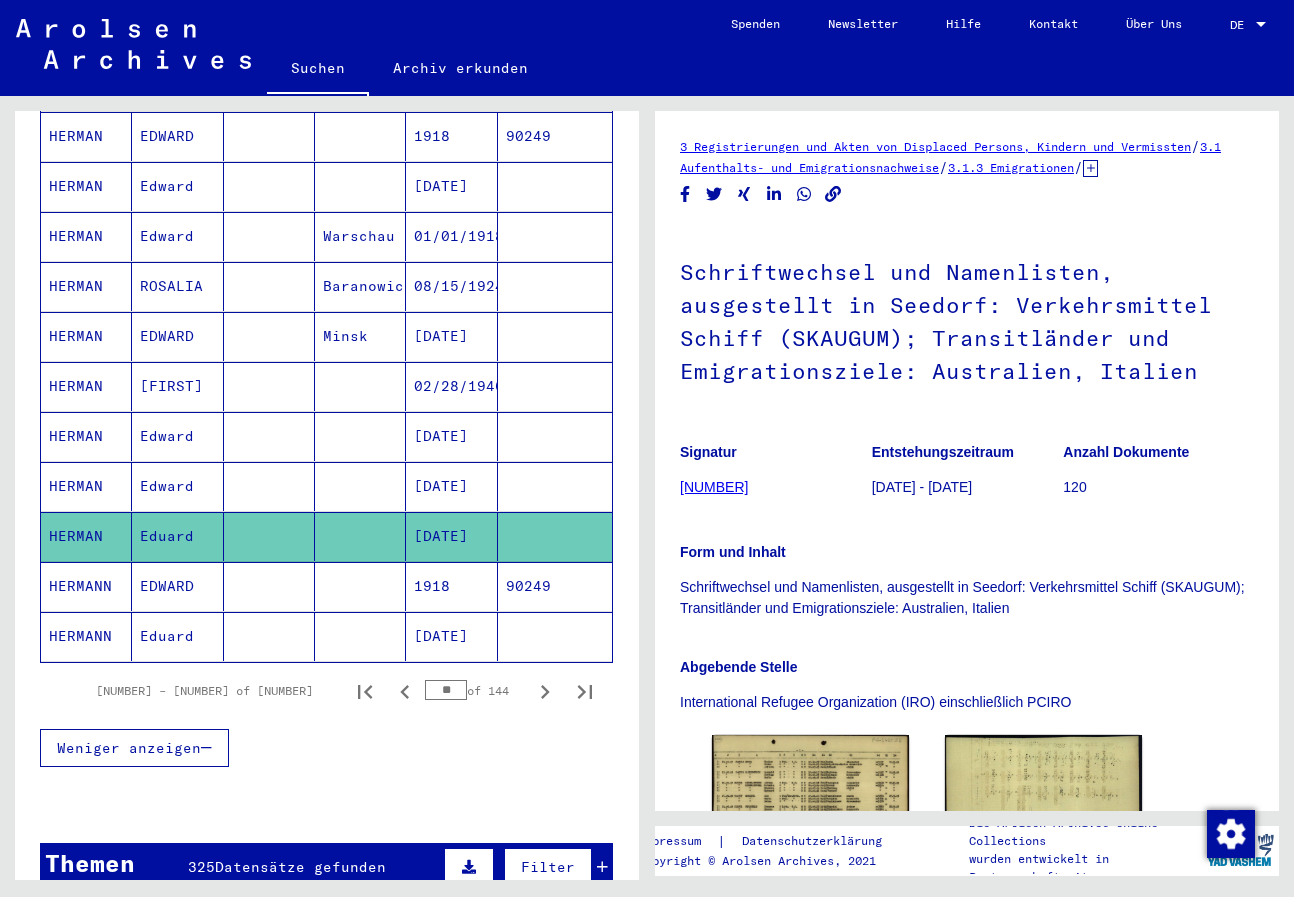 click at bounding box center (269, 386) 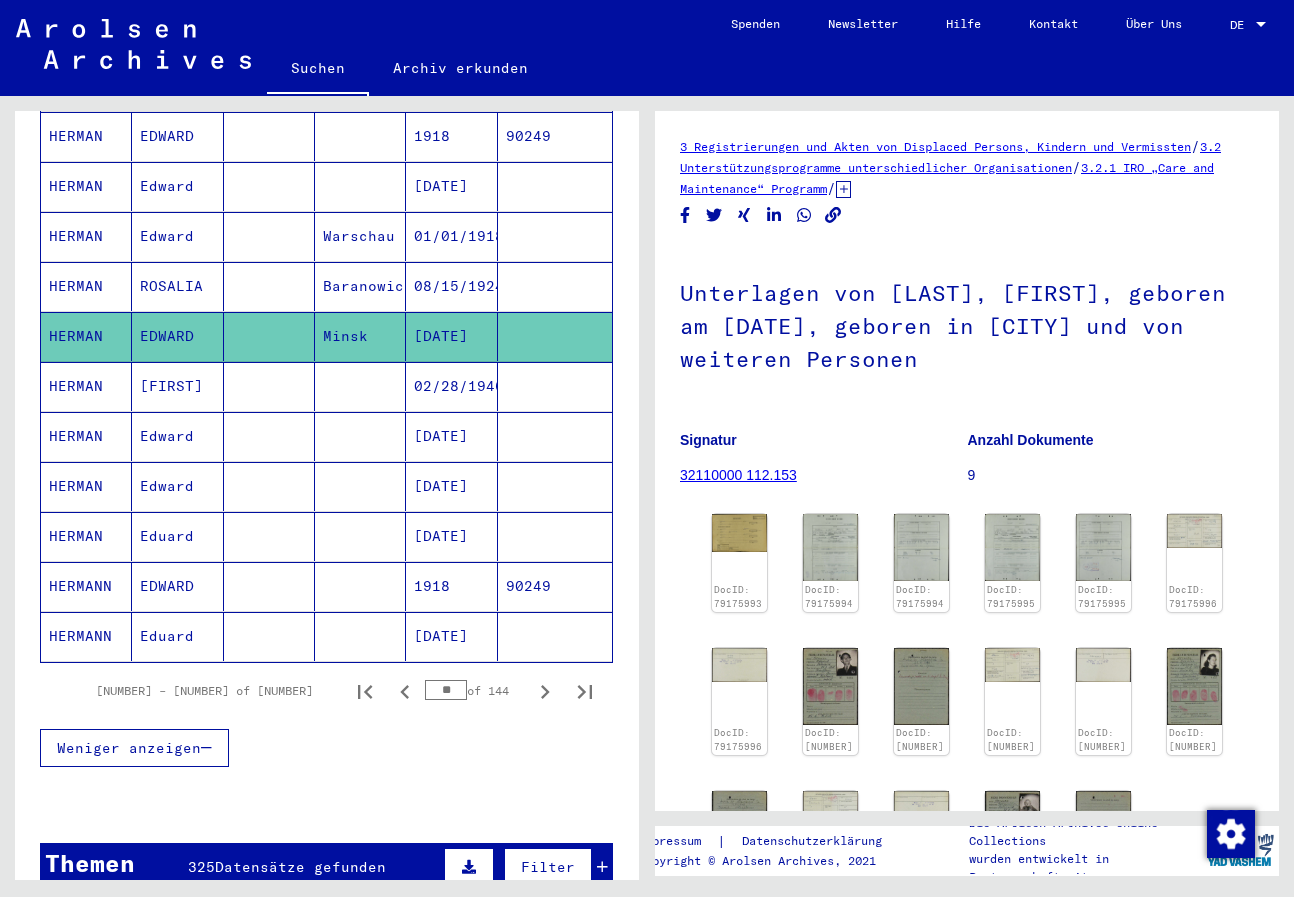 scroll, scrollTop: 0, scrollLeft: 0, axis: both 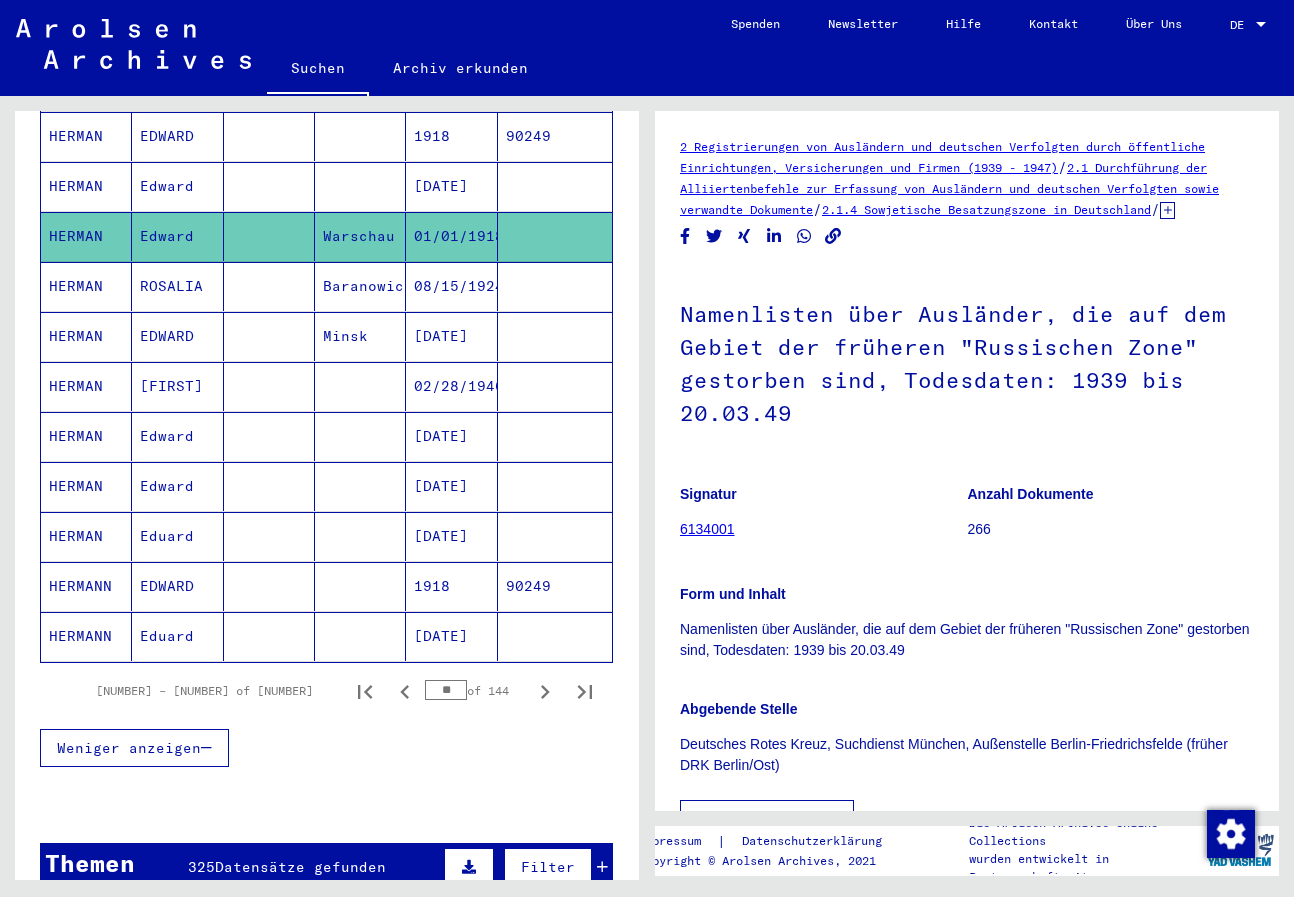 click at bounding box center [269, 236] 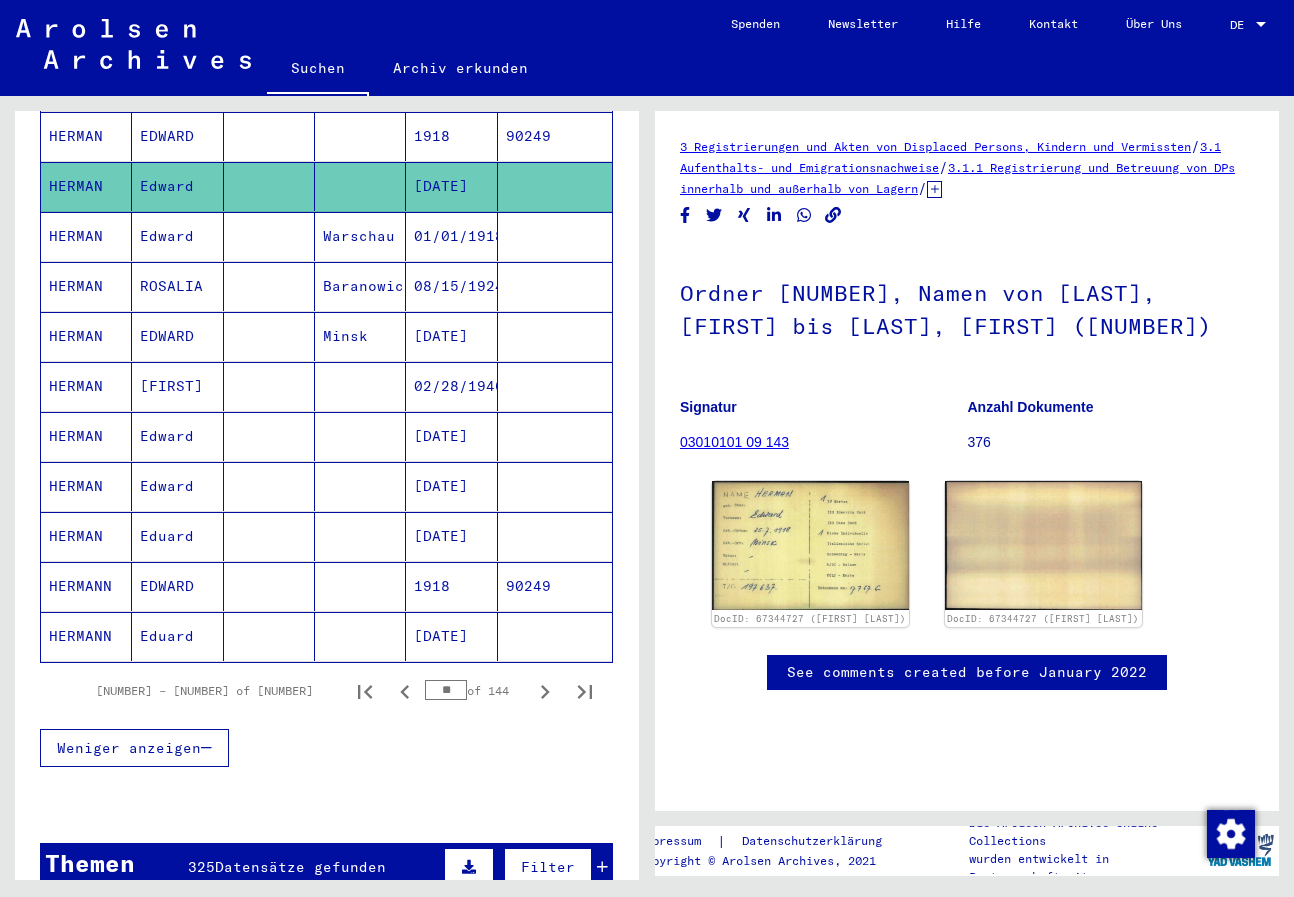 scroll, scrollTop: 0, scrollLeft: 0, axis: both 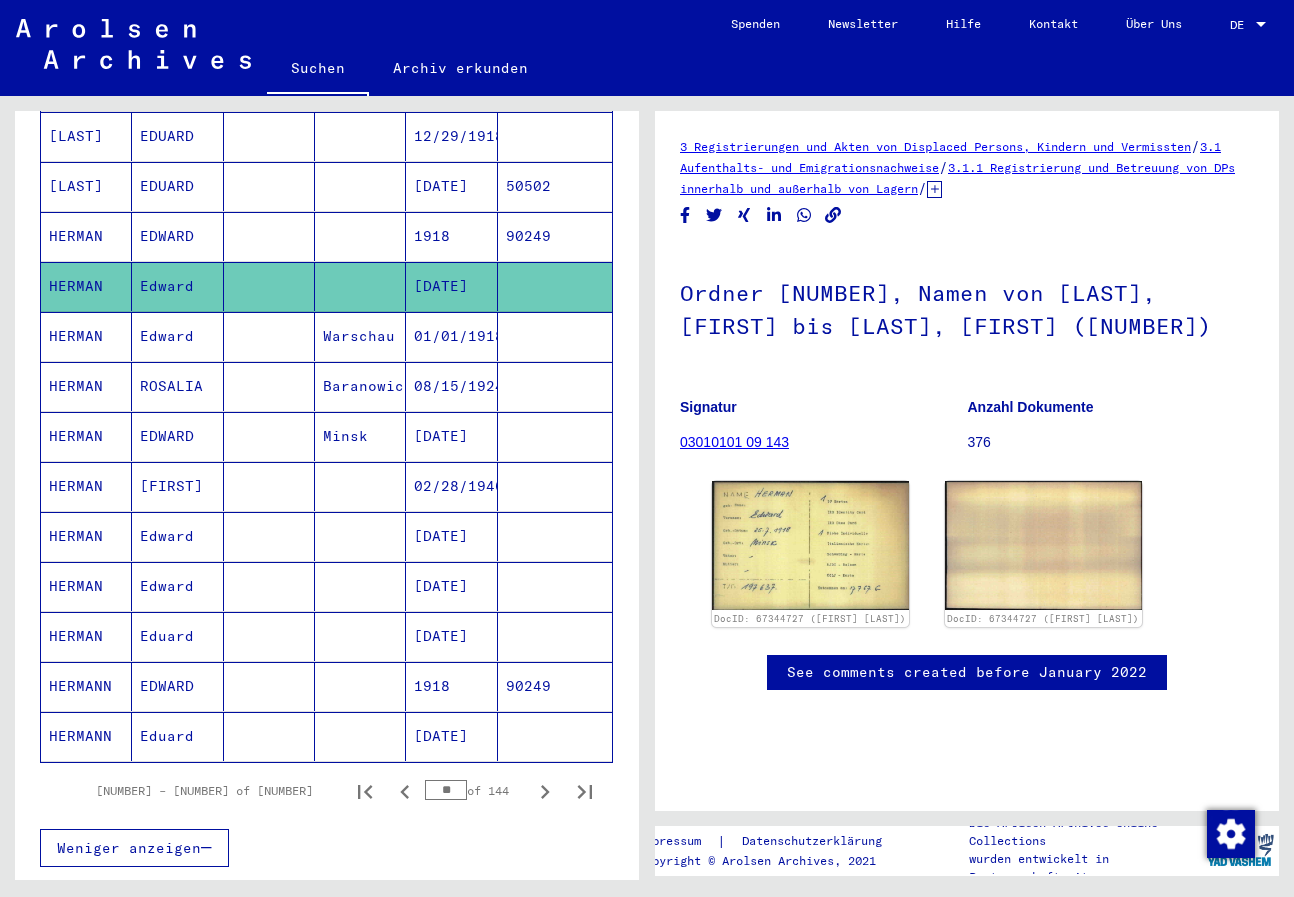 click at bounding box center [269, 286] 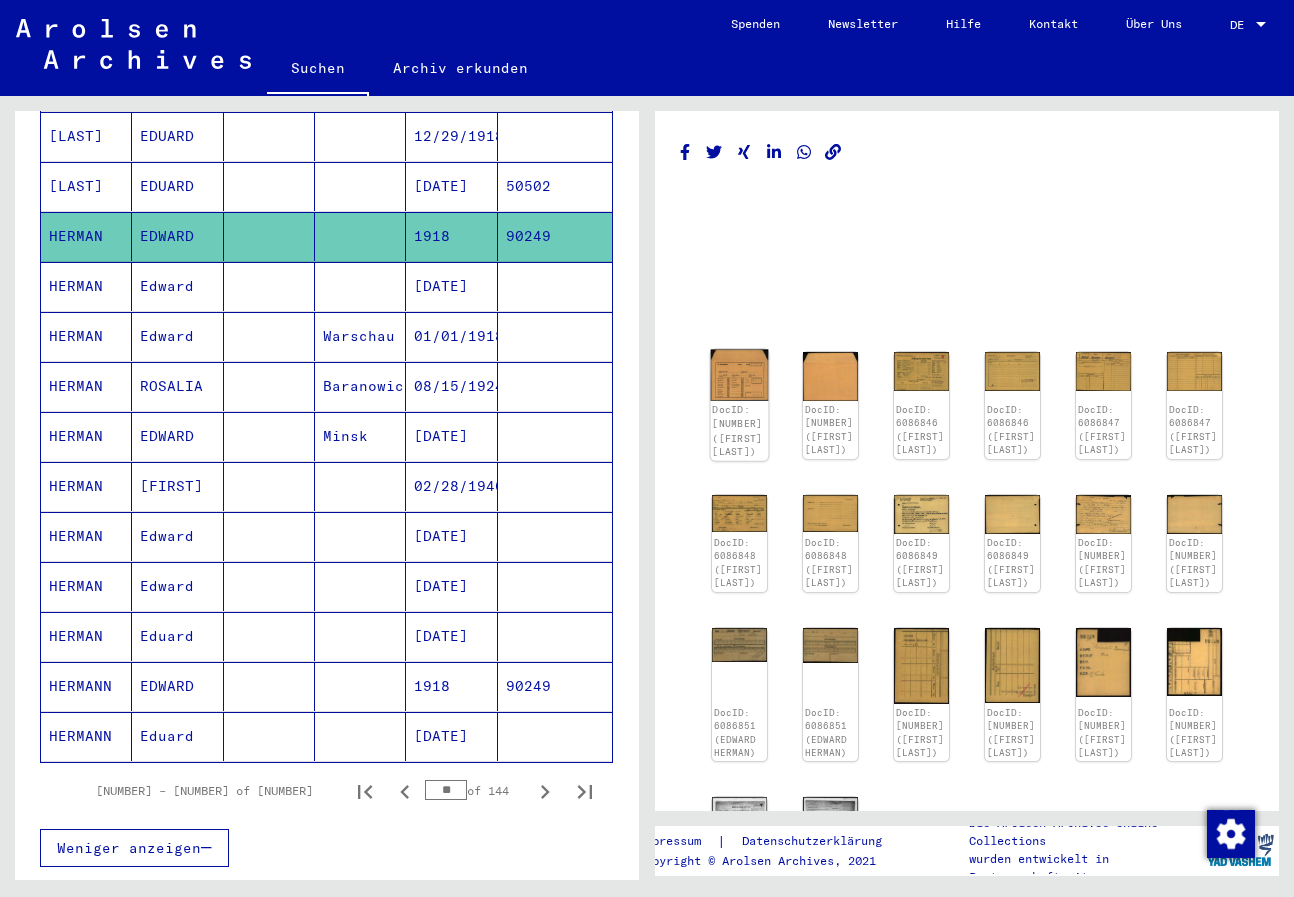 click 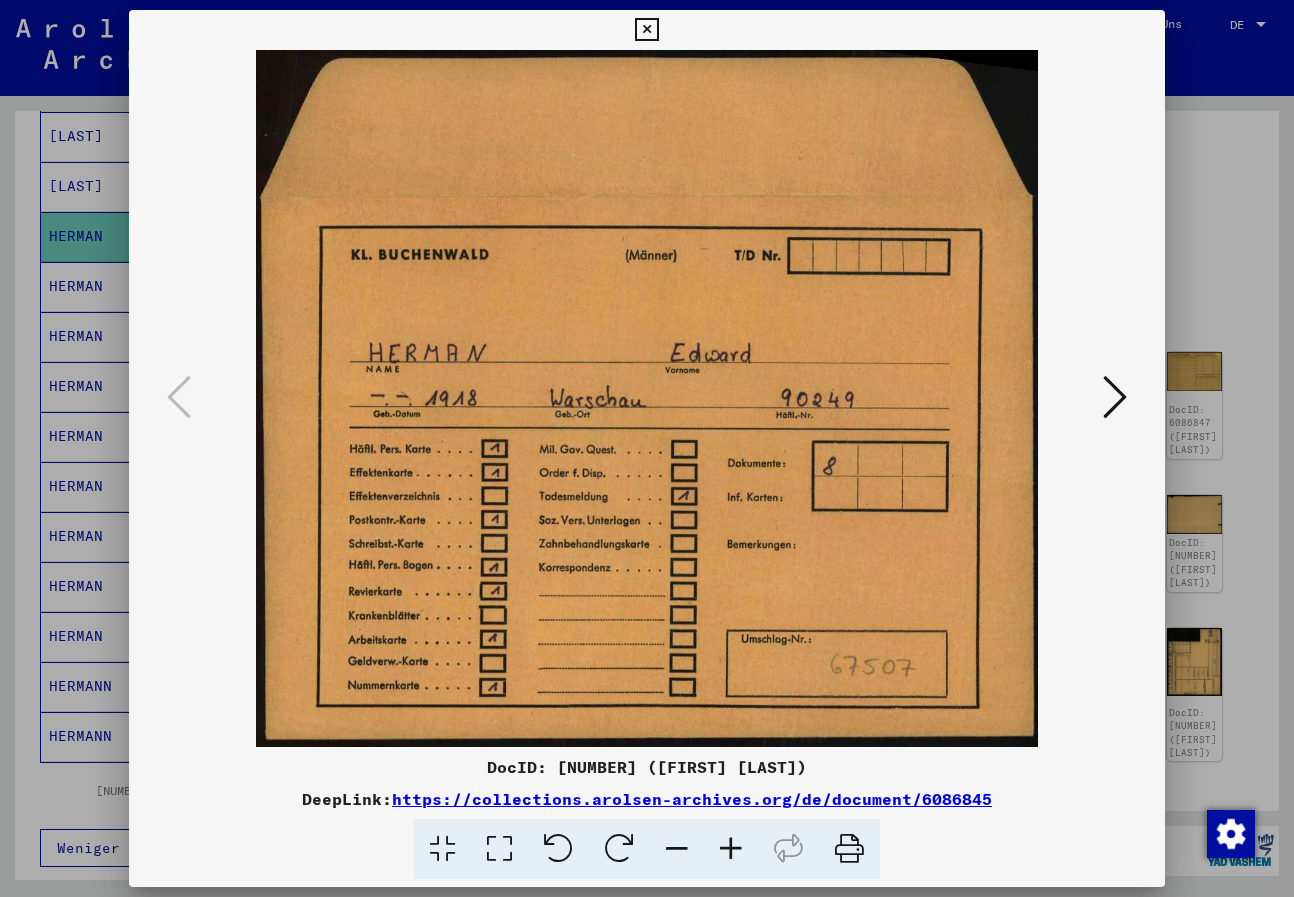 click at bounding box center (646, 398) 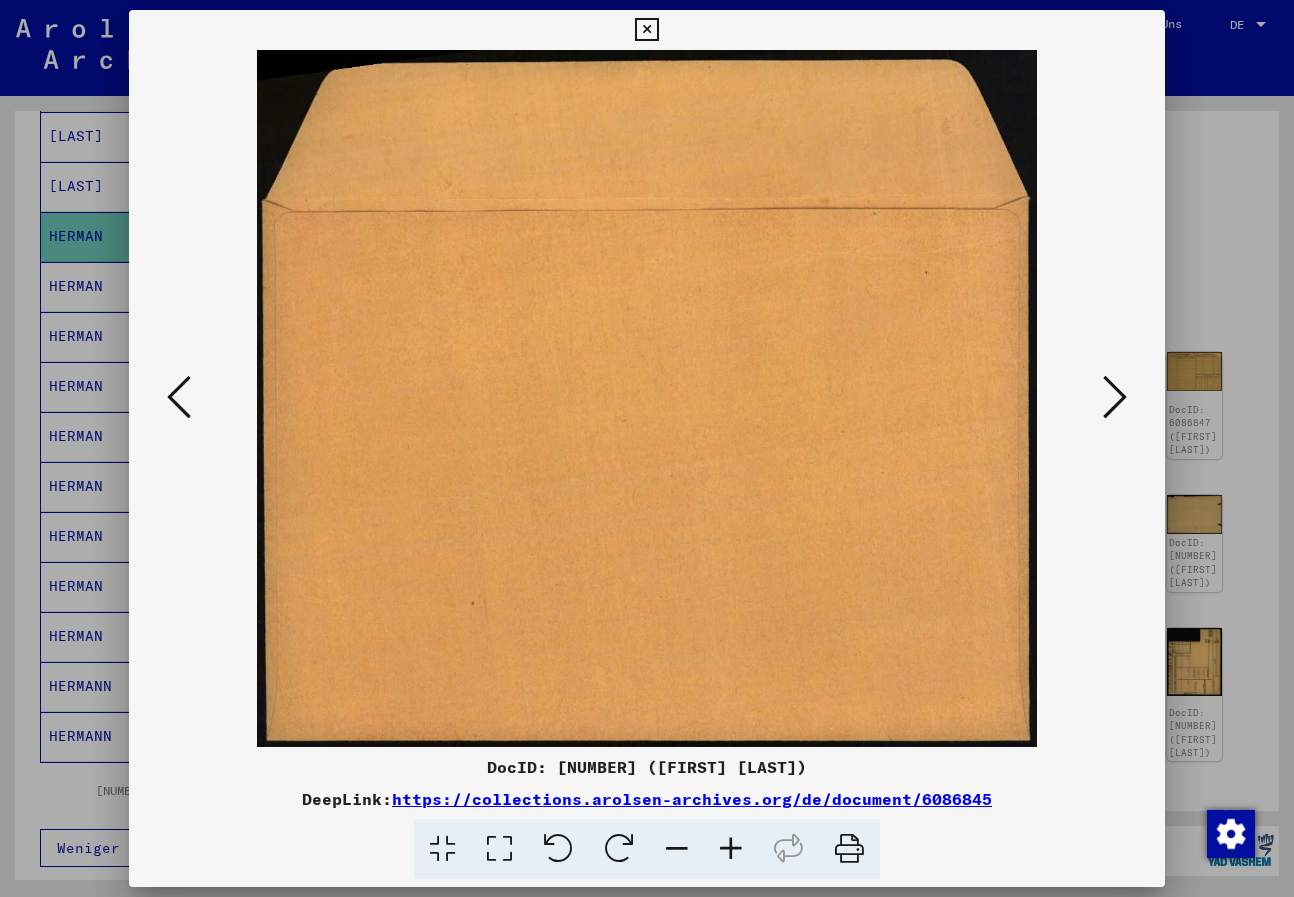 click at bounding box center [1115, 397] 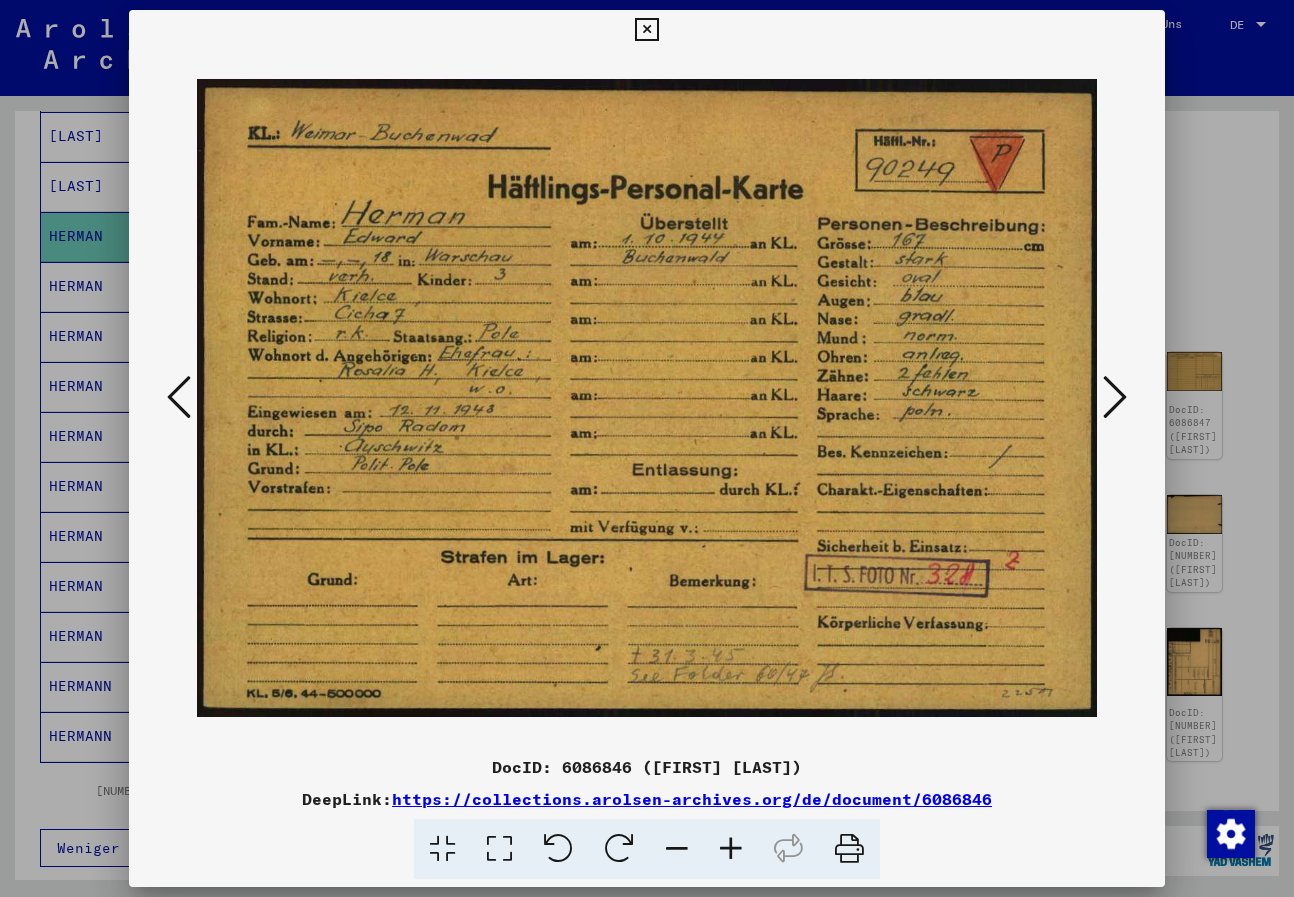 click at bounding box center (1115, 397) 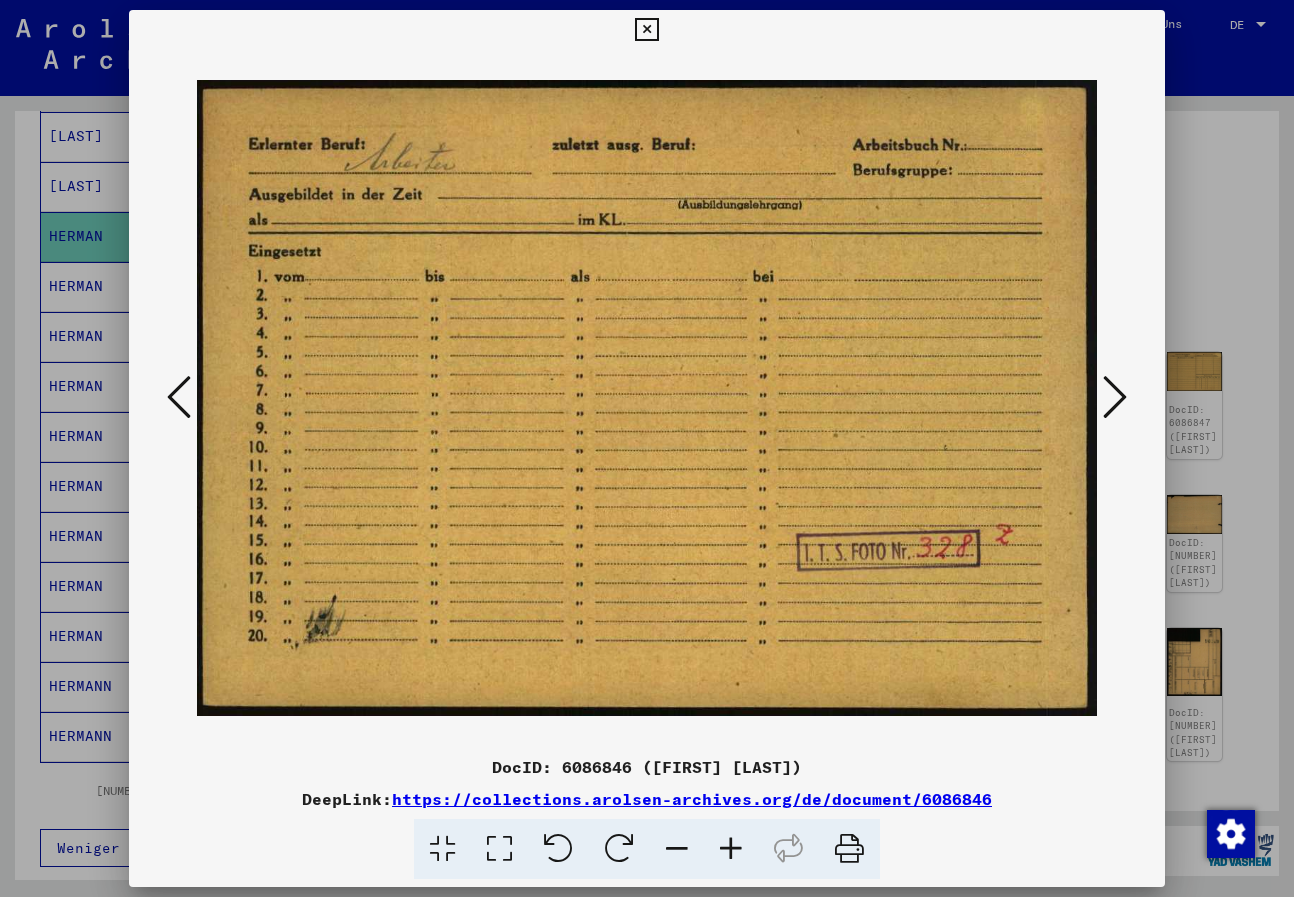 click at bounding box center (1115, 397) 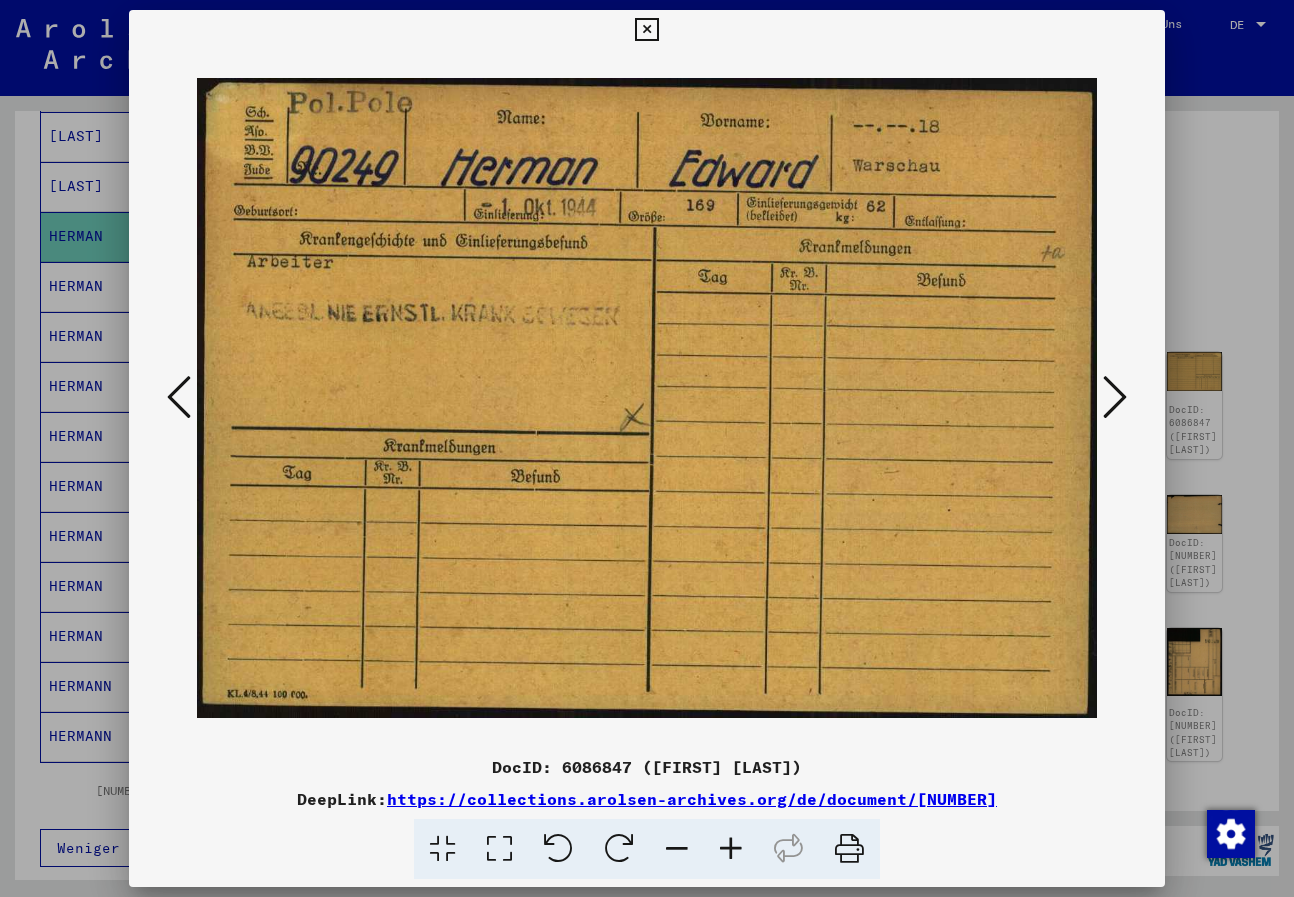 click at bounding box center [1115, 397] 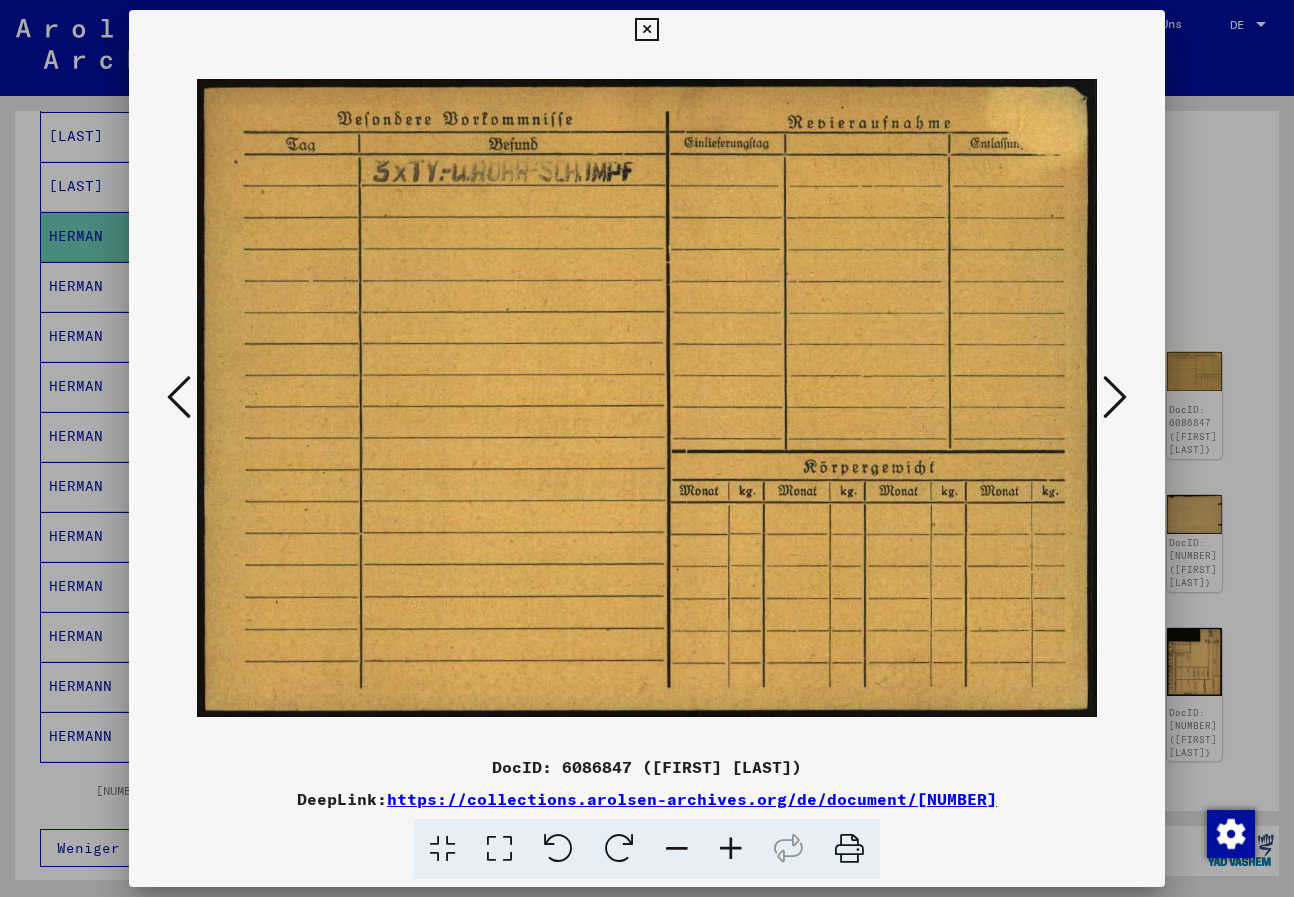 click at bounding box center (1115, 397) 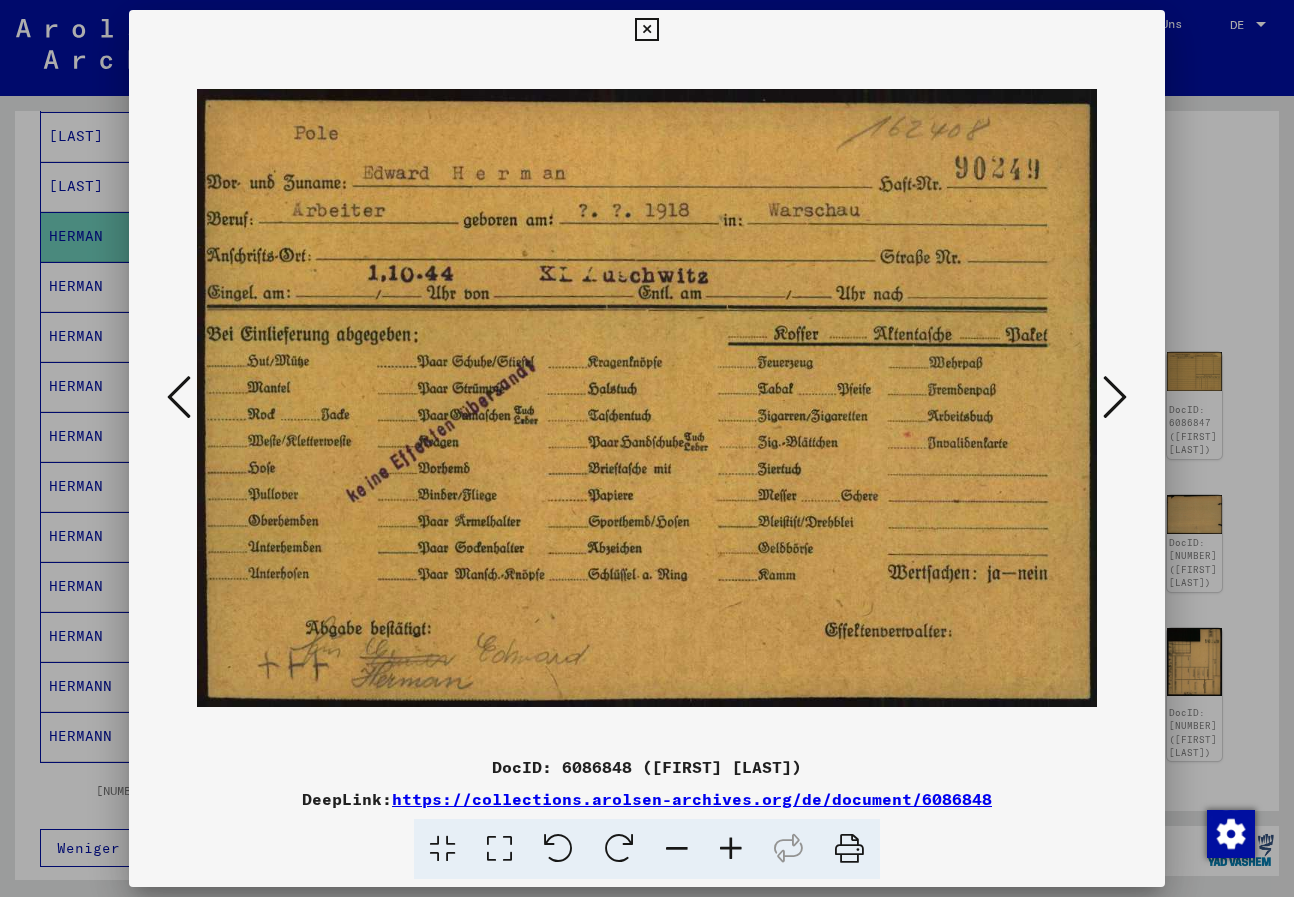 click at bounding box center [1115, 397] 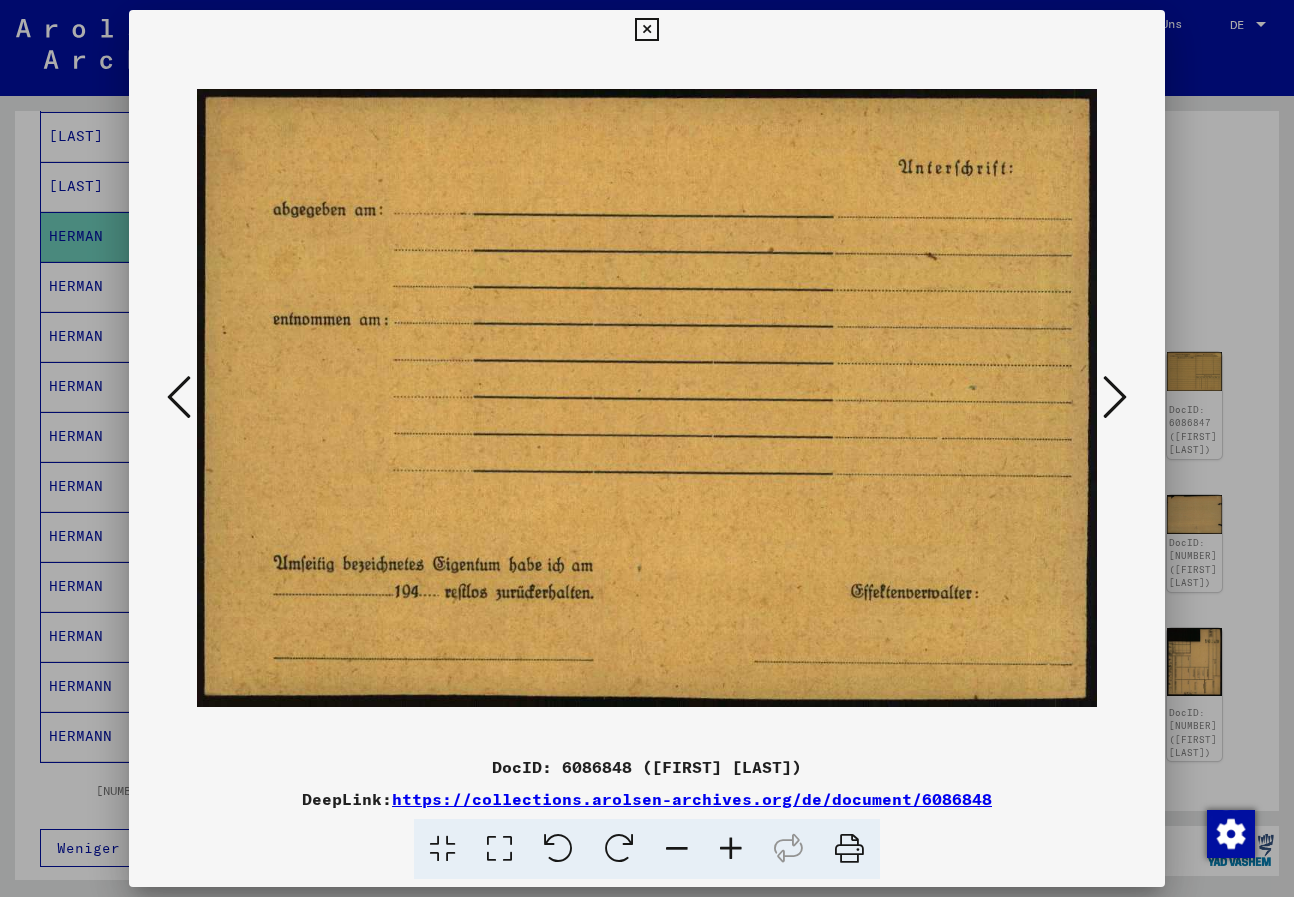 click at bounding box center (1115, 397) 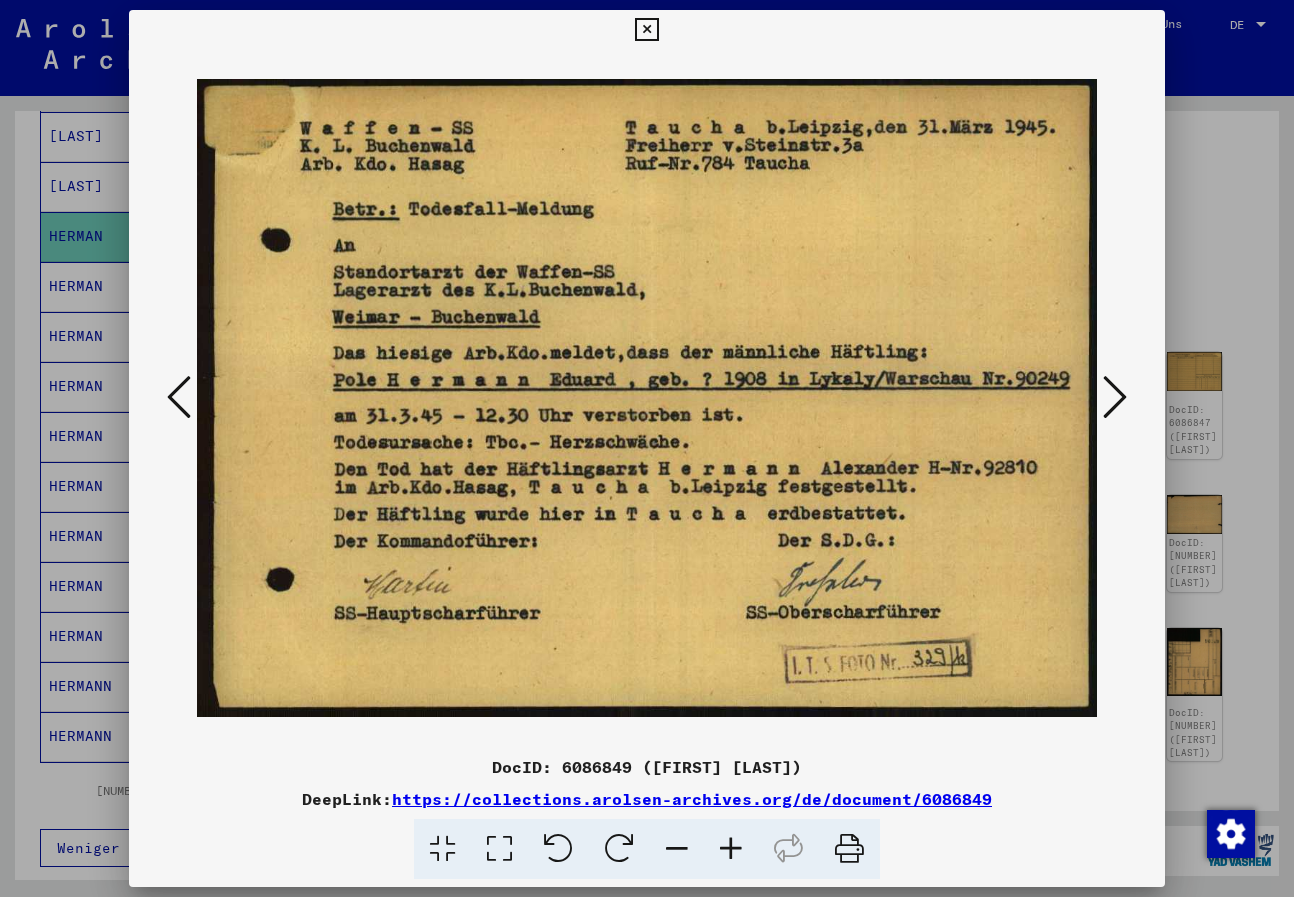 click at bounding box center (1115, 397) 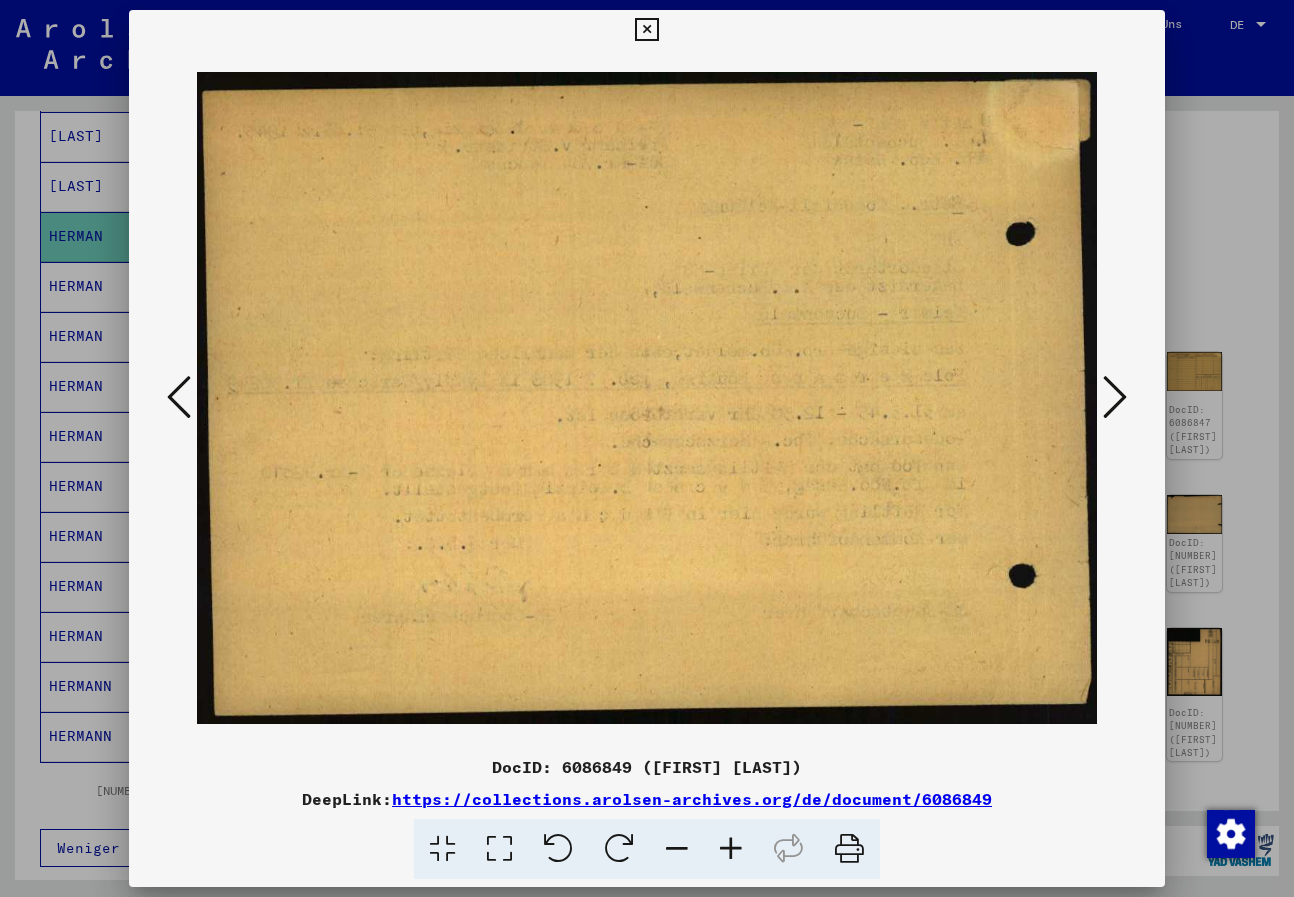 click at bounding box center [1115, 397] 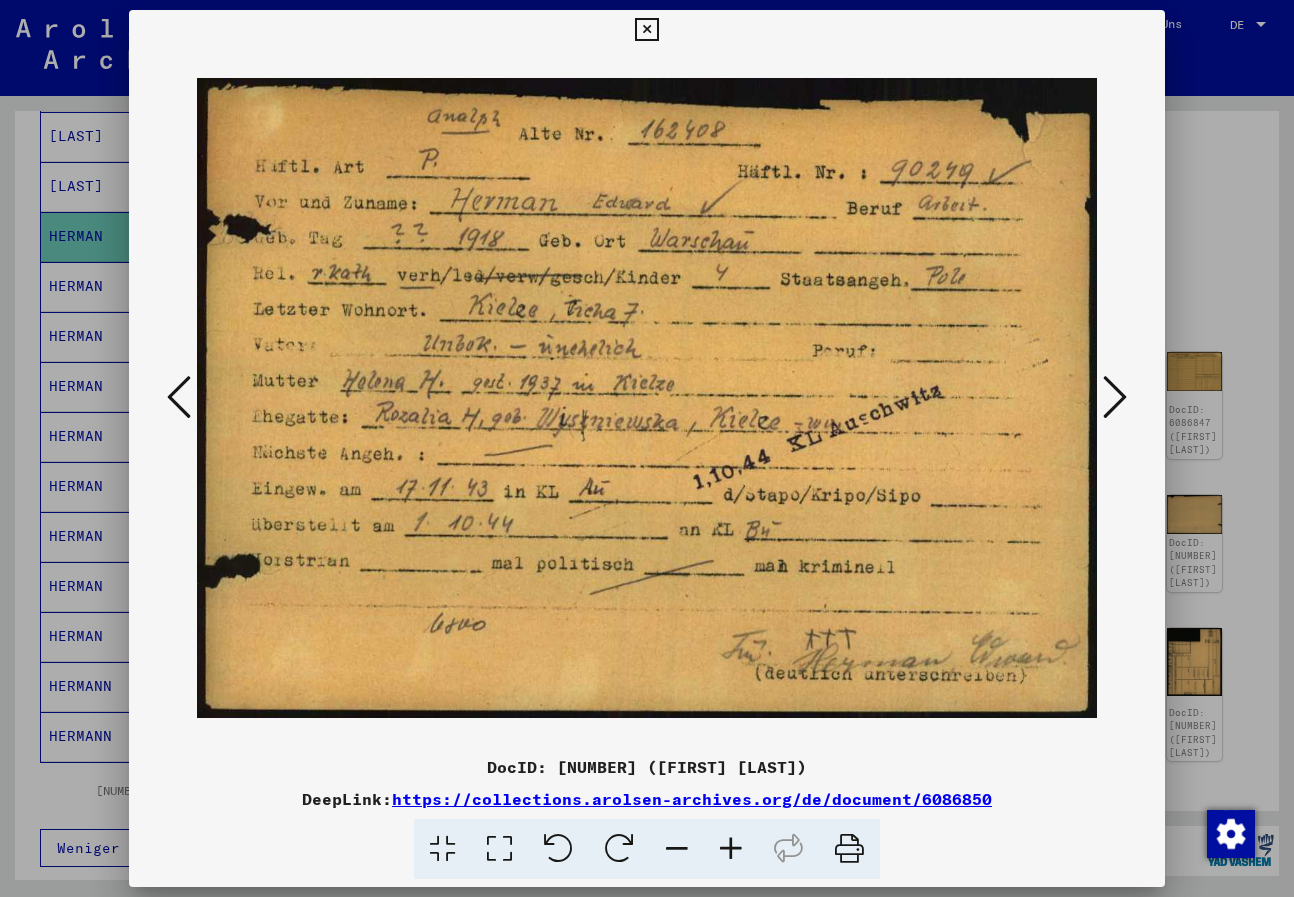 click at bounding box center (1115, 397) 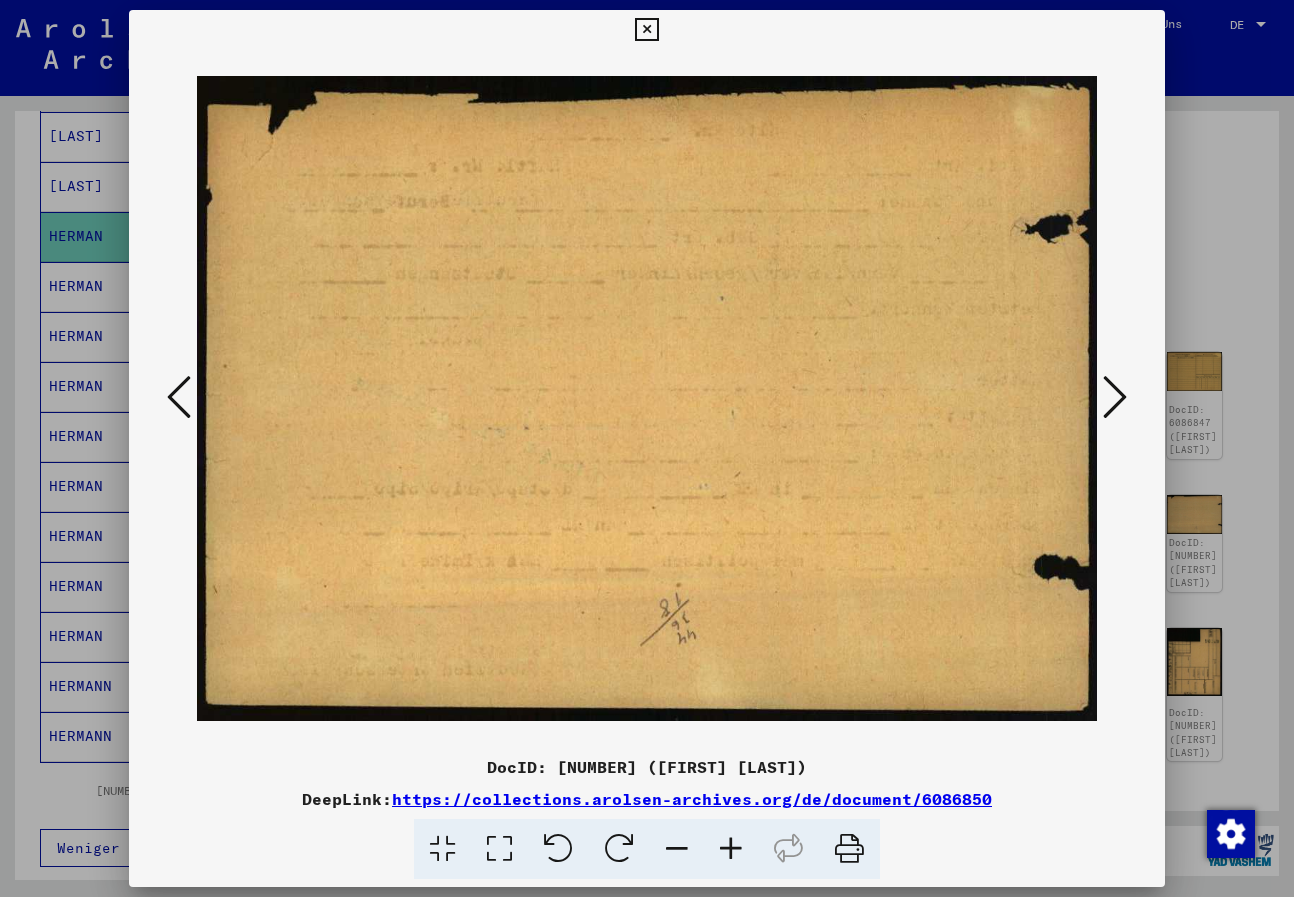 click at bounding box center (1115, 397) 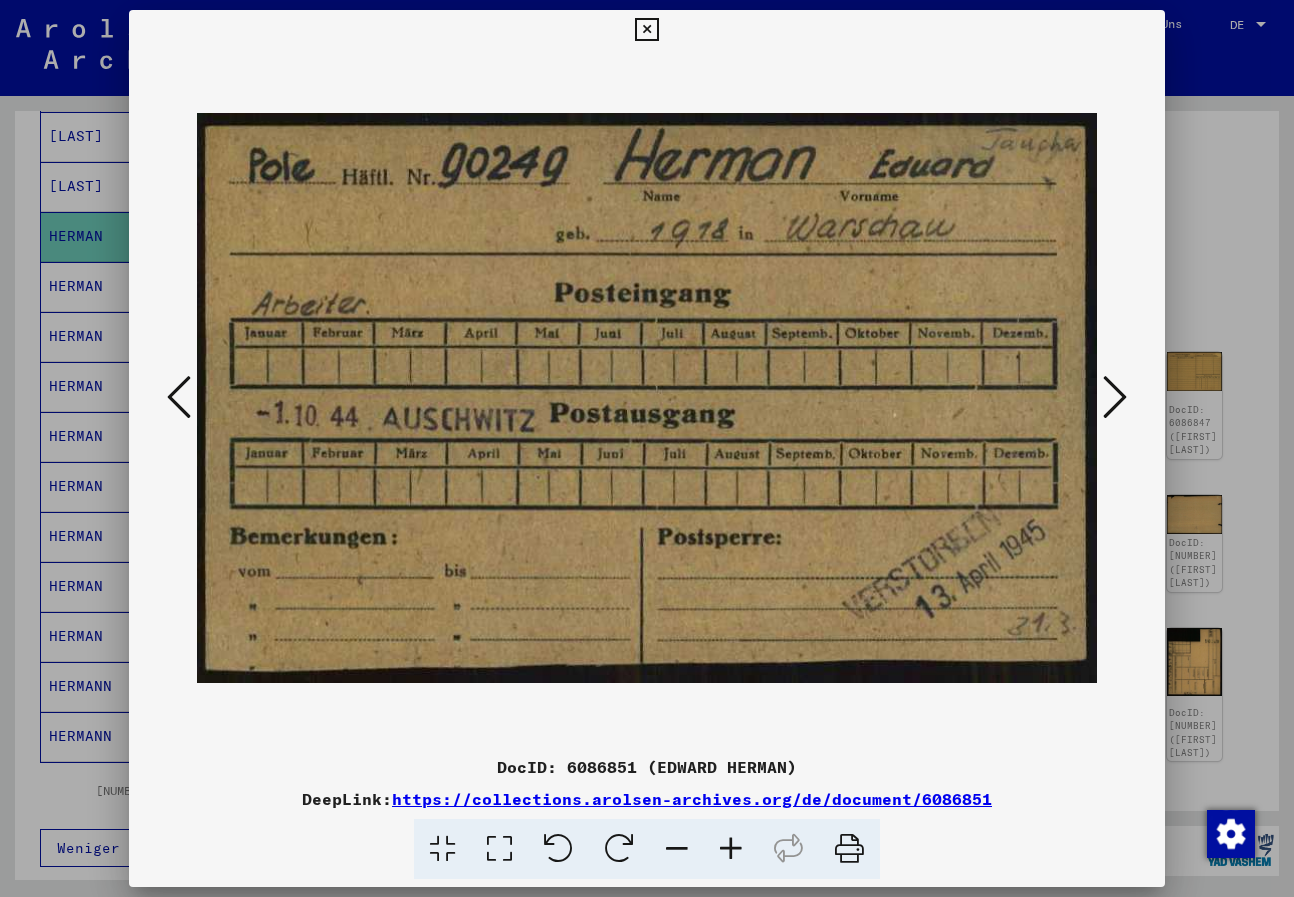 click at bounding box center [1115, 397] 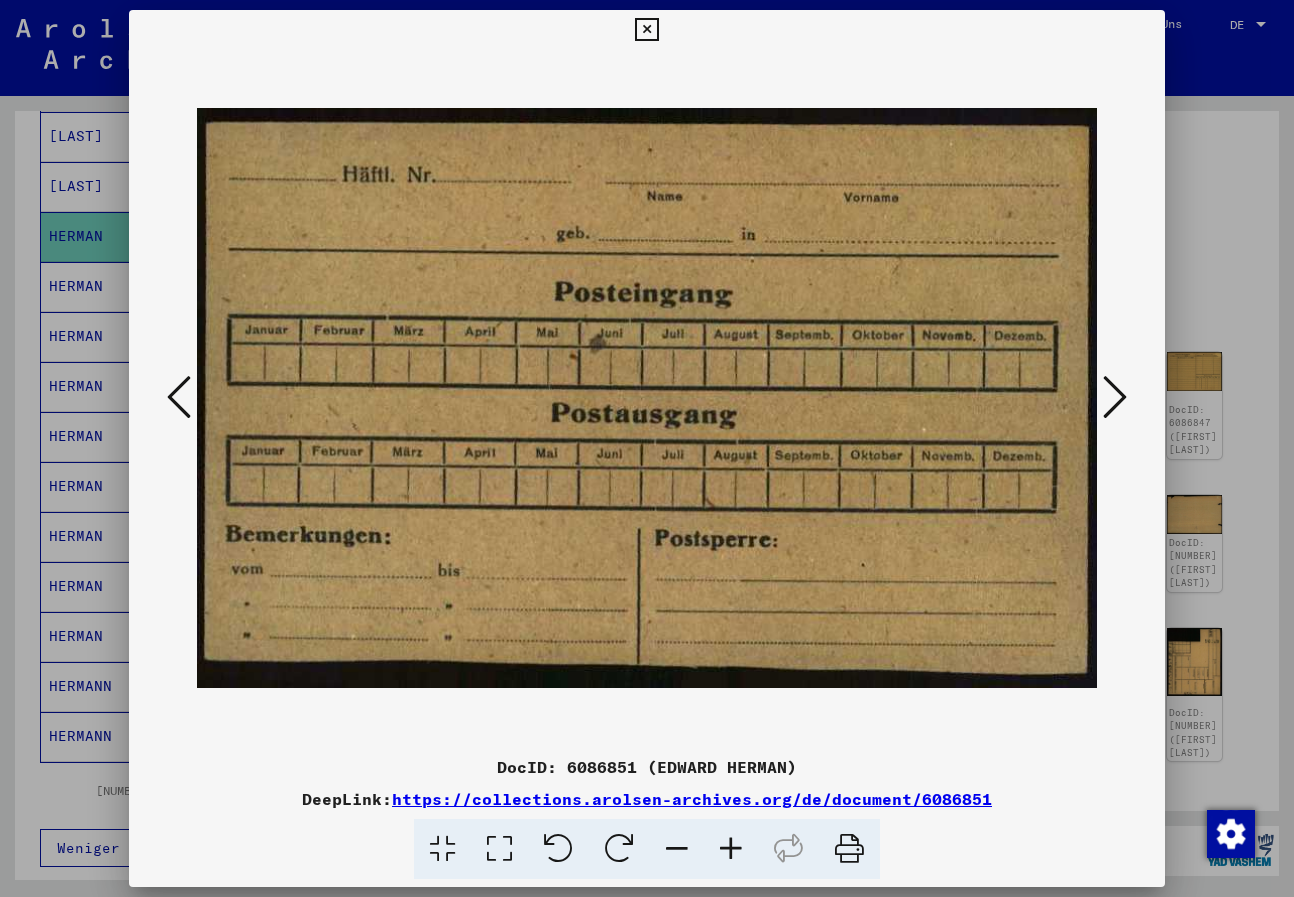 click at bounding box center [1115, 397] 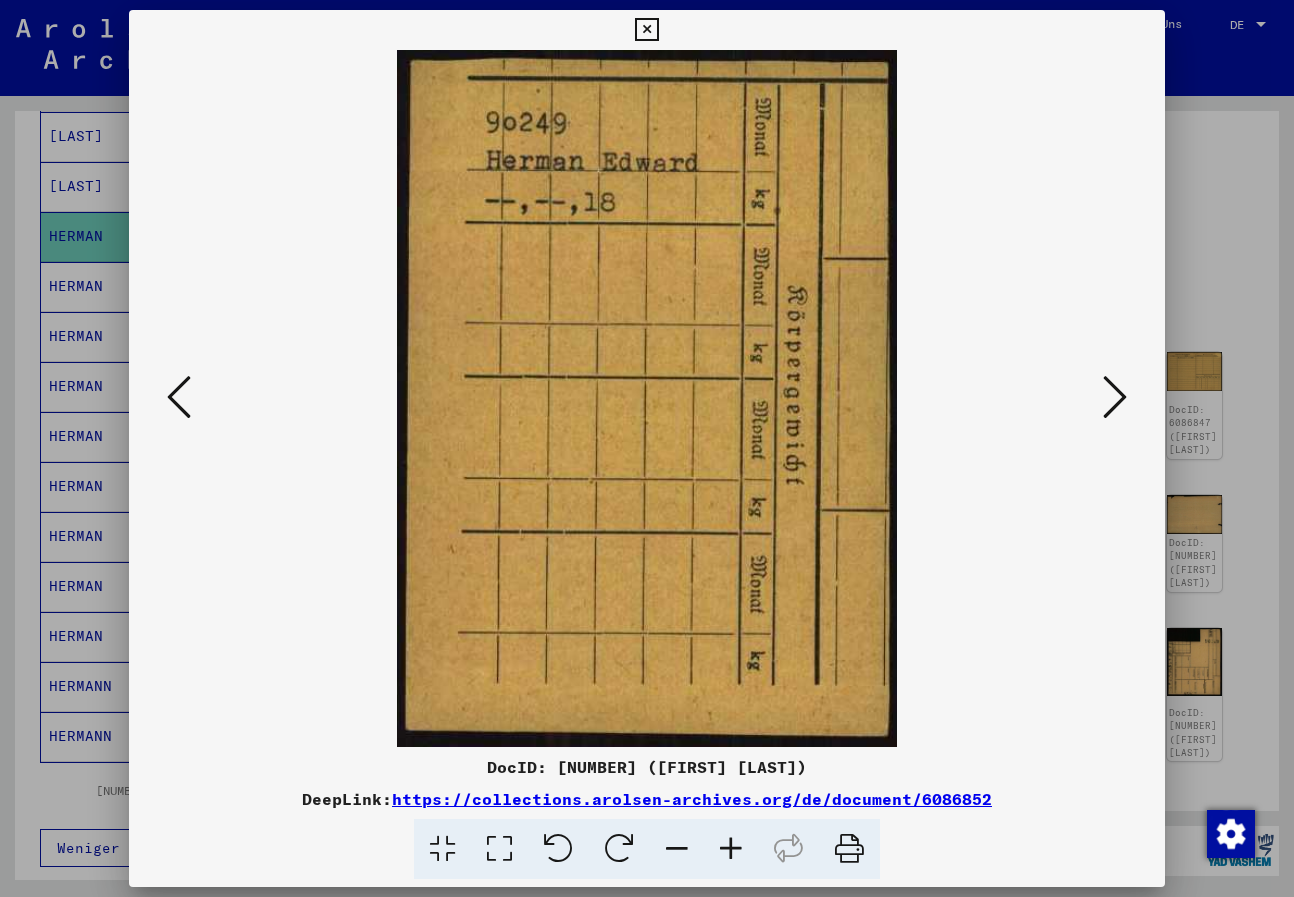 click at bounding box center (1115, 397) 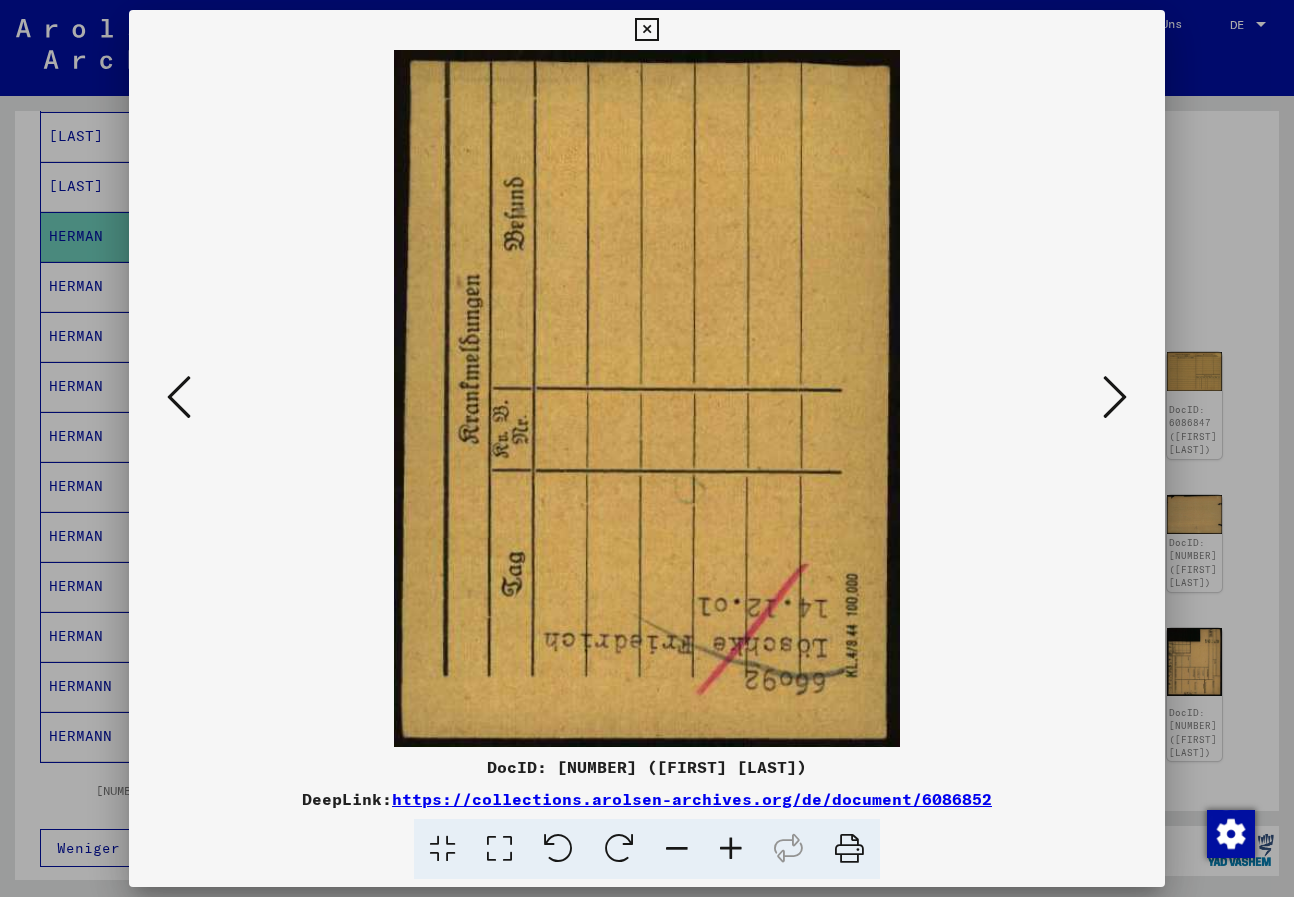click at bounding box center (1115, 397) 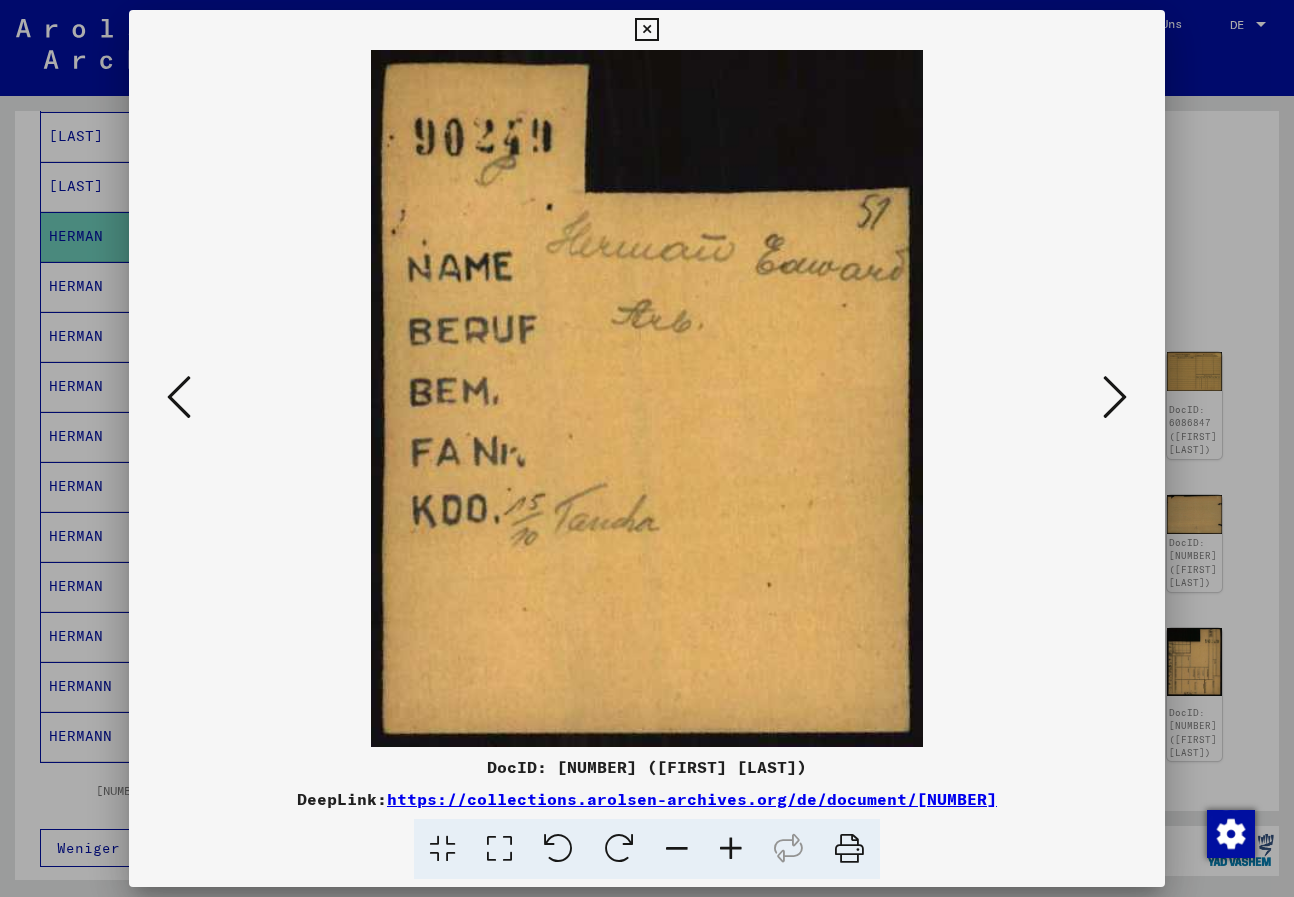 click at bounding box center (1115, 397) 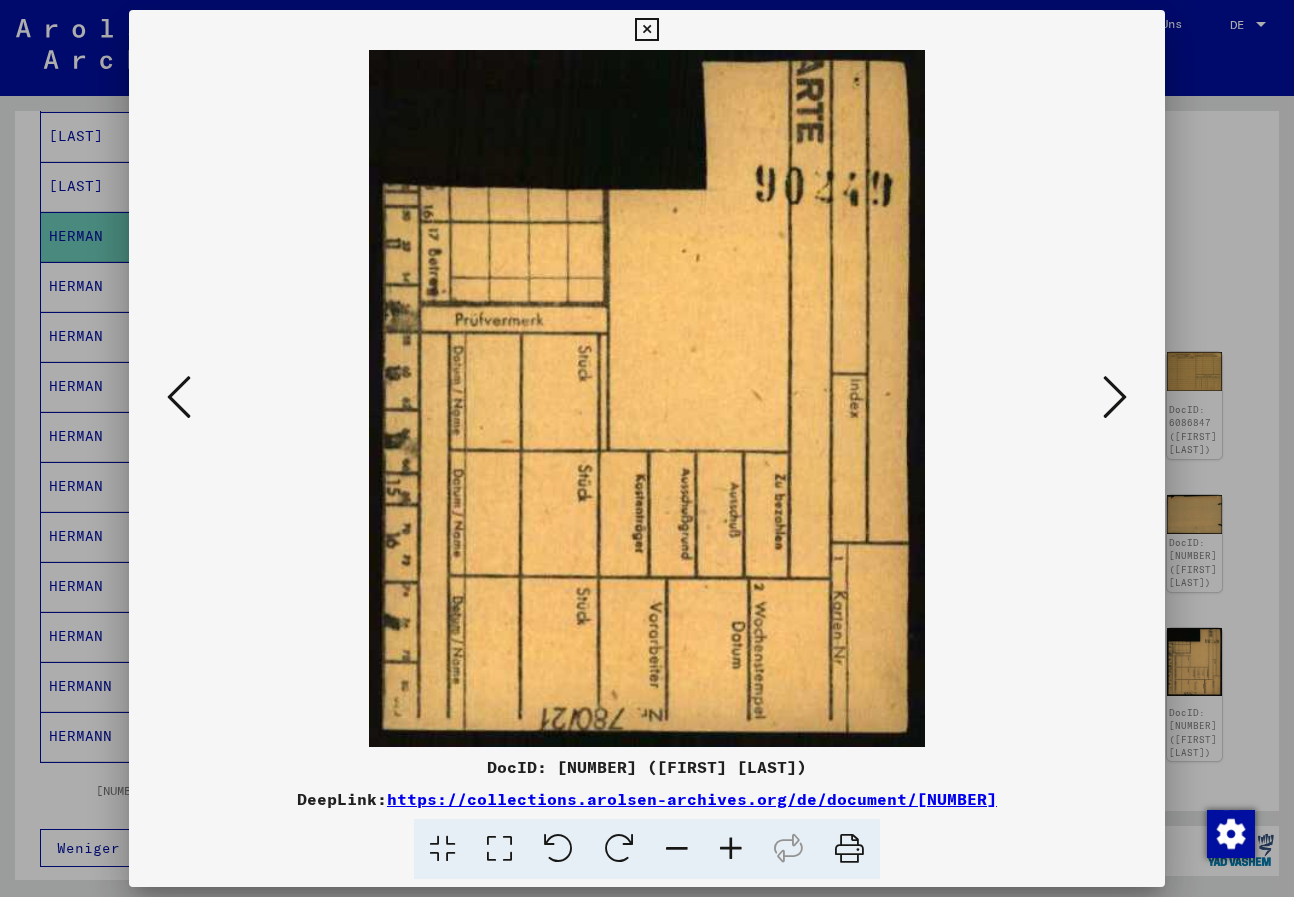 click at bounding box center [1115, 397] 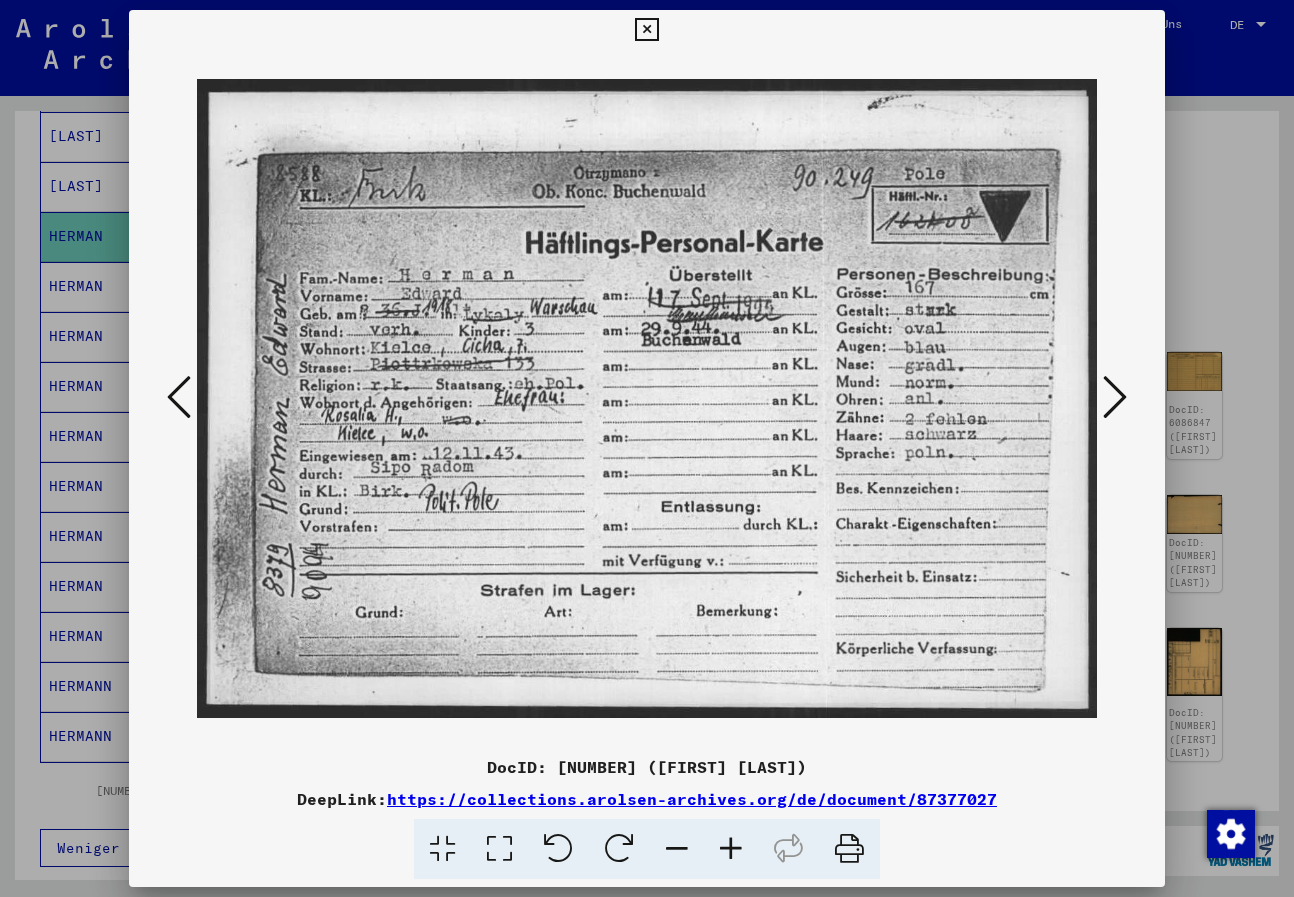 click at bounding box center (1115, 397) 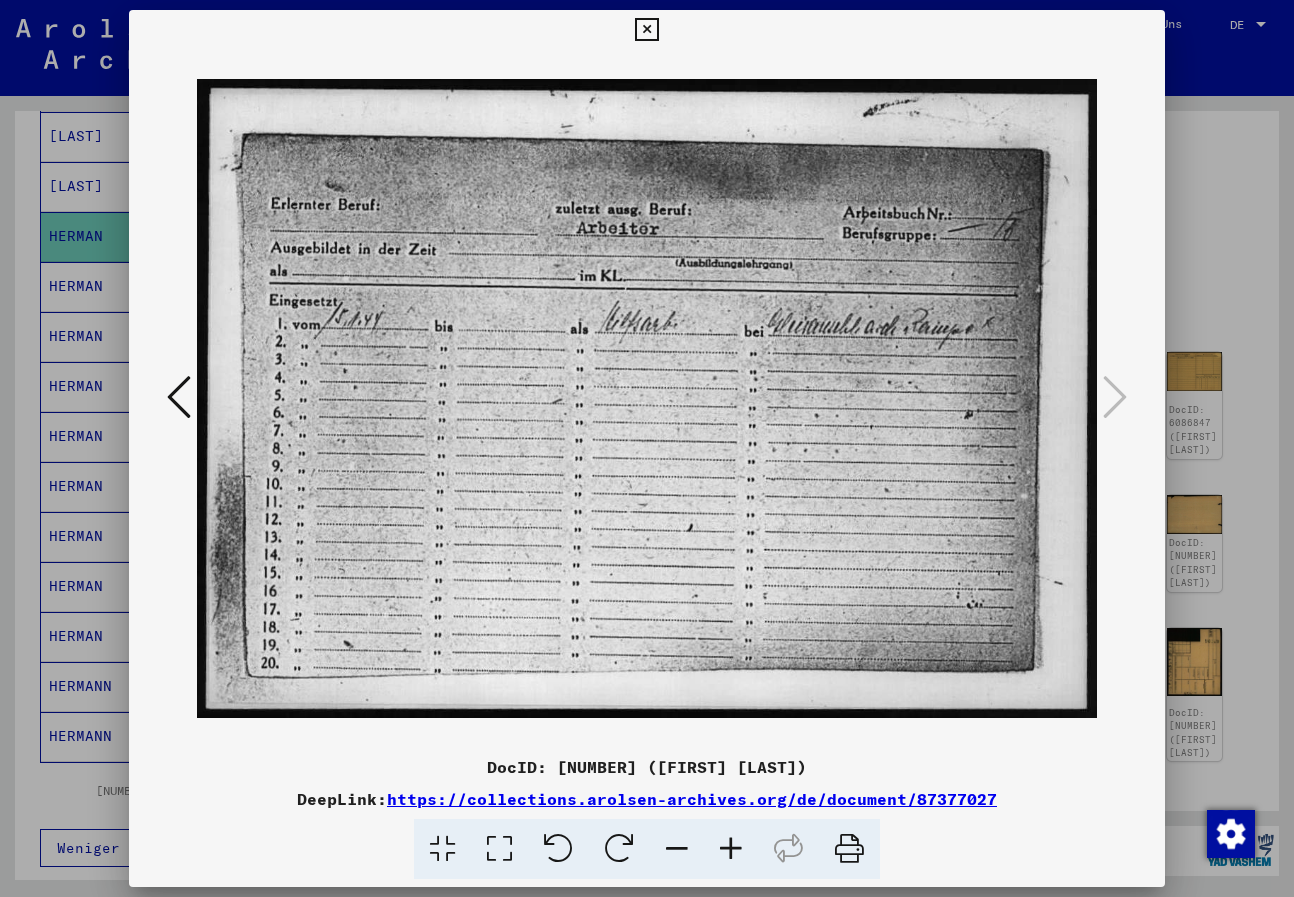 click at bounding box center [646, 30] 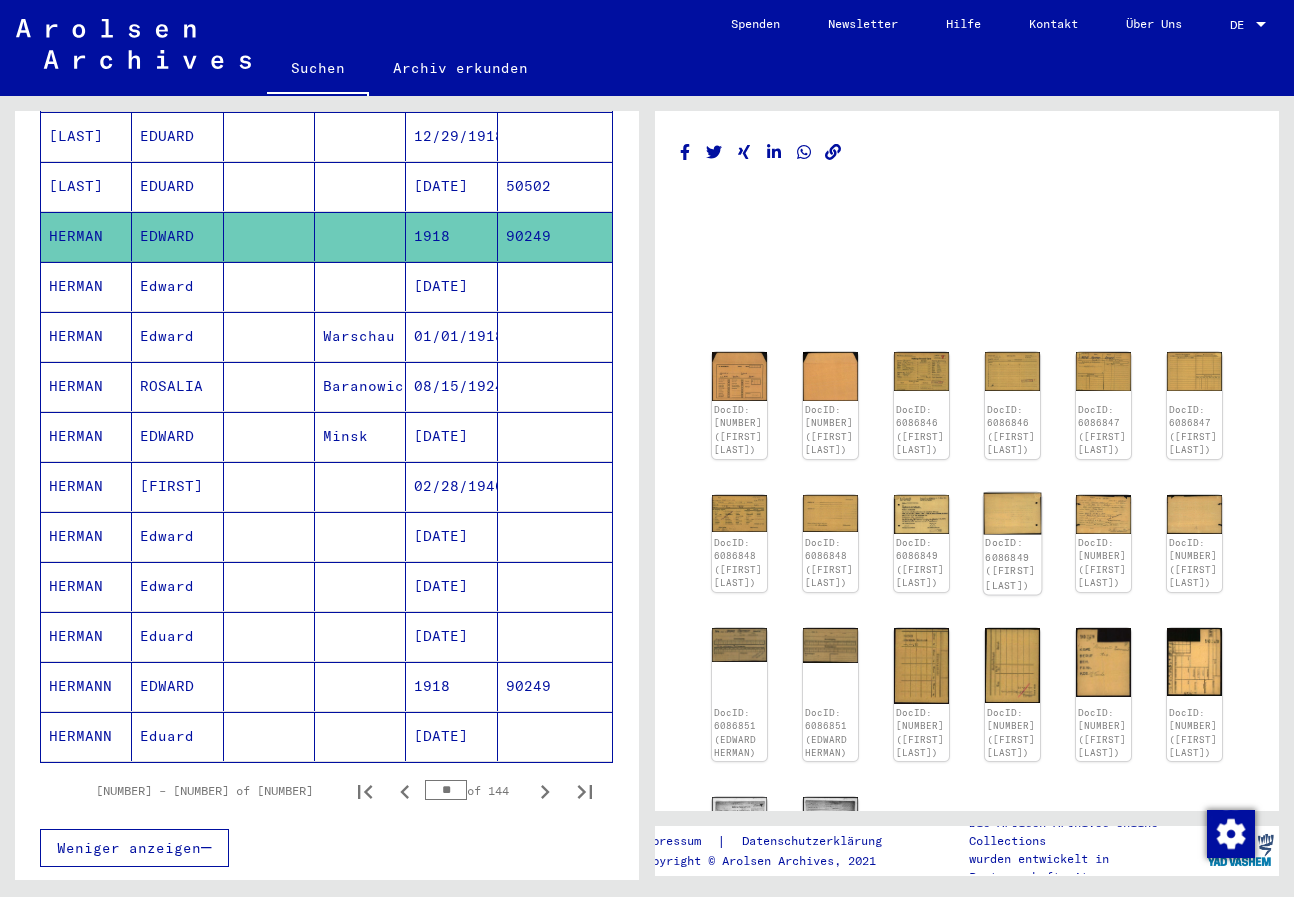 scroll, scrollTop: 100, scrollLeft: 0, axis: vertical 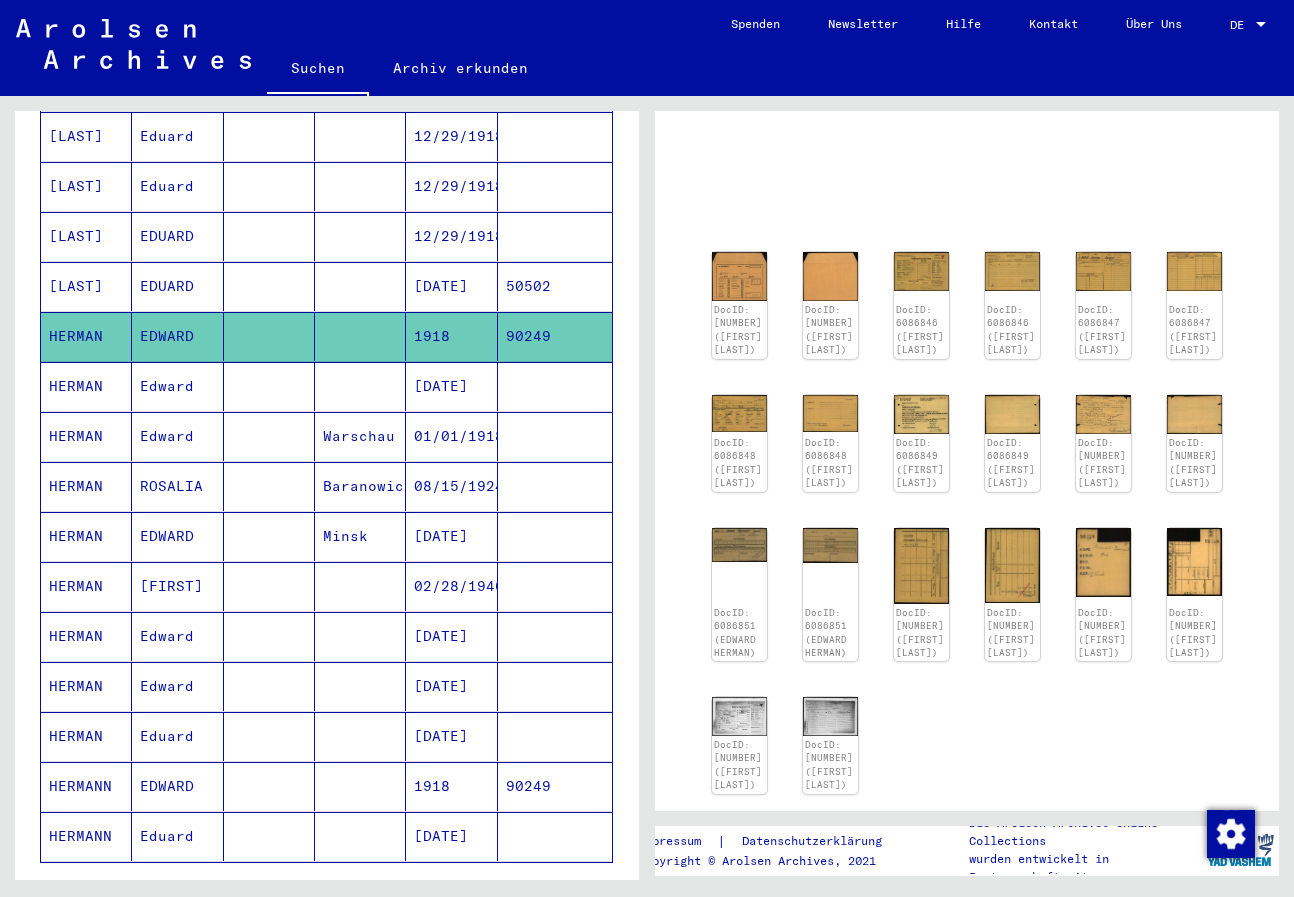 click at bounding box center (360, 336) 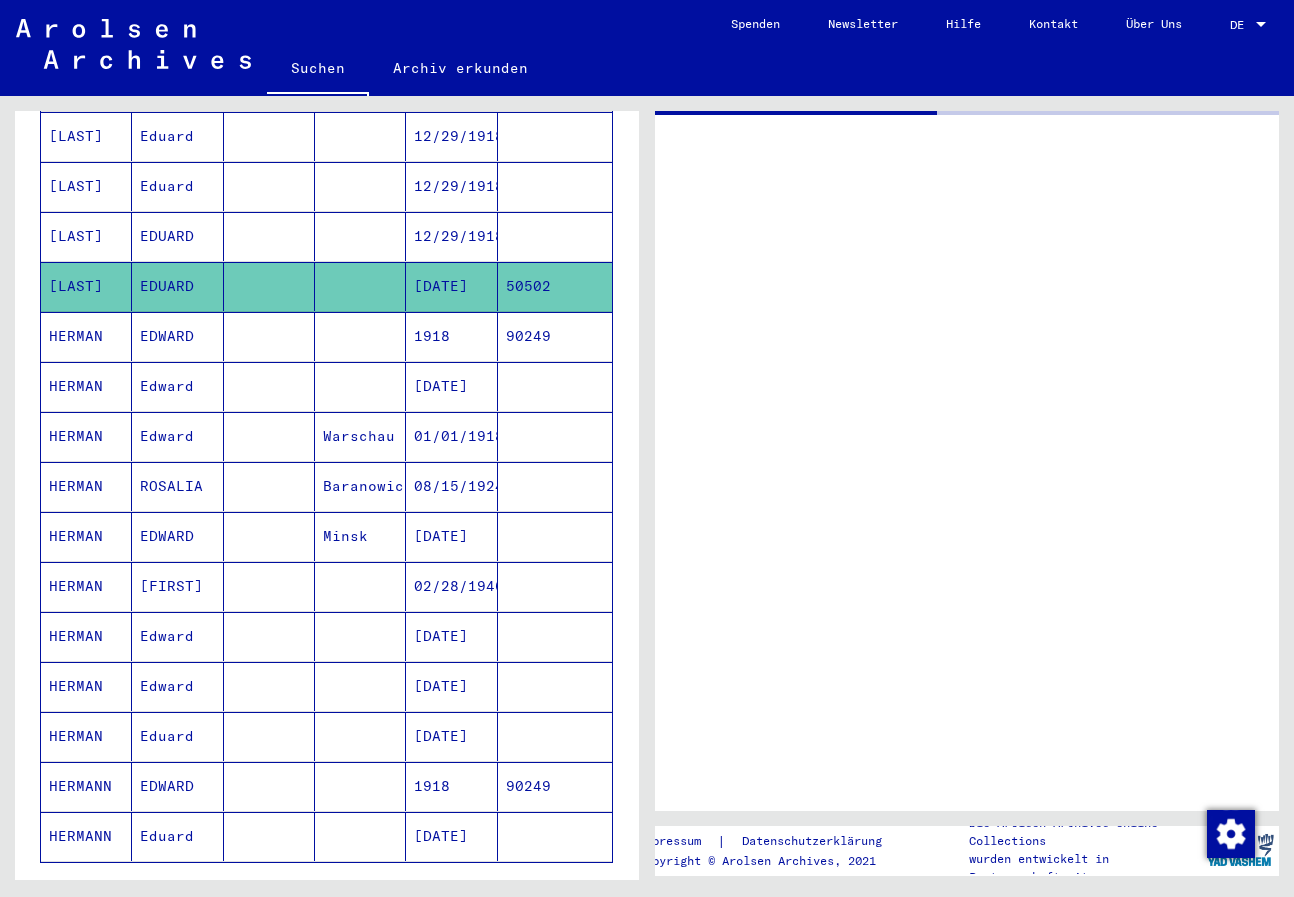 scroll, scrollTop: 0, scrollLeft: 0, axis: both 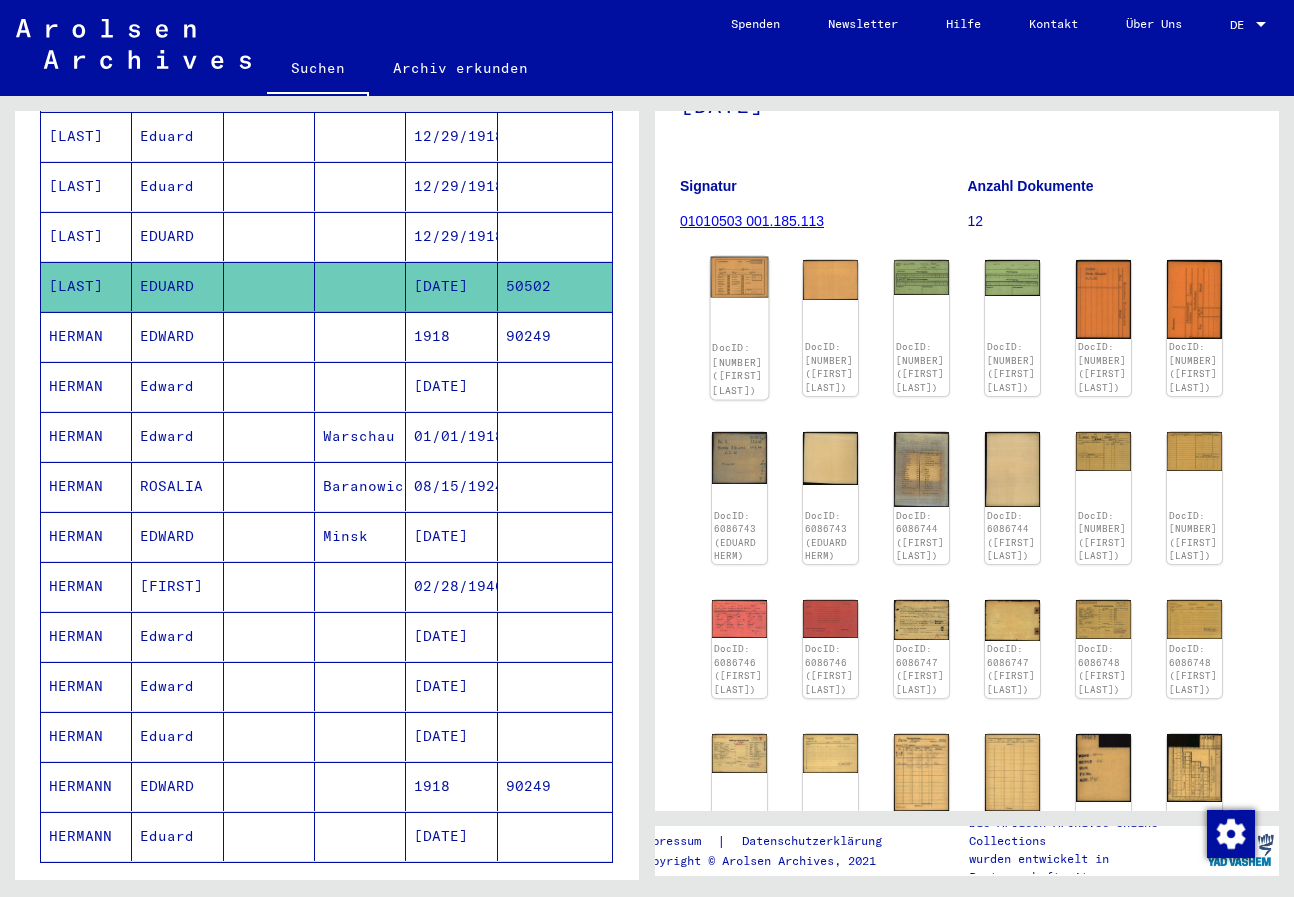 click 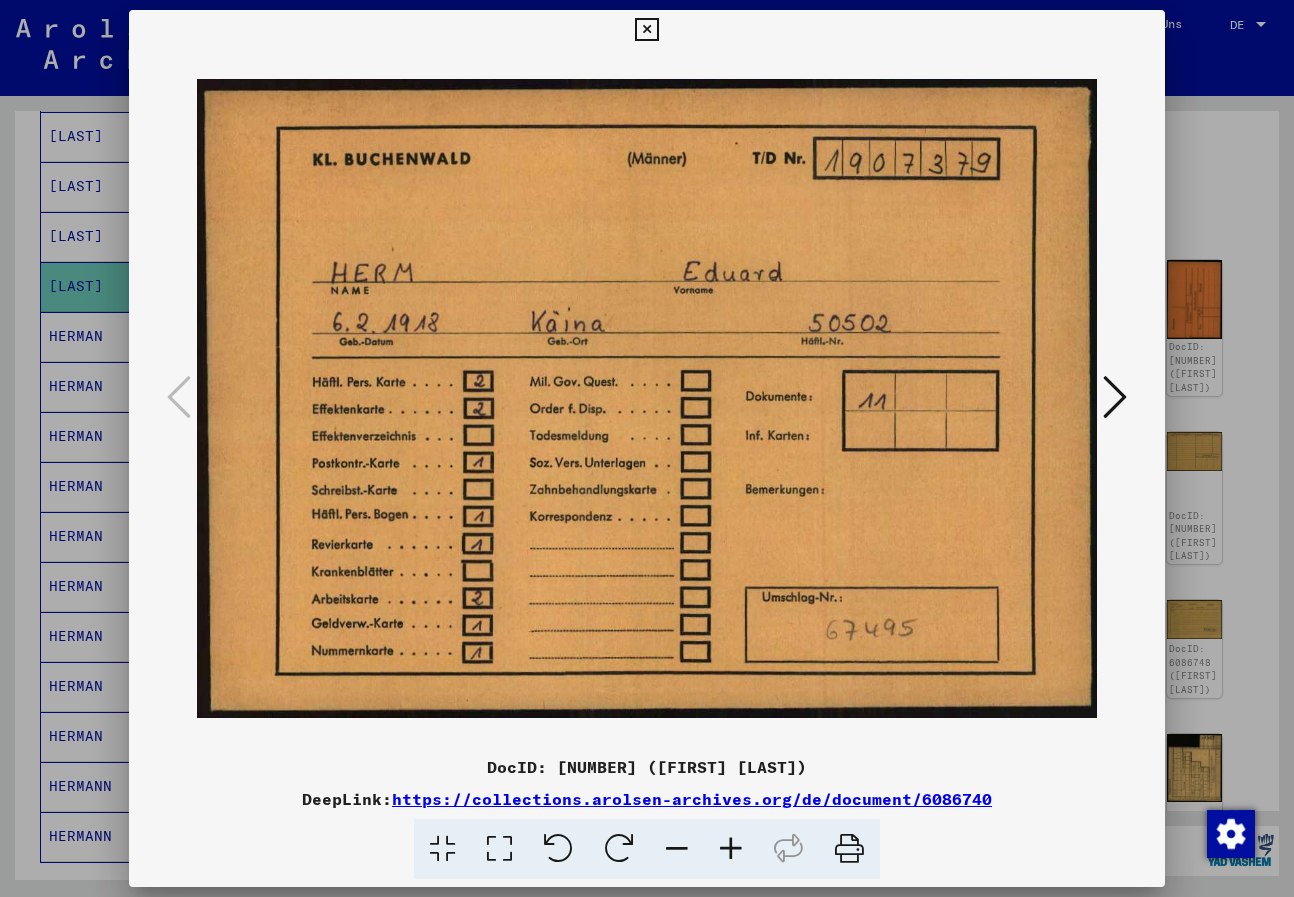 click at bounding box center [646, 398] 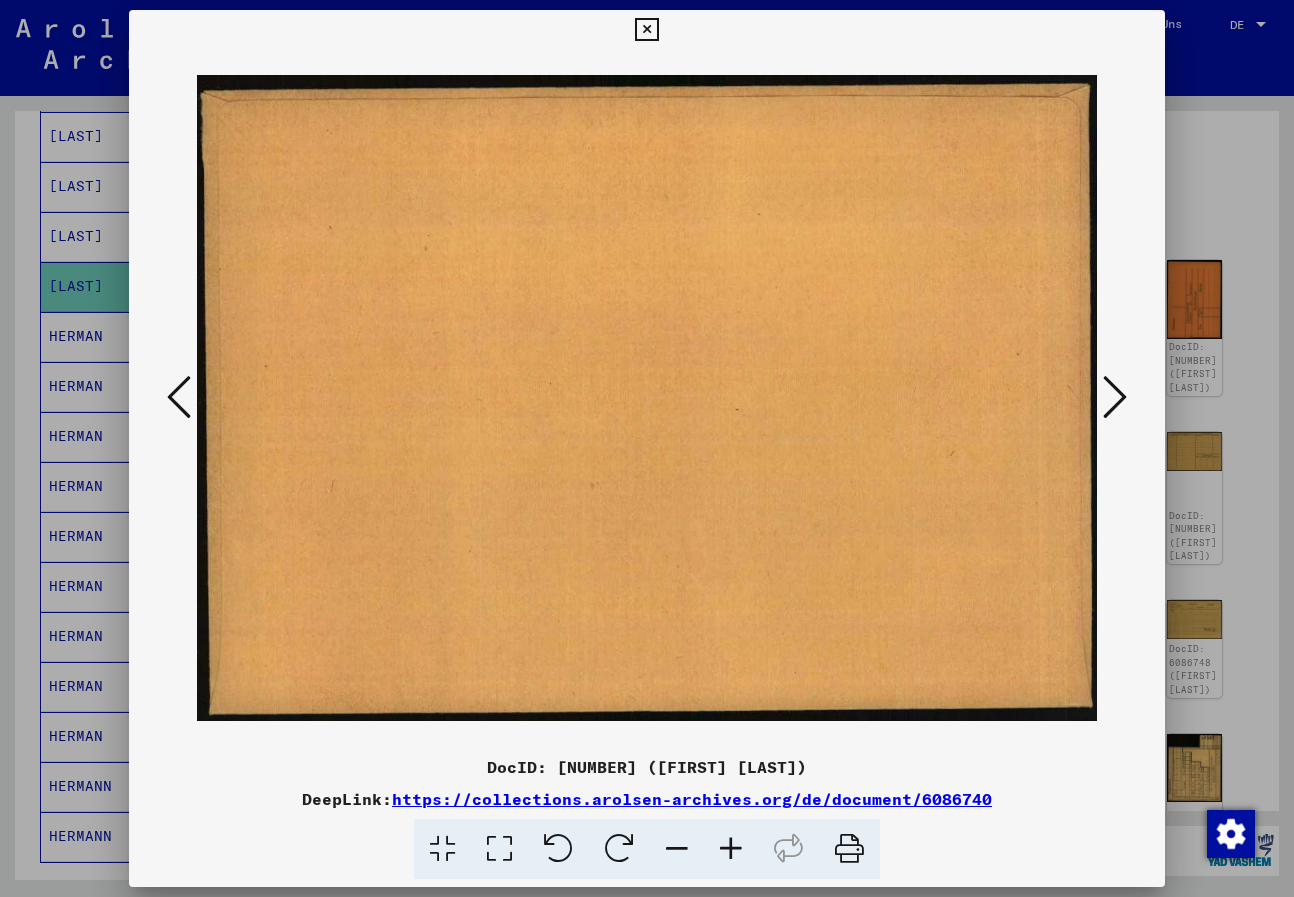 click at bounding box center (1115, 397) 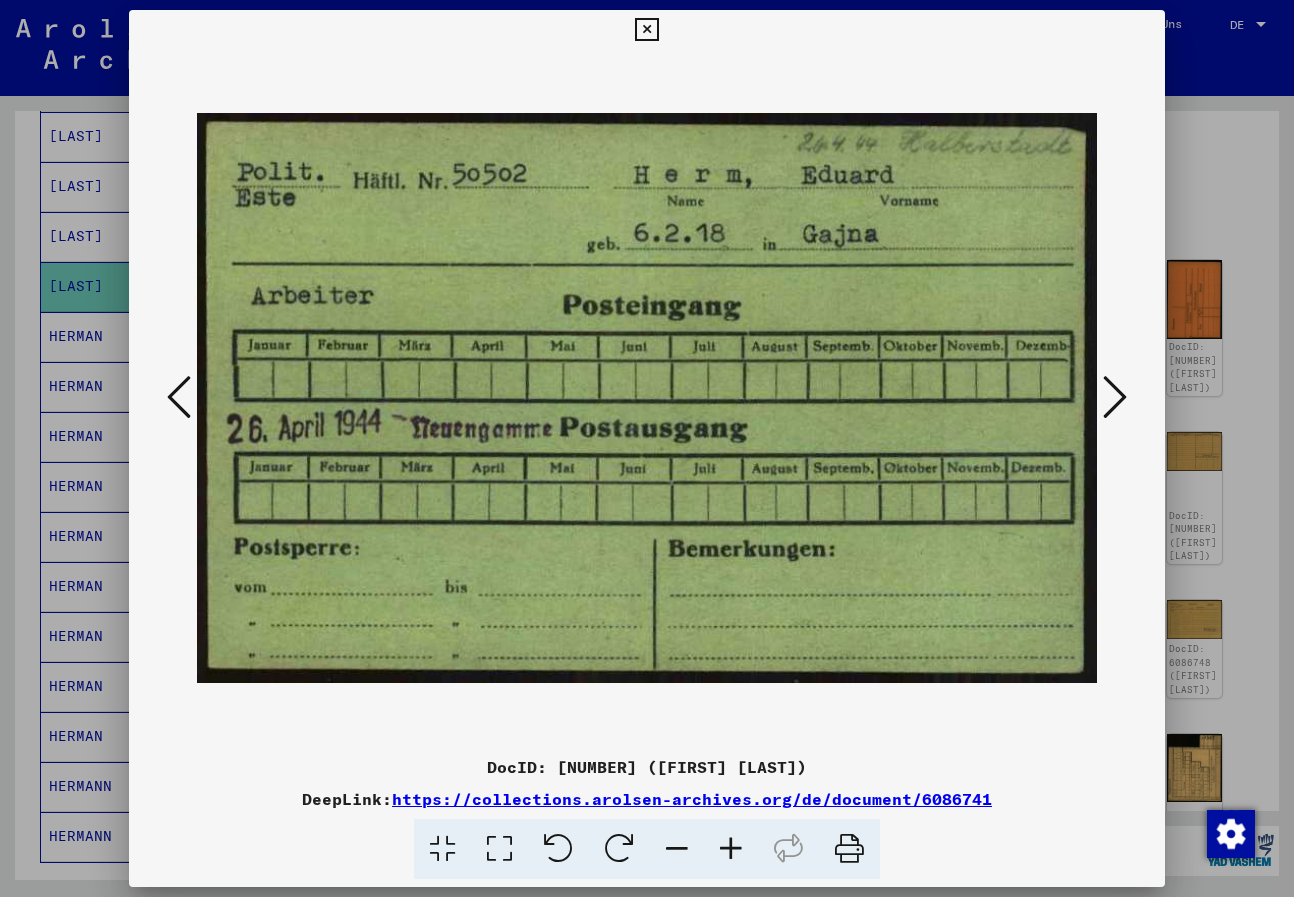 click at bounding box center [1115, 397] 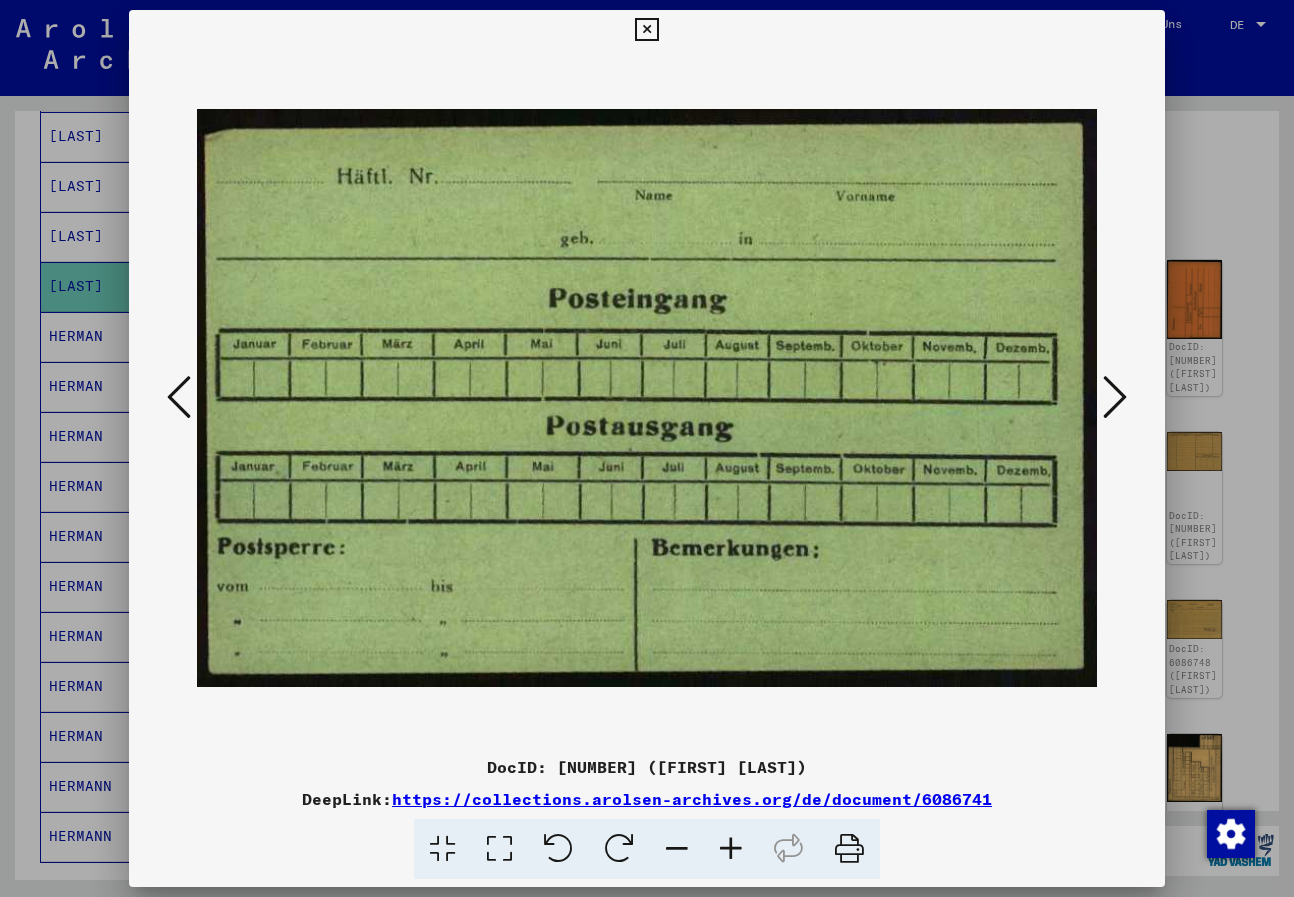 click at bounding box center [1115, 397] 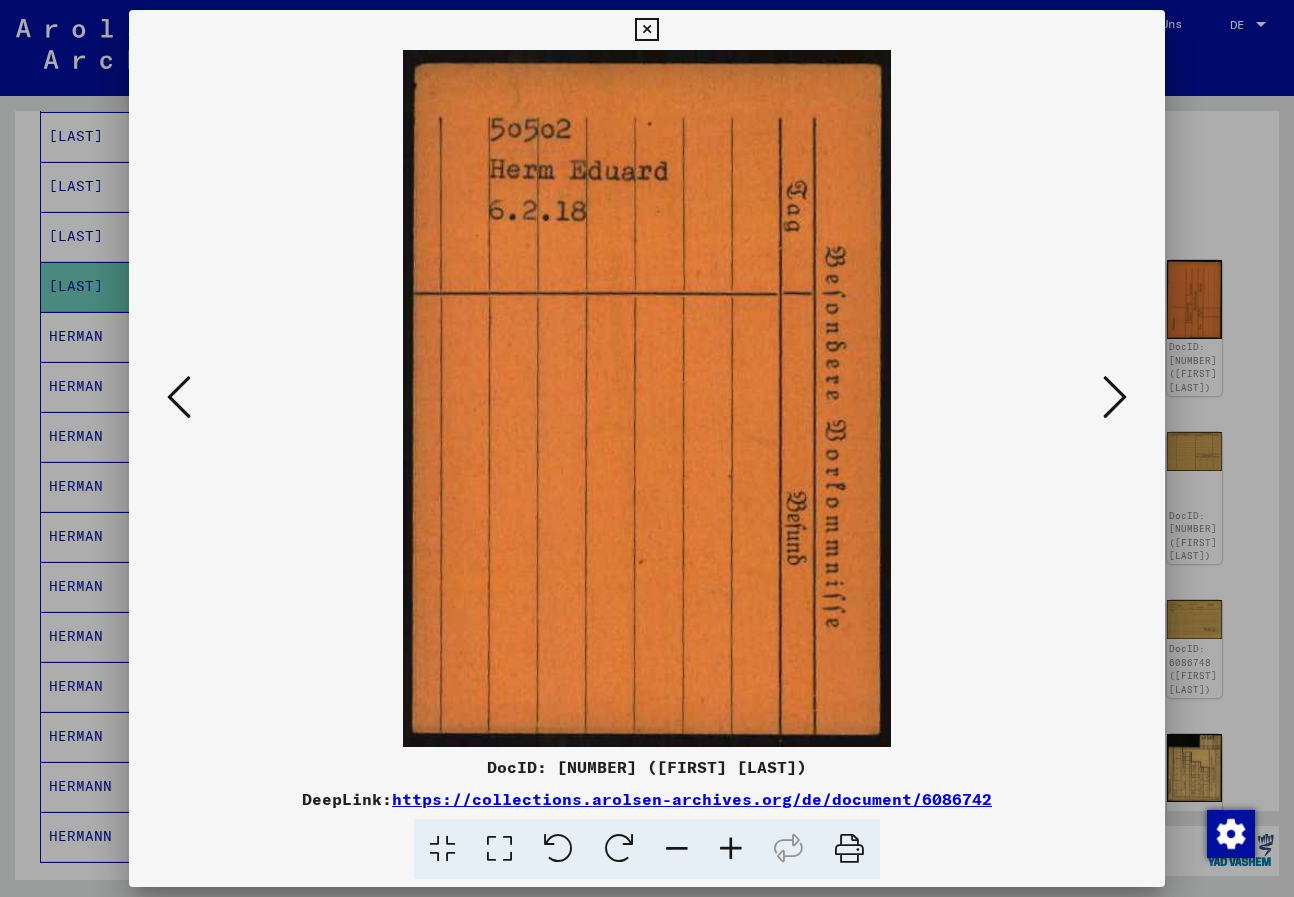 click at bounding box center (1115, 397) 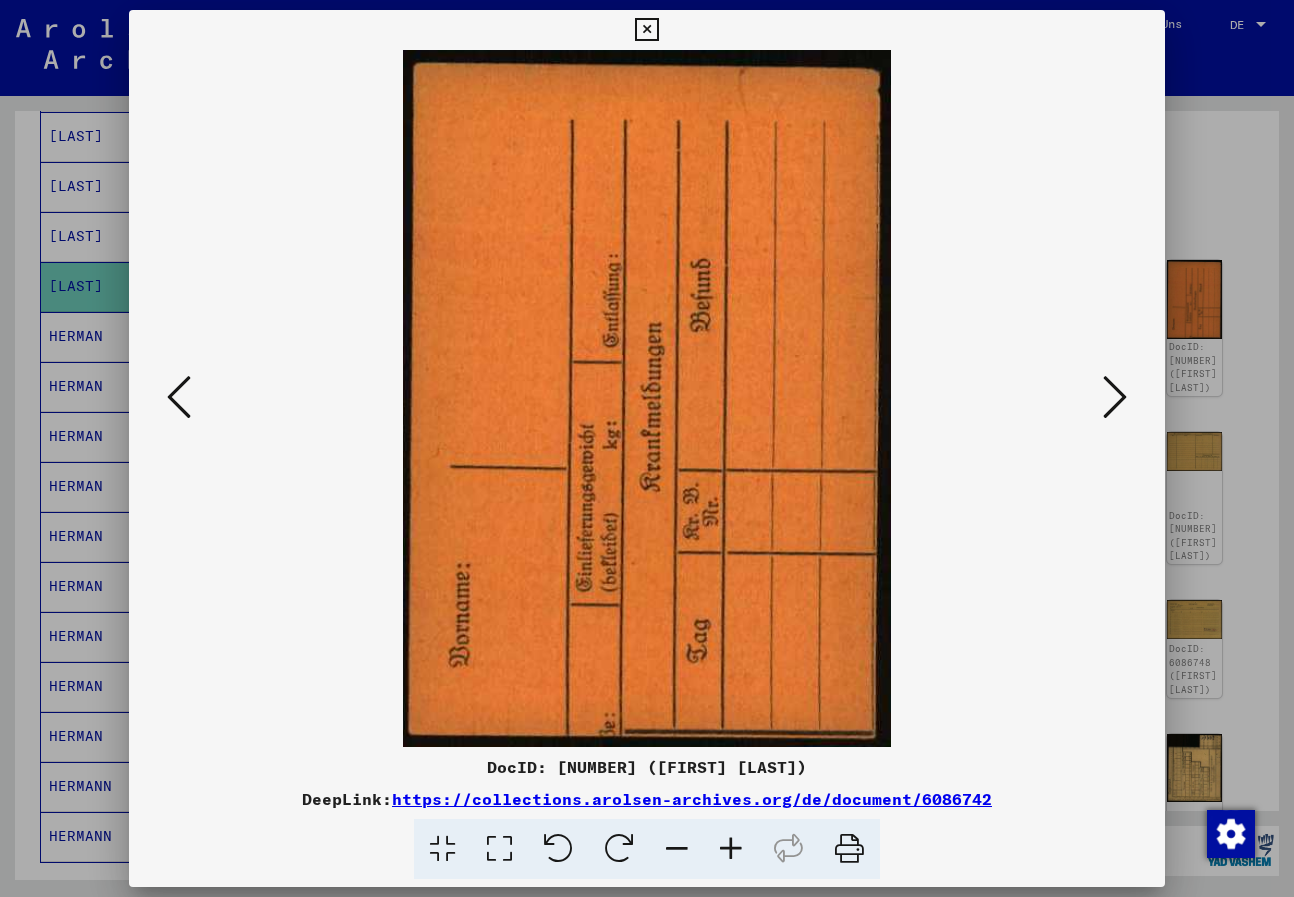 click at bounding box center [1115, 397] 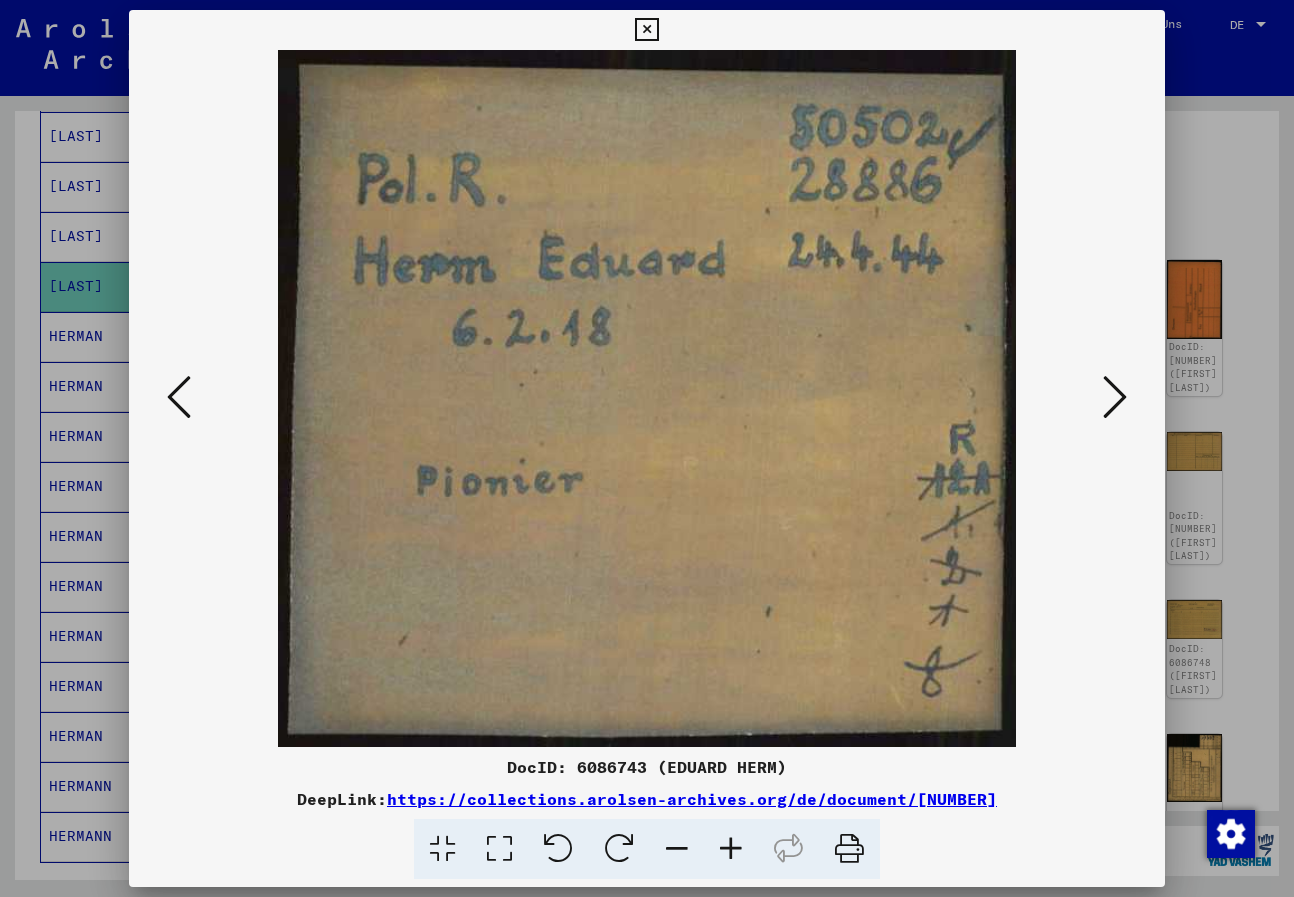 click at bounding box center (1115, 397) 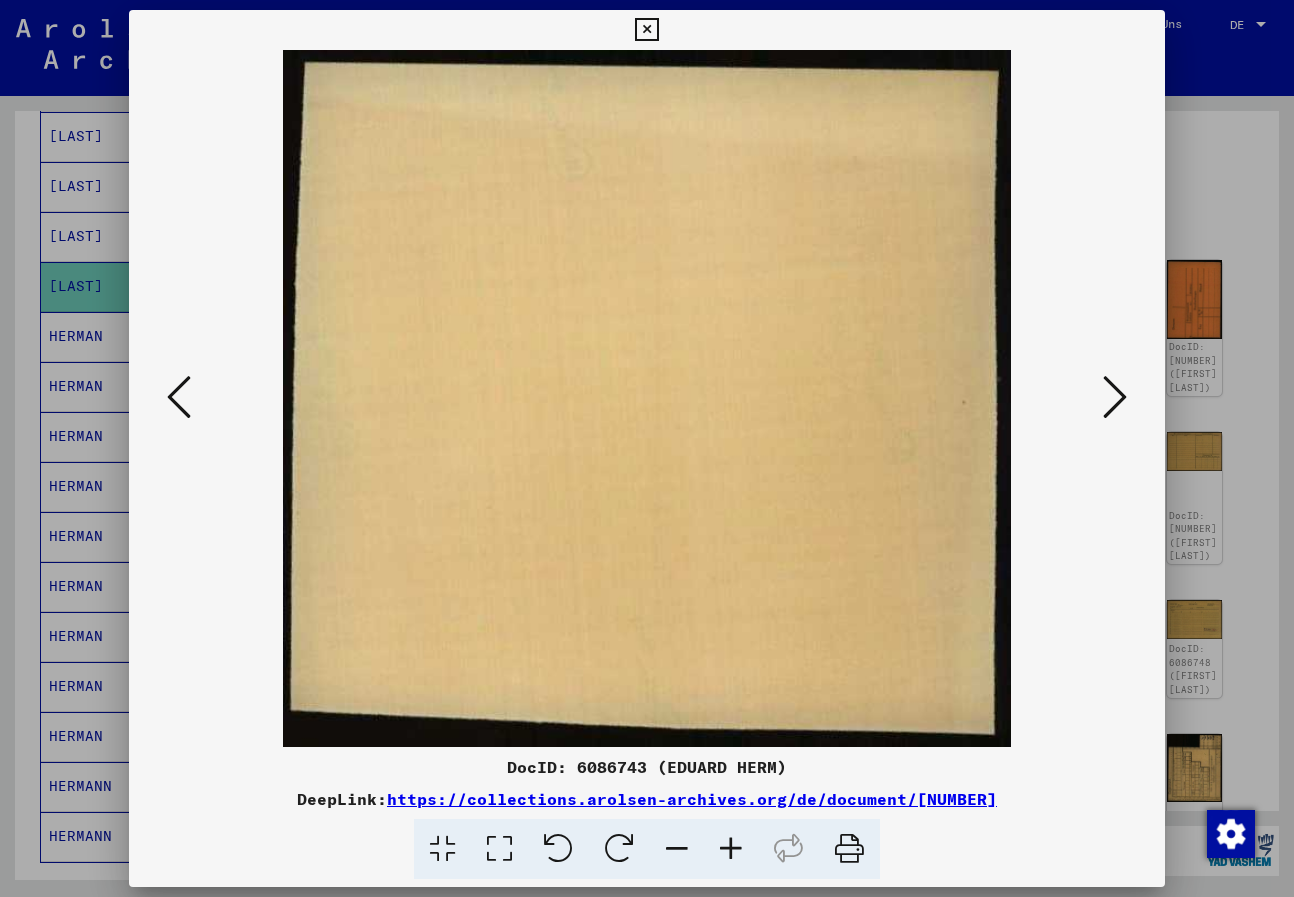 click at bounding box center (1115, 397) 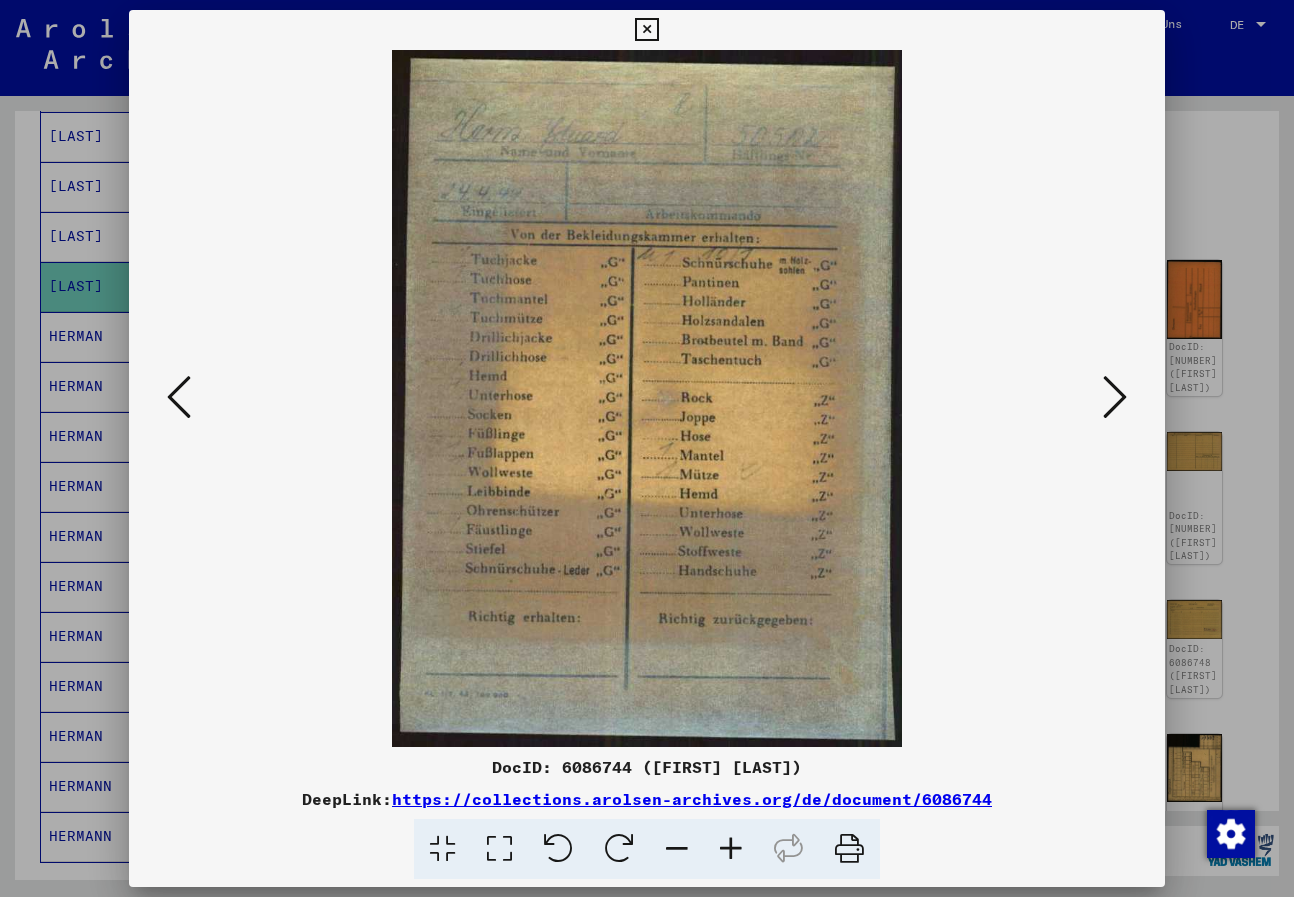 click at bounding box center (1115, 397) 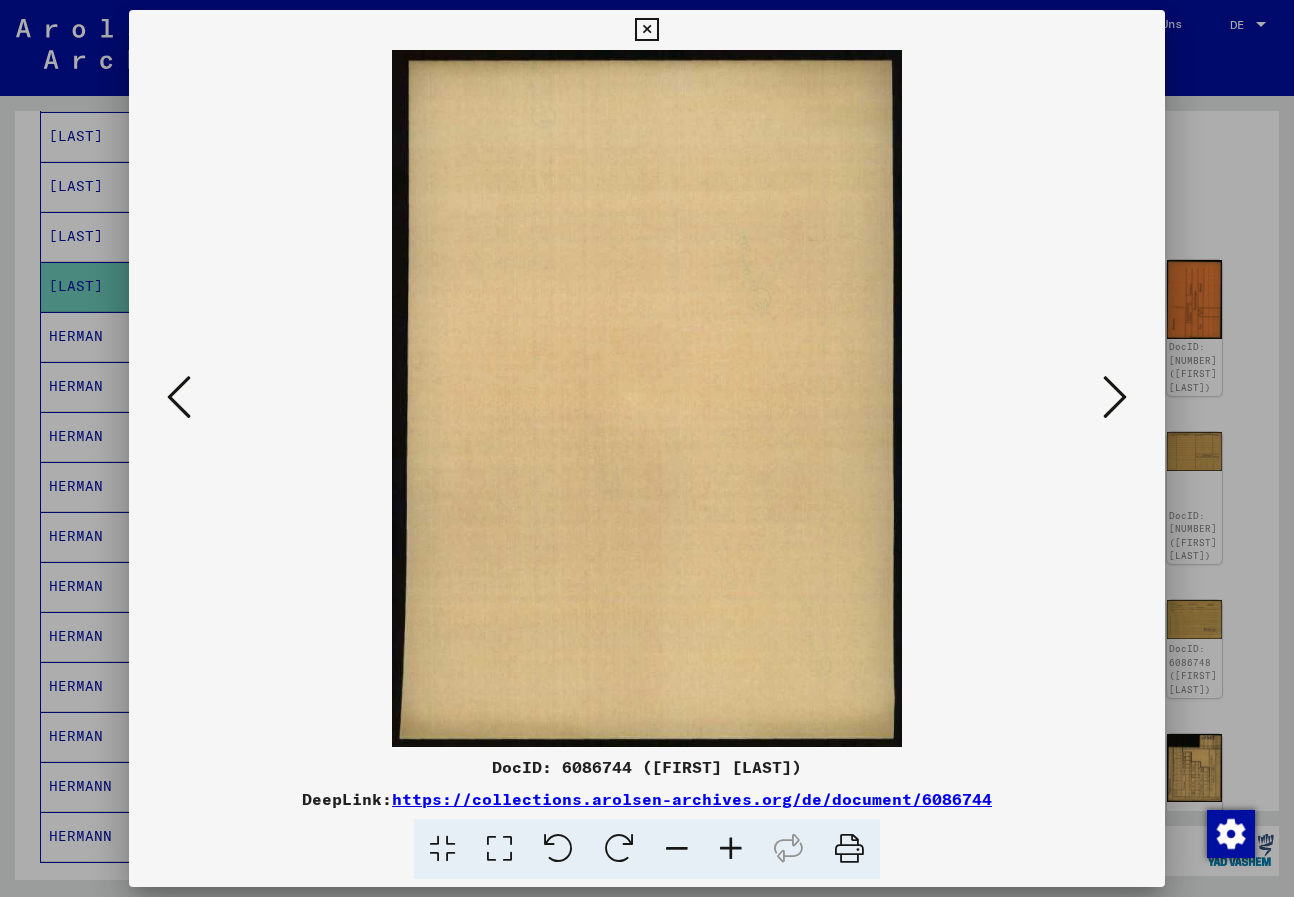 click at bounding box center [1115, 397] 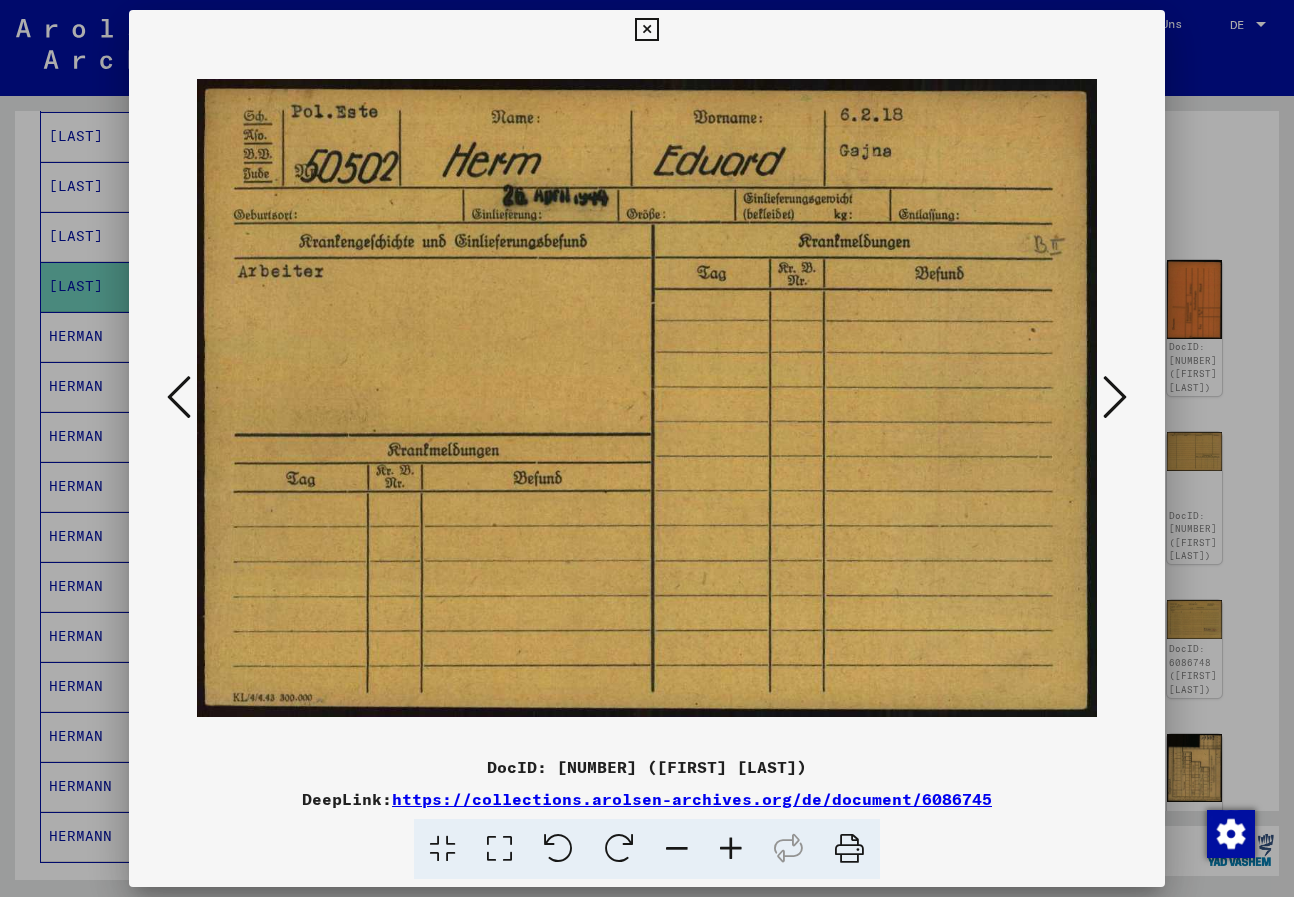 click at bounding box center (1115, 397) 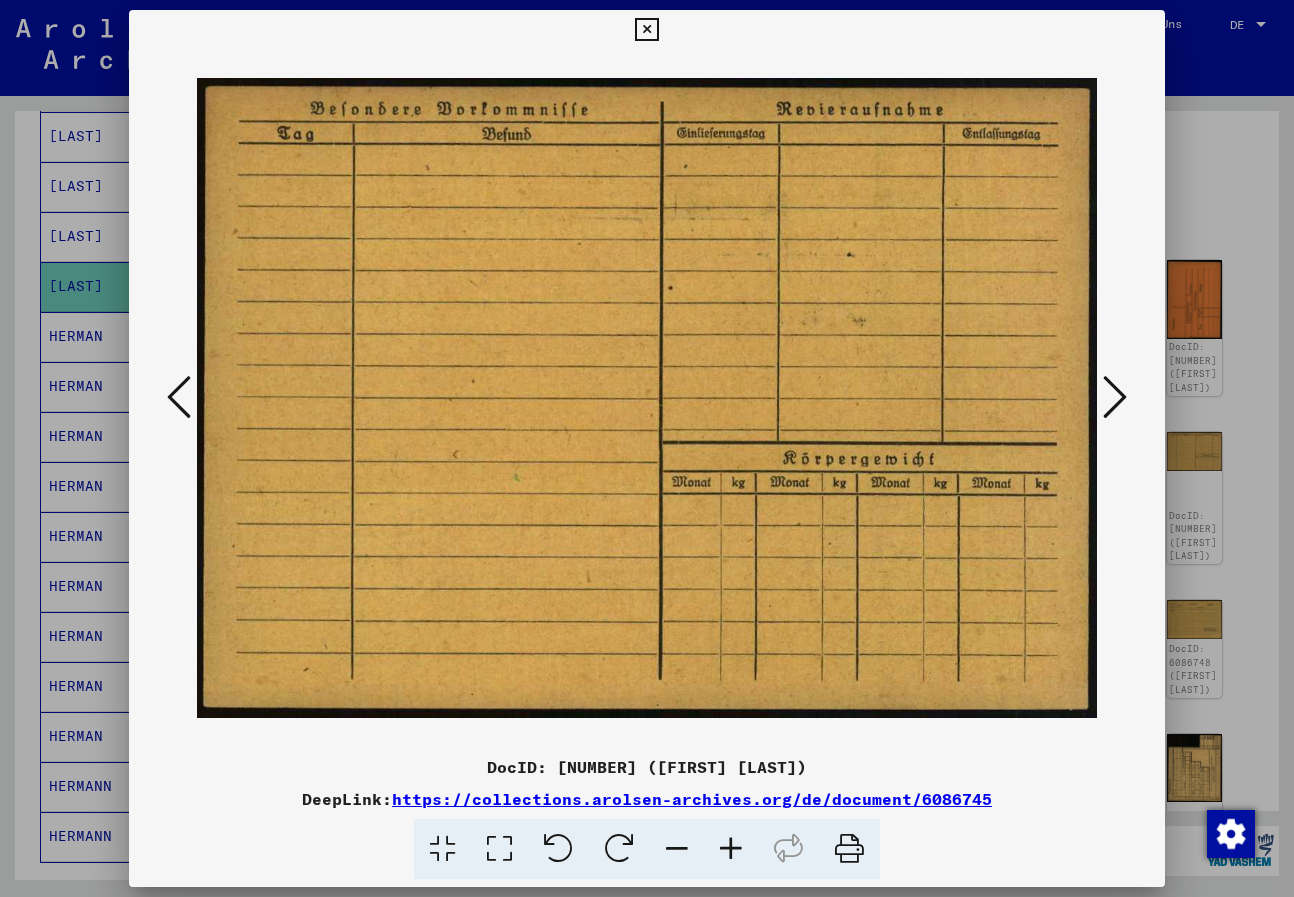 click at bounding box center (1115, 397) 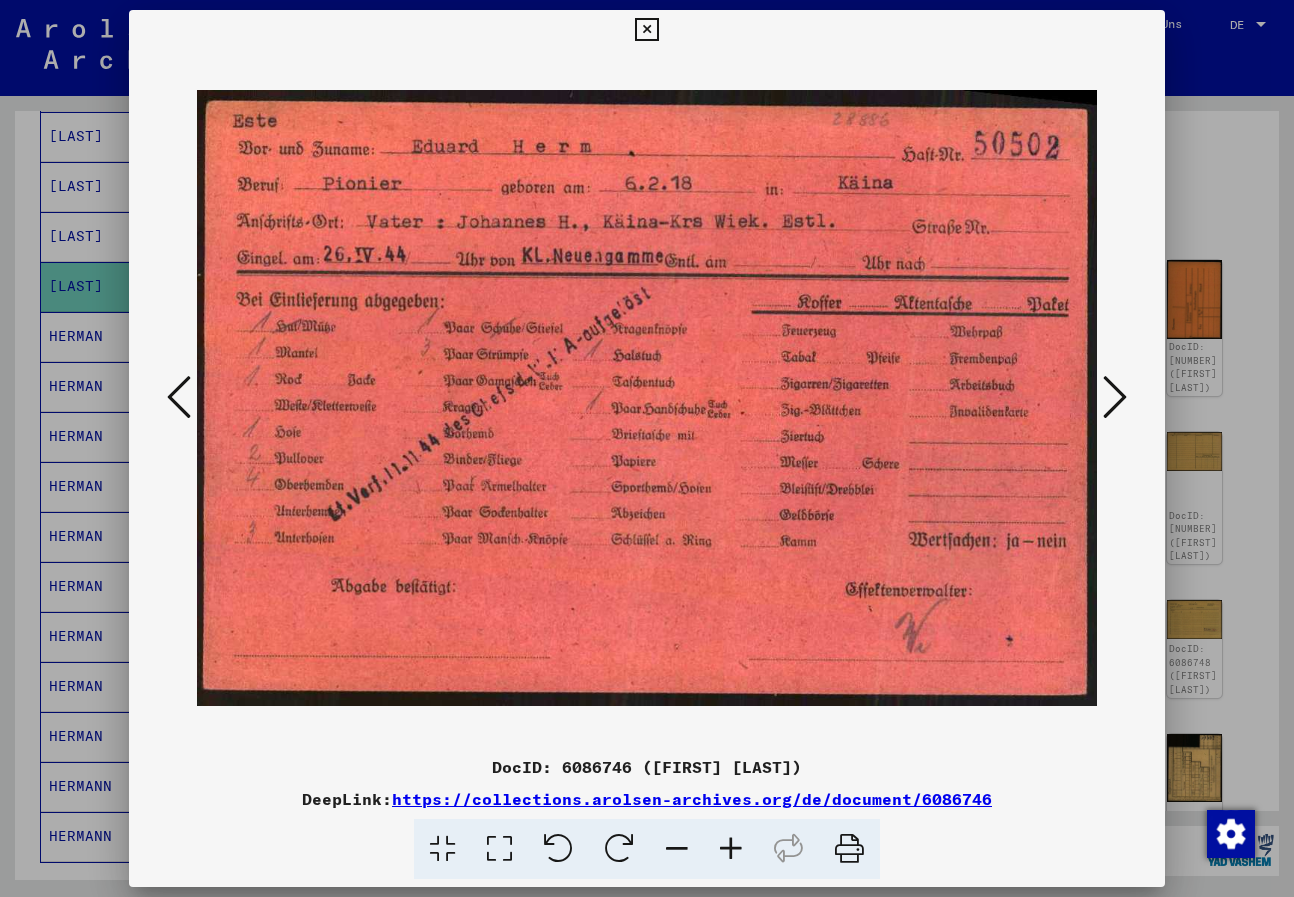 click at bounding box center [1115, 397] 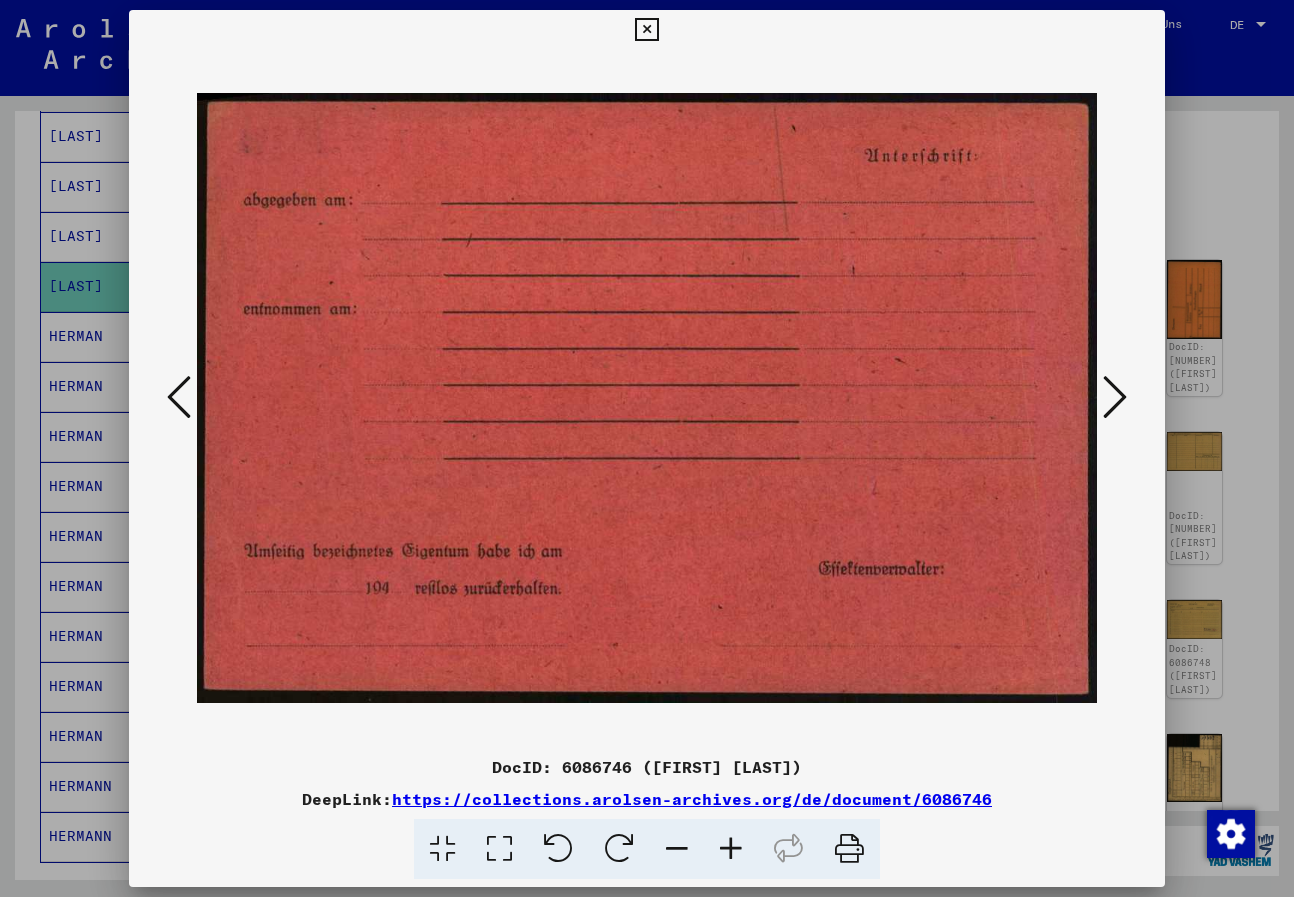 click at bounding box center [1115, 397] 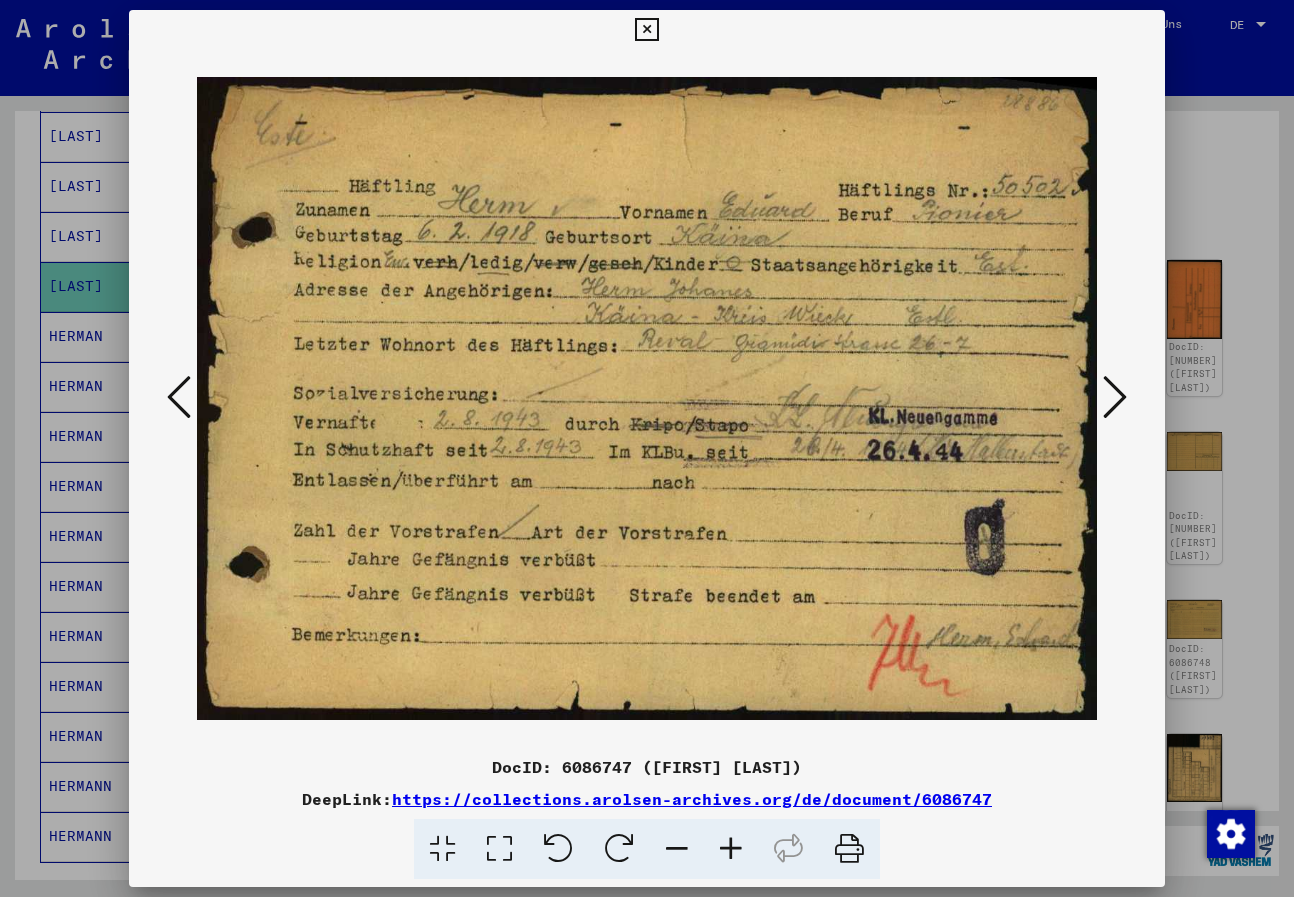 click at bounding box center (1115, 397) 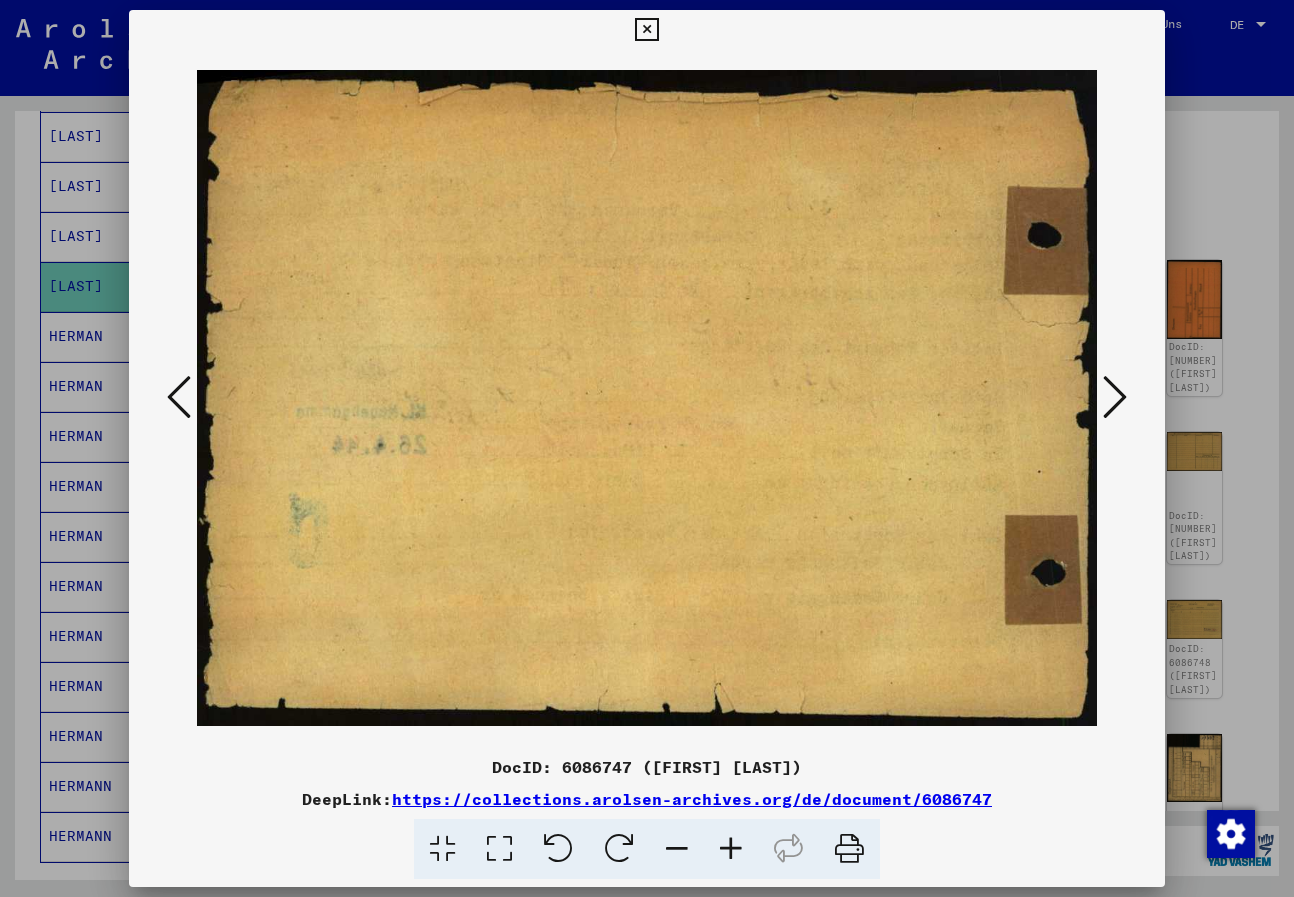 click at bounding box center (1115, 397) 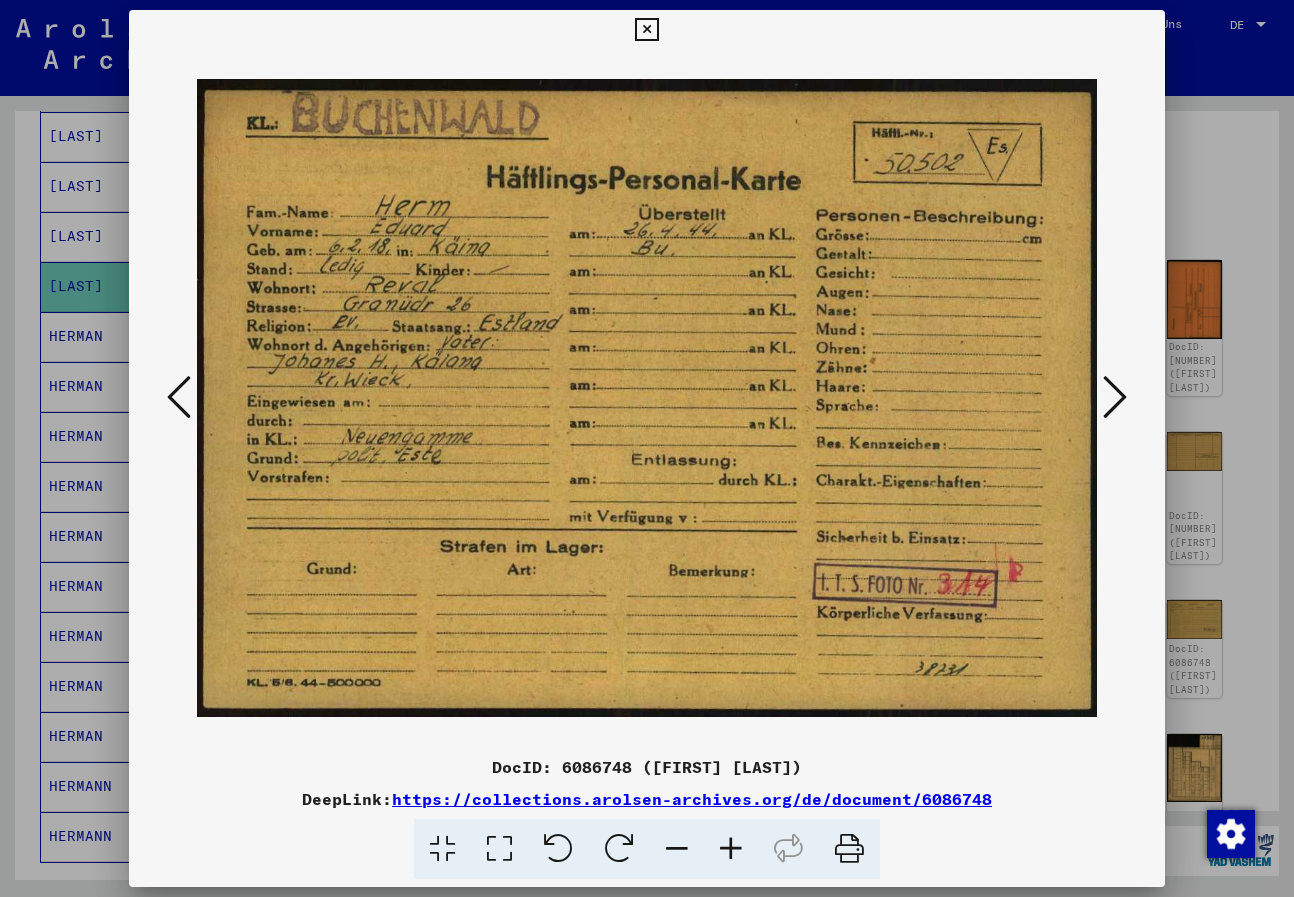 click at bounding box center (1115, 397) 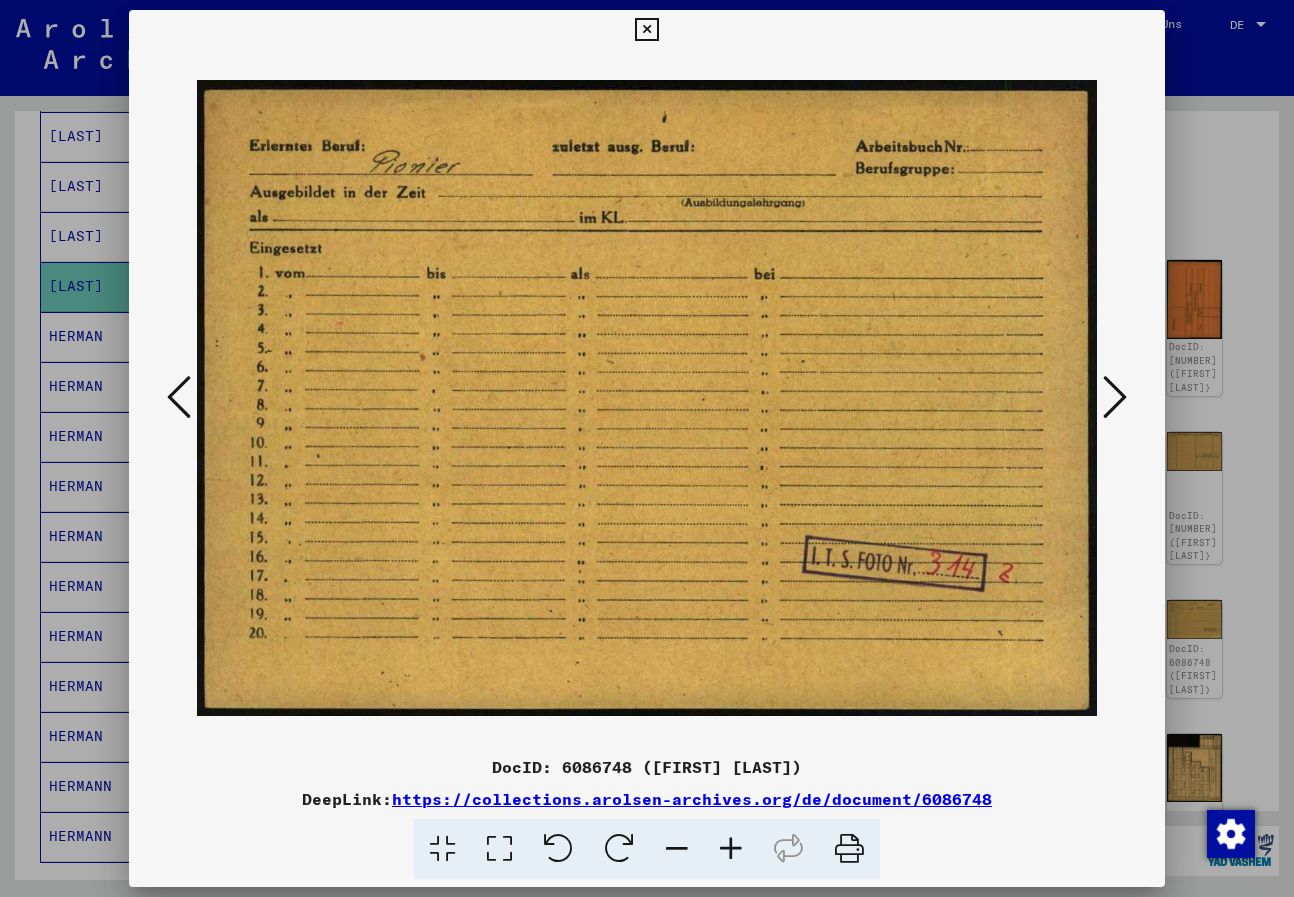 click at bounding box center (1115, 397) 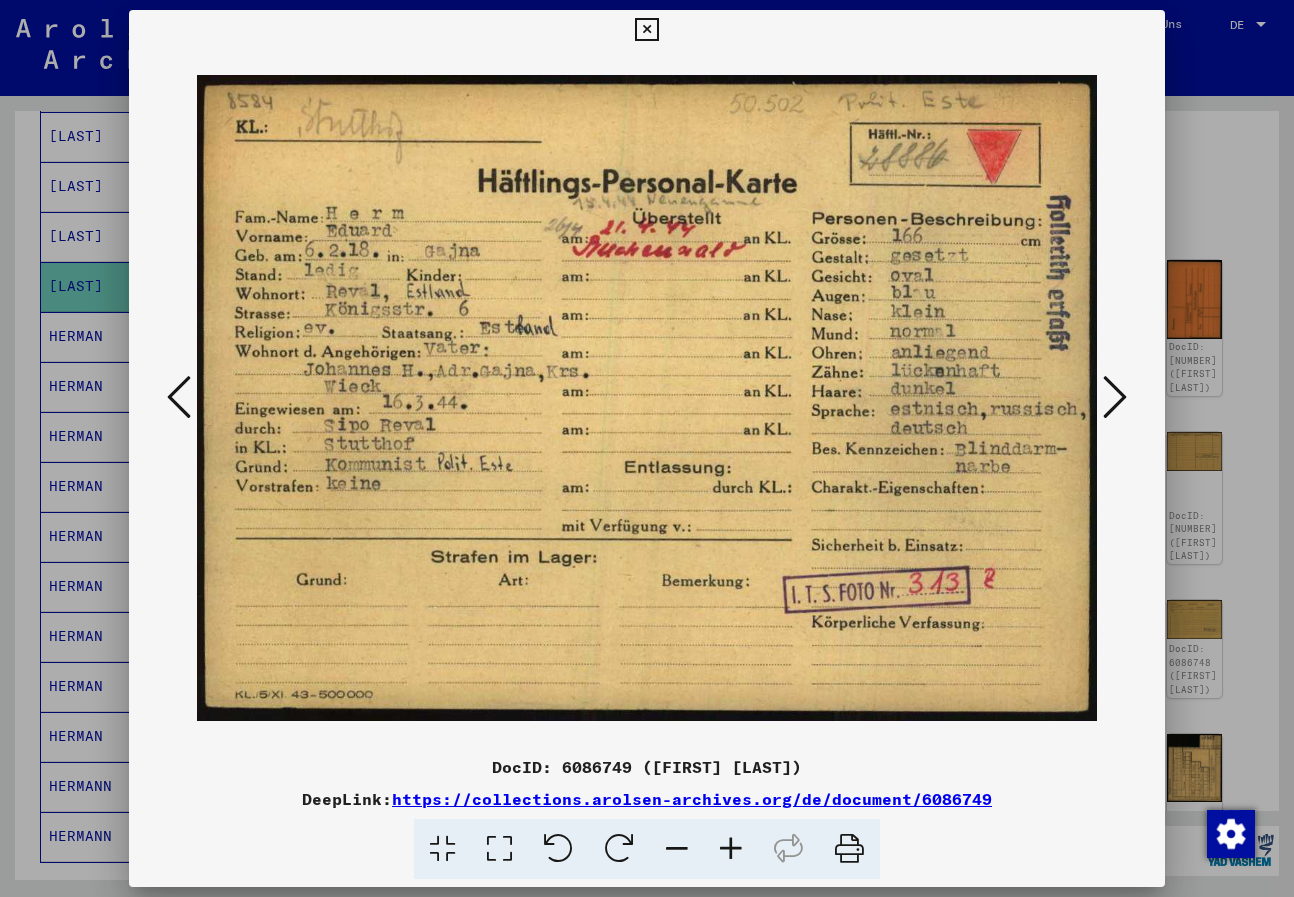click at bounding box center [1115, 397] 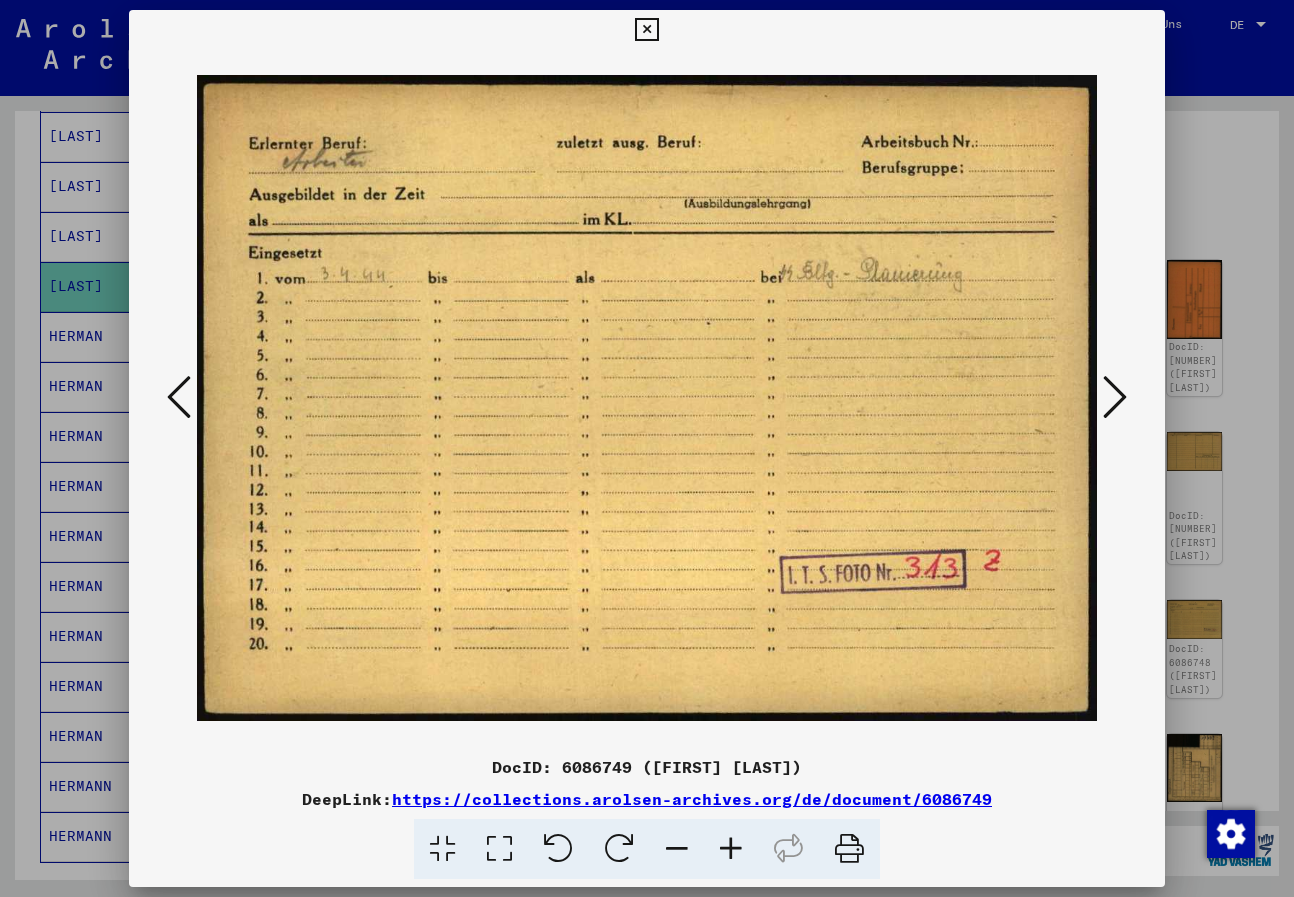 click at bounding box center (1115, 397) 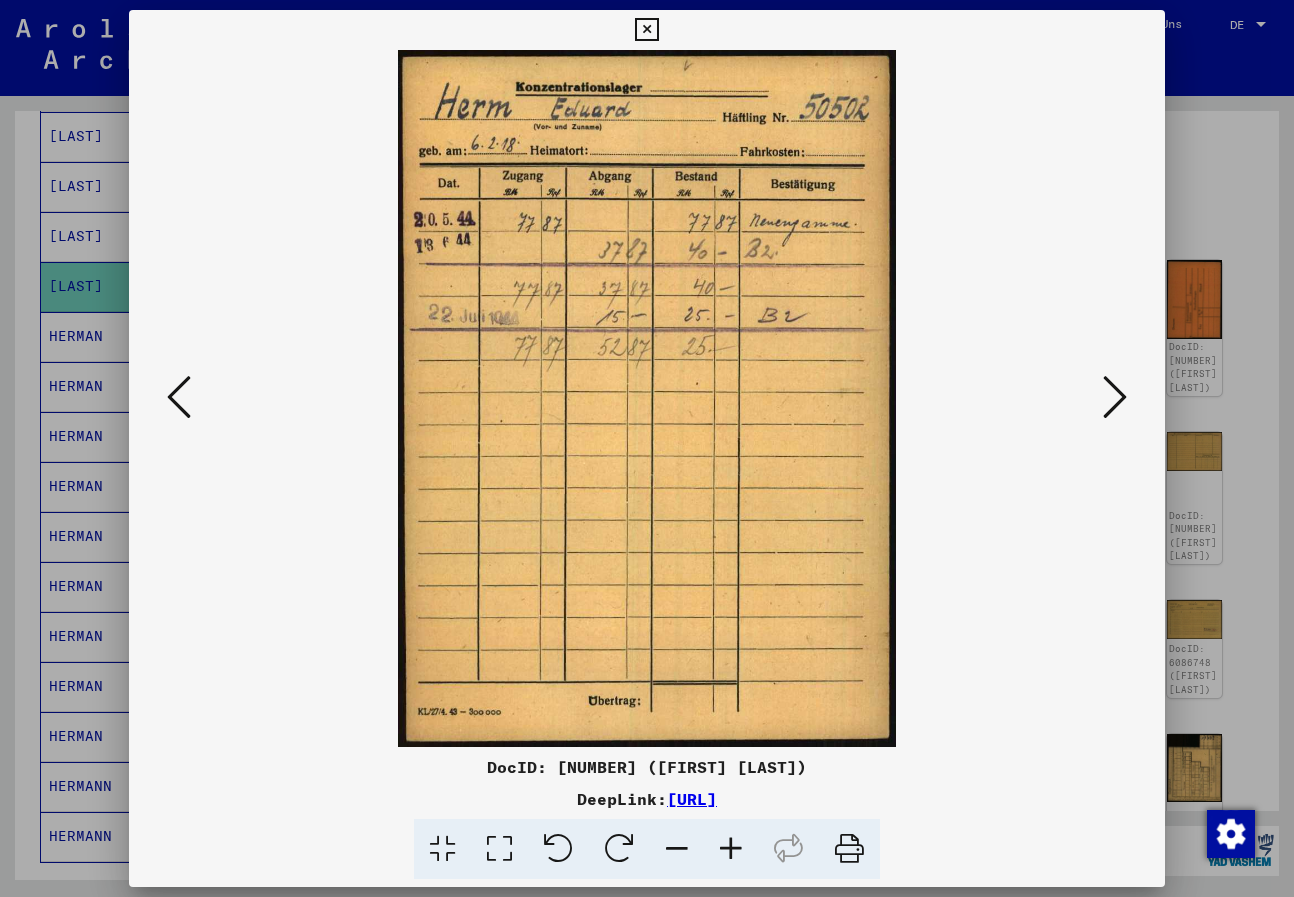 click at bounding box center (1115, 397) 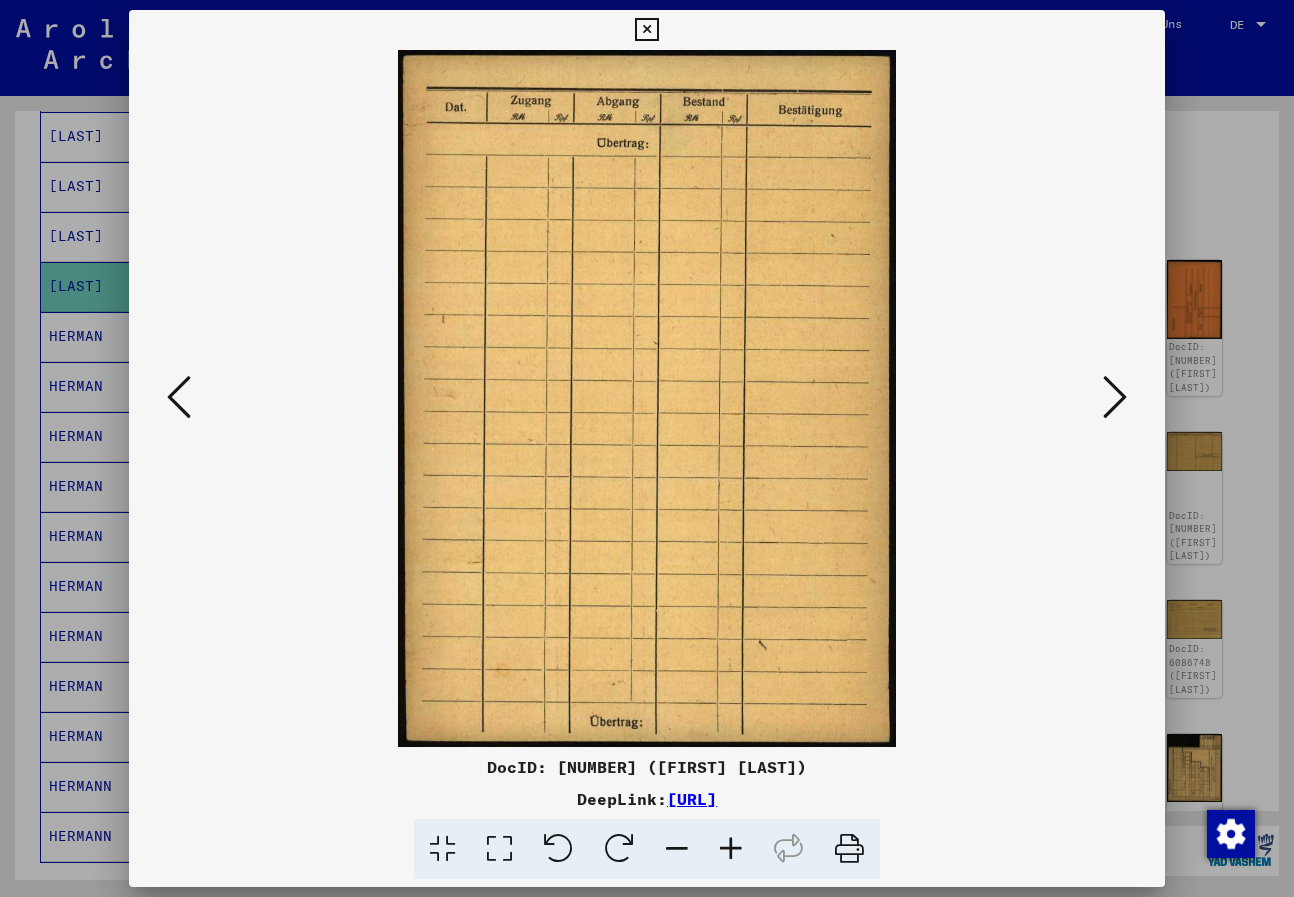 click at bounding box center (1115, 397) 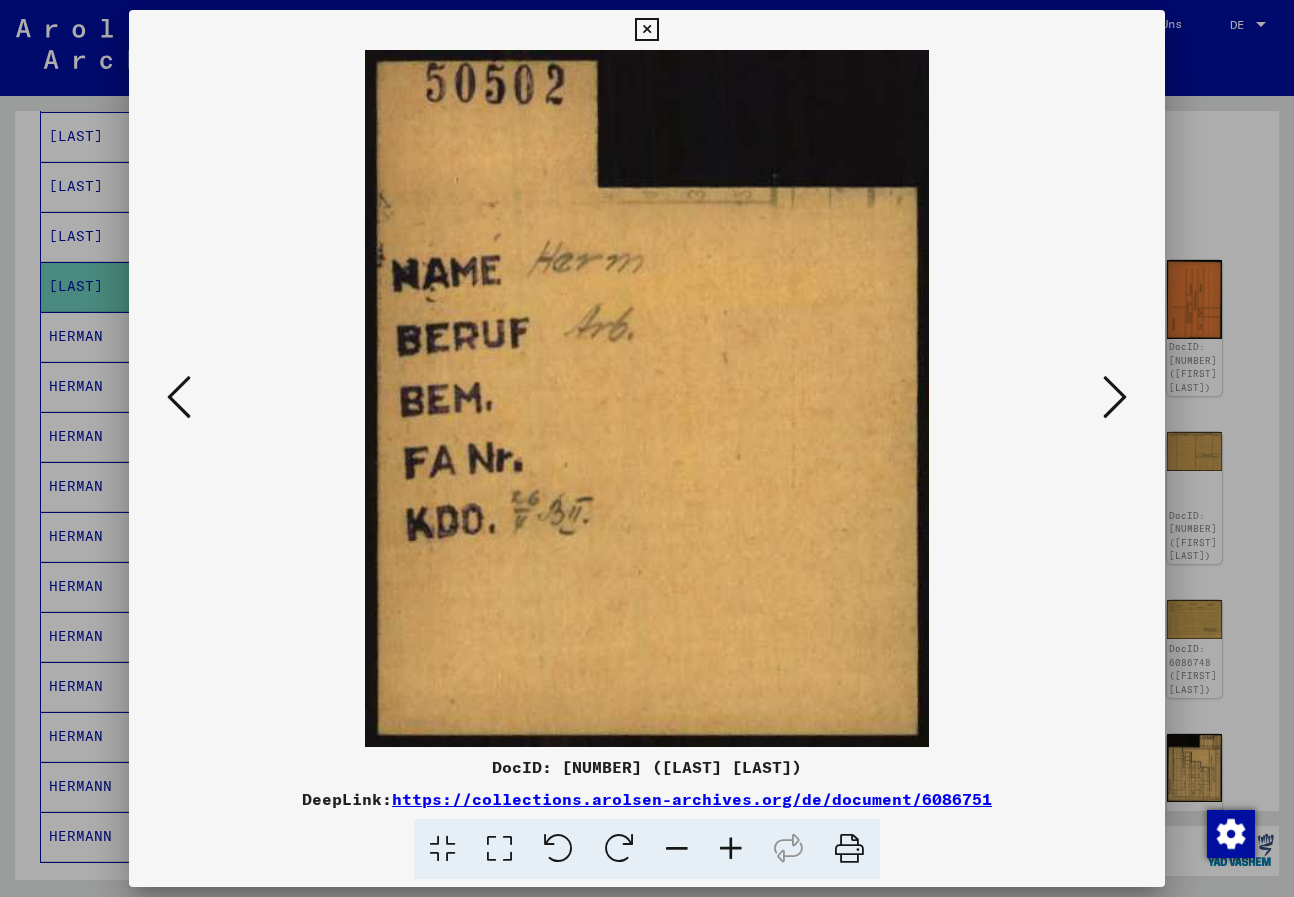 click at bounding box center (1115, 397) 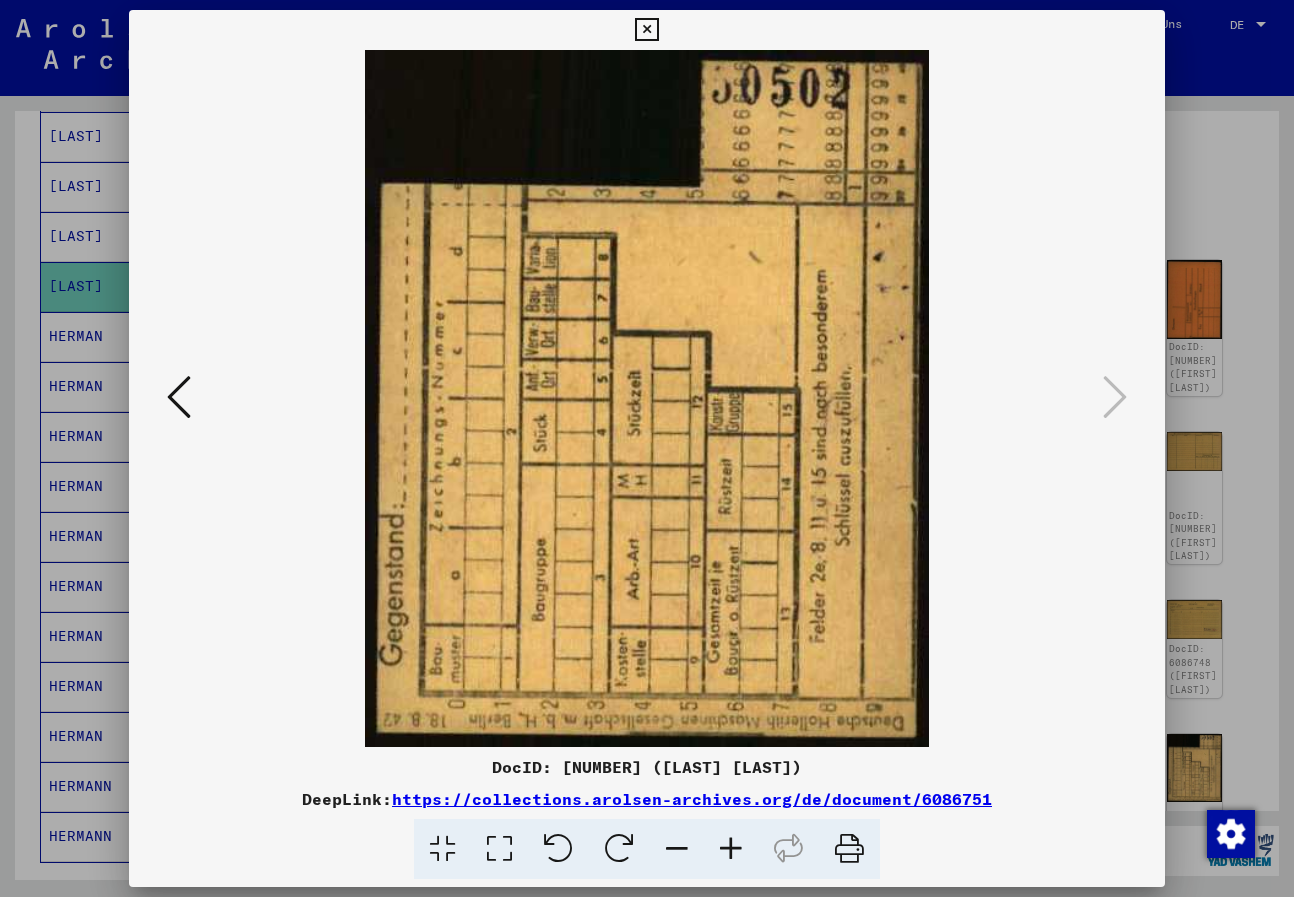 click at bounding box center (646, 30) 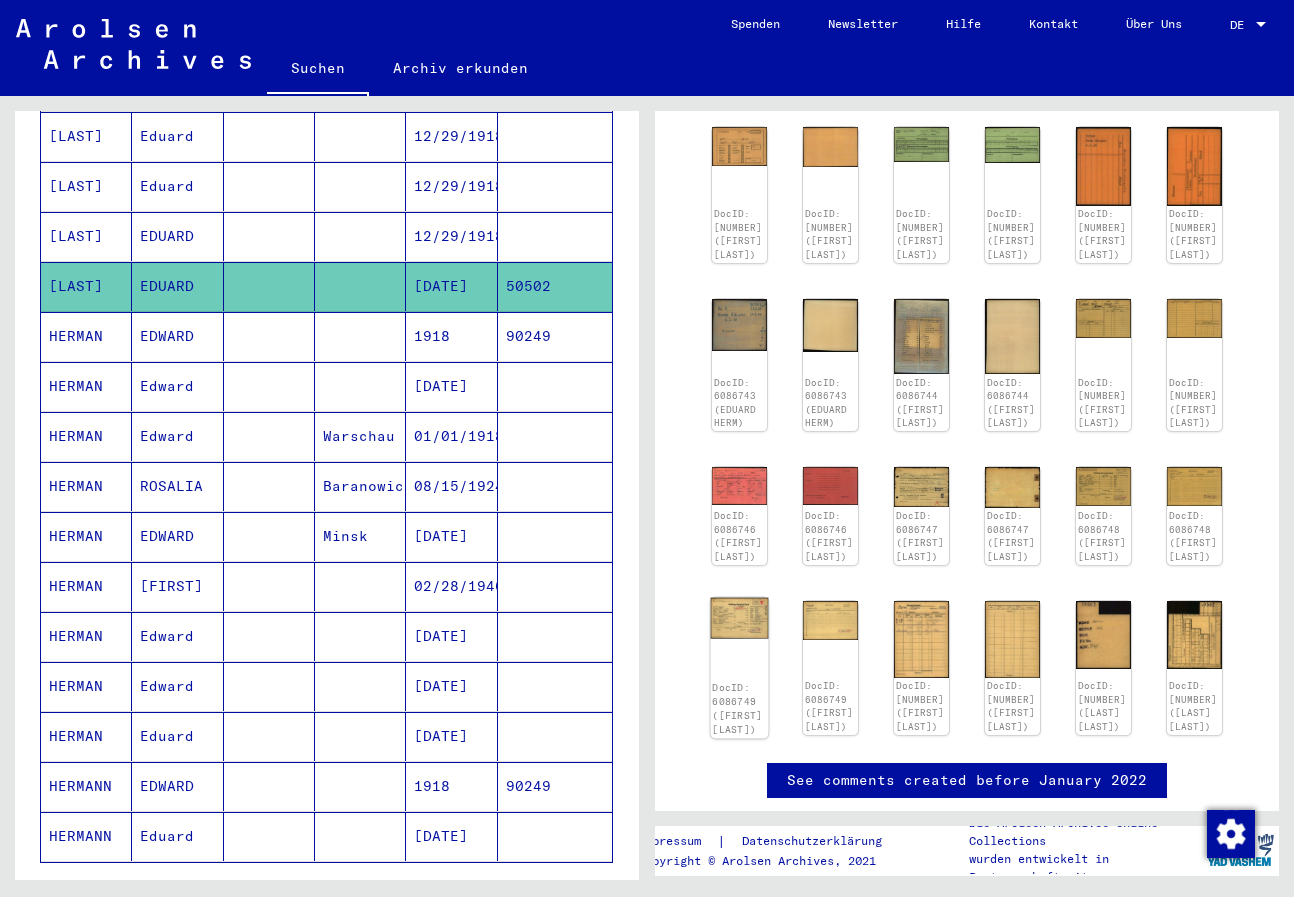 scroll, scrollTop: 400, scrollLeft: 0, axis: vertical 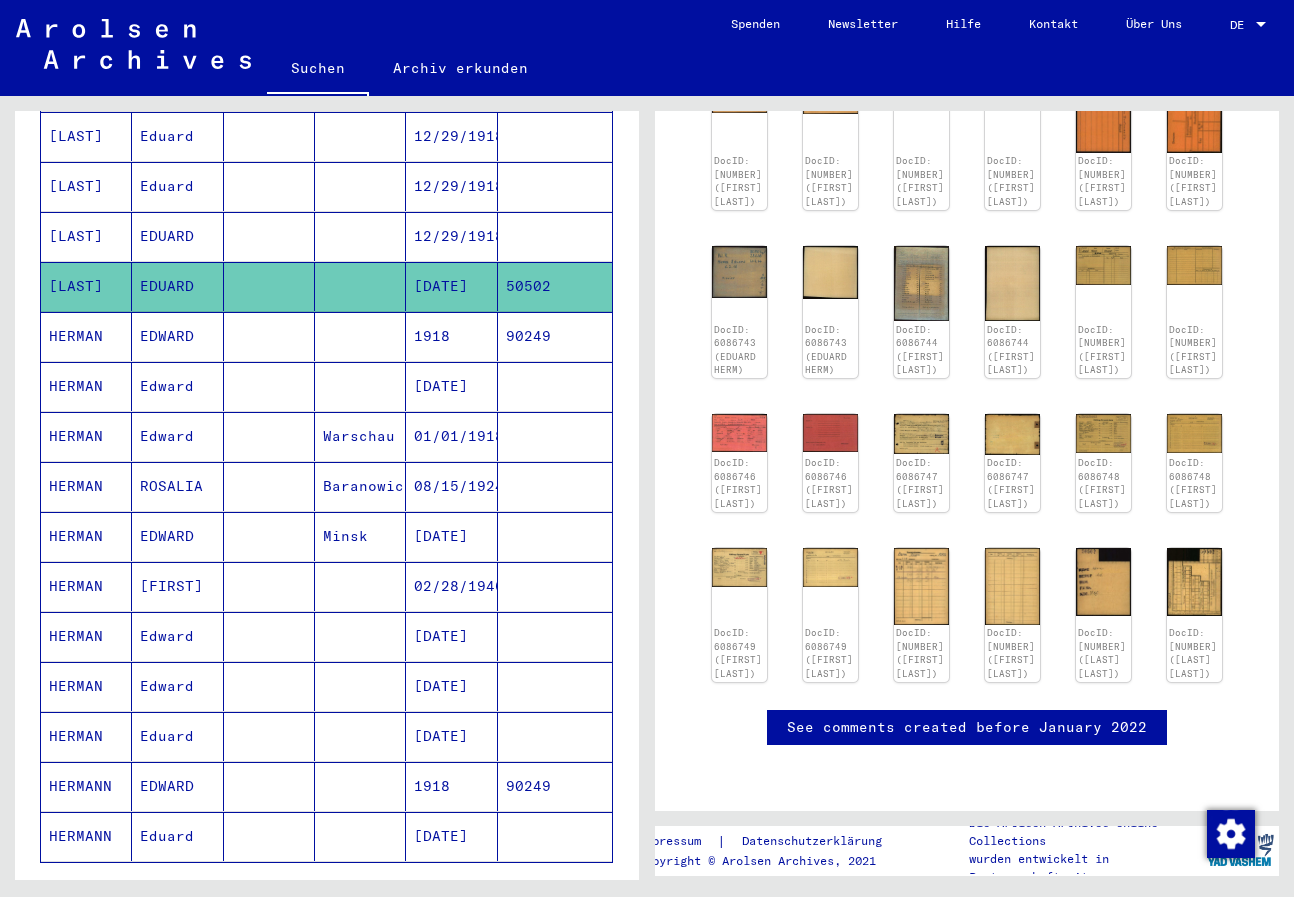 click at bounding box center [269, 436] 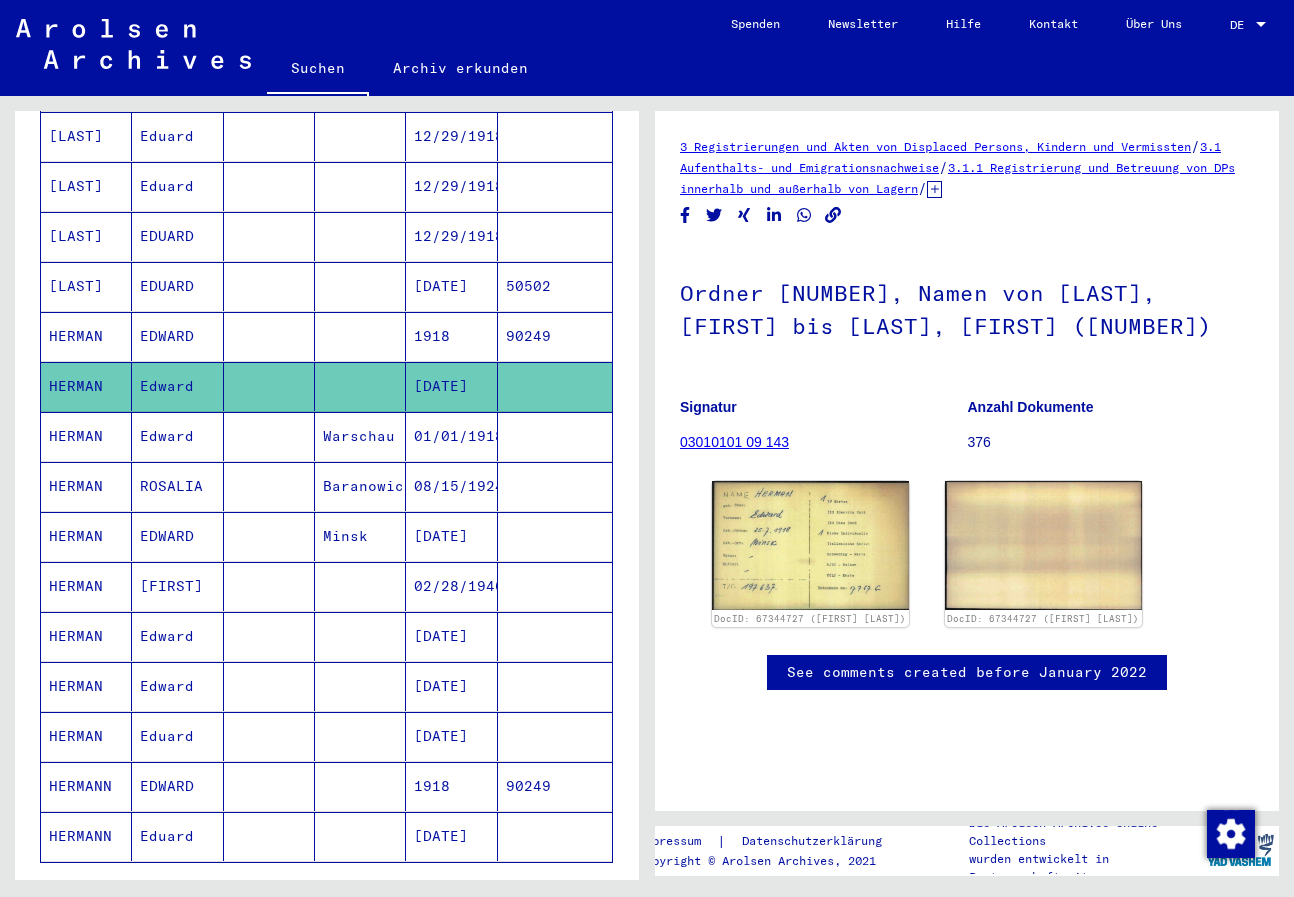 scroll, scrollTop: 0, scrollLeft: 0, axis: both 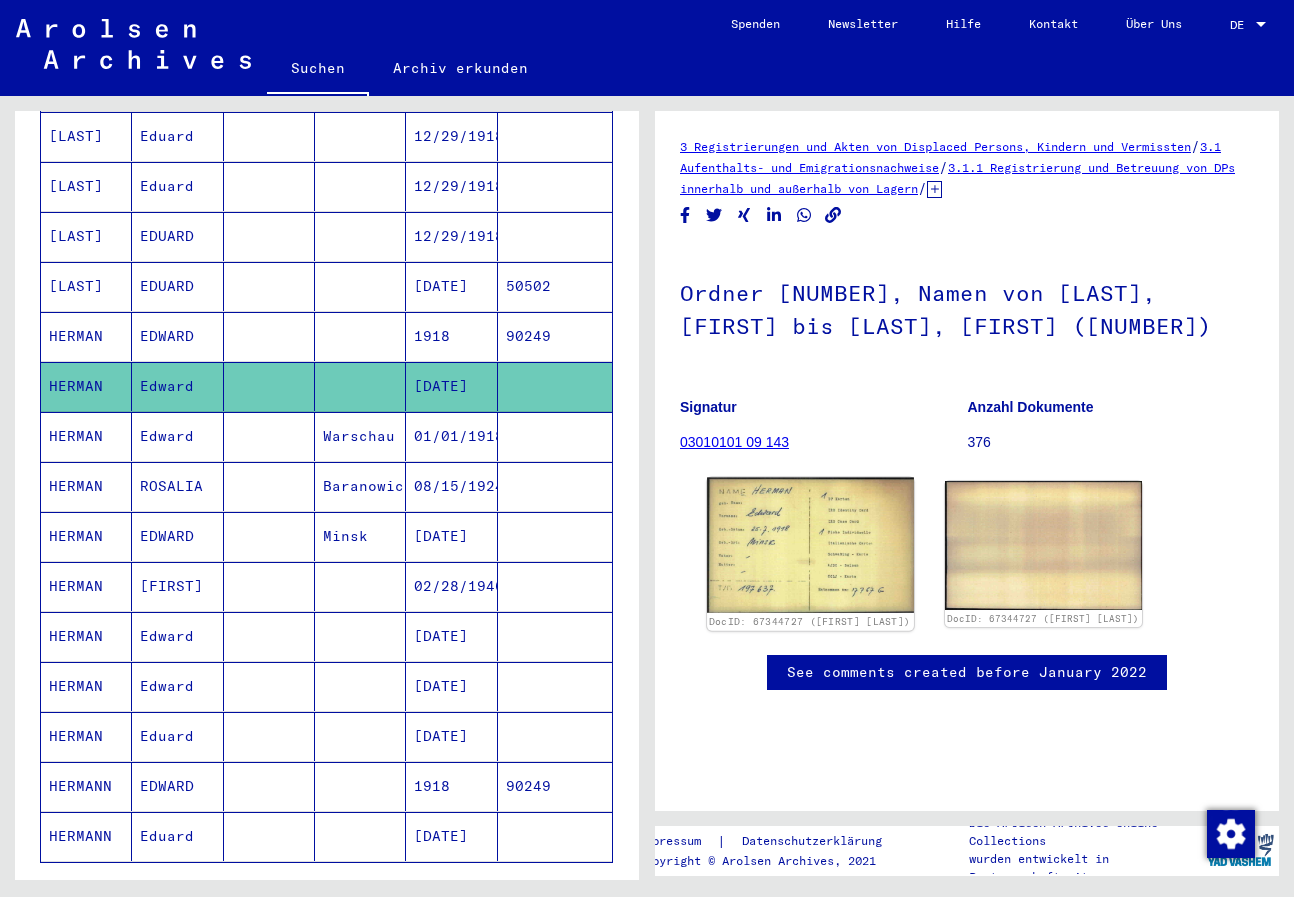 click 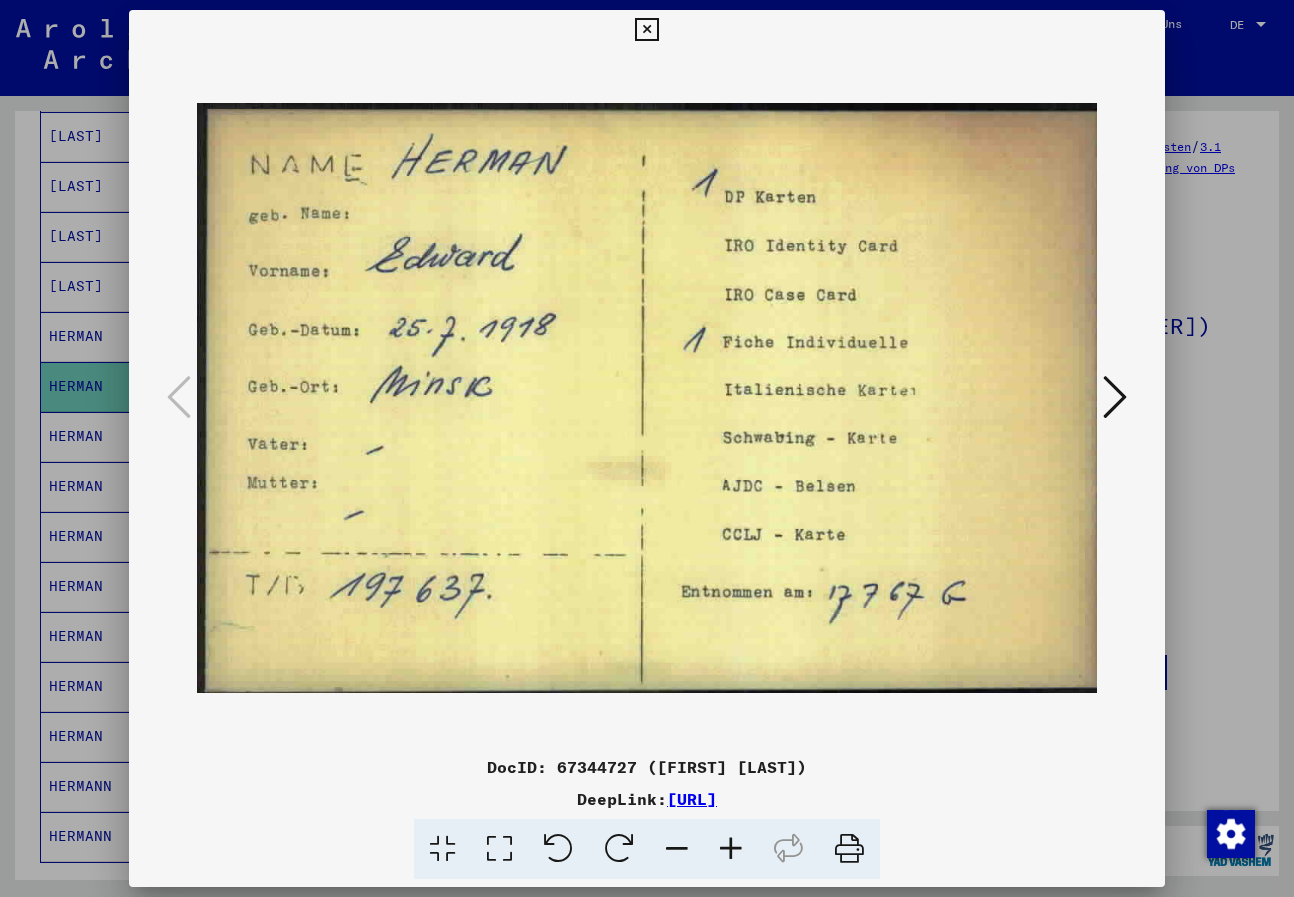 click at bounding box center (646, 30) 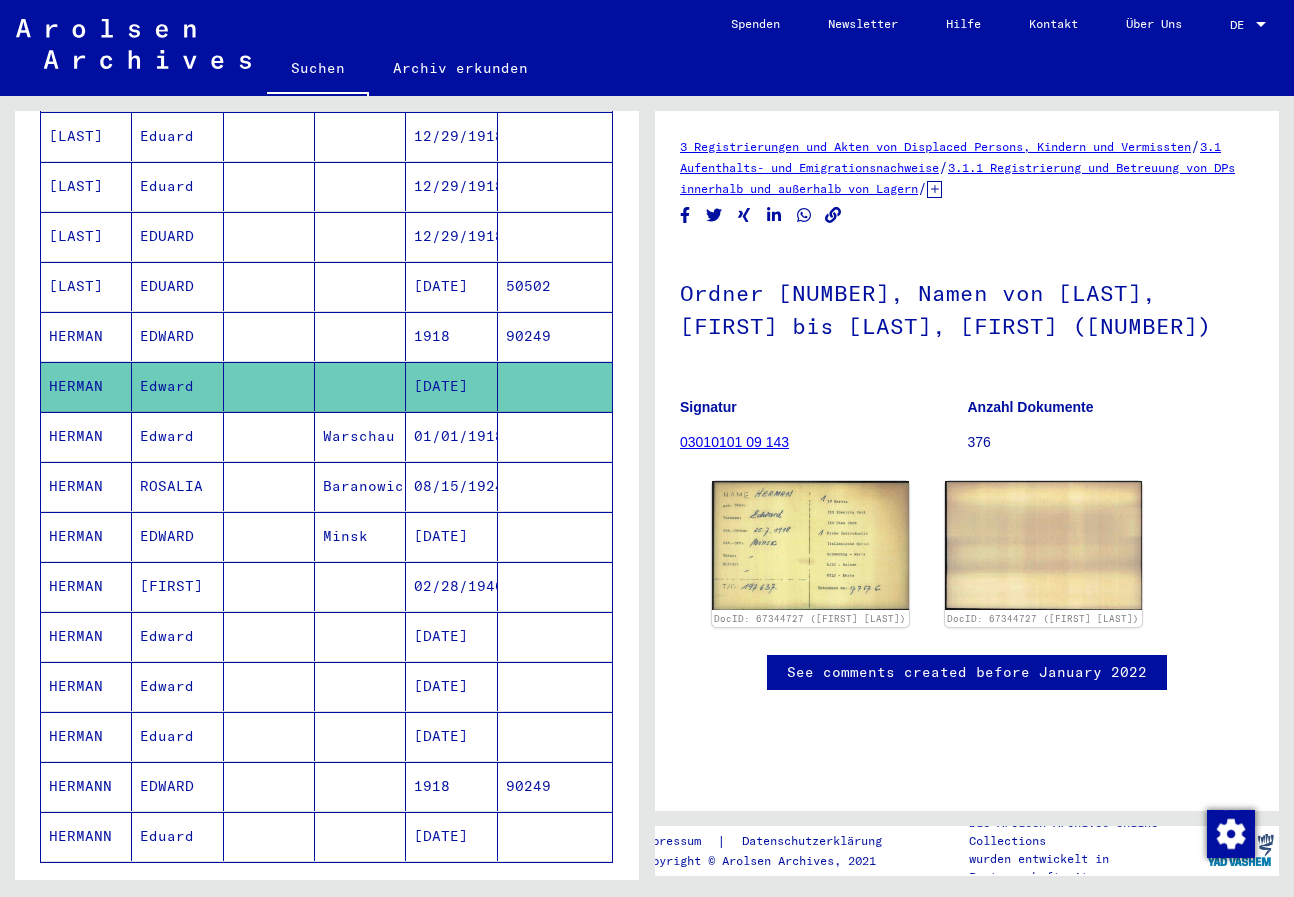 click at bounding box center [269, 486] 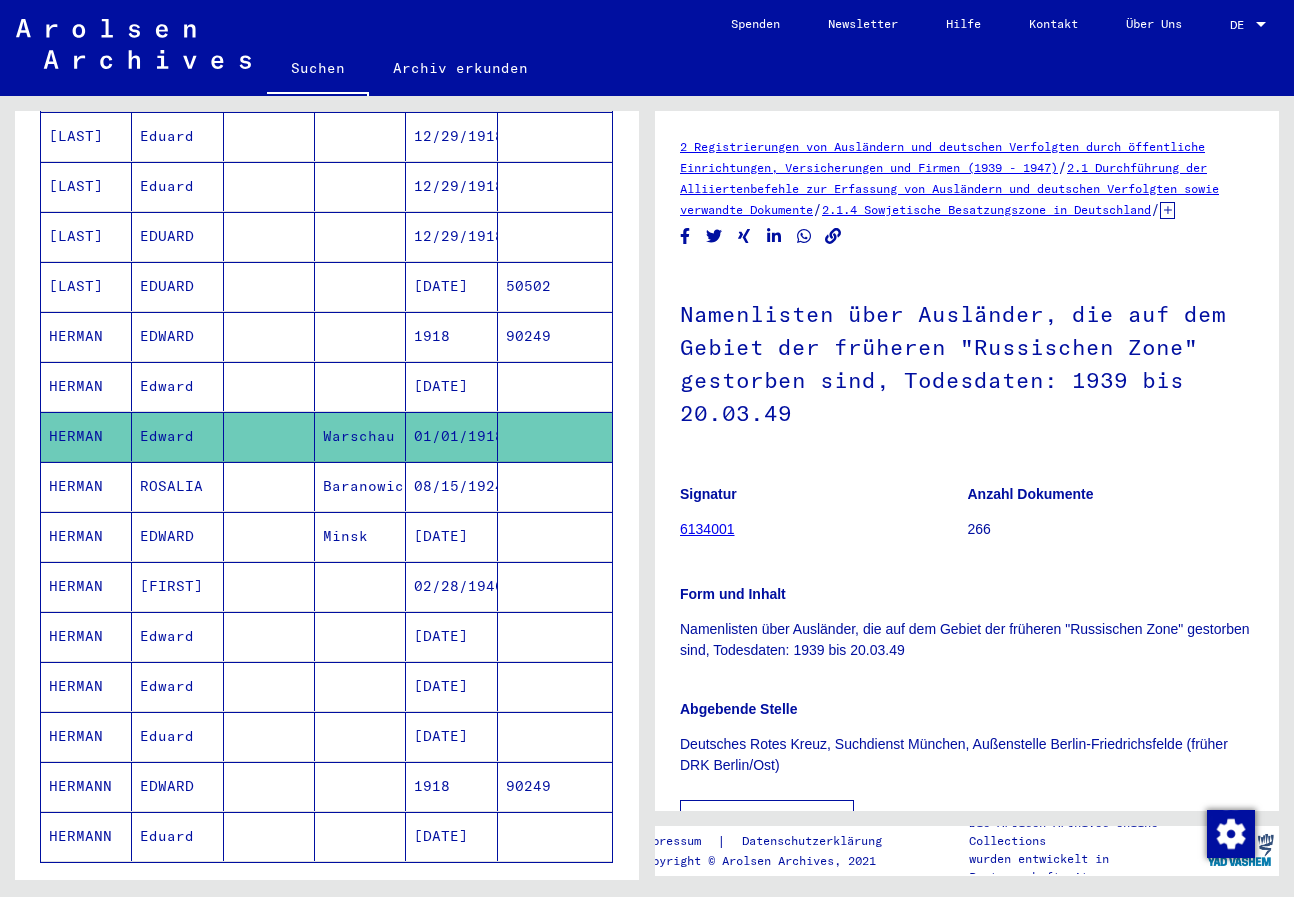 scroll, scrollTop: 0, scrollLeft: 0, axis: both 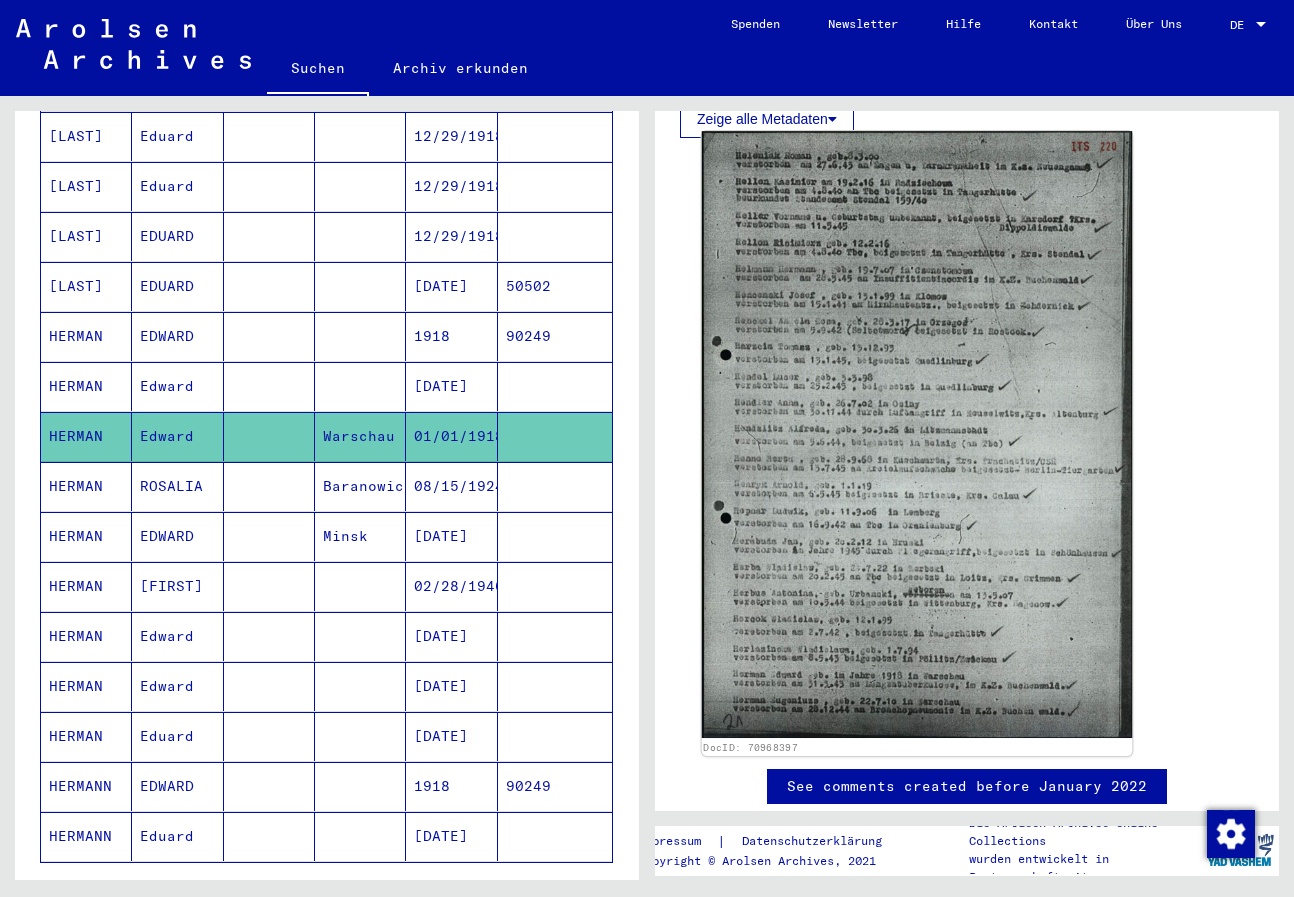 click 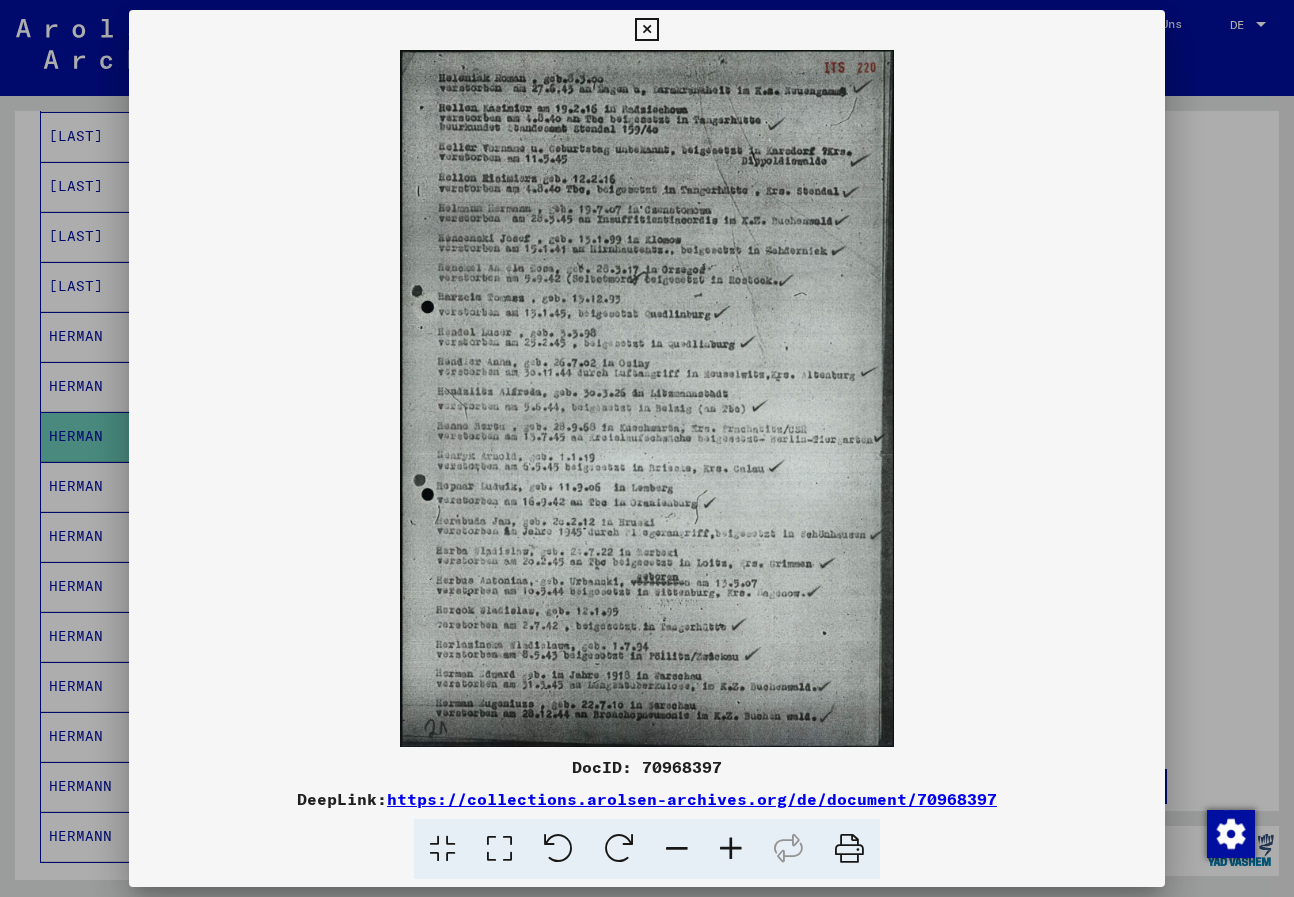 click at bounding box center (646, 30) 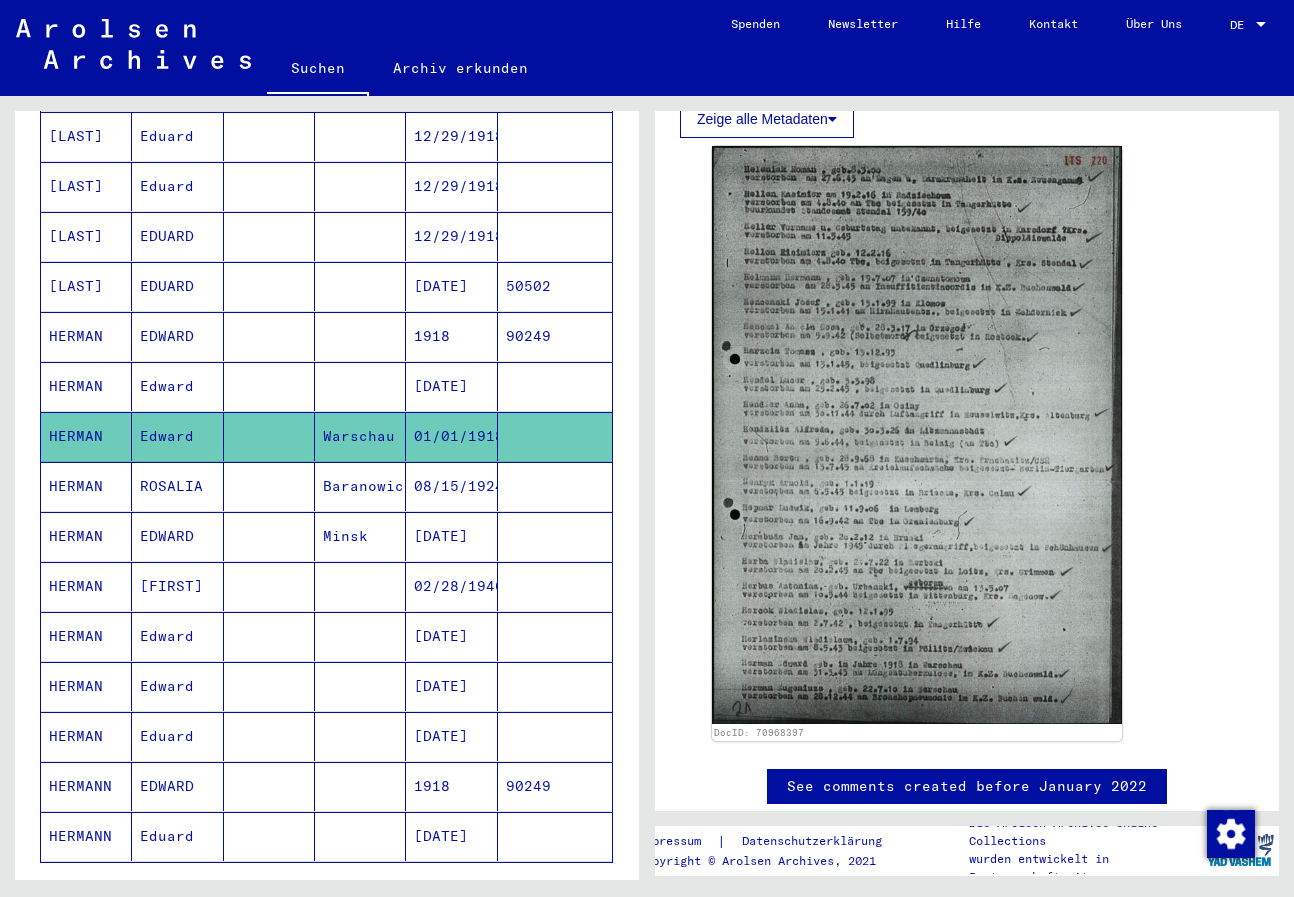 click at bounding box center (269, 536) 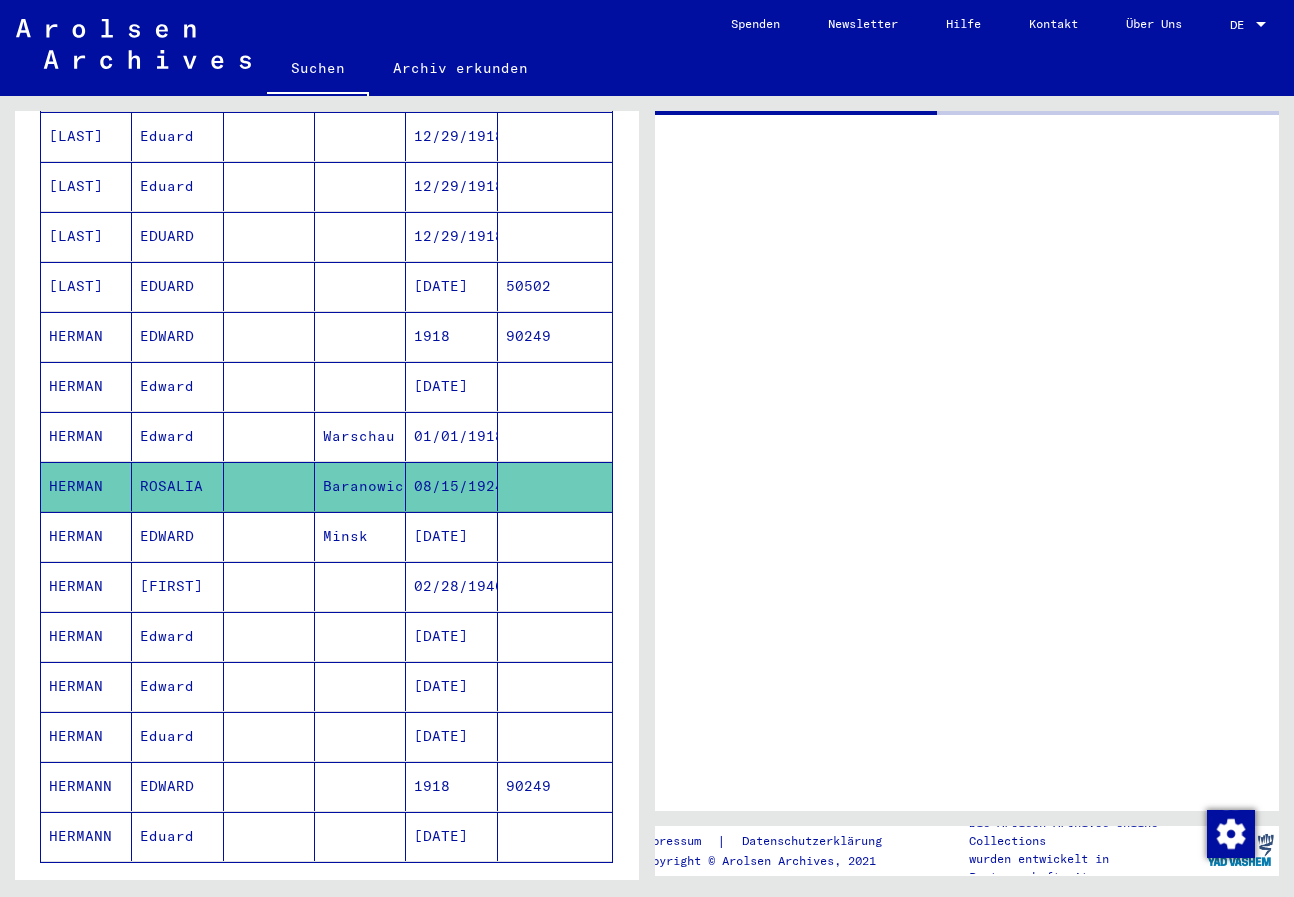 scroll, scrollTop: 0, scrollLeft: 0, axis: both 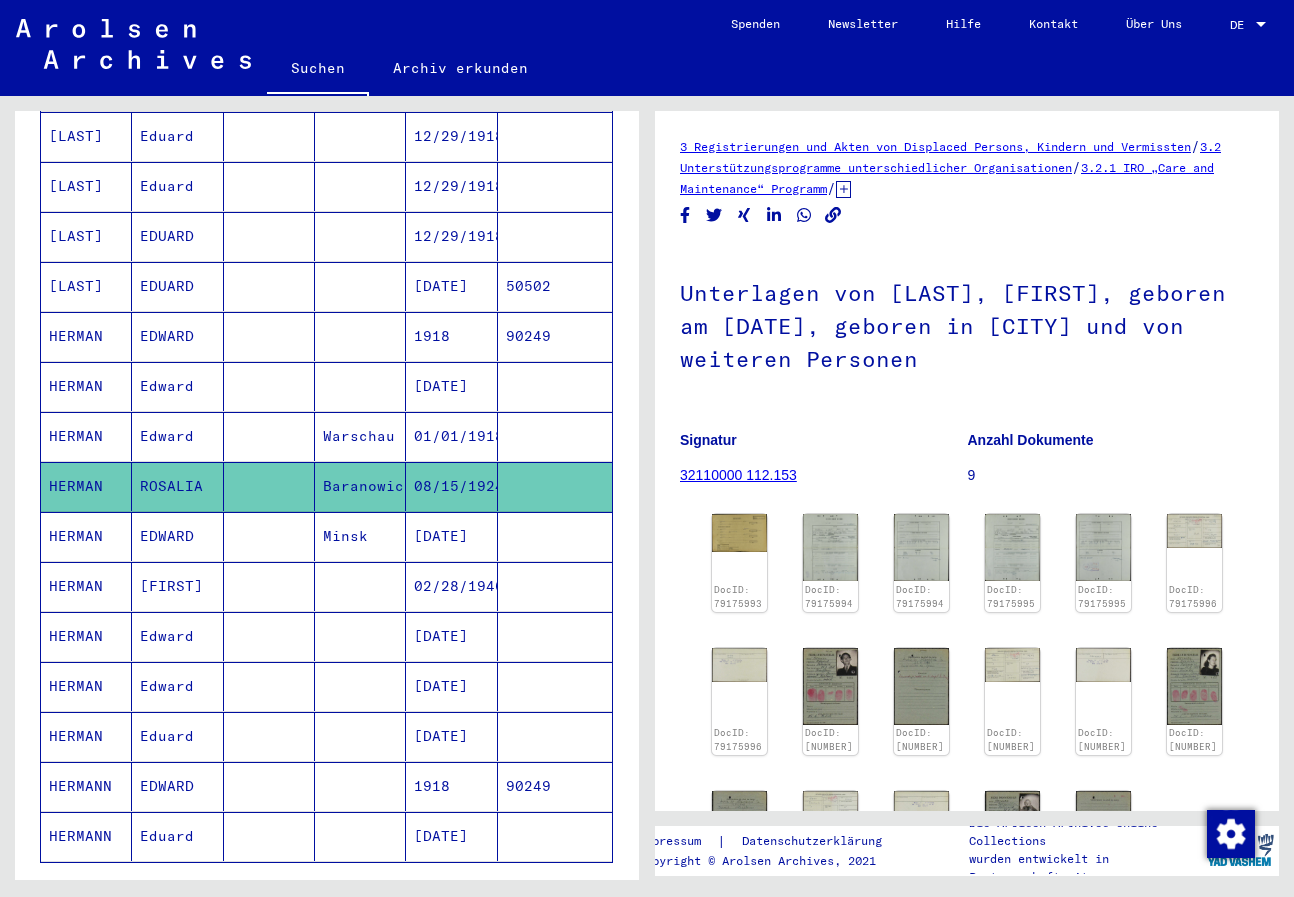 click at bounding box center [269, 836] 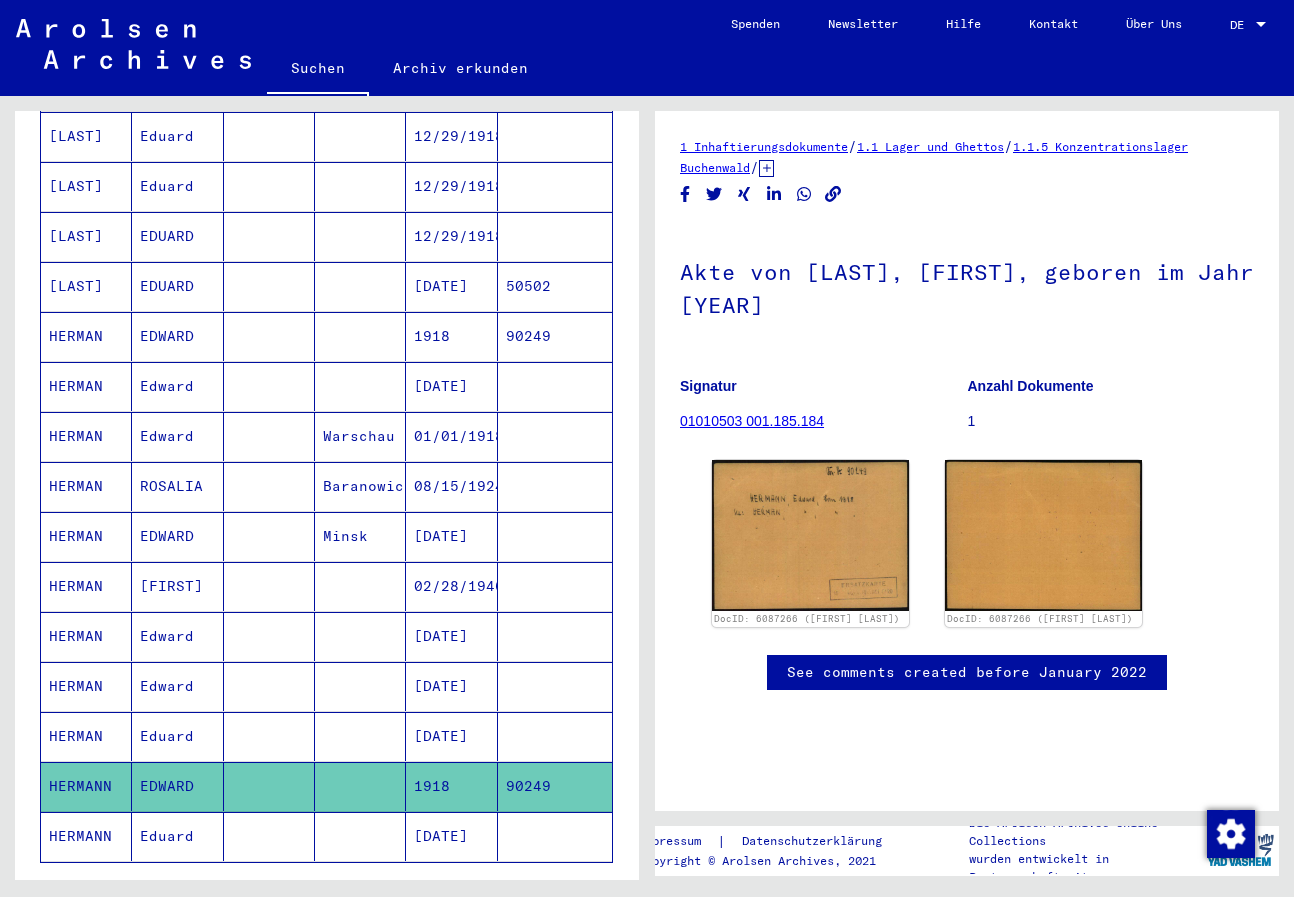 scroll, scrollTop: 0, scrollLeft: 0, axis: both 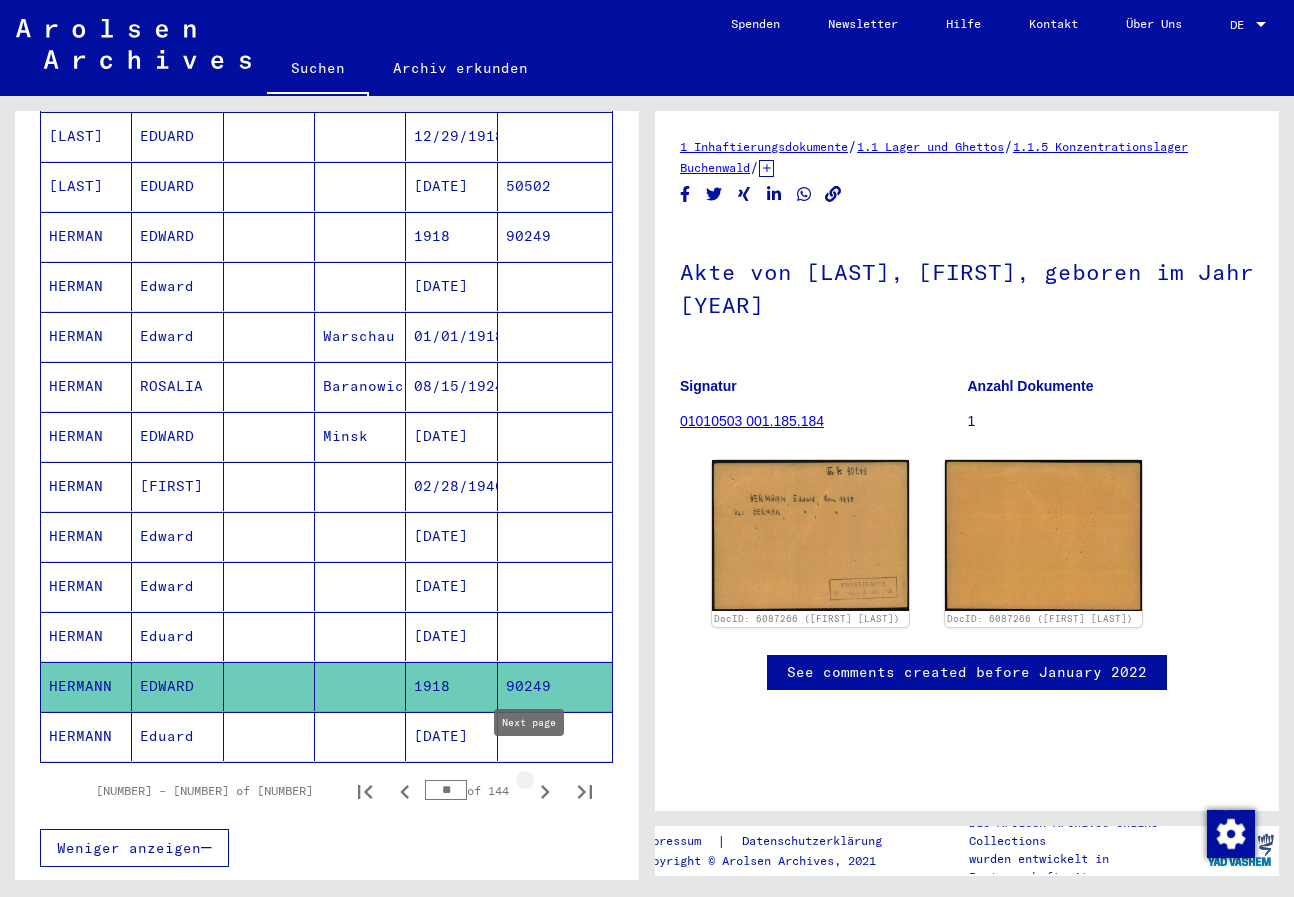 click 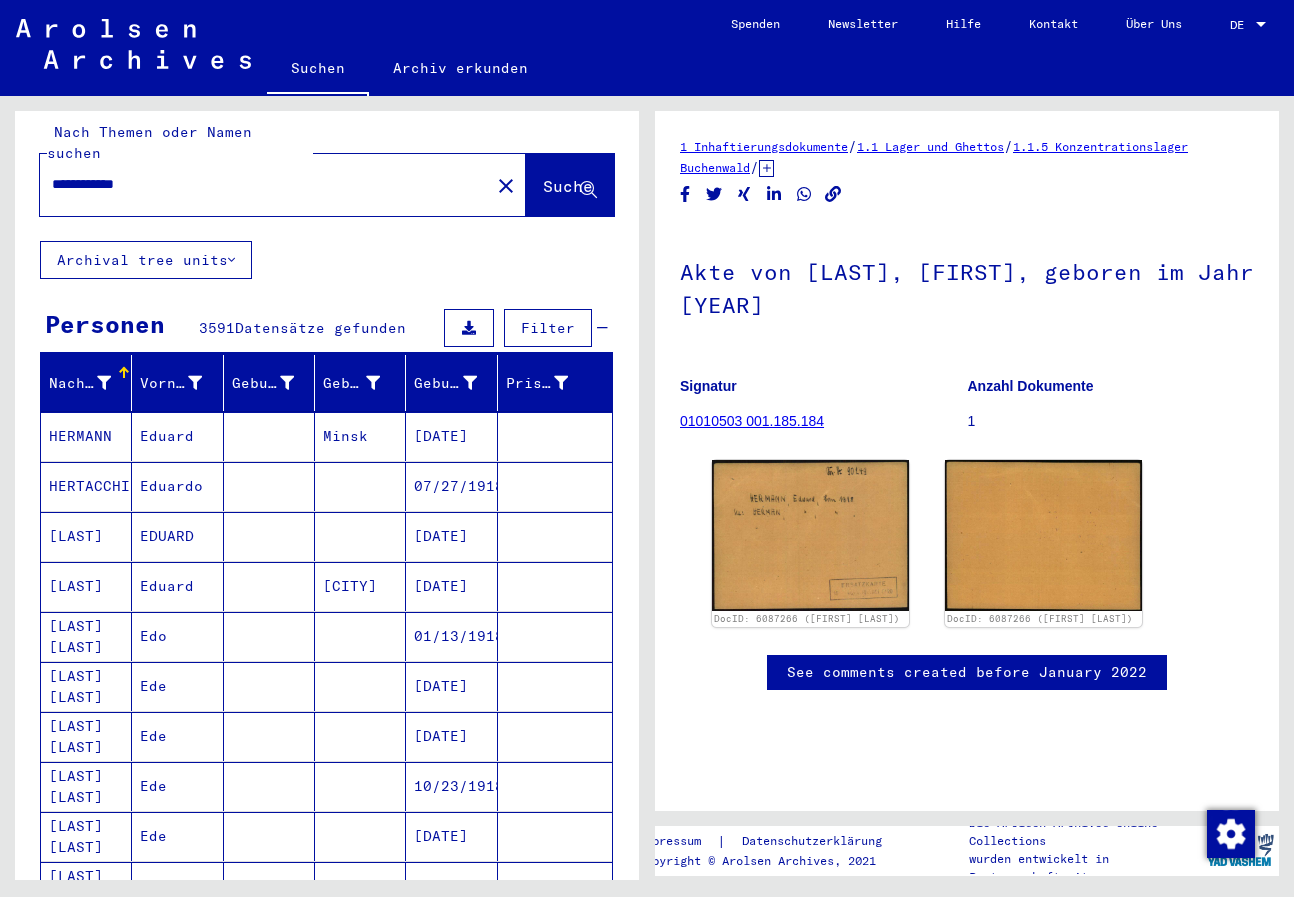 scroll, scrollTop: 0, scrollLeft: 0, axis: both 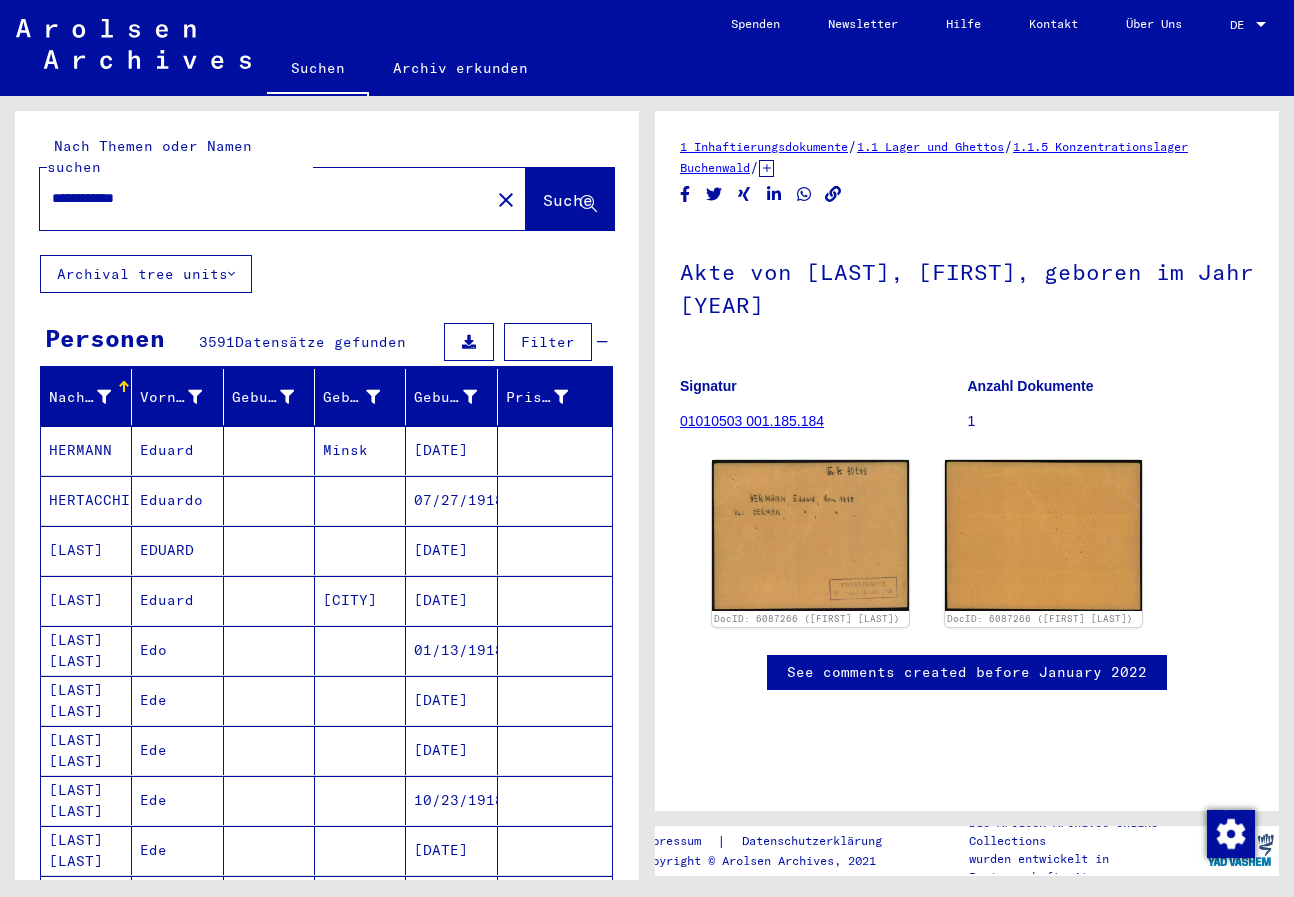 click on "**********" at bounding box center (265, 198) 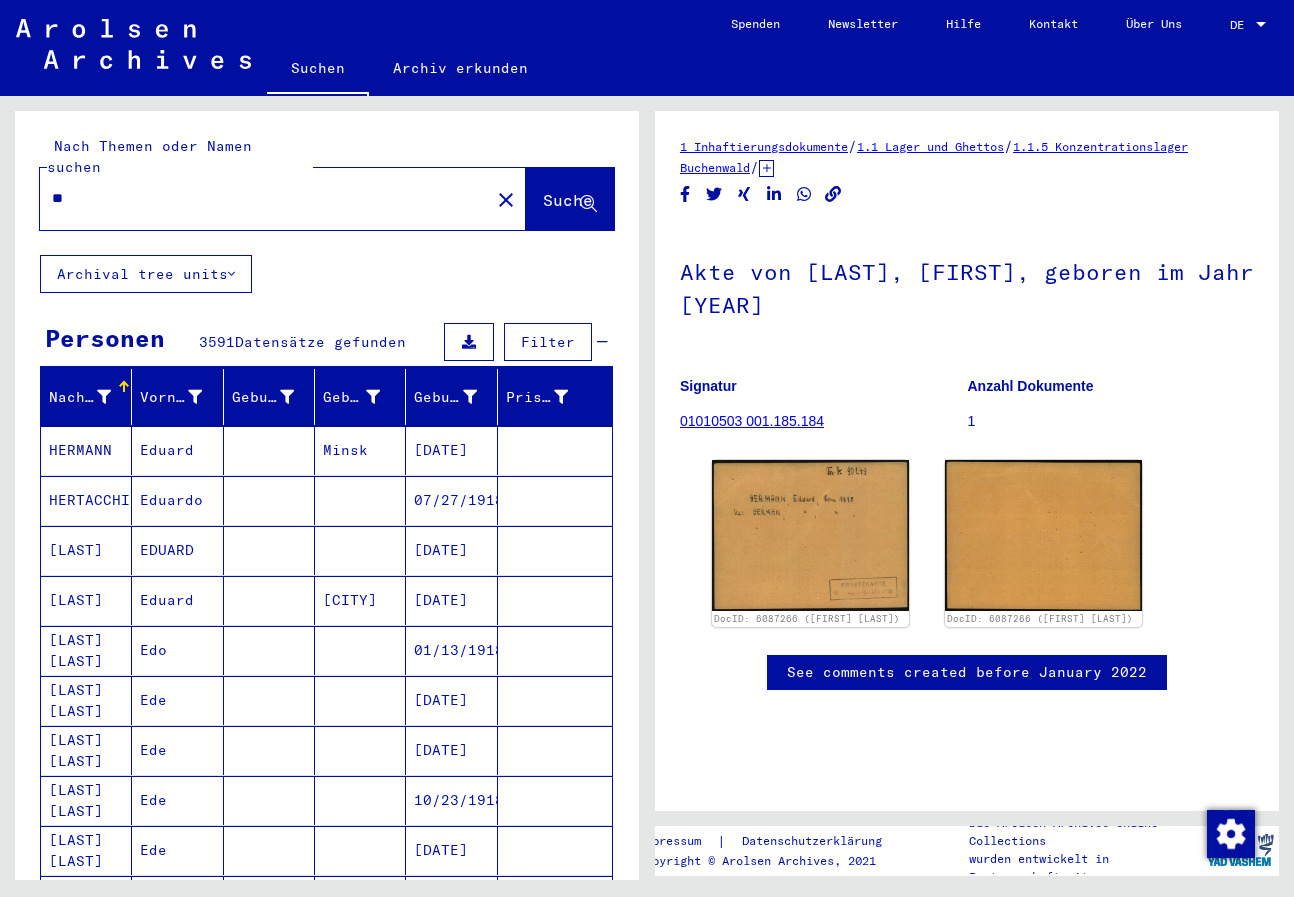 type on "*" 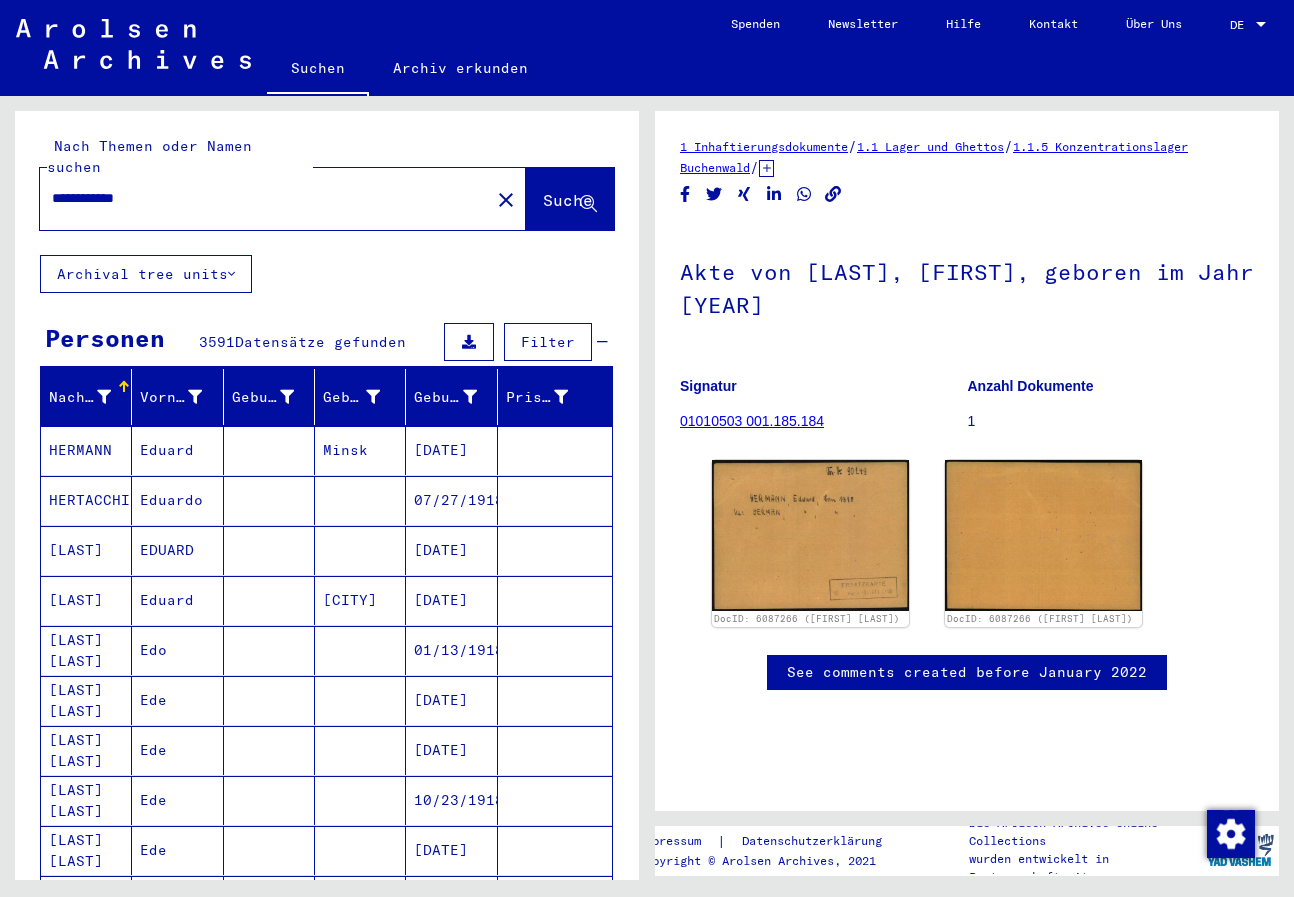 type on "**********" 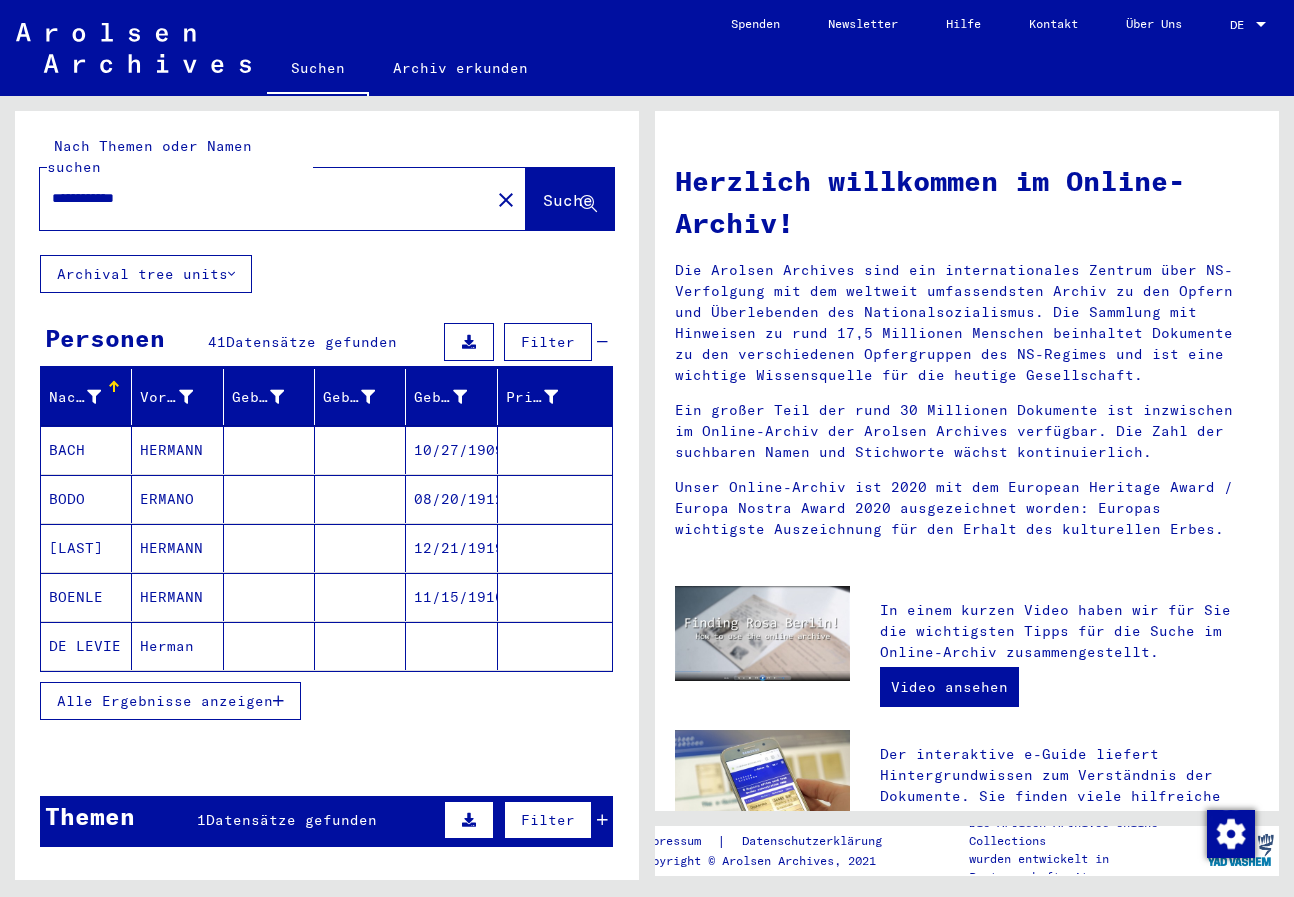 click on "Alle Ergebnisse anzeigen" at bounding box center [170, 701] 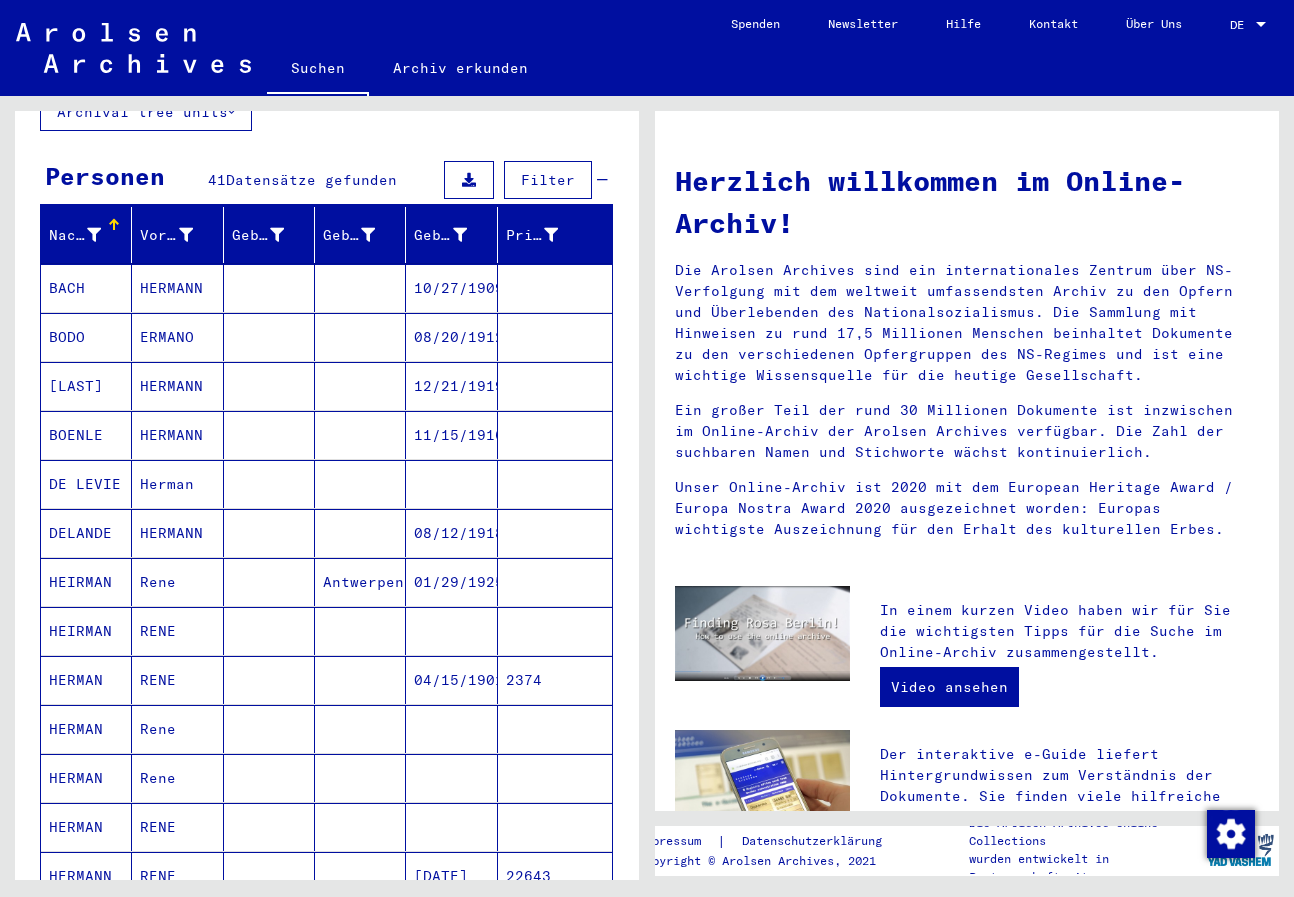 scroll, scrollTop: 200, scrollLeft: 0, axis: vertical 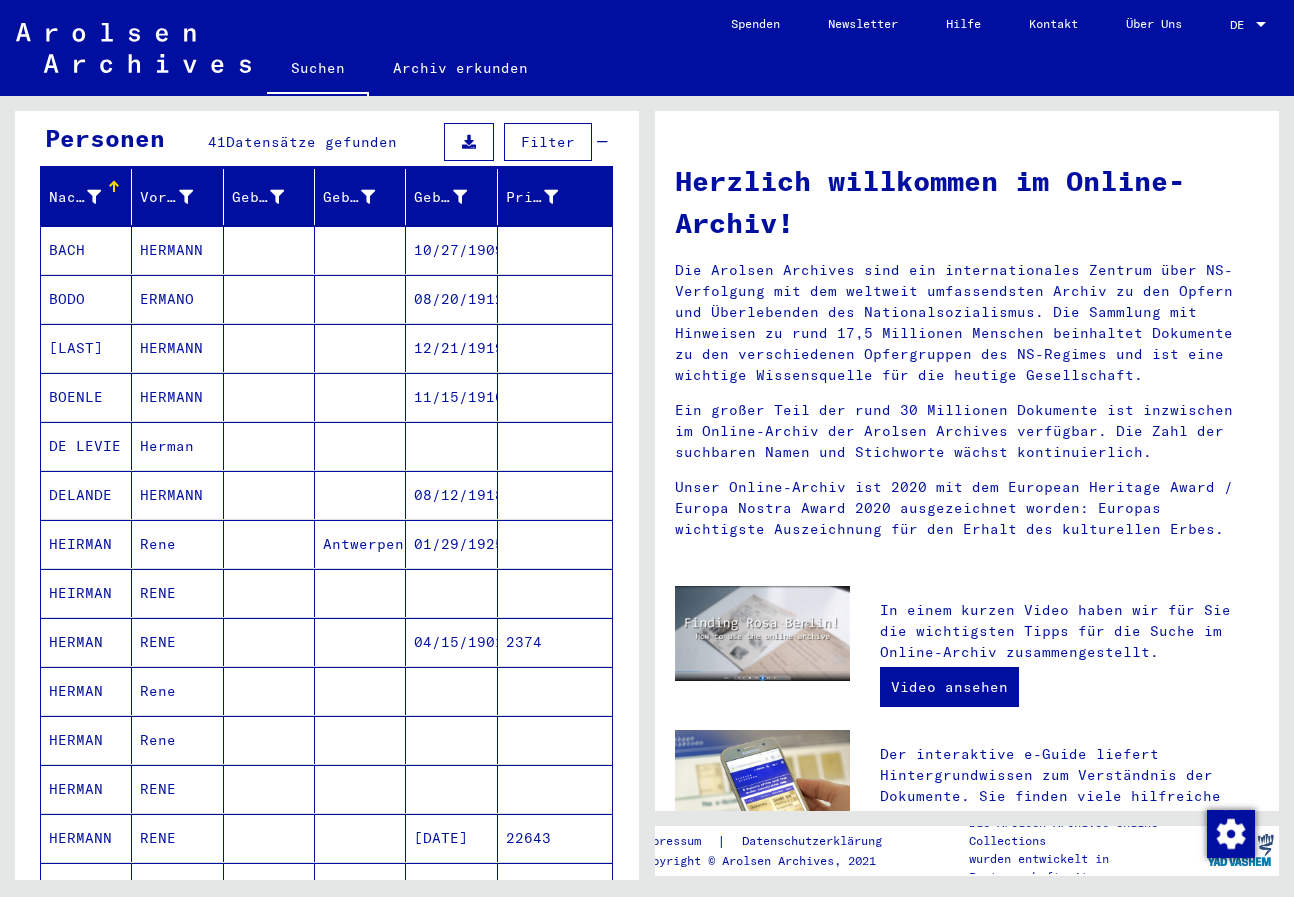 click at bounding box center [269, 642] 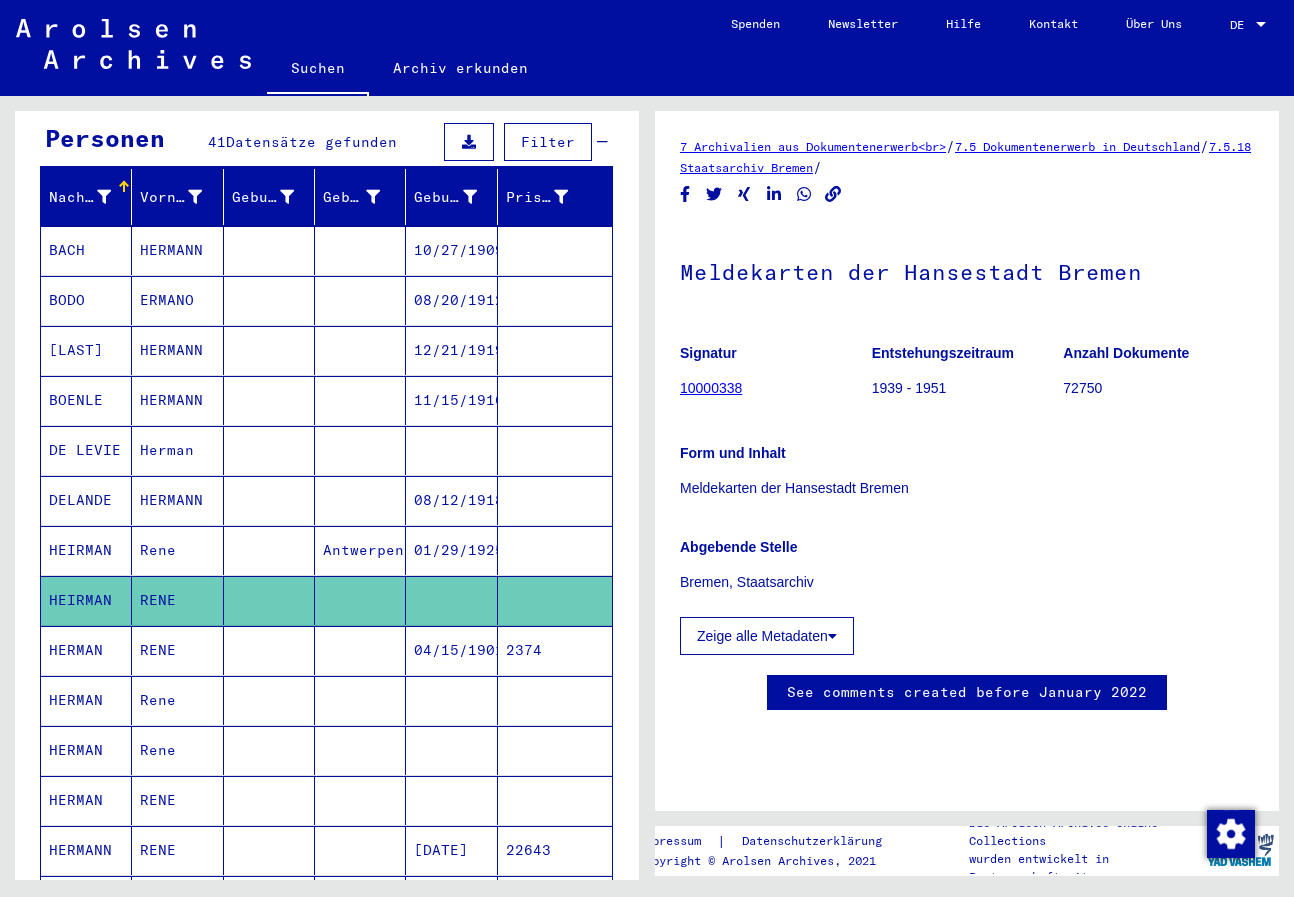 scroll, scrollTop: 0, scrollLeft: 0, axis: both 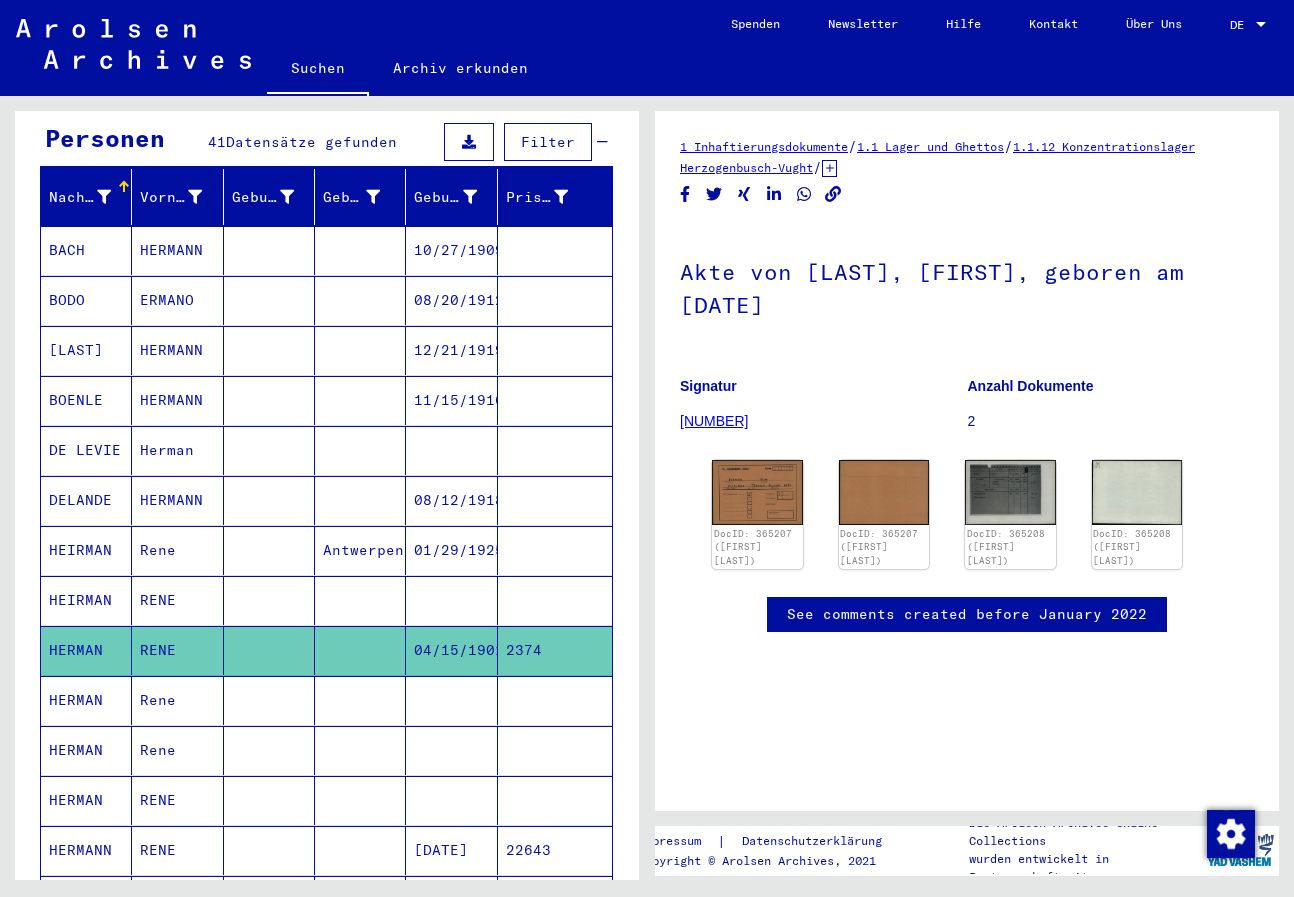 click at bounding box center (269, 750) 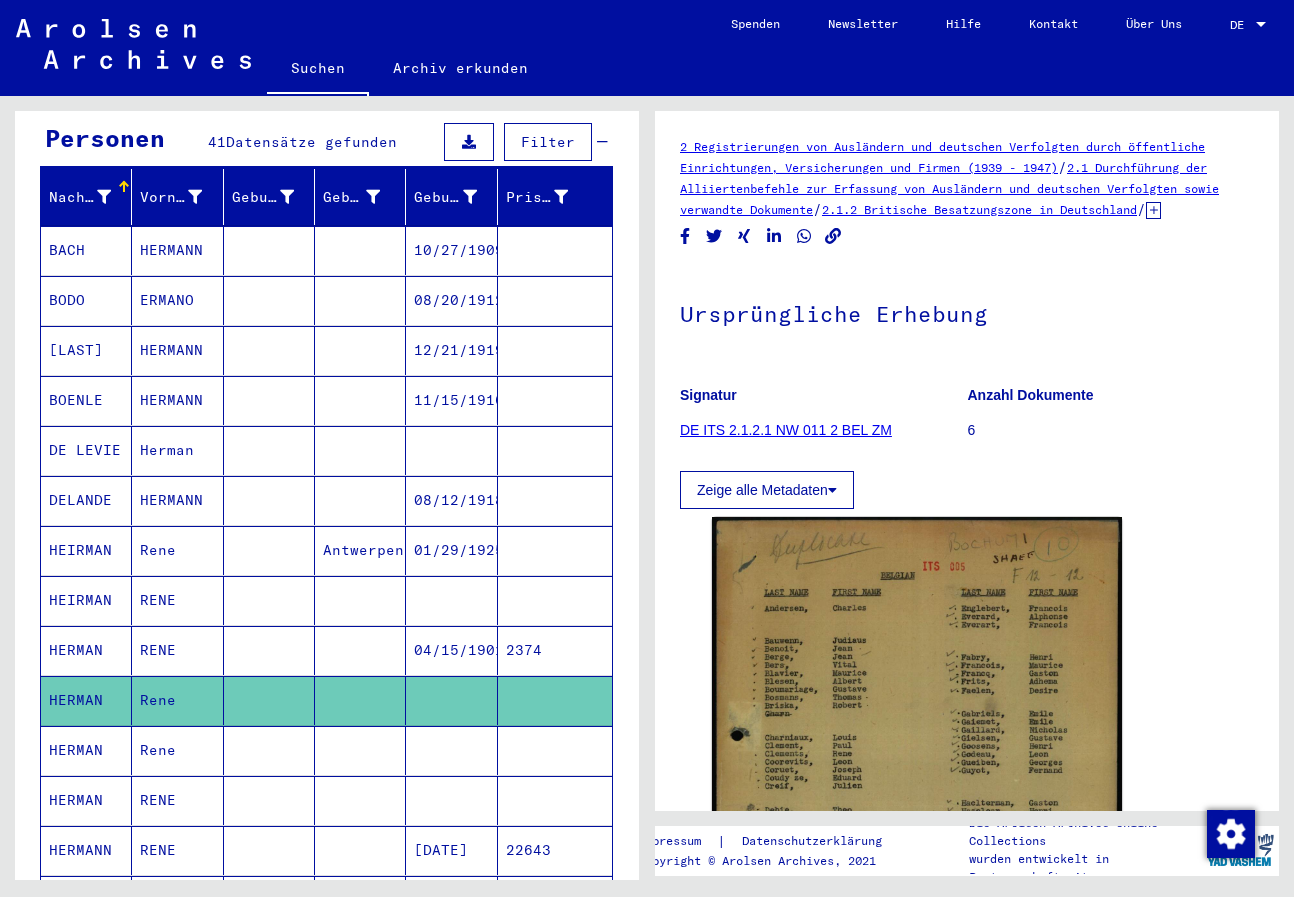 scroll, scrollTop: 0, scrollLeft: 0, axis: both 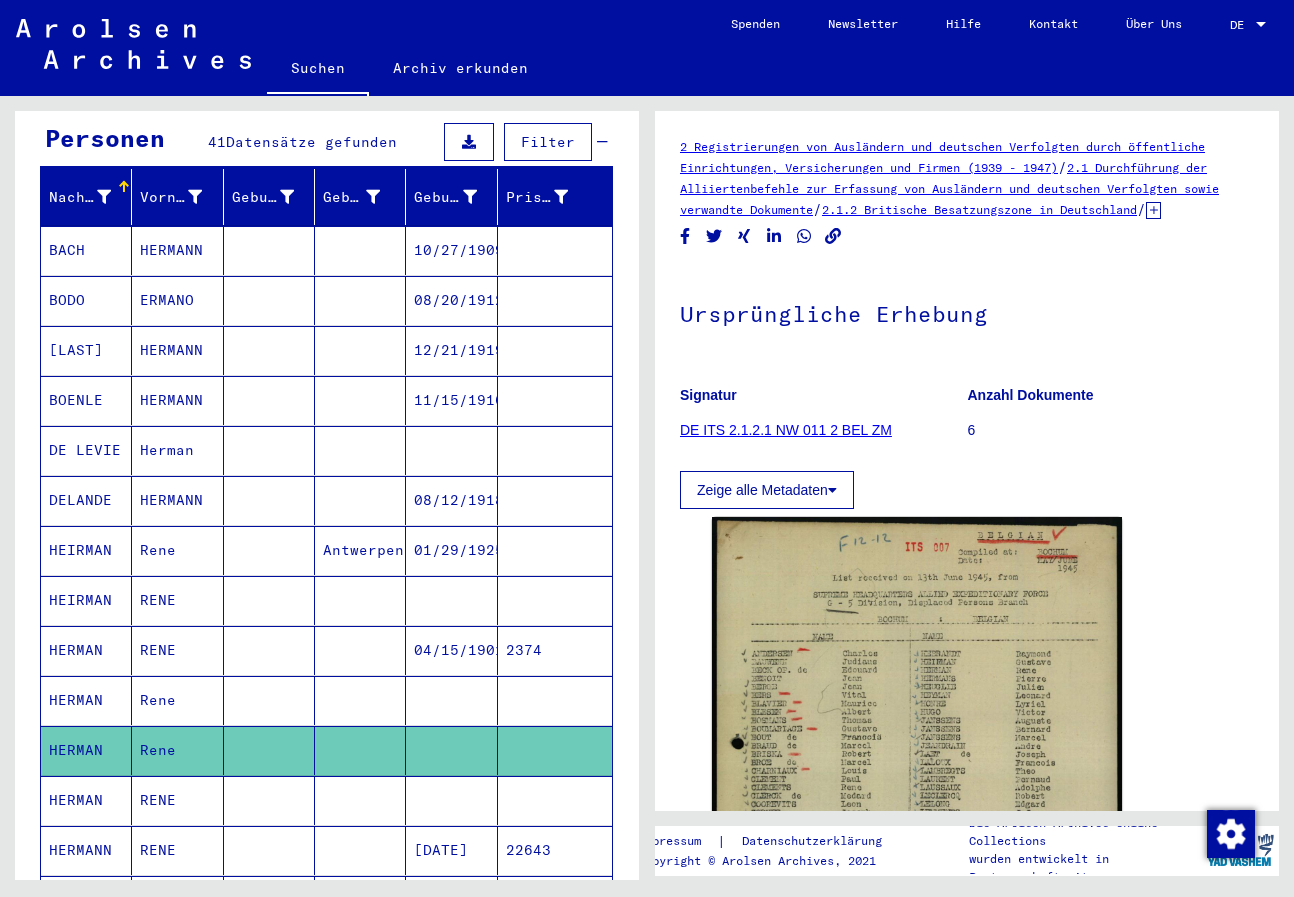 click at bounding box center [269, 850] 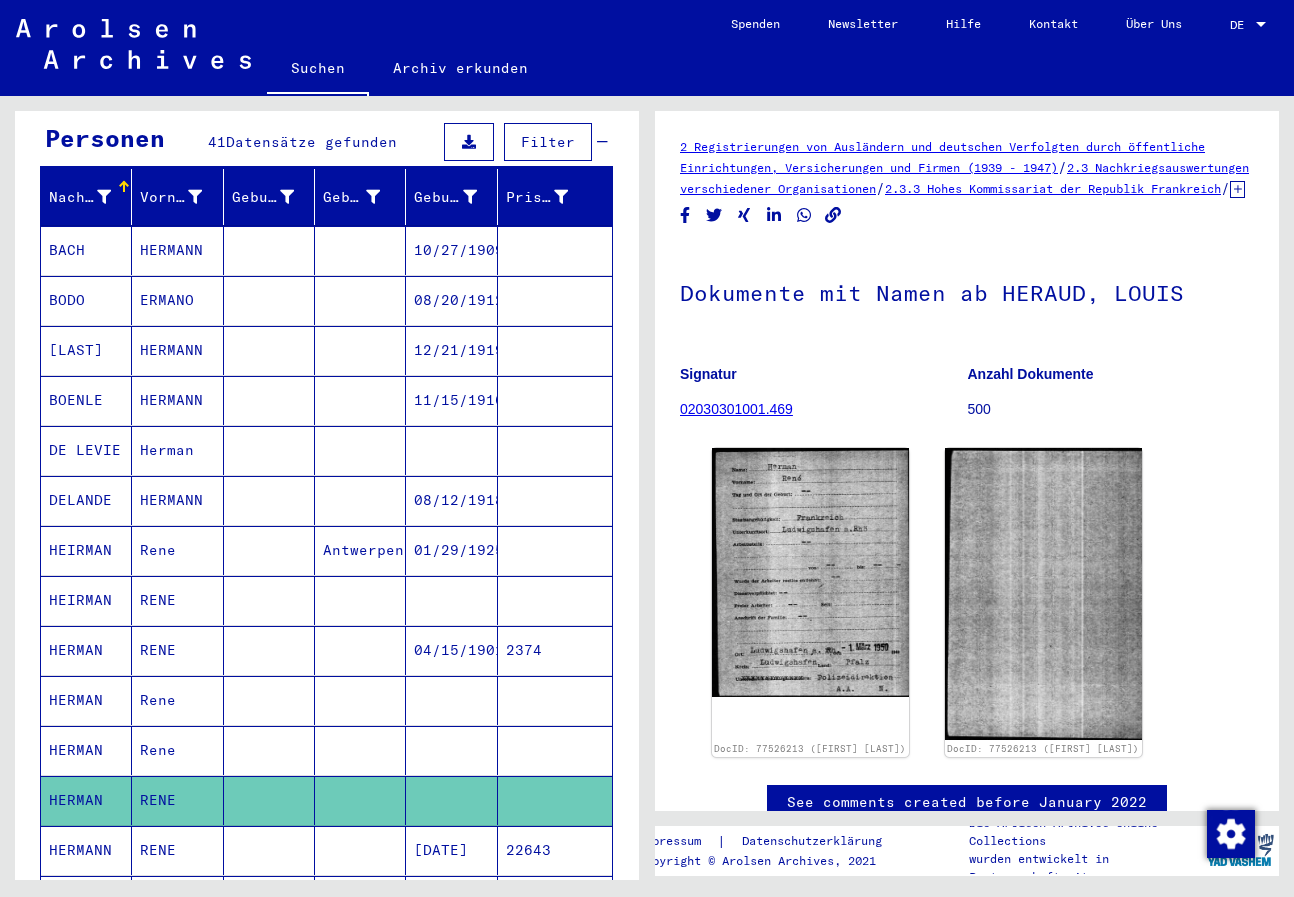 scroll, scrollTop: 0, scrollLeft: 0, axis: both 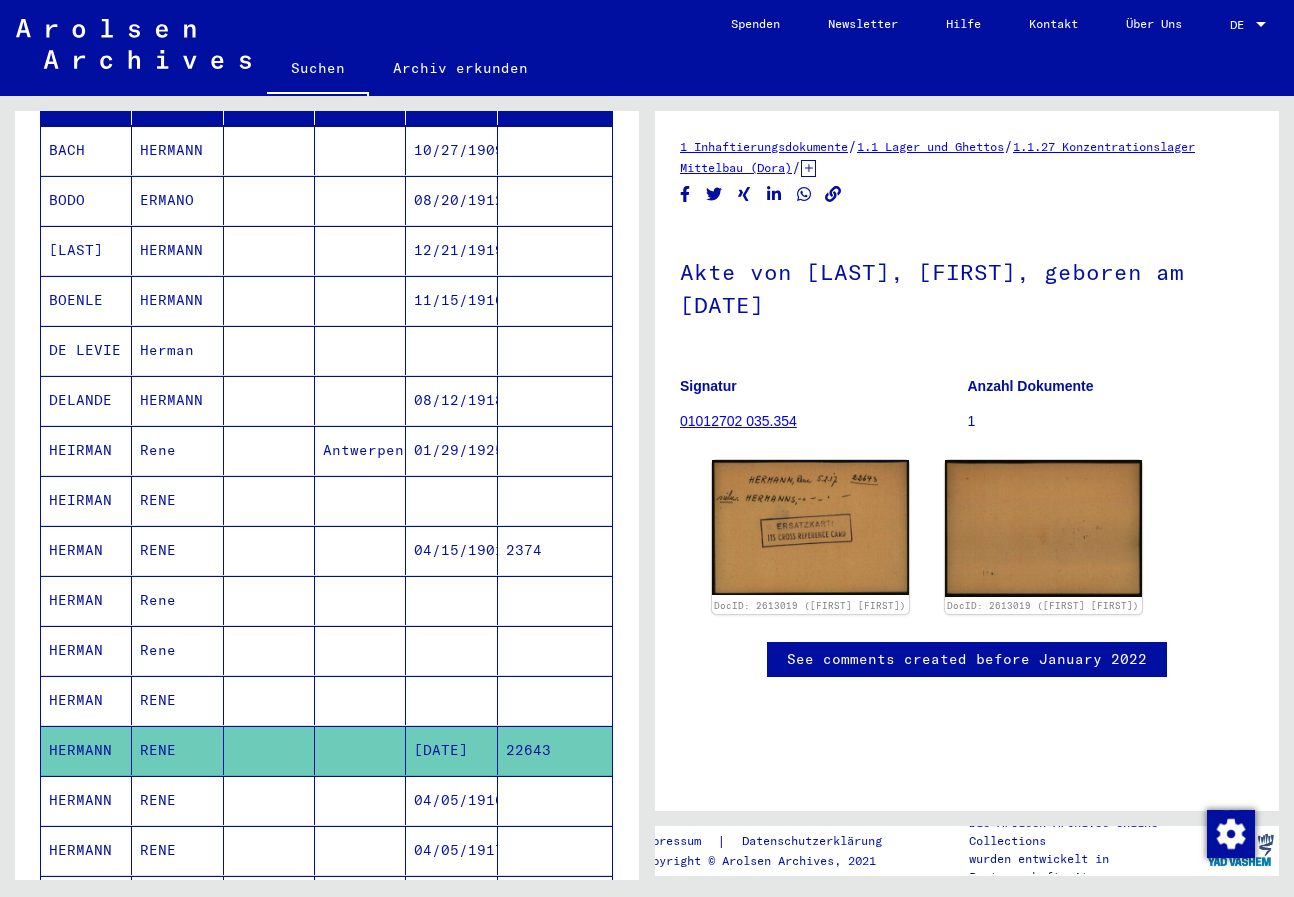 click at bounding box center (269, 850) 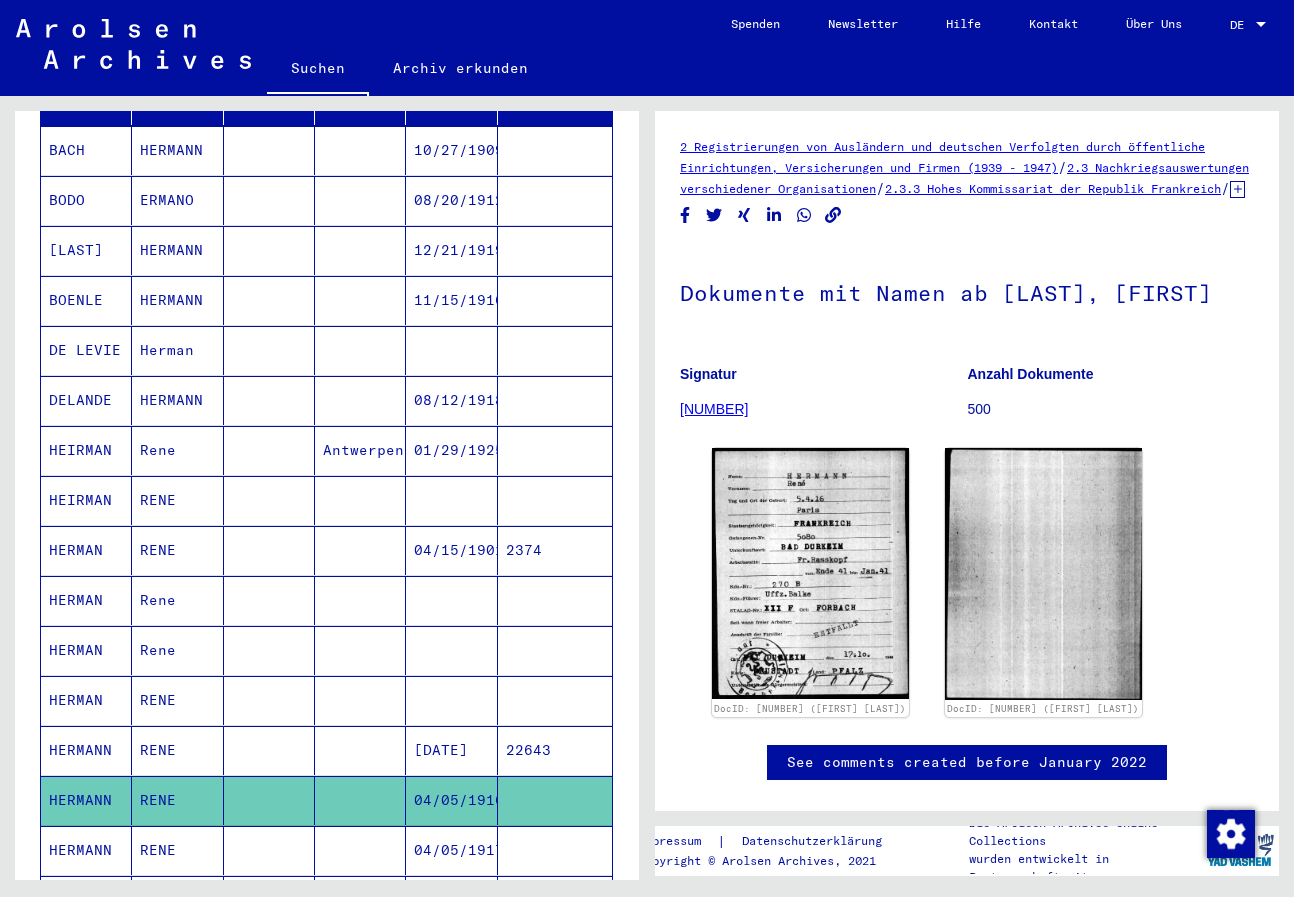 scroll, scrollTop: 0, scrollLeft: 0, axis: both 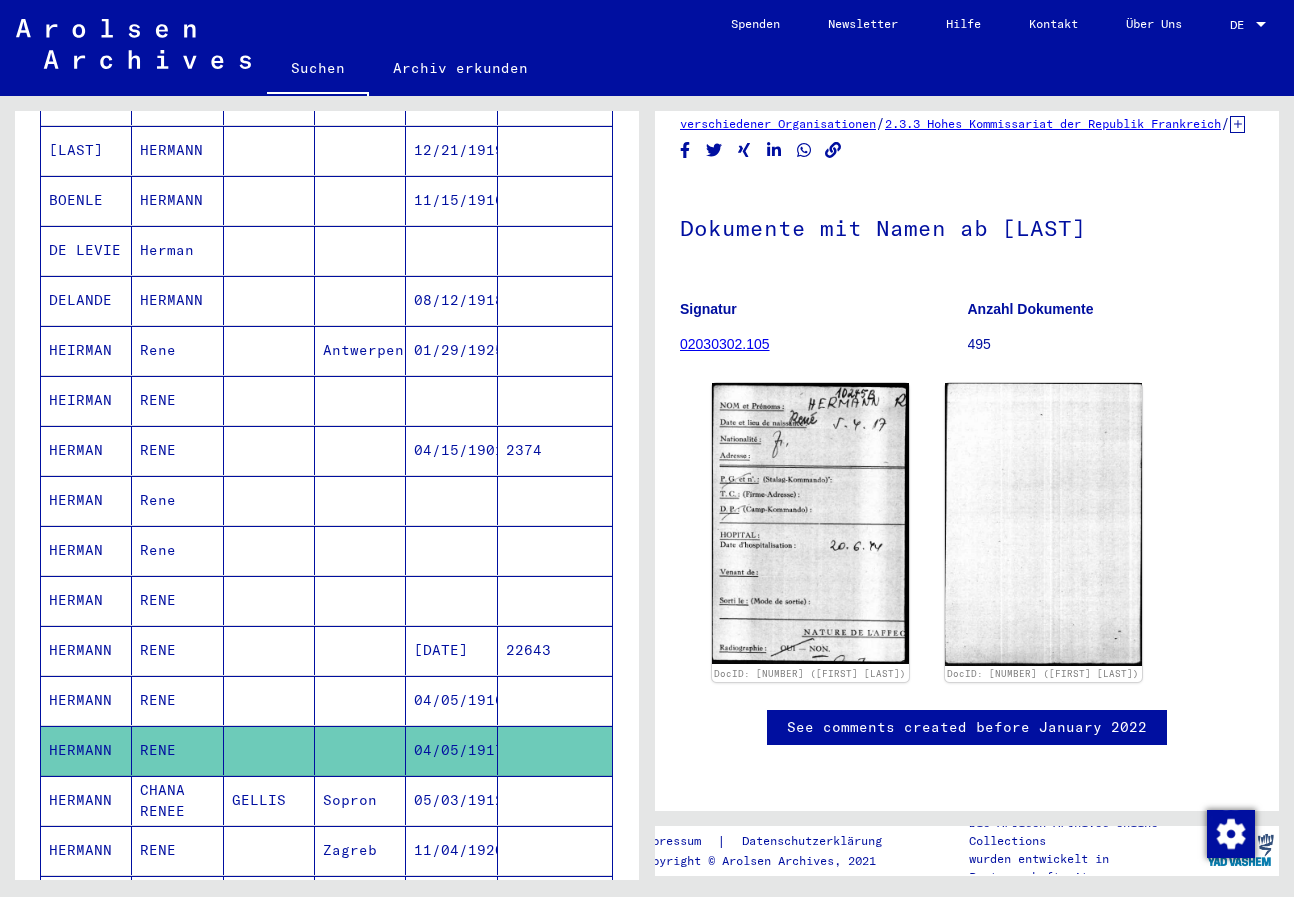 click on "GELLIS" at bounding box center (269, 850) 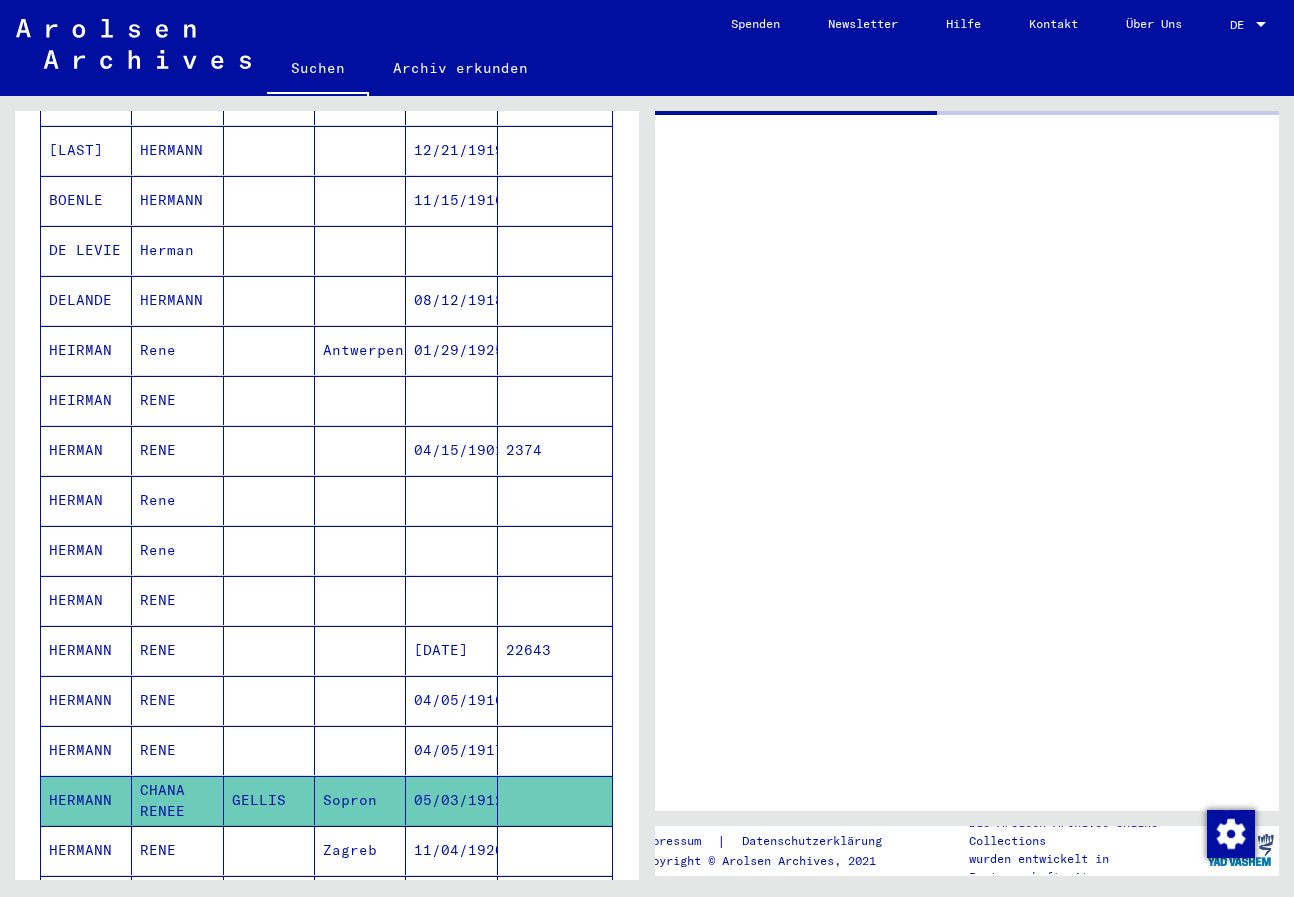 scroll, scrollTop: 0, scrollLeft: 0, axis: both 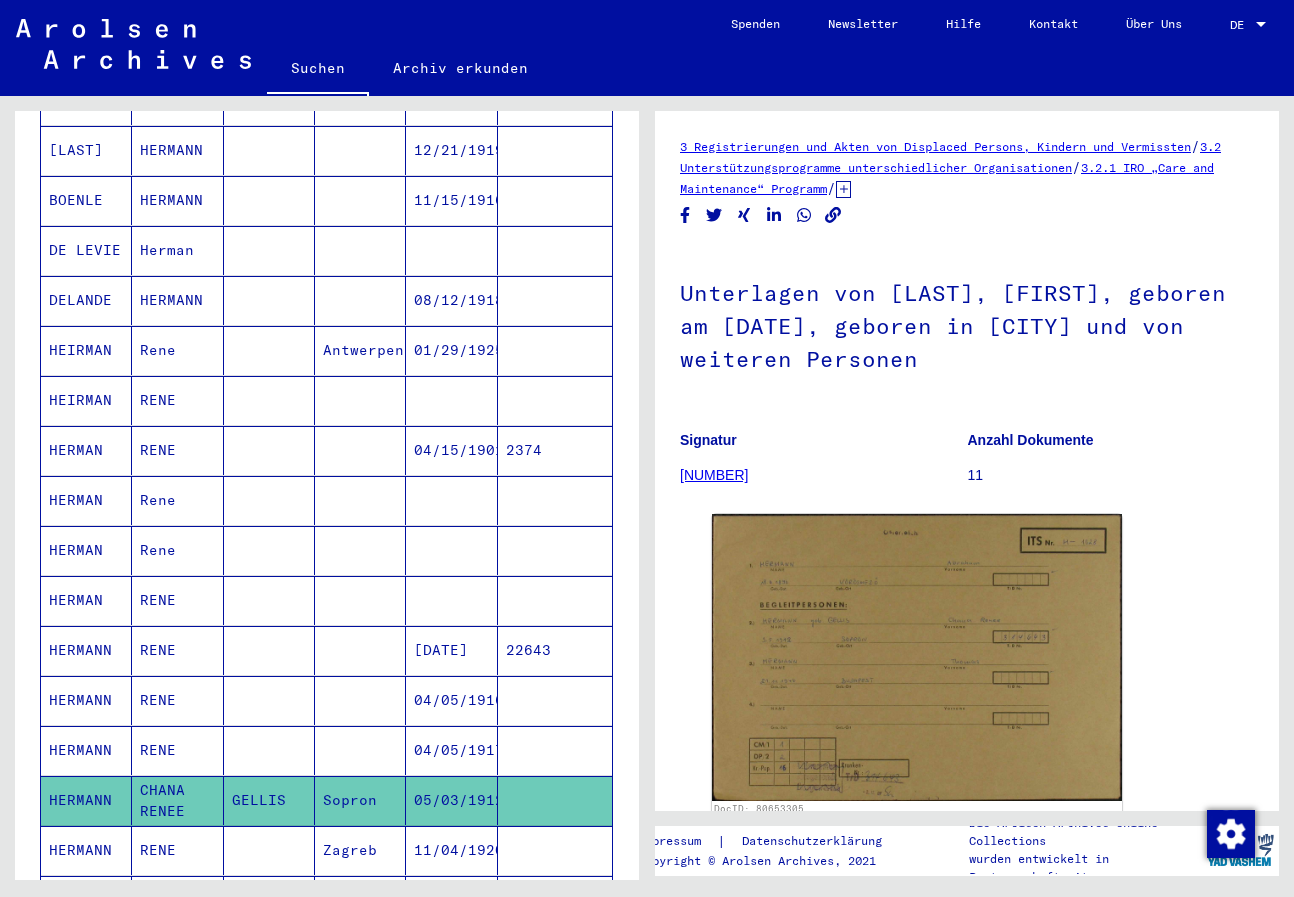 click at bounding box center [269, 900] 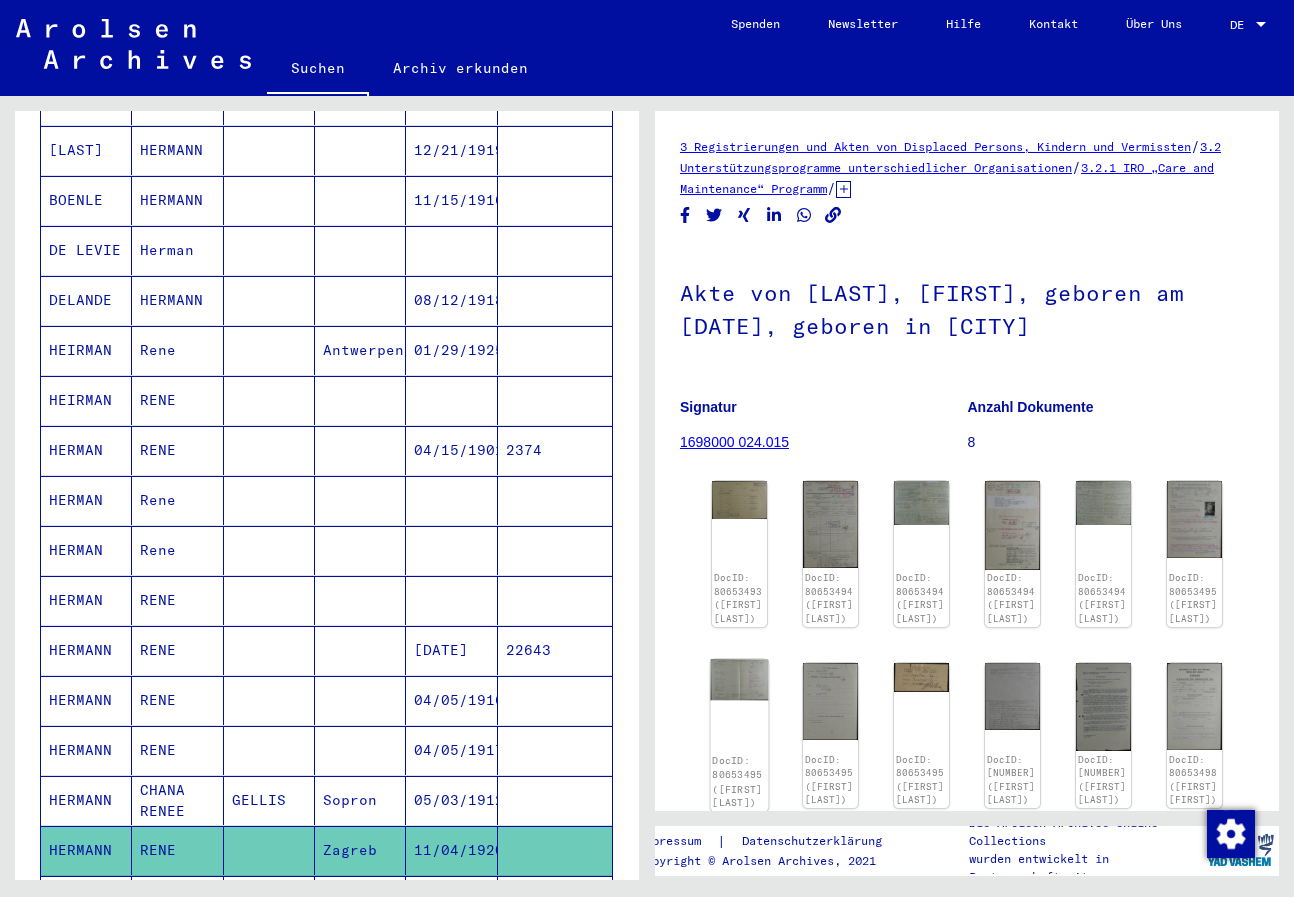 scroll, scrollTop: 0, scrollLeft: 0, axis: both 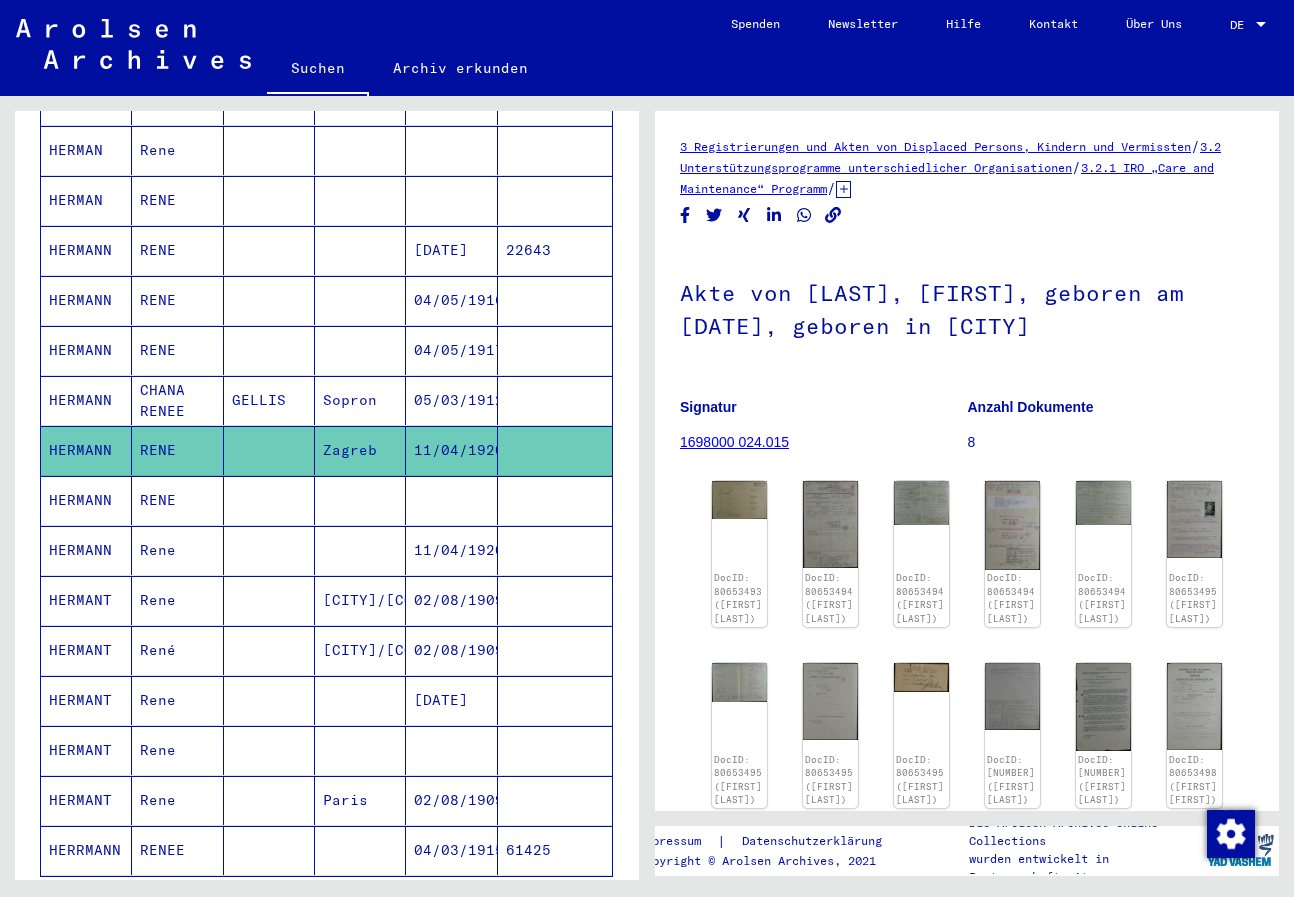 click 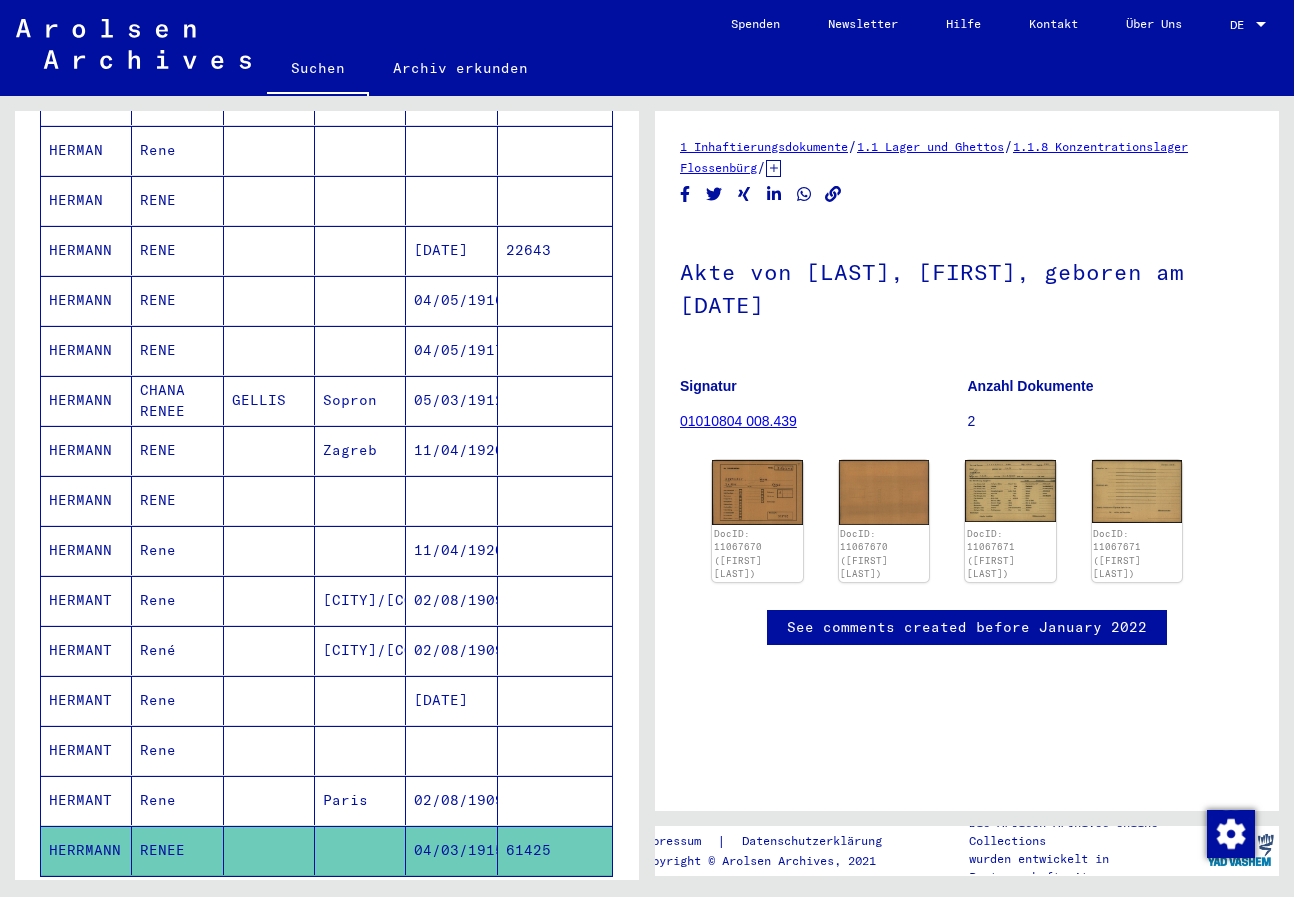 scroll, scrollTop: 0, scrollLeft: 0, axis: both 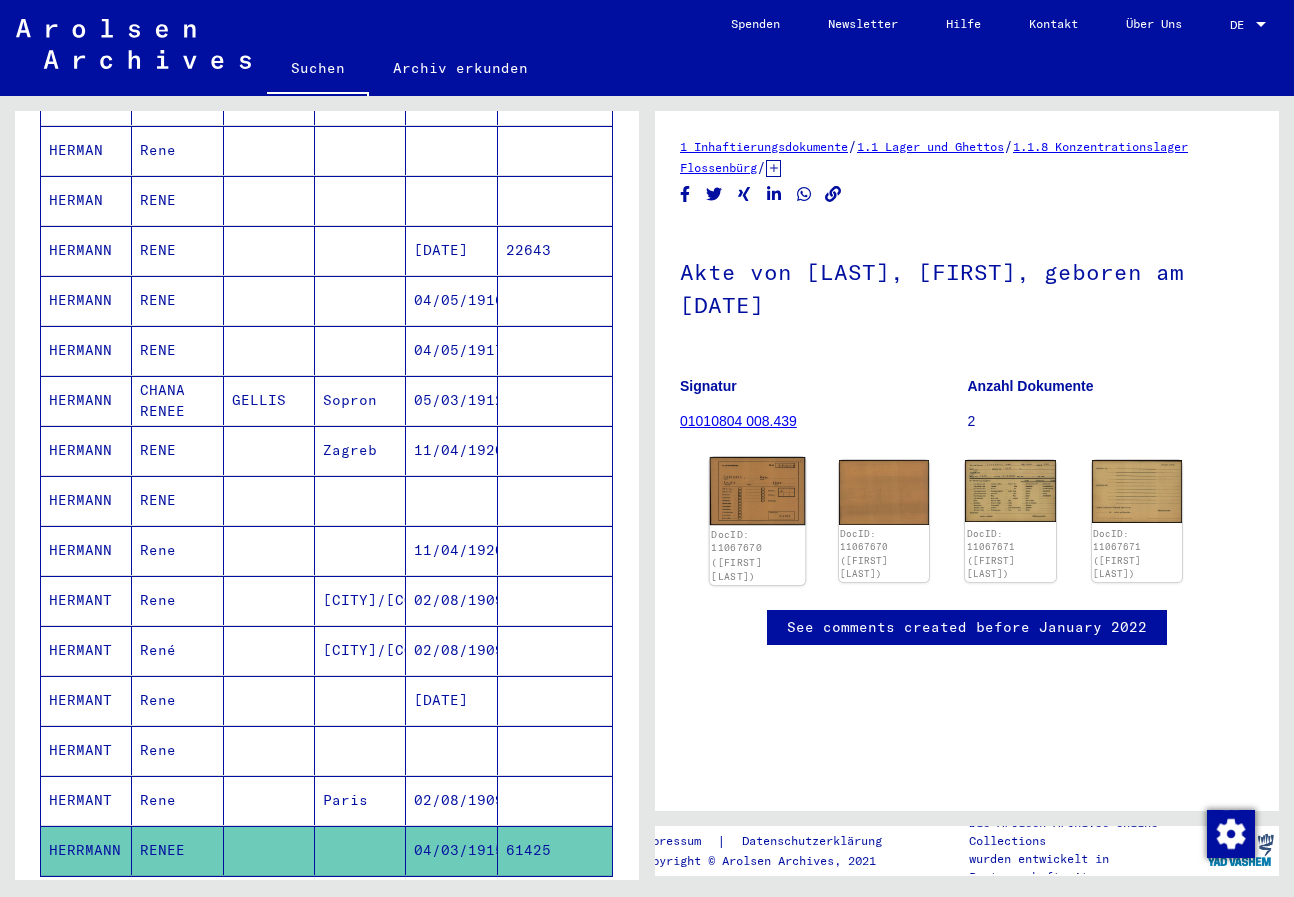 click 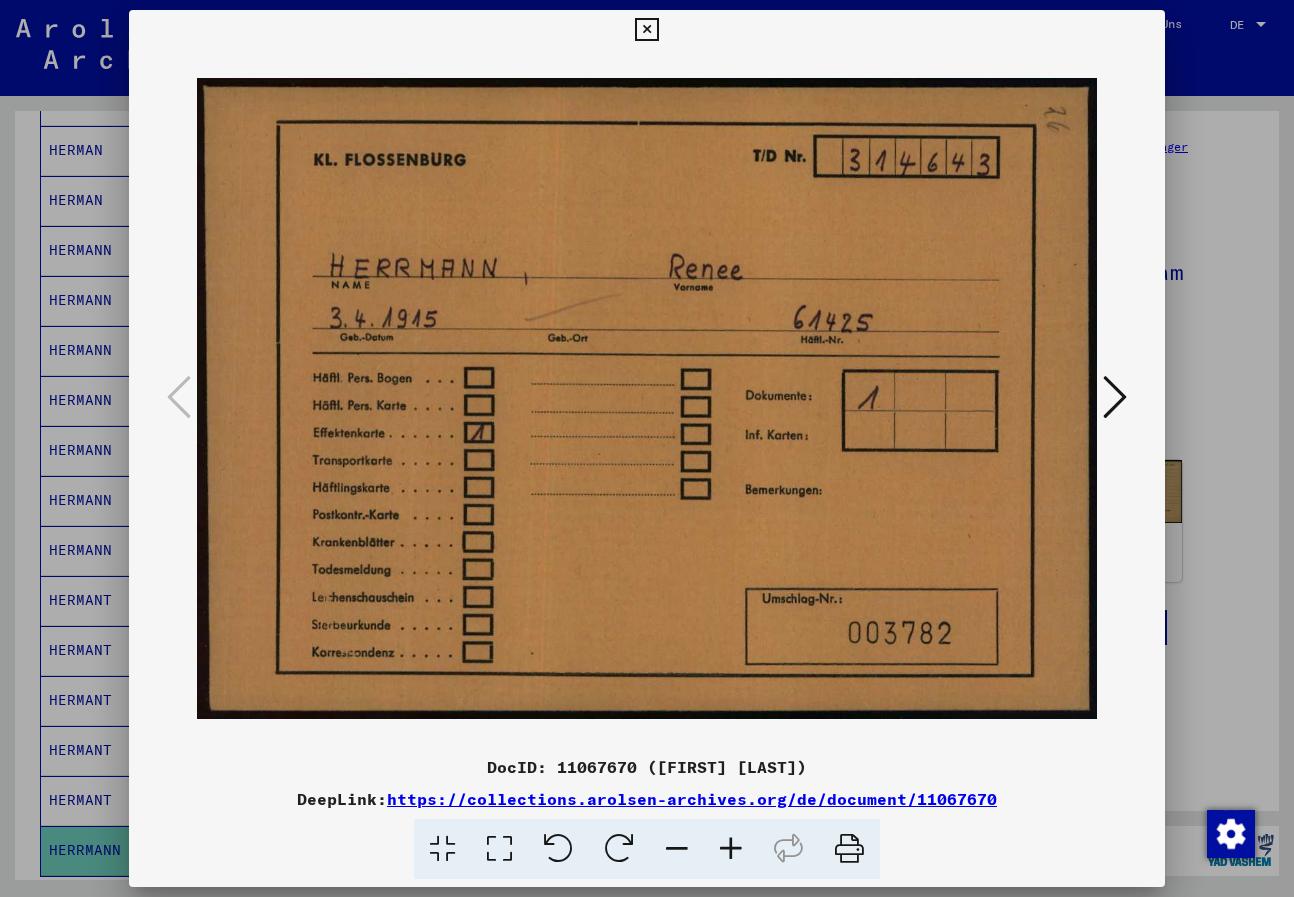 click at bounding box center (1115, 397) 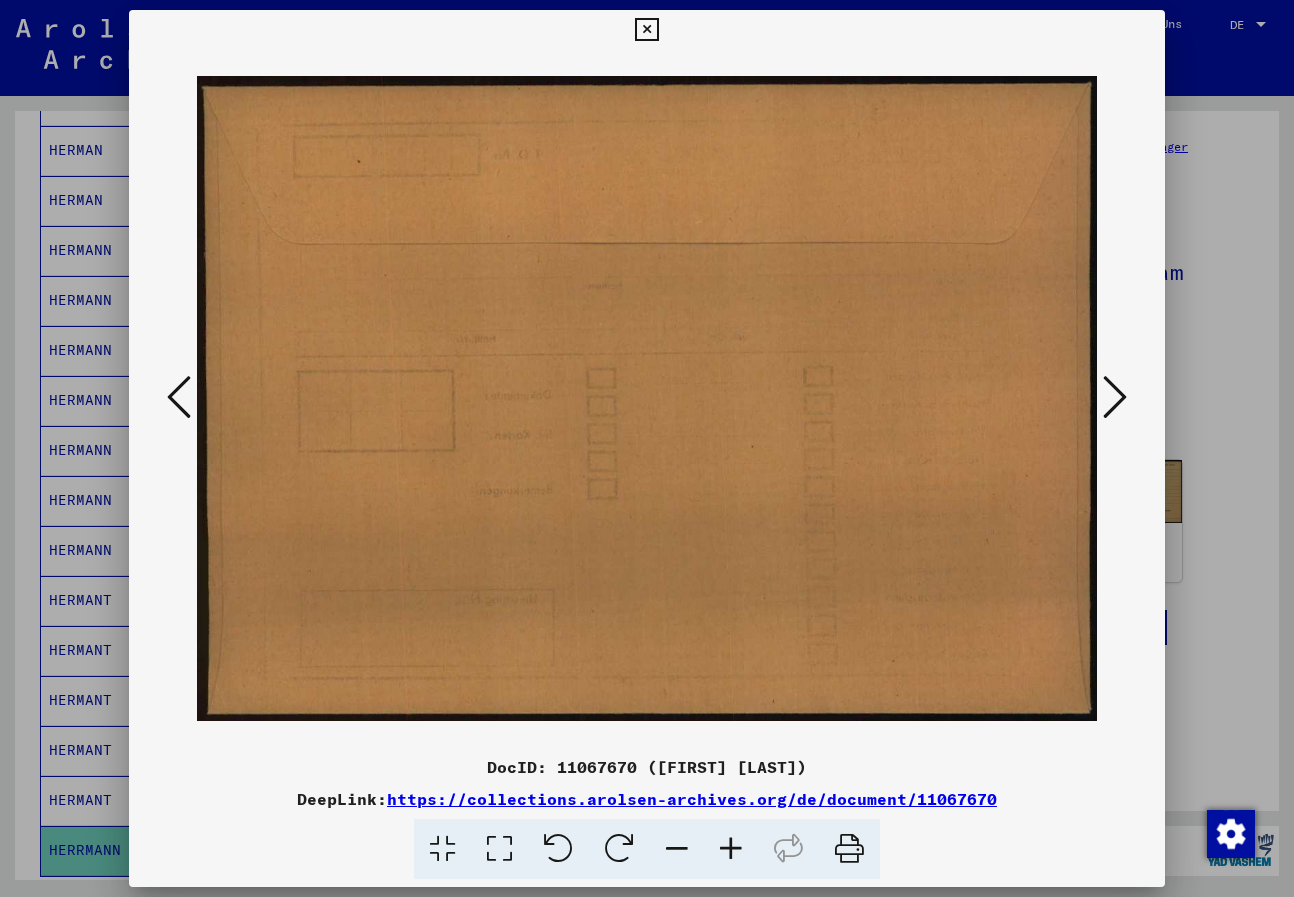 click at bounding box center [1115, 397] 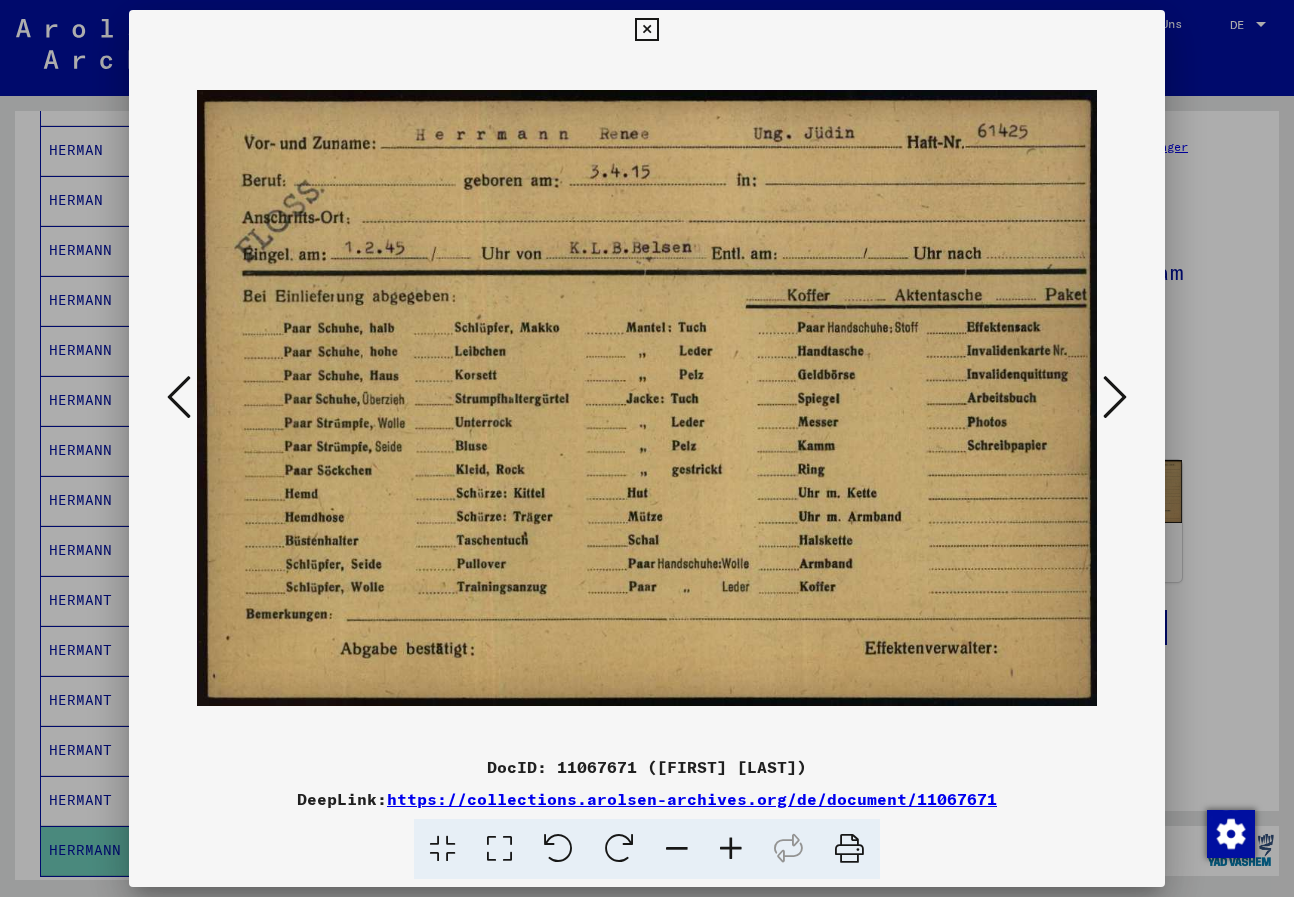 click at bounding box center (1115, 397) 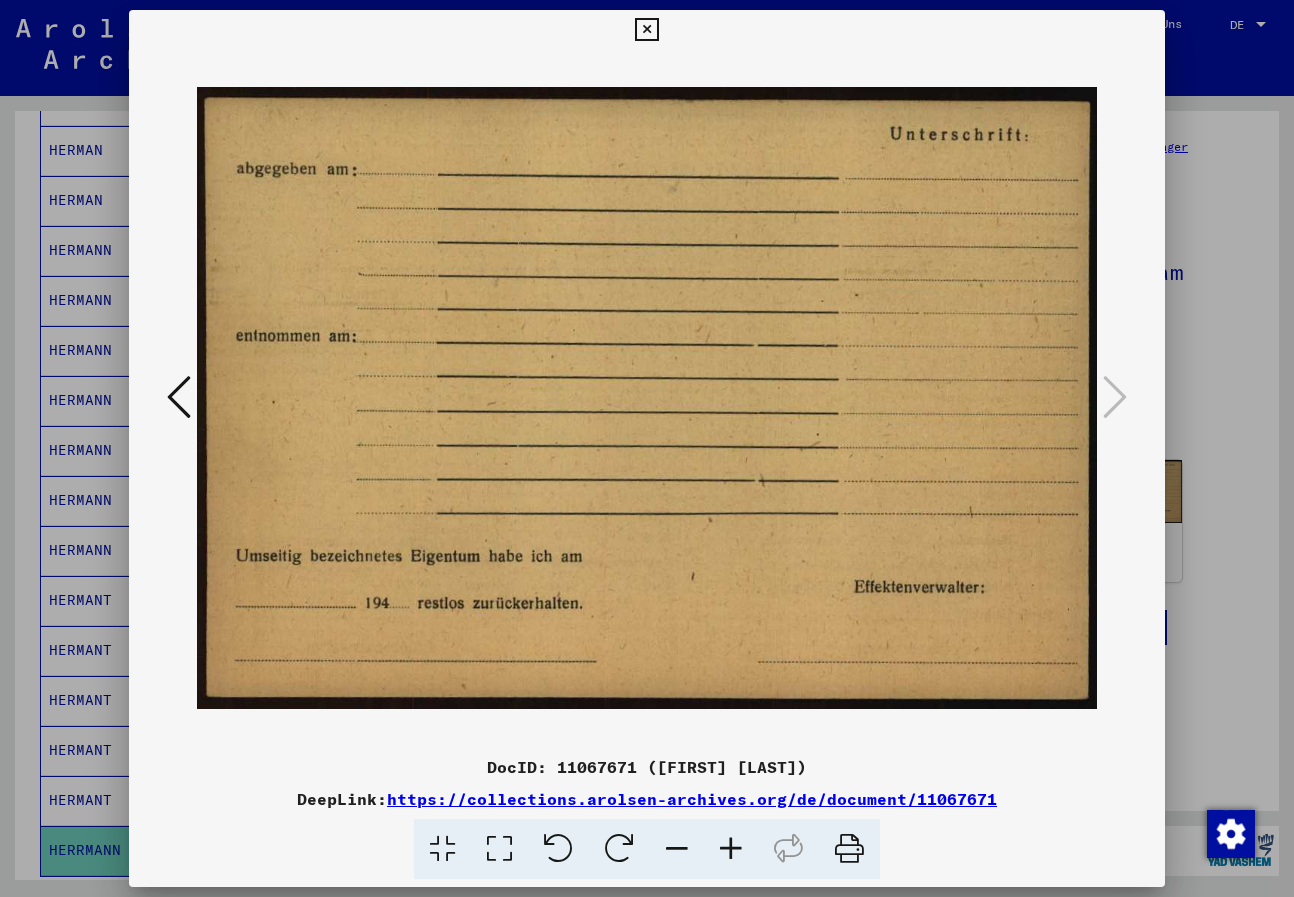 click at bounding box center (646, 30) 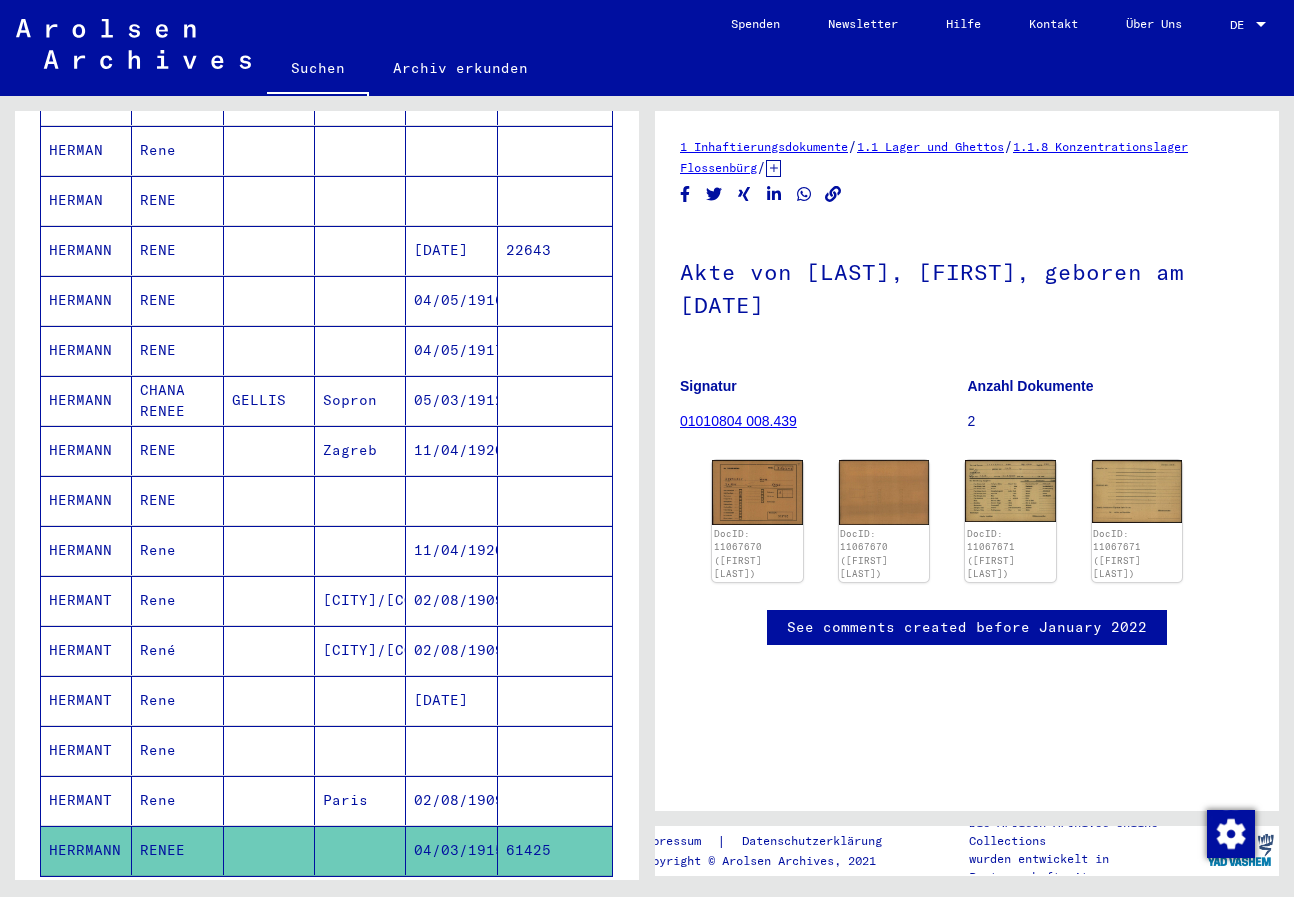 scroll, scrollTop: 200, scrollLeft: 0, axis: vertical 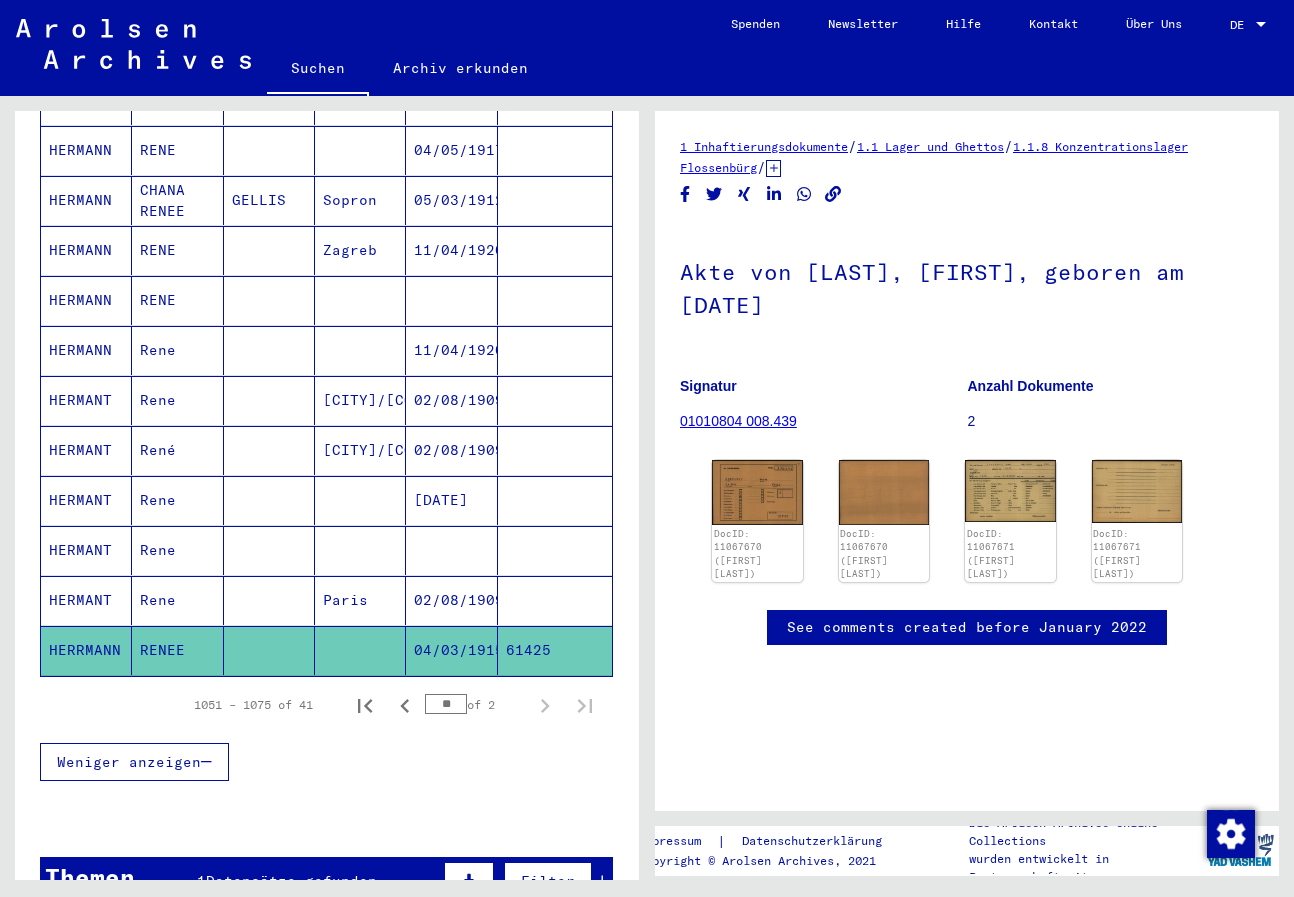 click on "**" at bounding box center [446, 704] 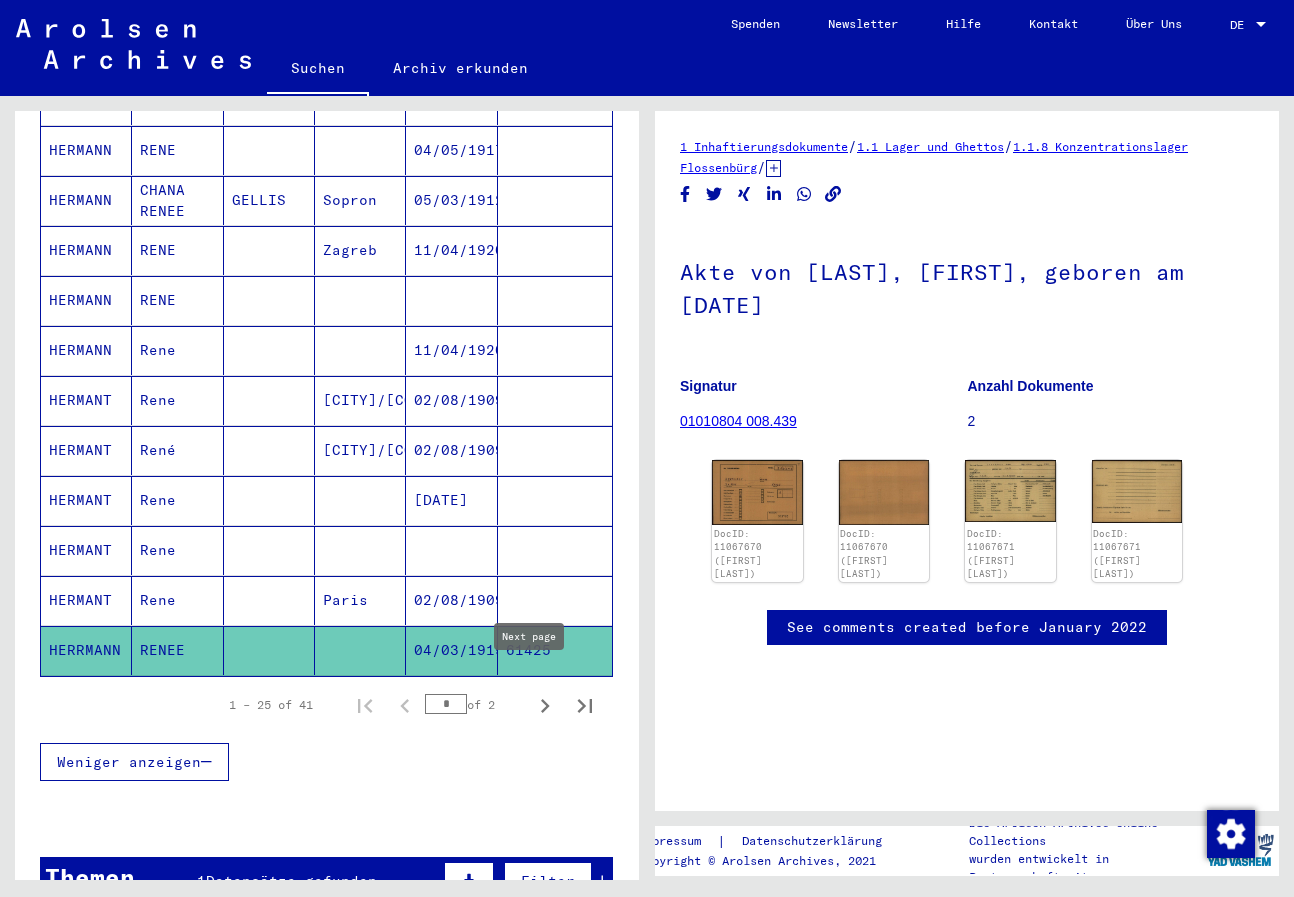 click 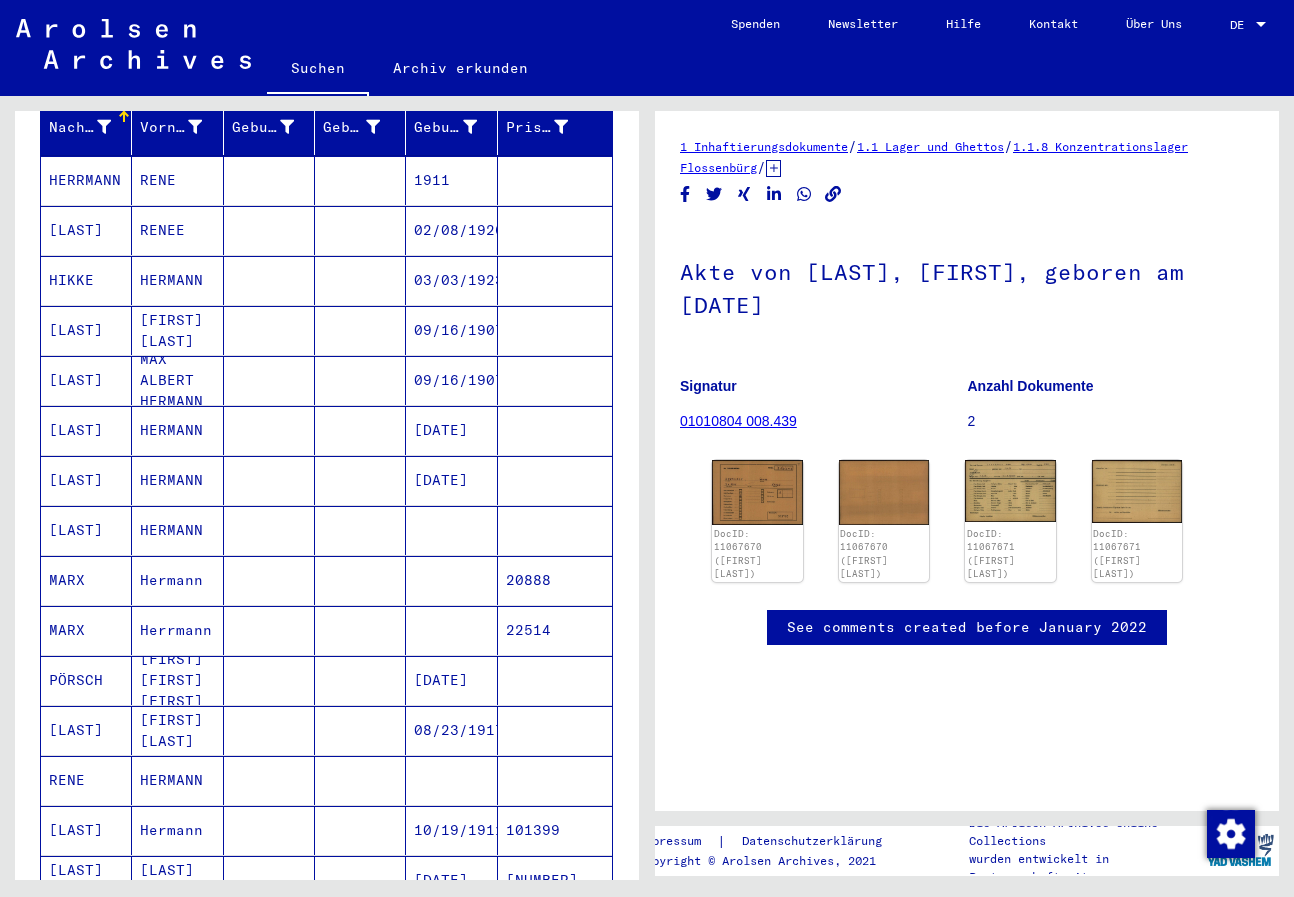 scroll, scrollTop: 229, scrollLeft: 0, axis: vertical 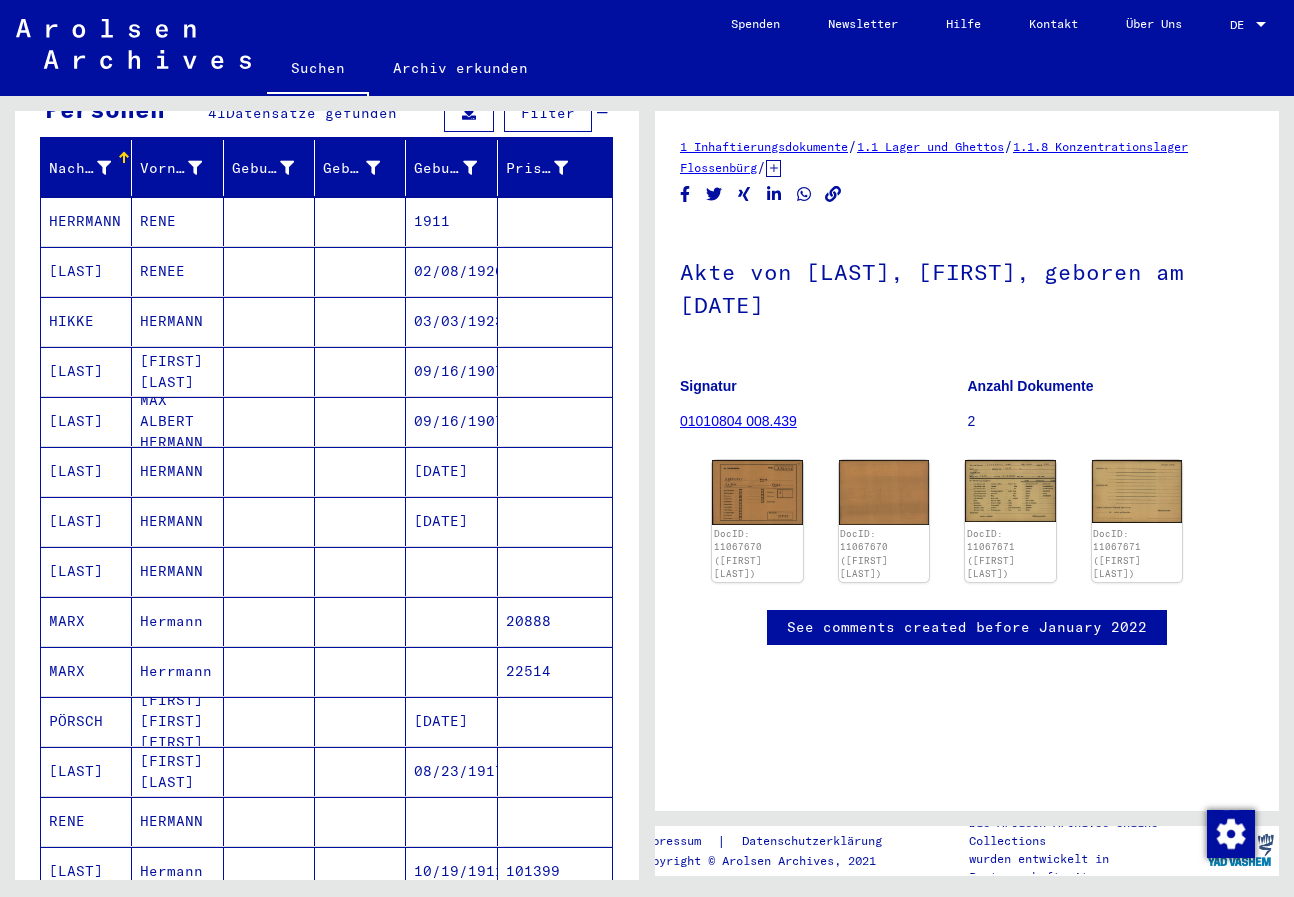 click at bounding box center (269, 271) 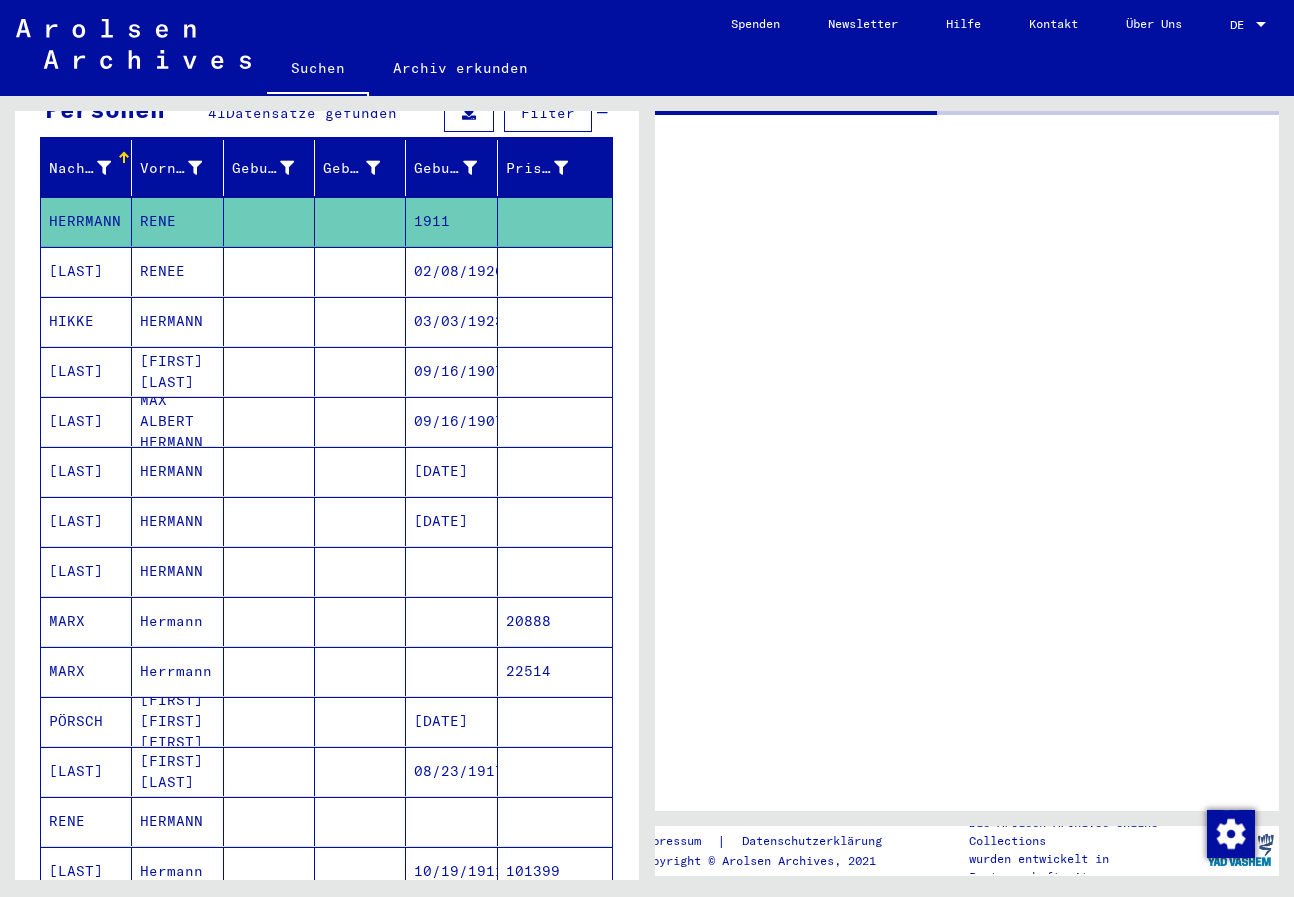 scroll, scrollTop: 0, scrollLeft: 0, axis: both 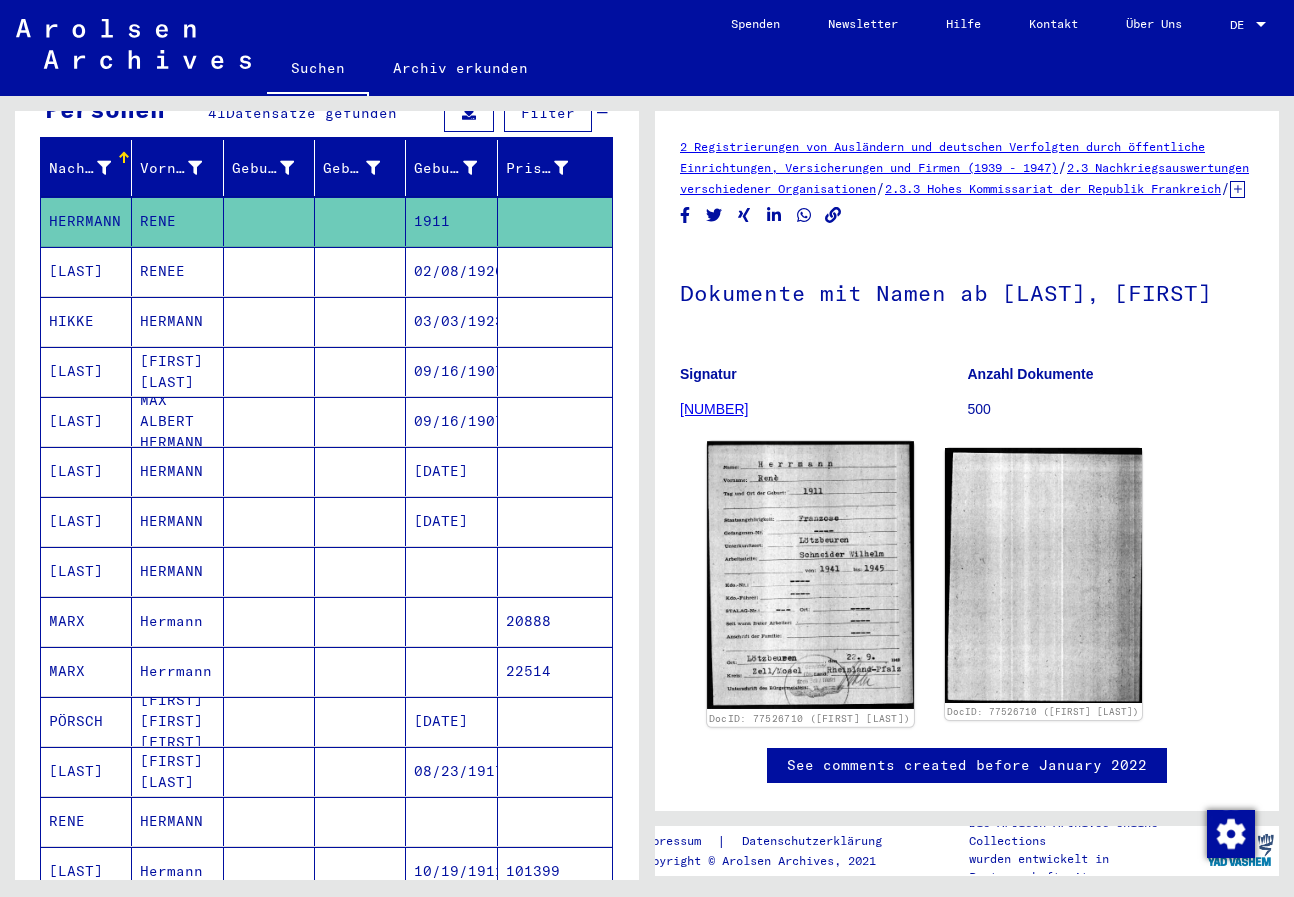 click 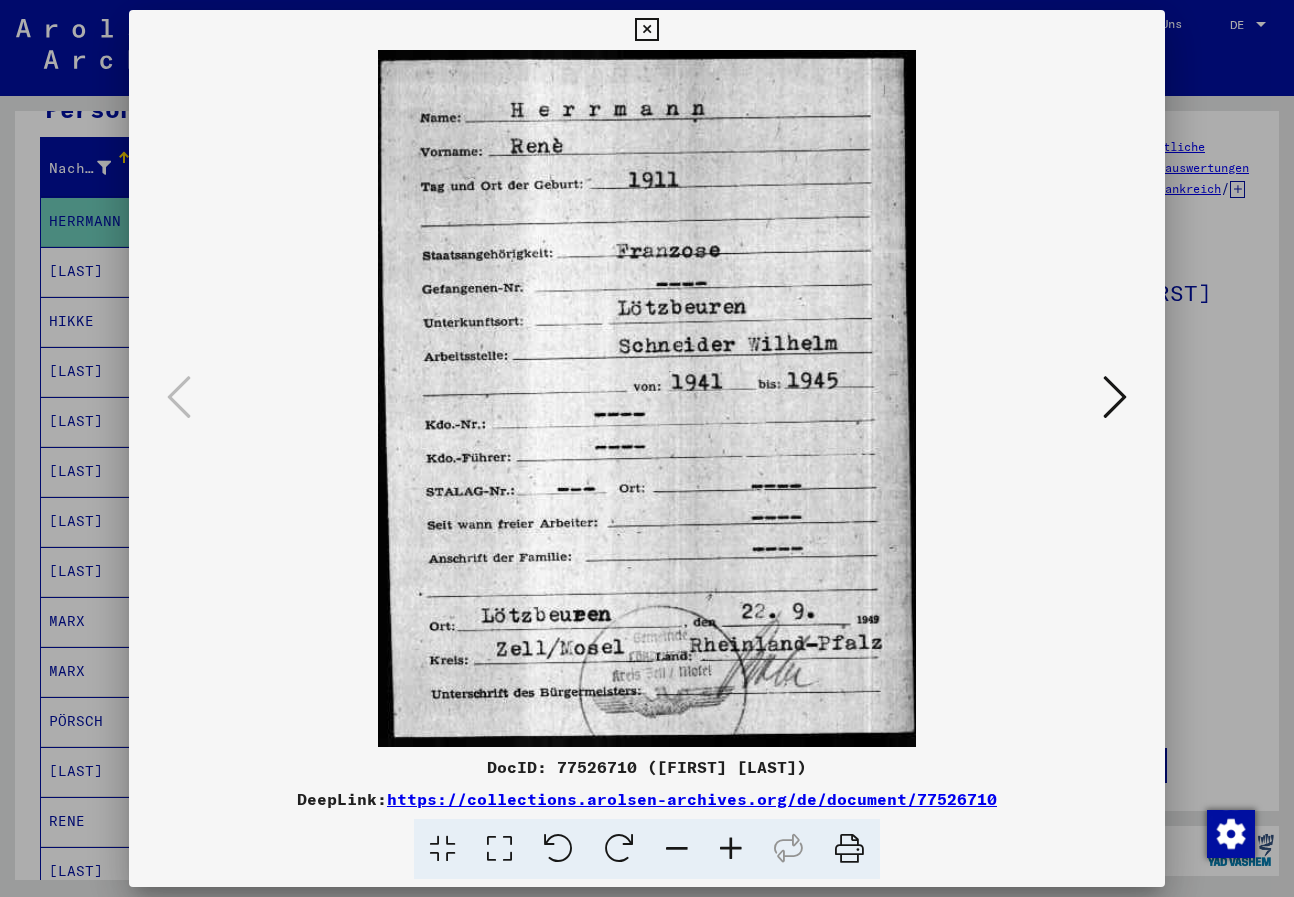 click at bounding box center (646, 30) 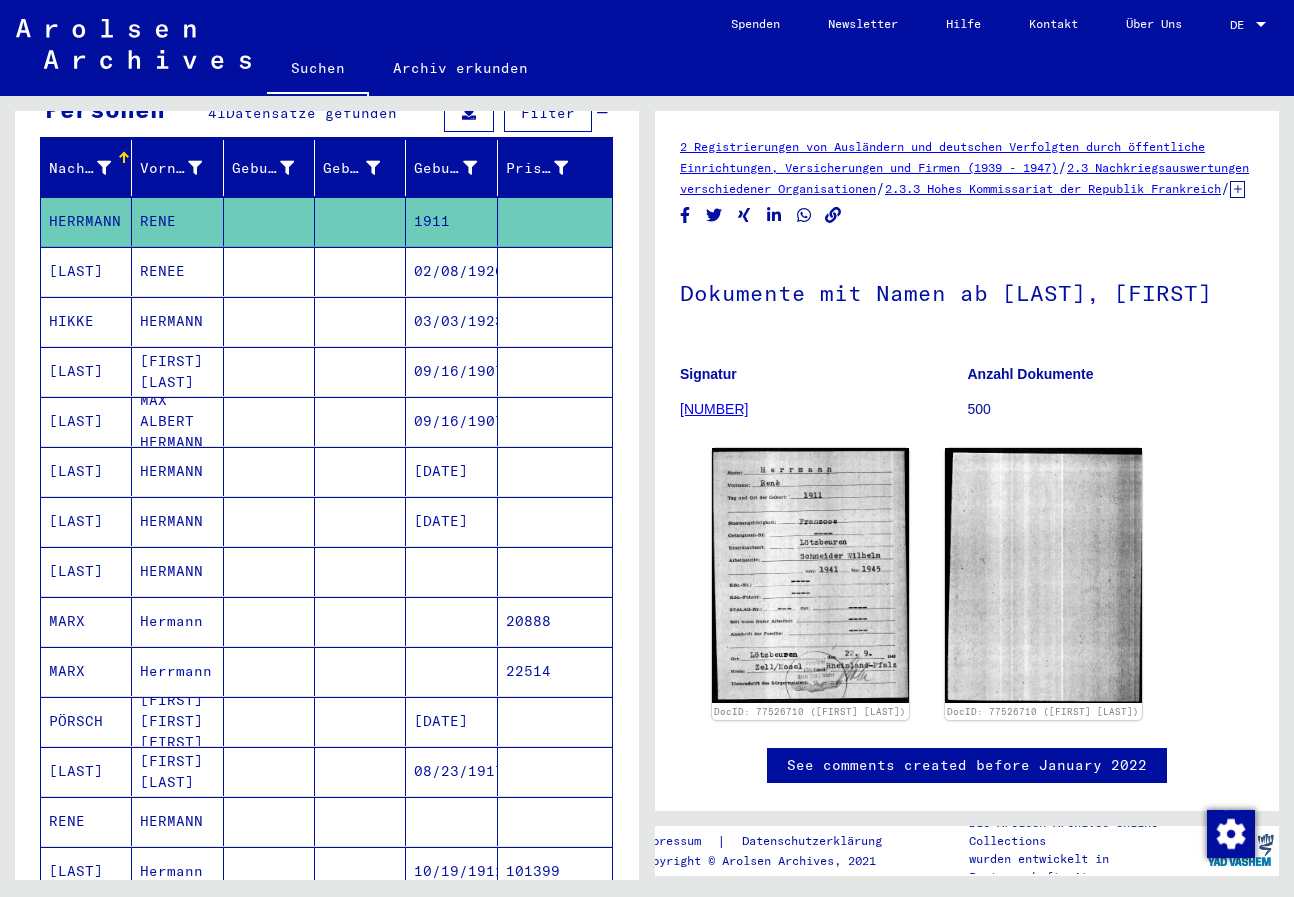 click at bounding box center [269, 321] 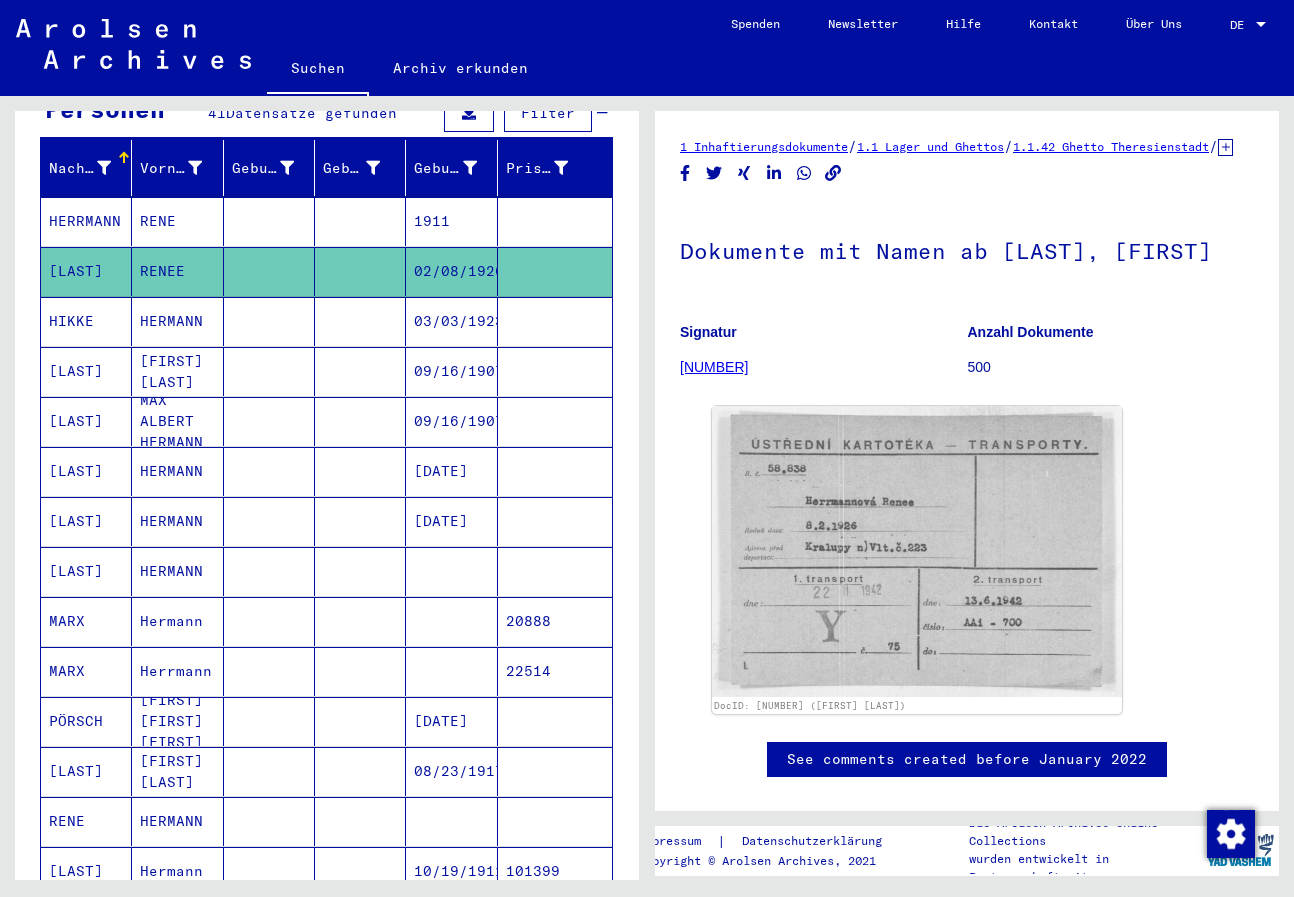 scroll, scrollTop: 0, scrollLeft: 0, axis: both 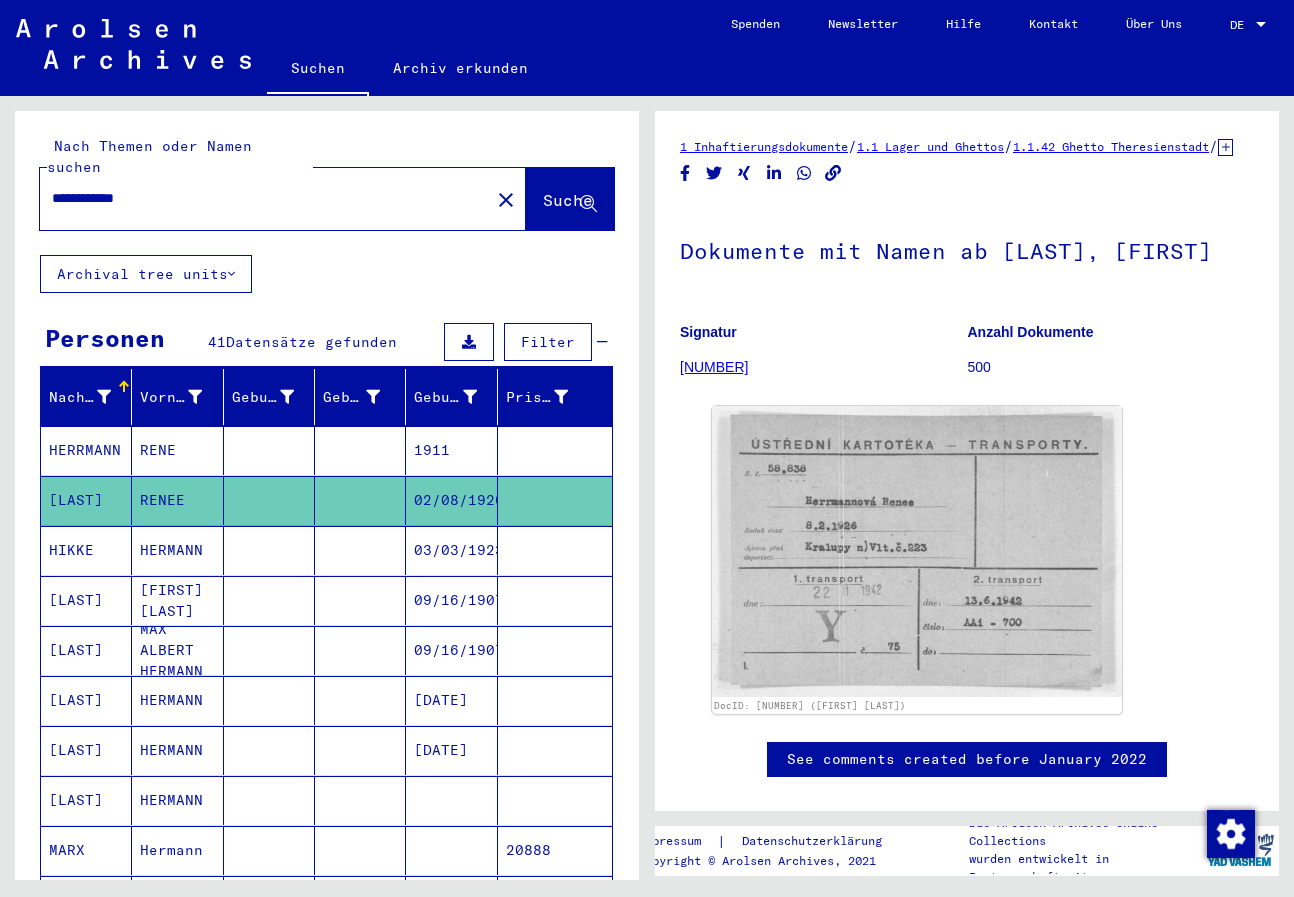 click on "**********" at bounding box center [265, 198] 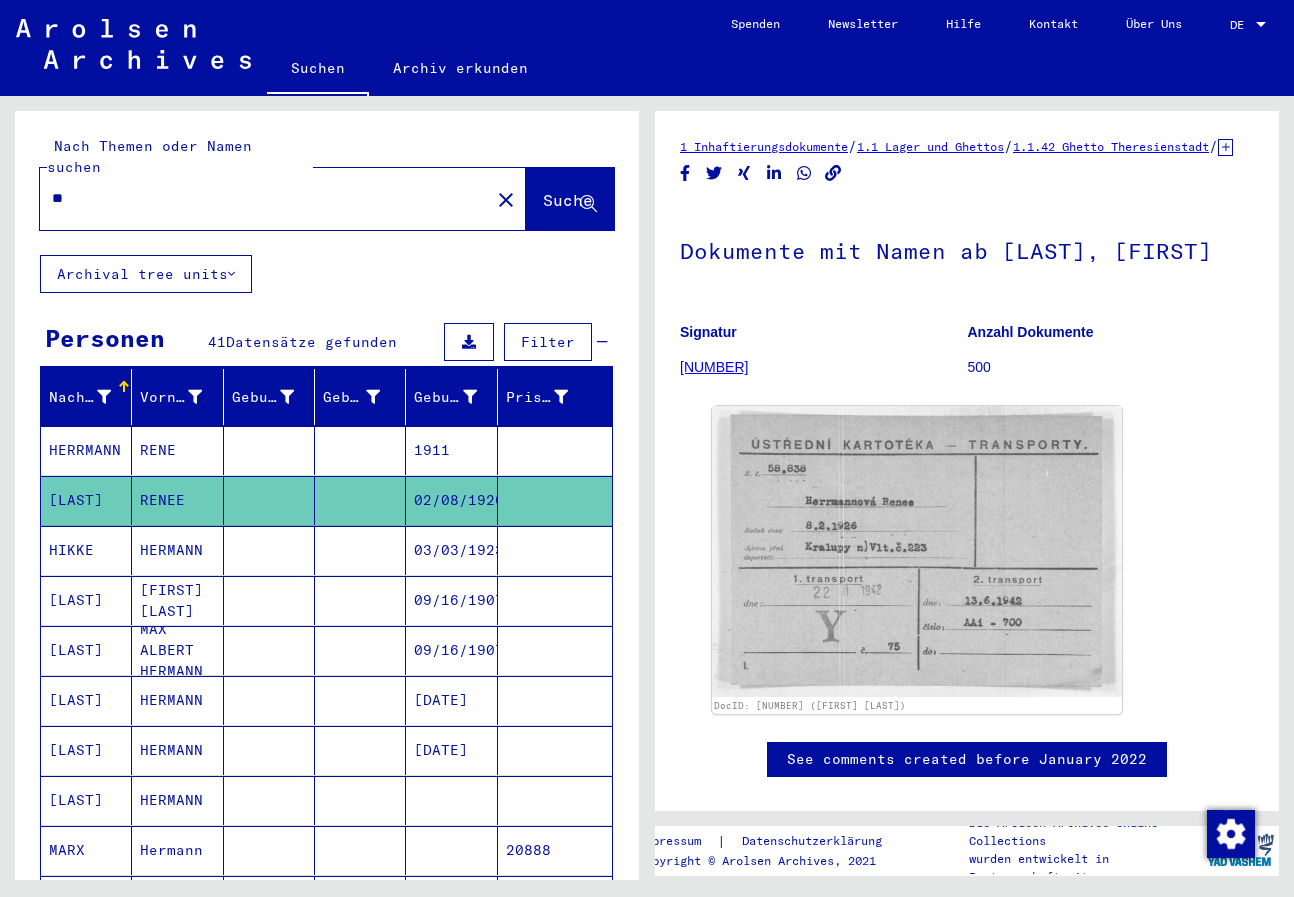 type on "*" 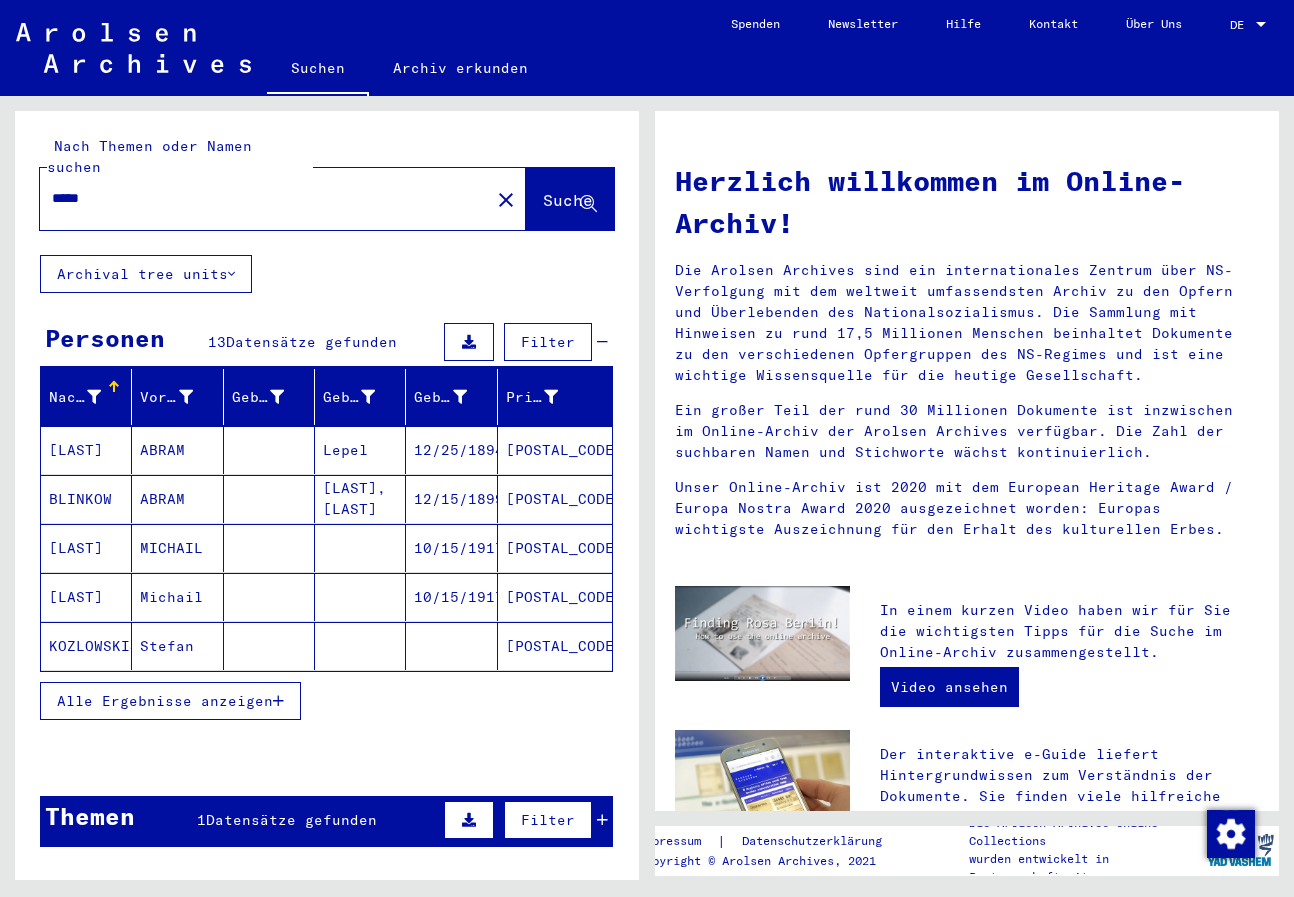 click on "Alle Ergebnisse anzeigen" at bounding box center [170, 701] 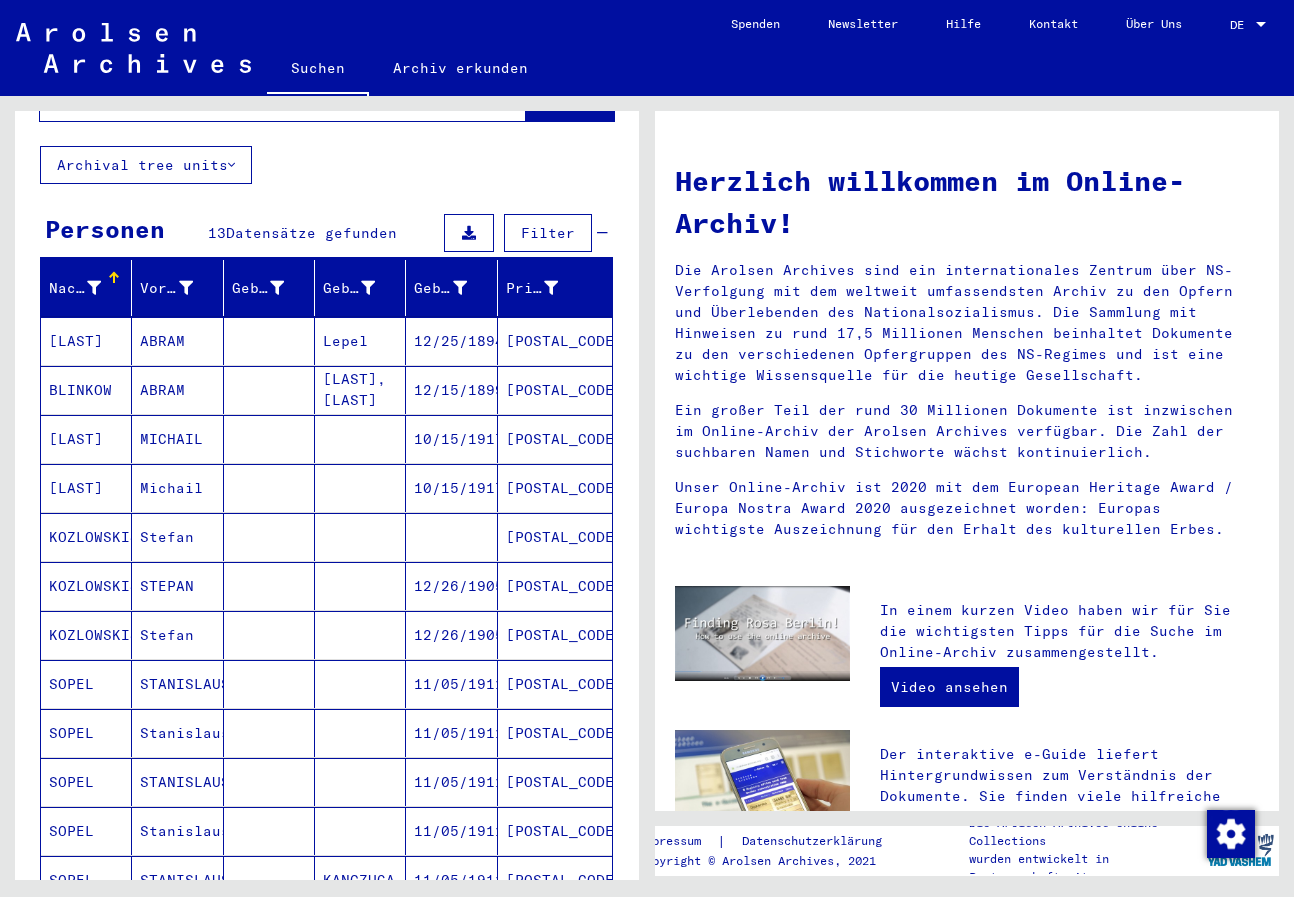 scroll, scrollTop: 0, scrollLeft: 0, axis: both 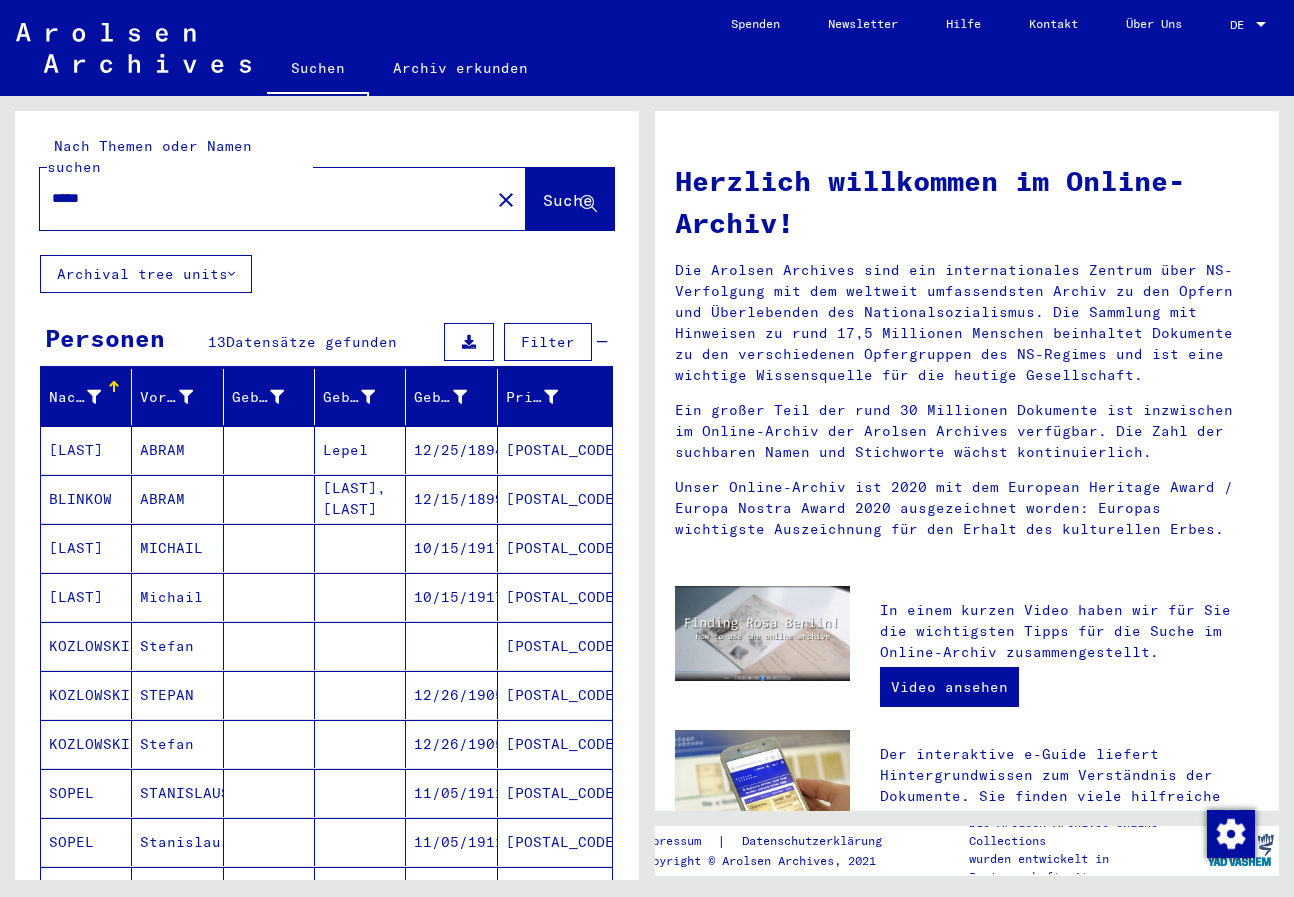 click on "*****" at bounding box center (259, 198) 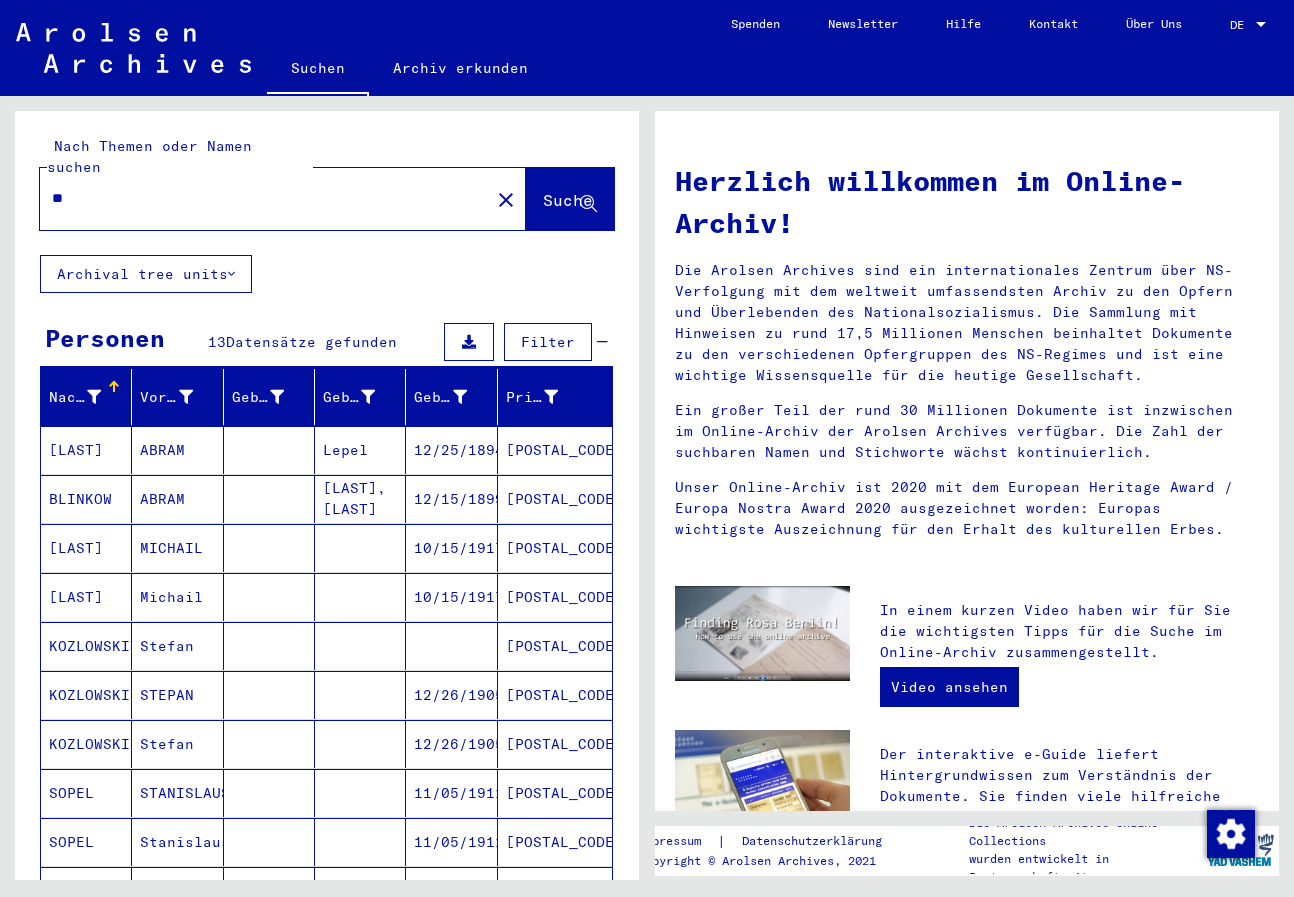 type on "*" 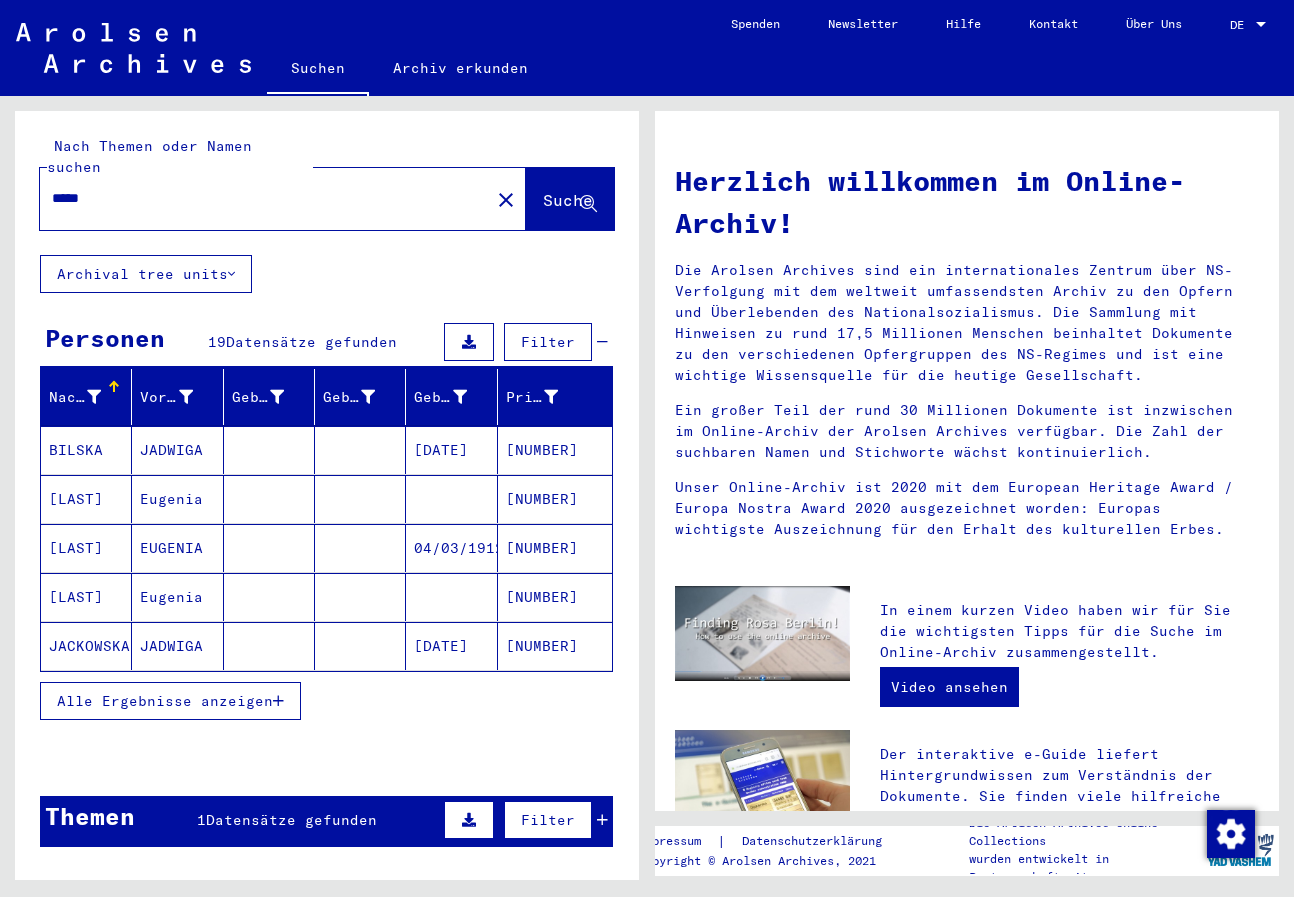 click at bounding box center (278, 701) 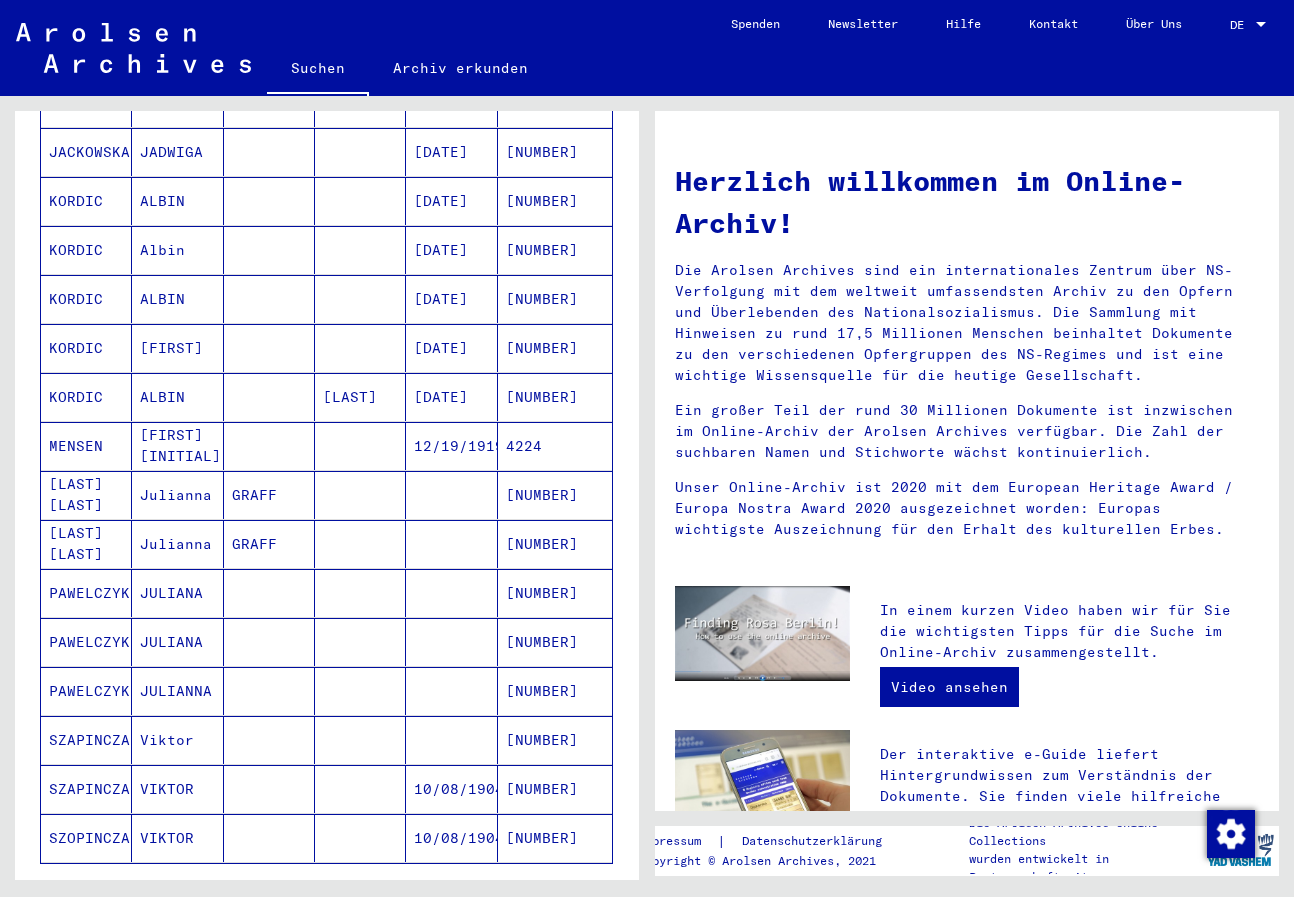 scroll, scrollTop: 600, scrollLeft: 0, axis: vertical 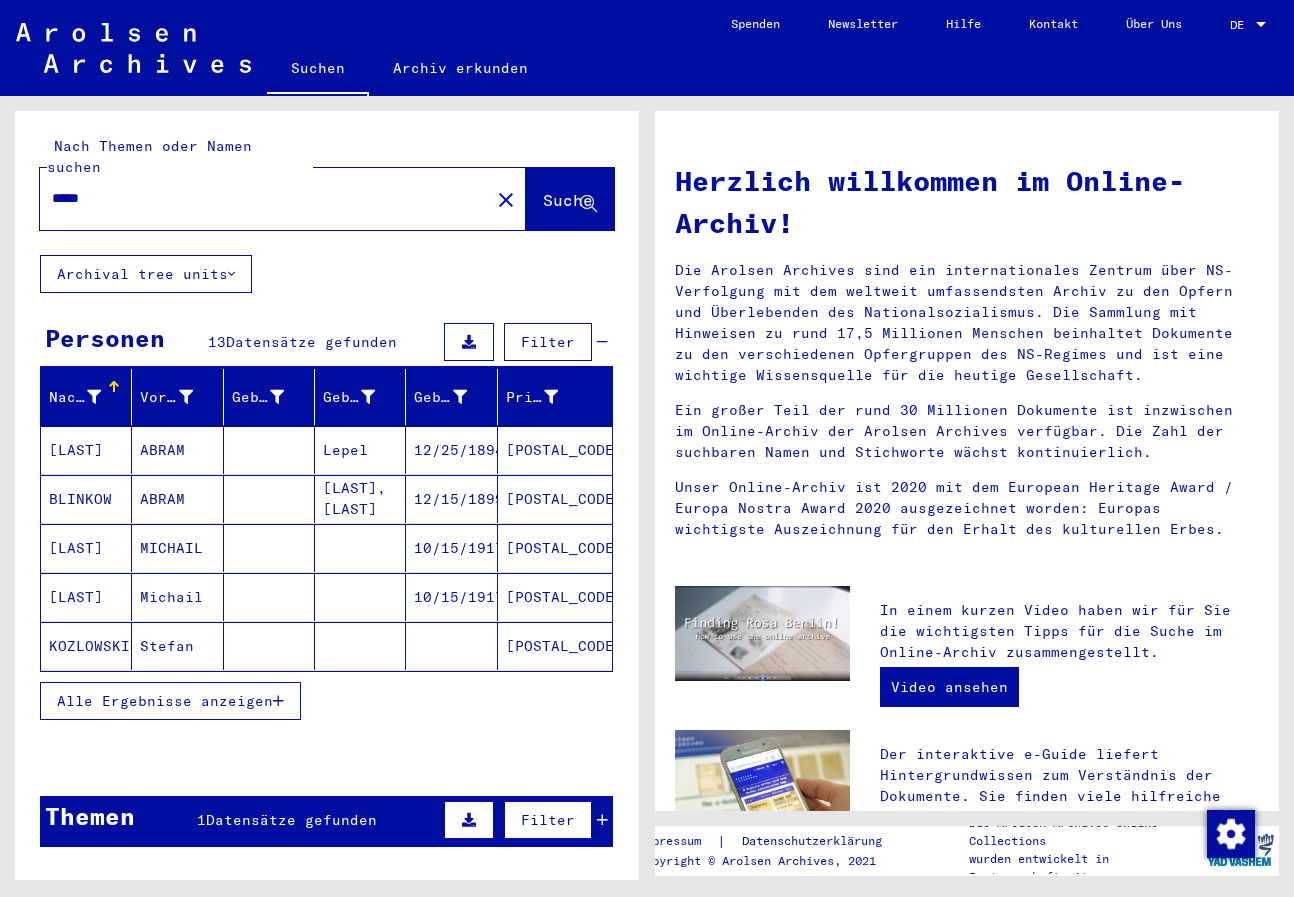 click on "*****" at bounding box center [259, 198] 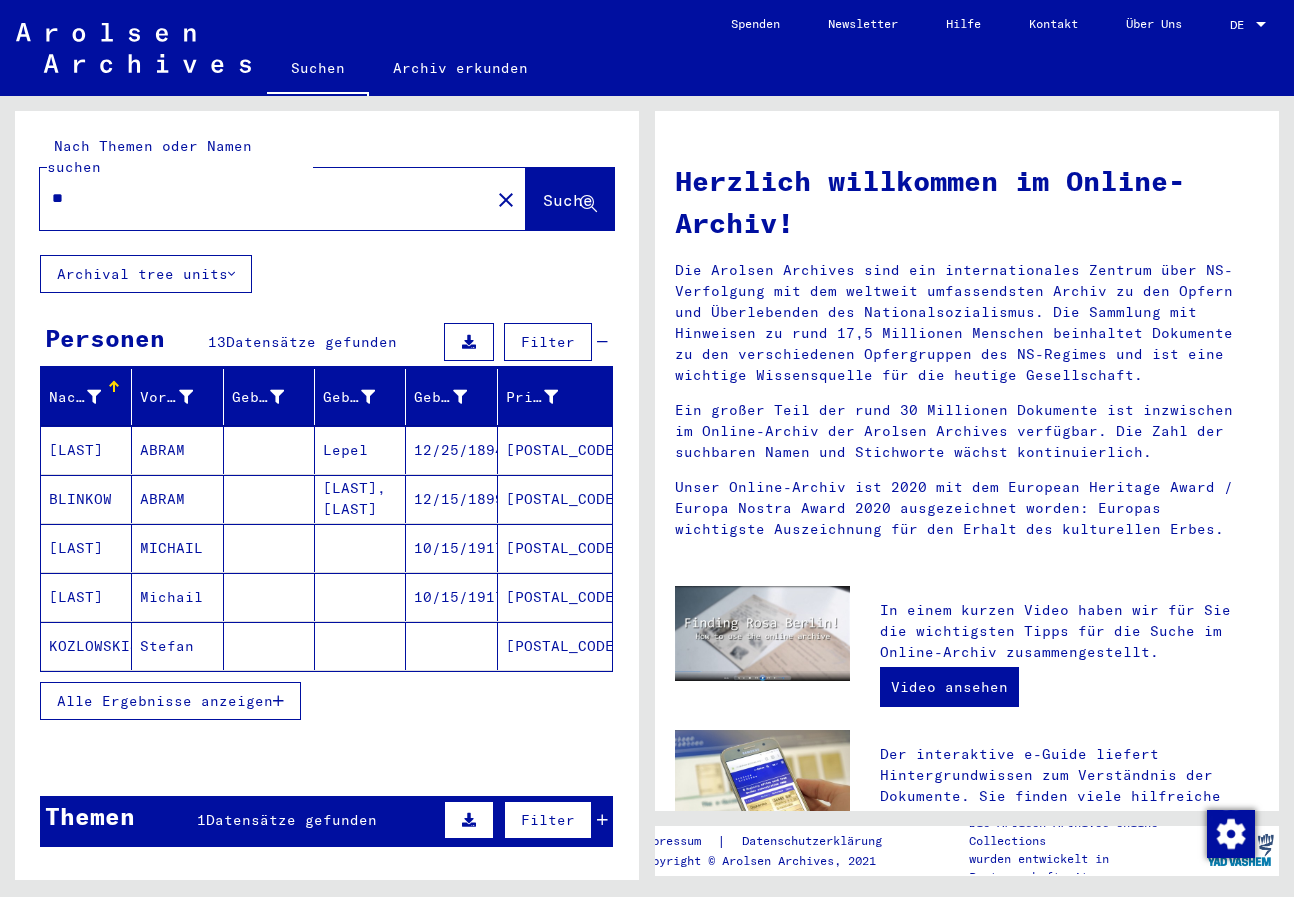 type on "*" 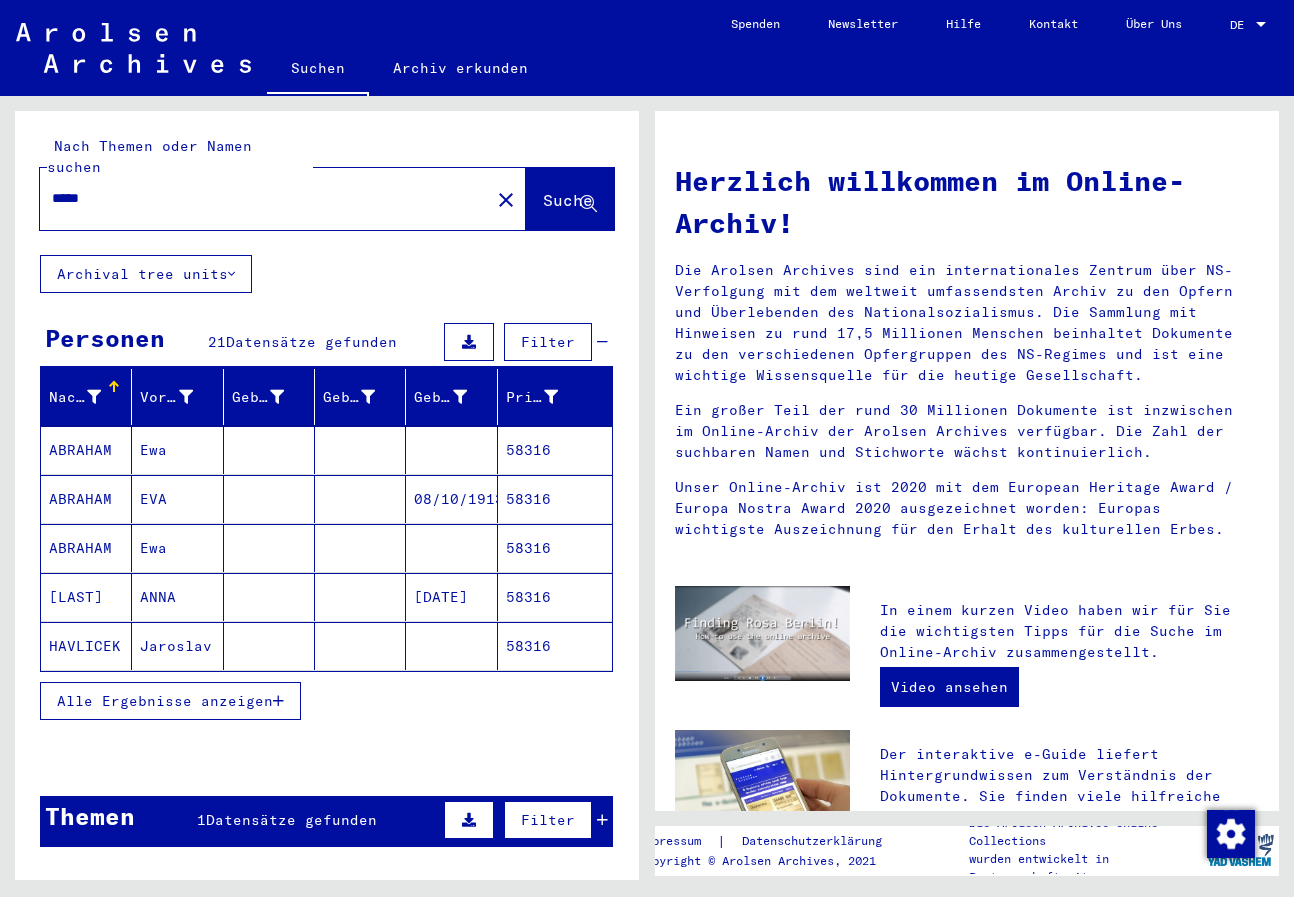 click on "Alle Ergebnisse anzeigen" at bounding box center [170, 701] 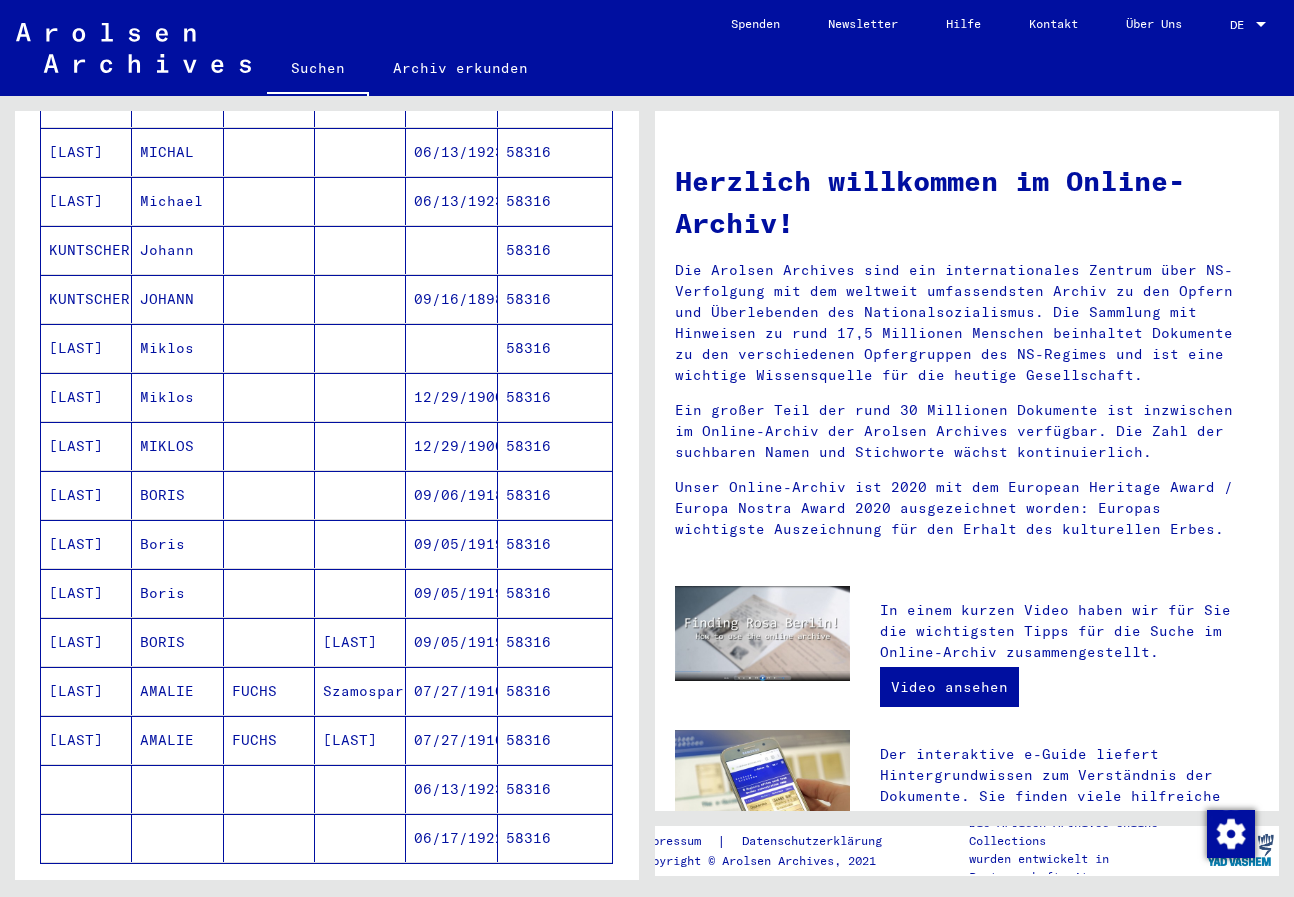 scroll, scrollTop: 600, scrollLeft: 0, axis: vertical 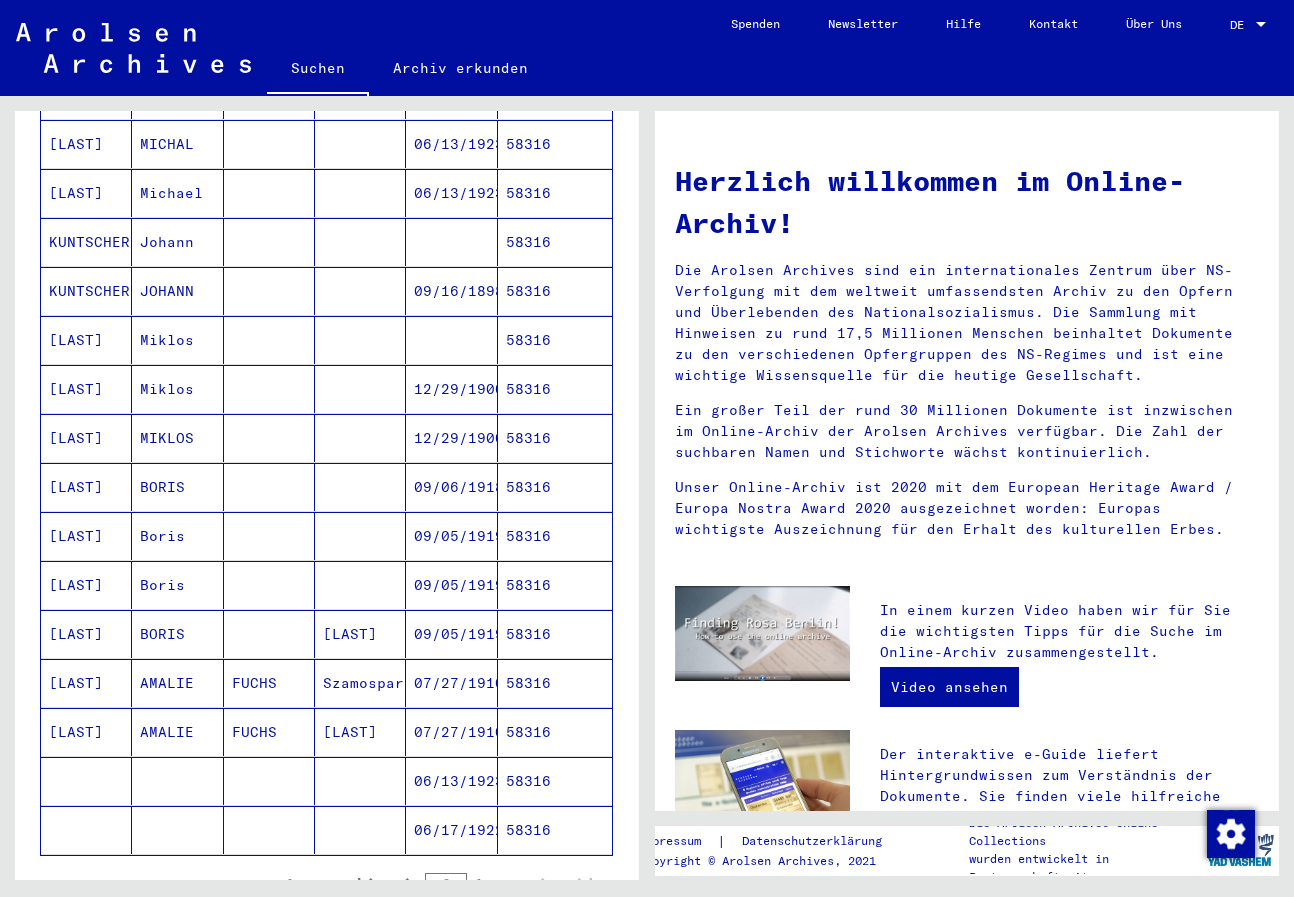 click on "06/13/1923" at bounding box center (451, 830) 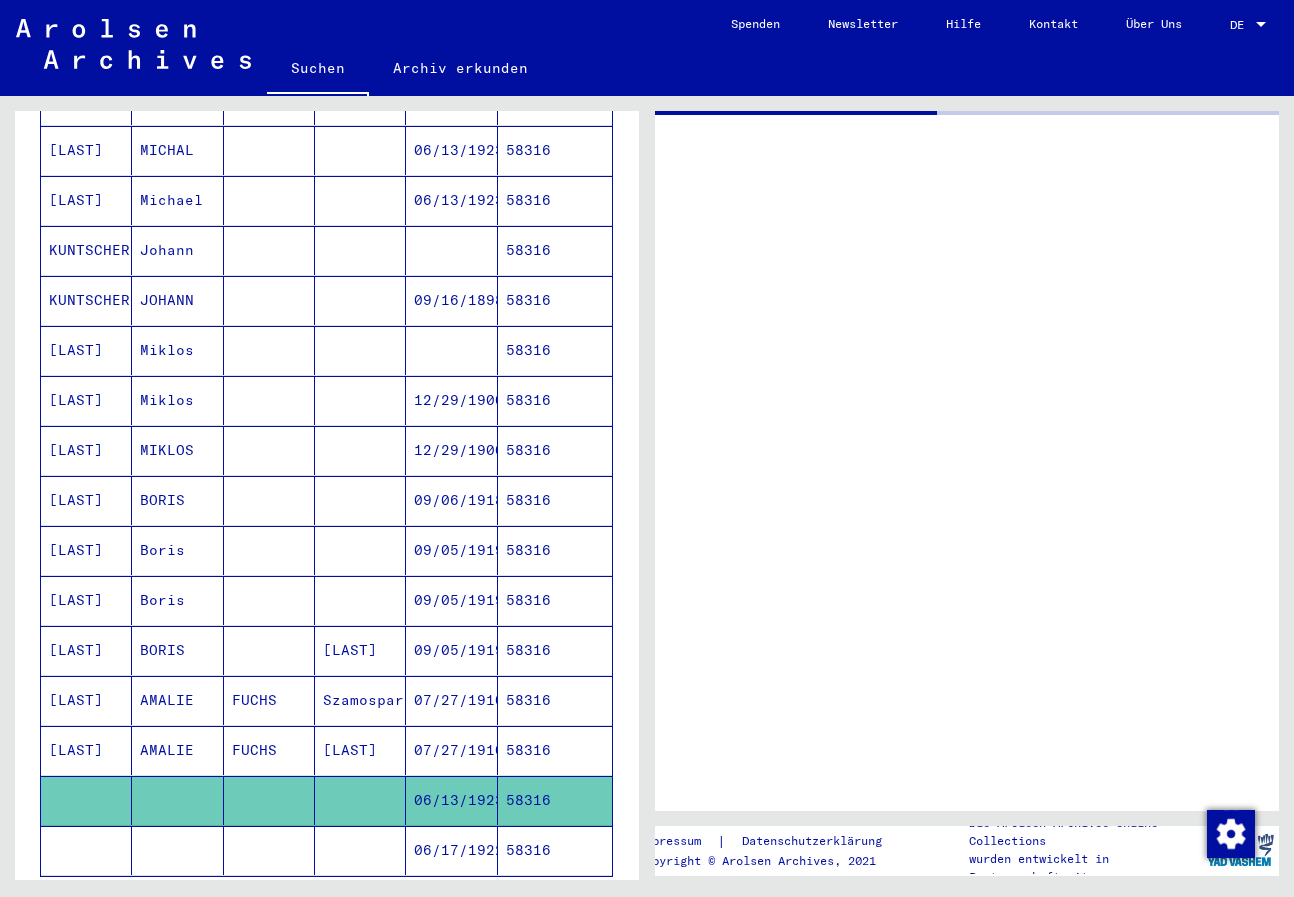 scroll, scrollTop: 606, scrollLeft: 0, axis: vertical 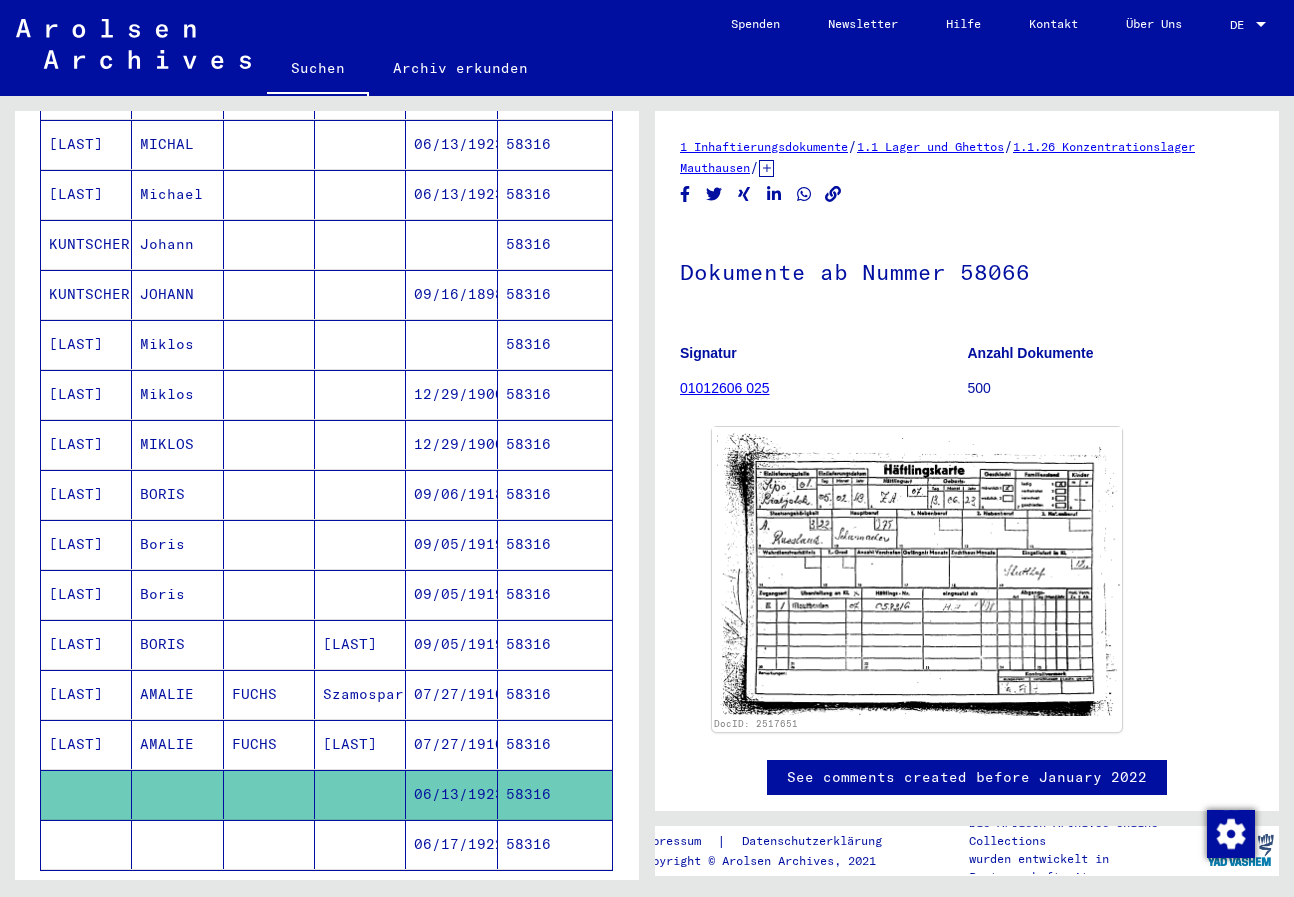 click on "06/17/1922" 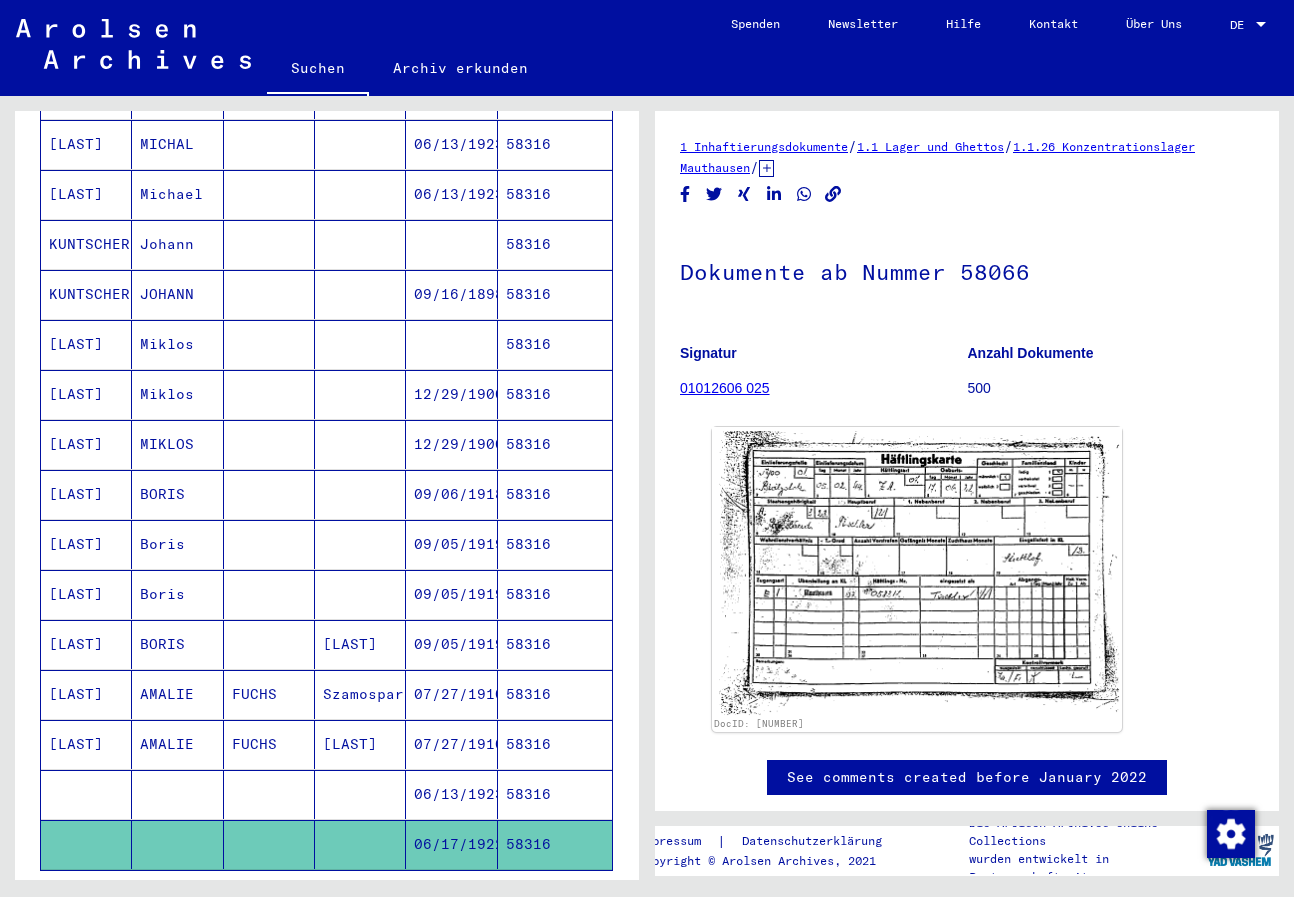 scroll, scrollTop: 0, scrollLeft: 0, axis: both 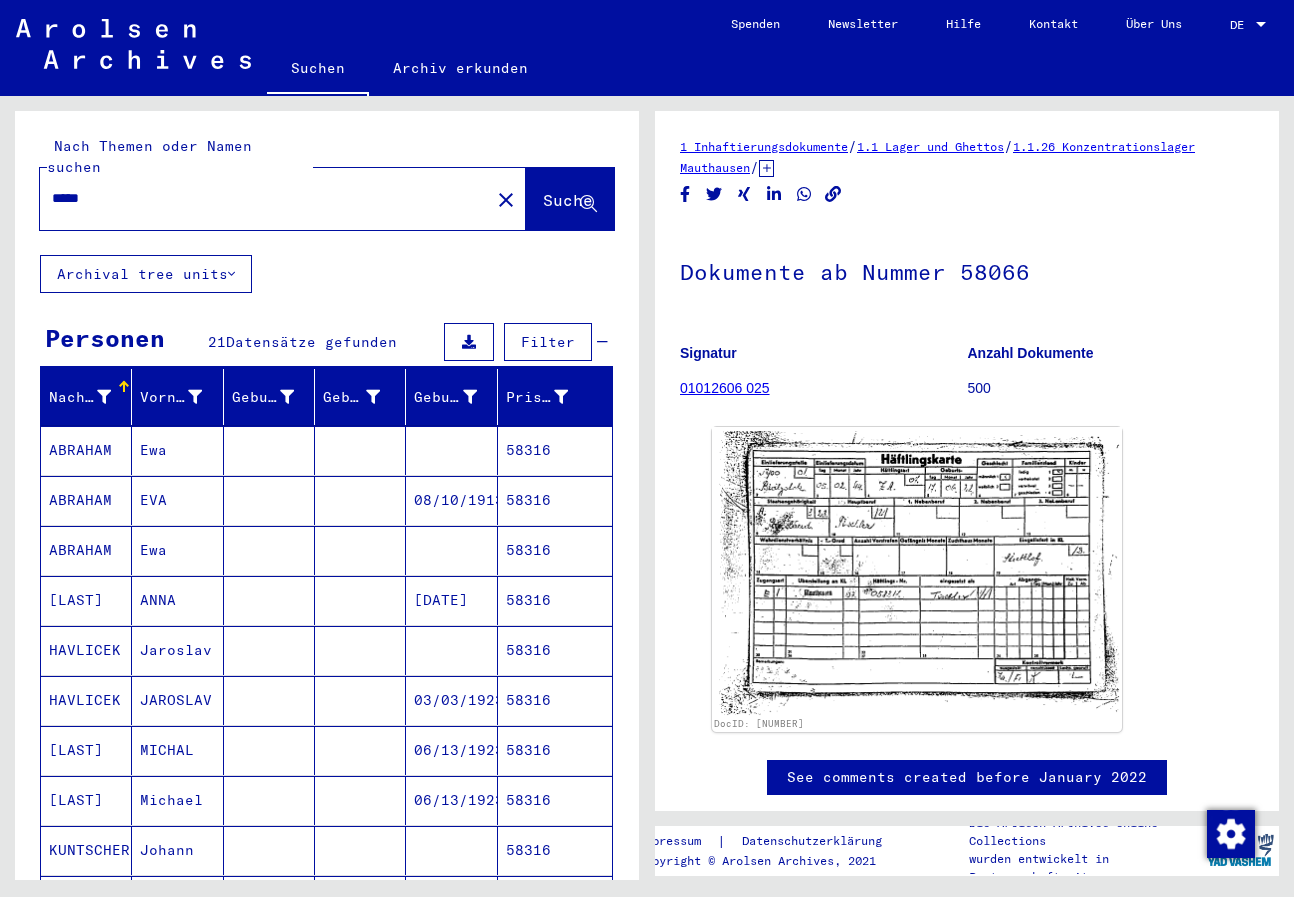 click on "*****" at bounding box center [265, 198] 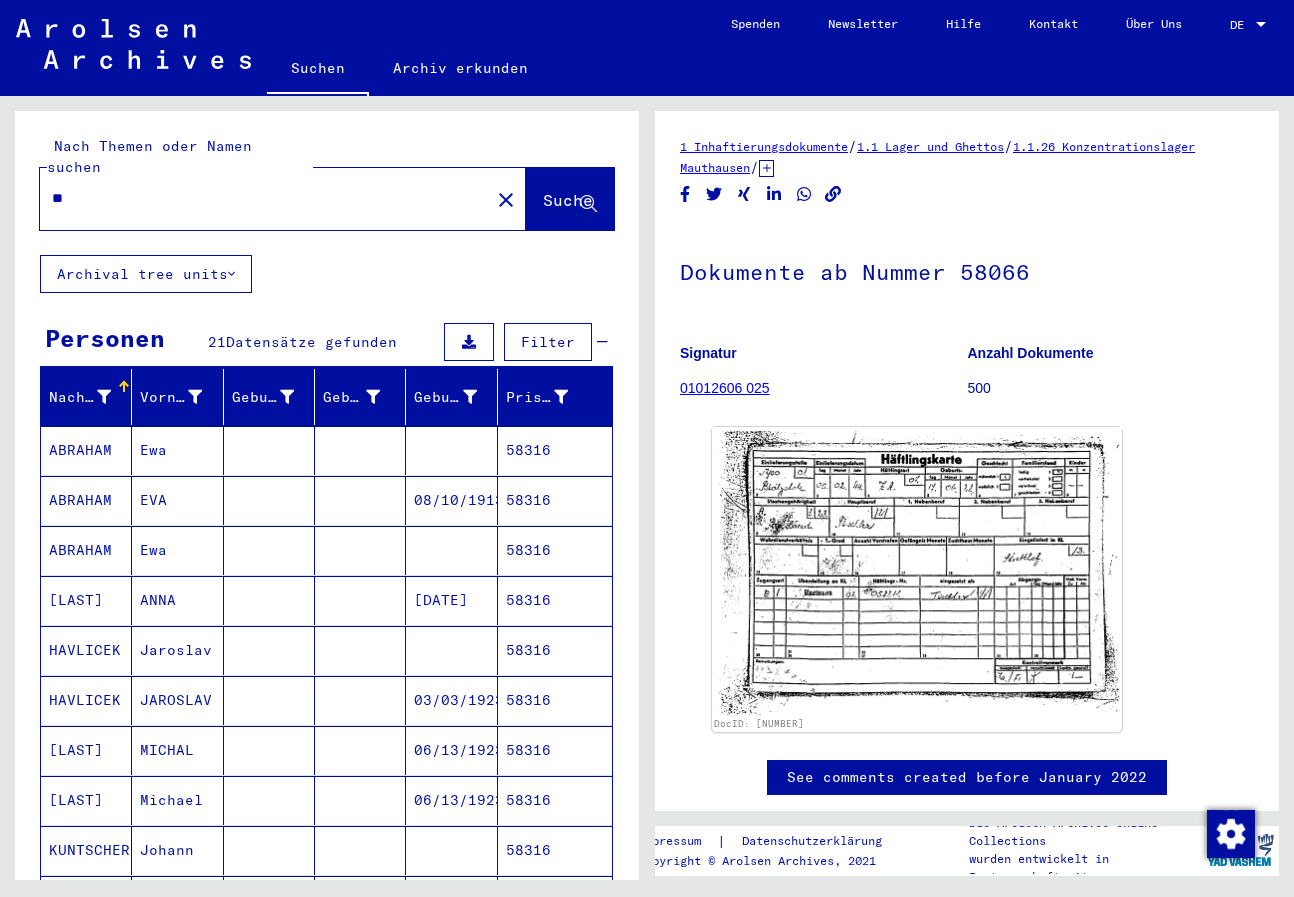 type on "*" 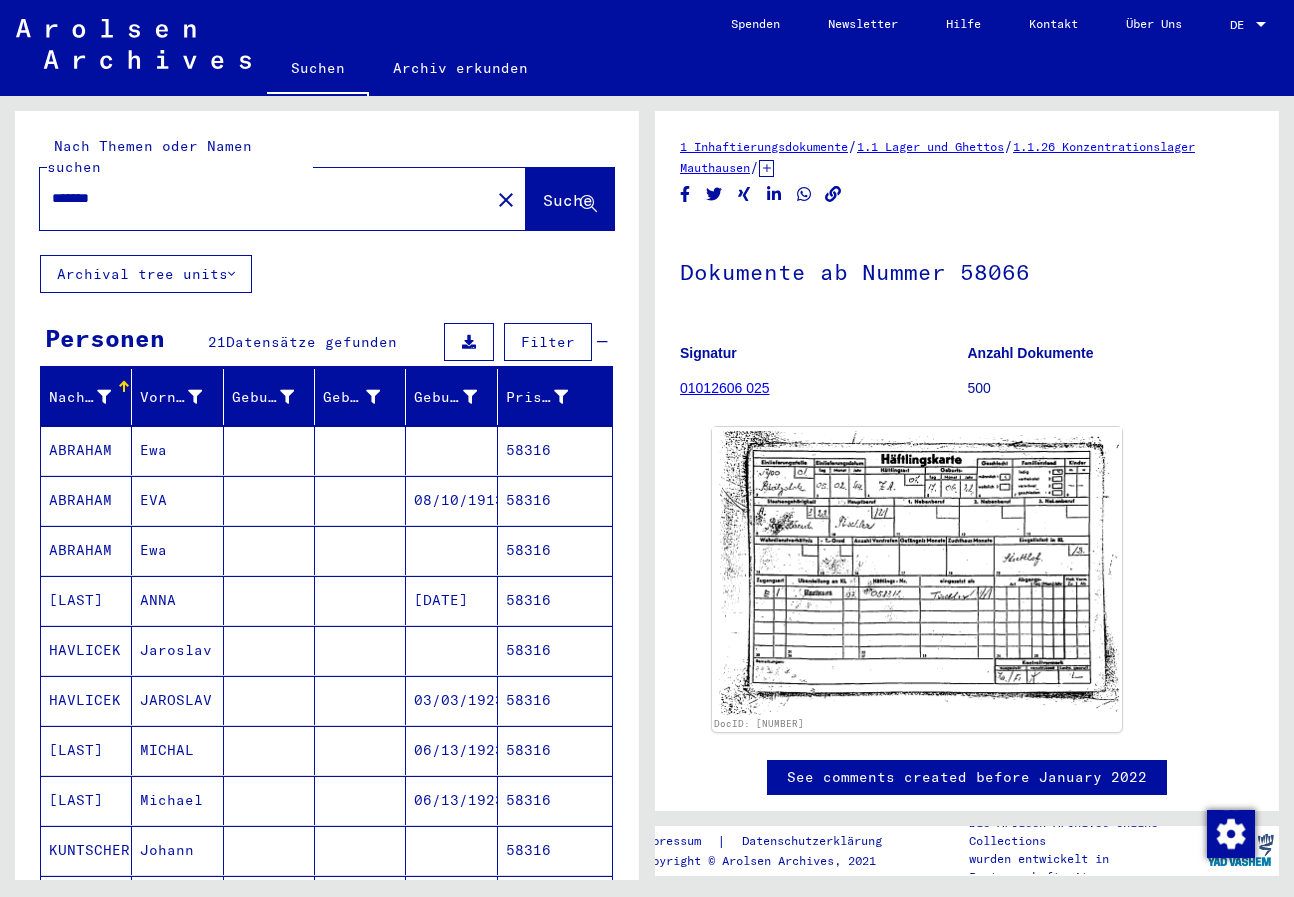 click on "*******" at bounding box center [265, 198] 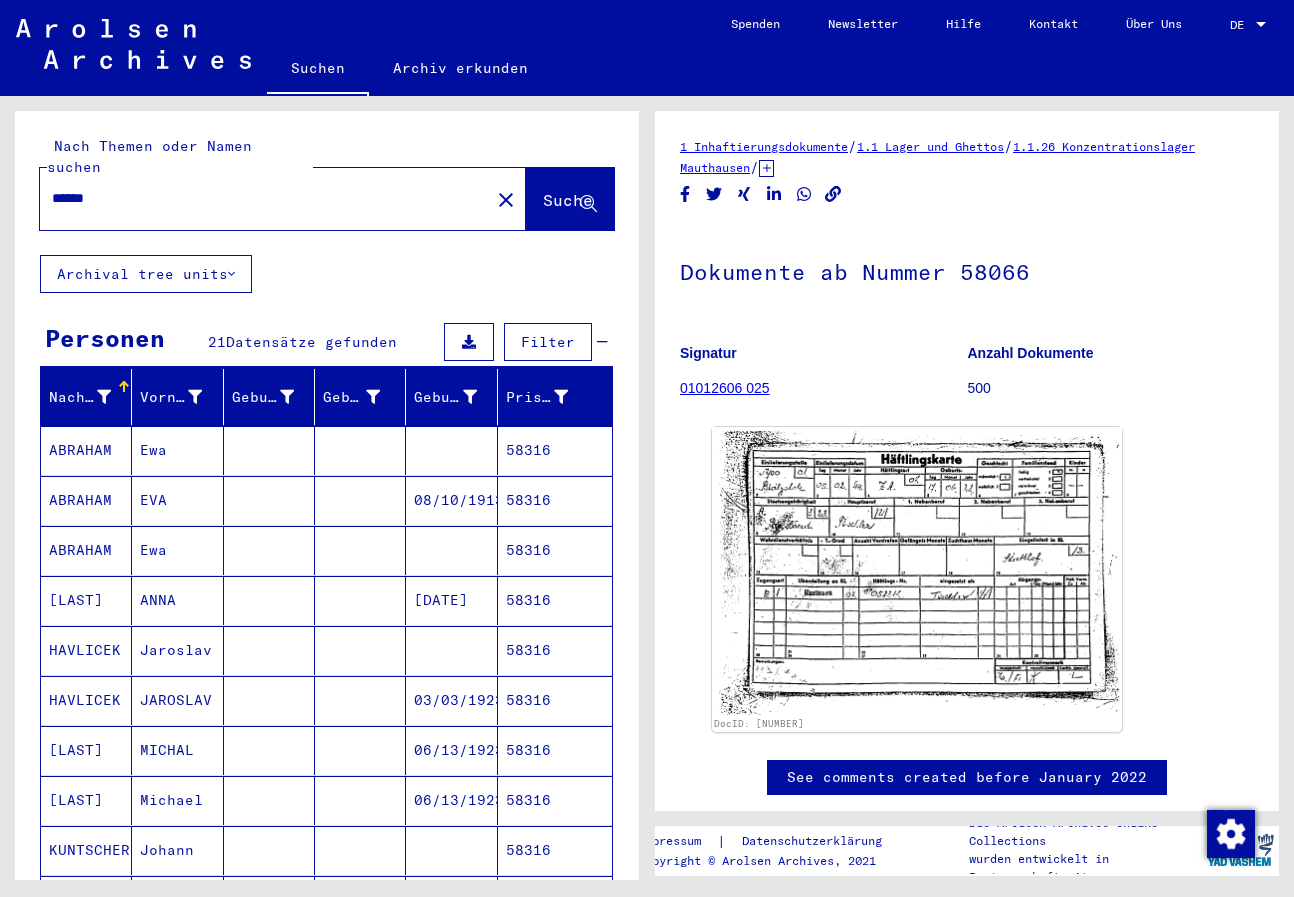 click on "******" at bounding box center [265, 198] 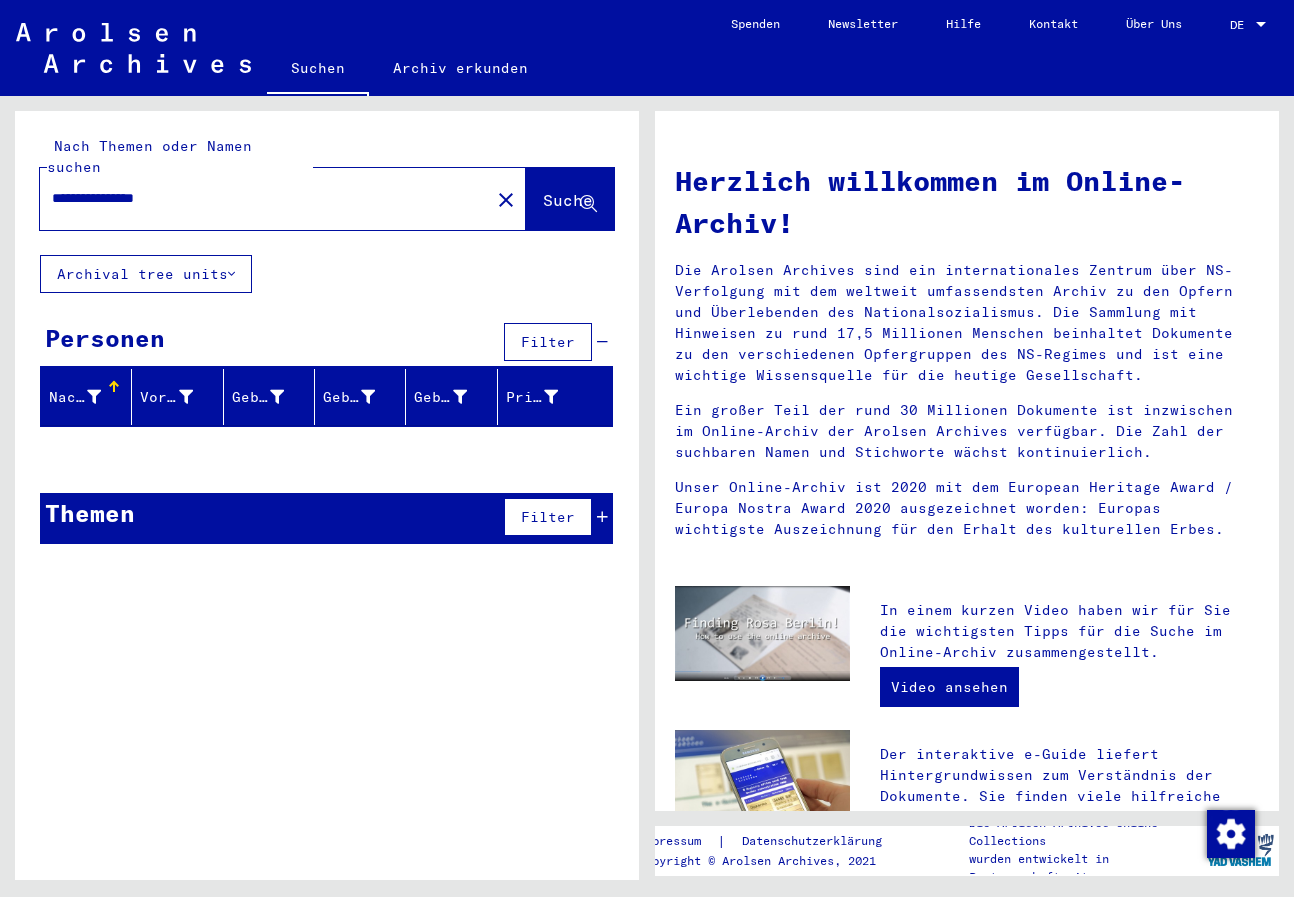 click on "**********" at bounding box center [259, 198] 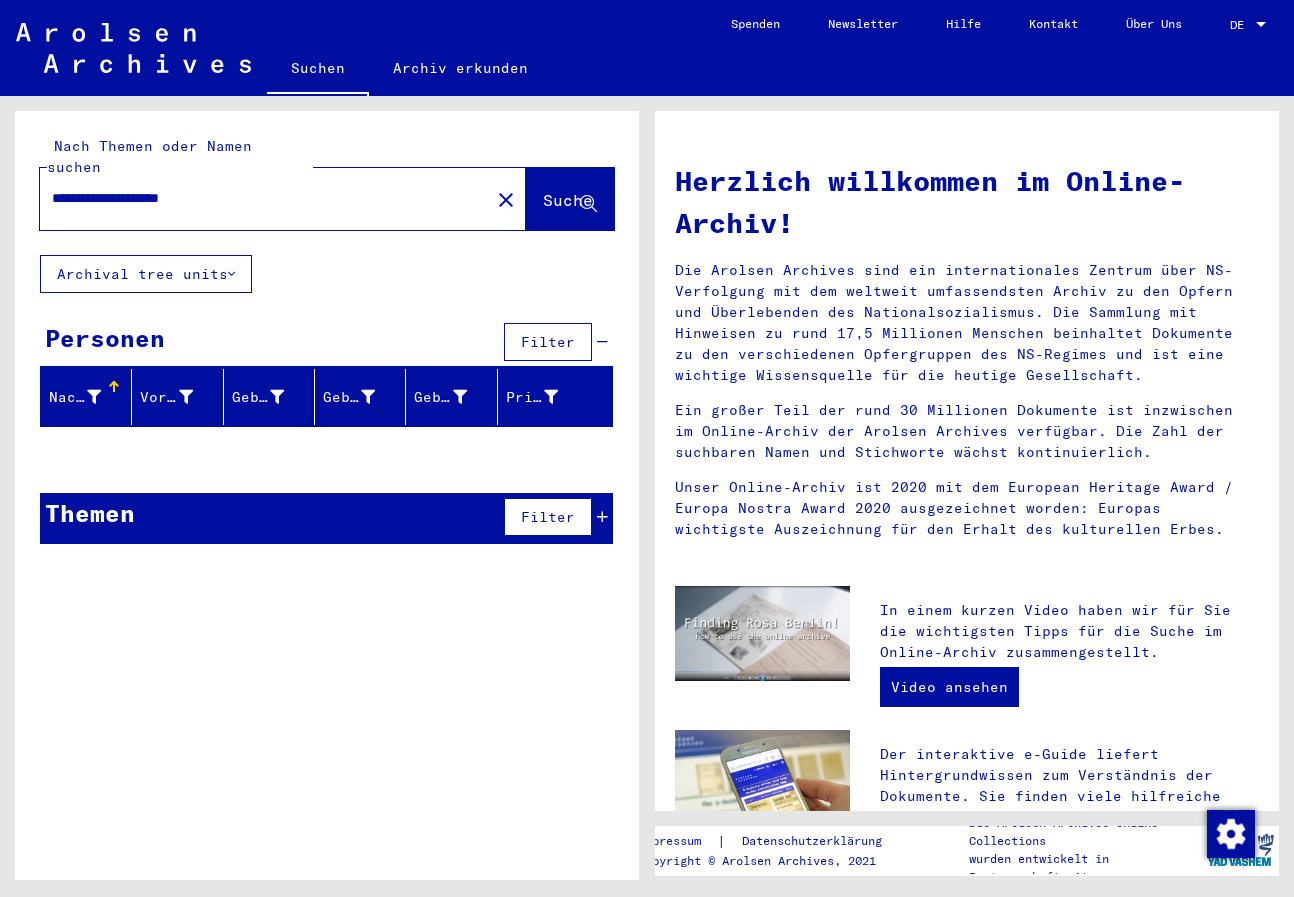 click on "**********" at bounding box center (259, 198) 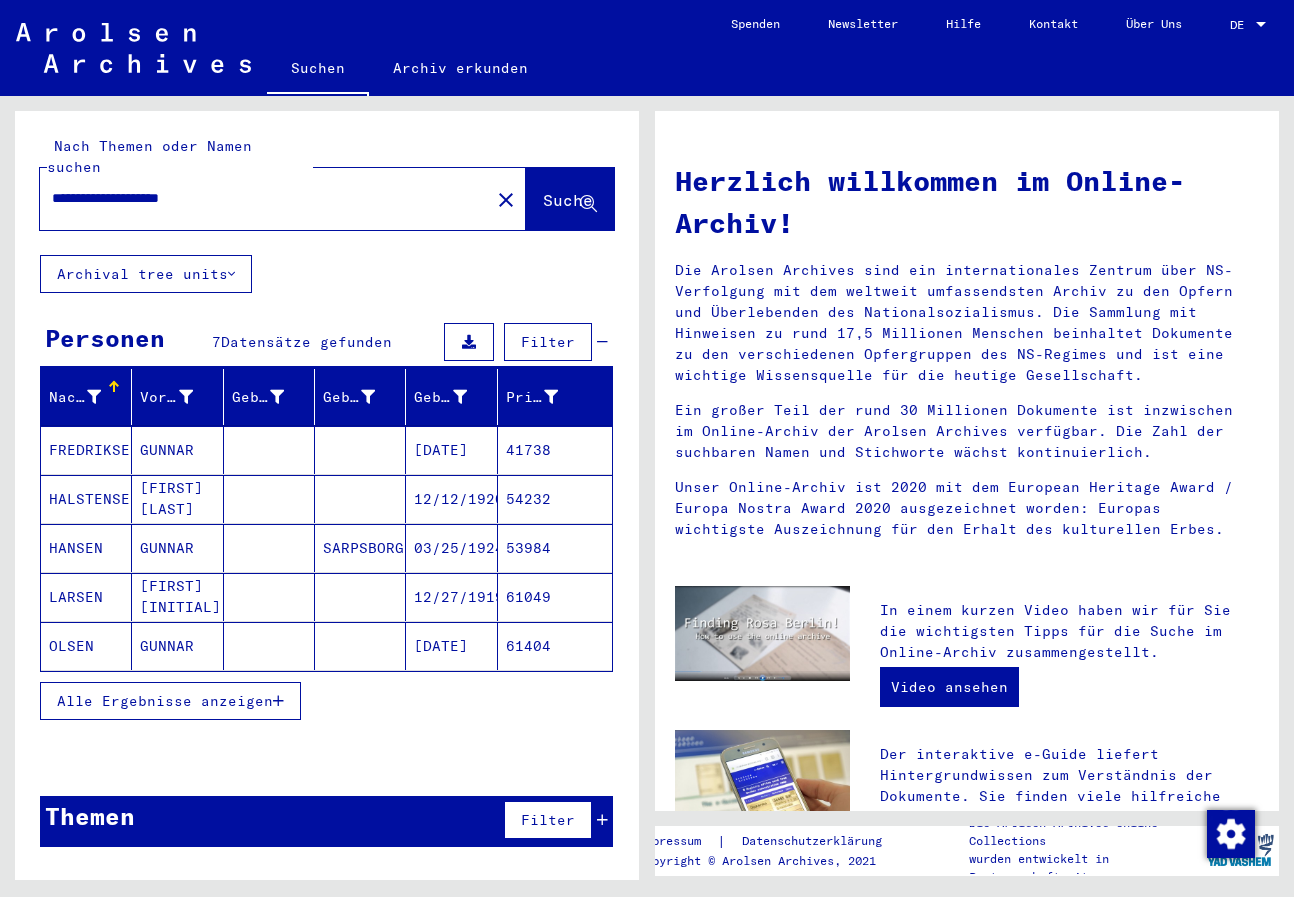 click on "Suche" 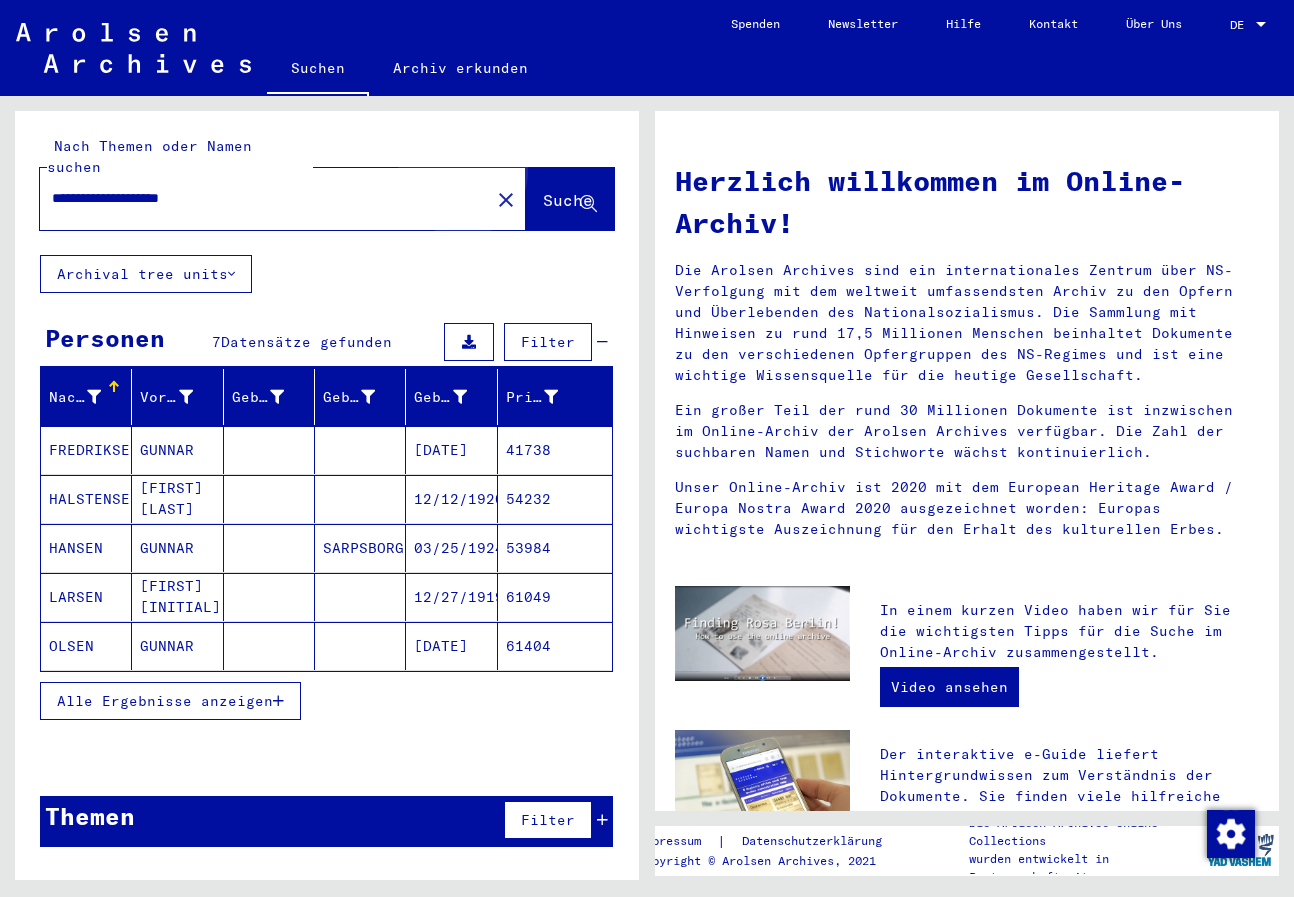click on "Suche" 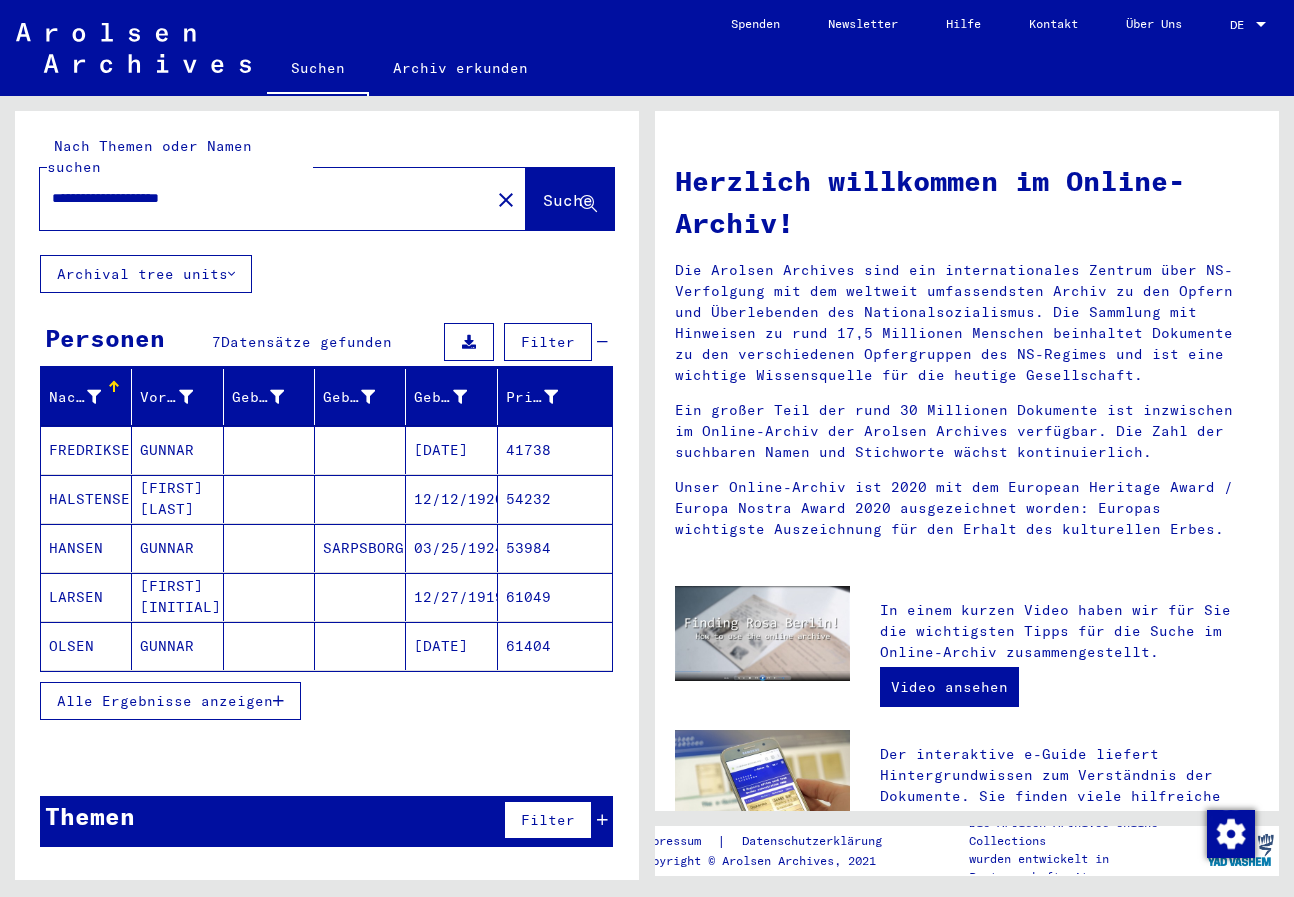 click on "Alle Ergebnisse anzeigen" at bounding box center [170, 701] 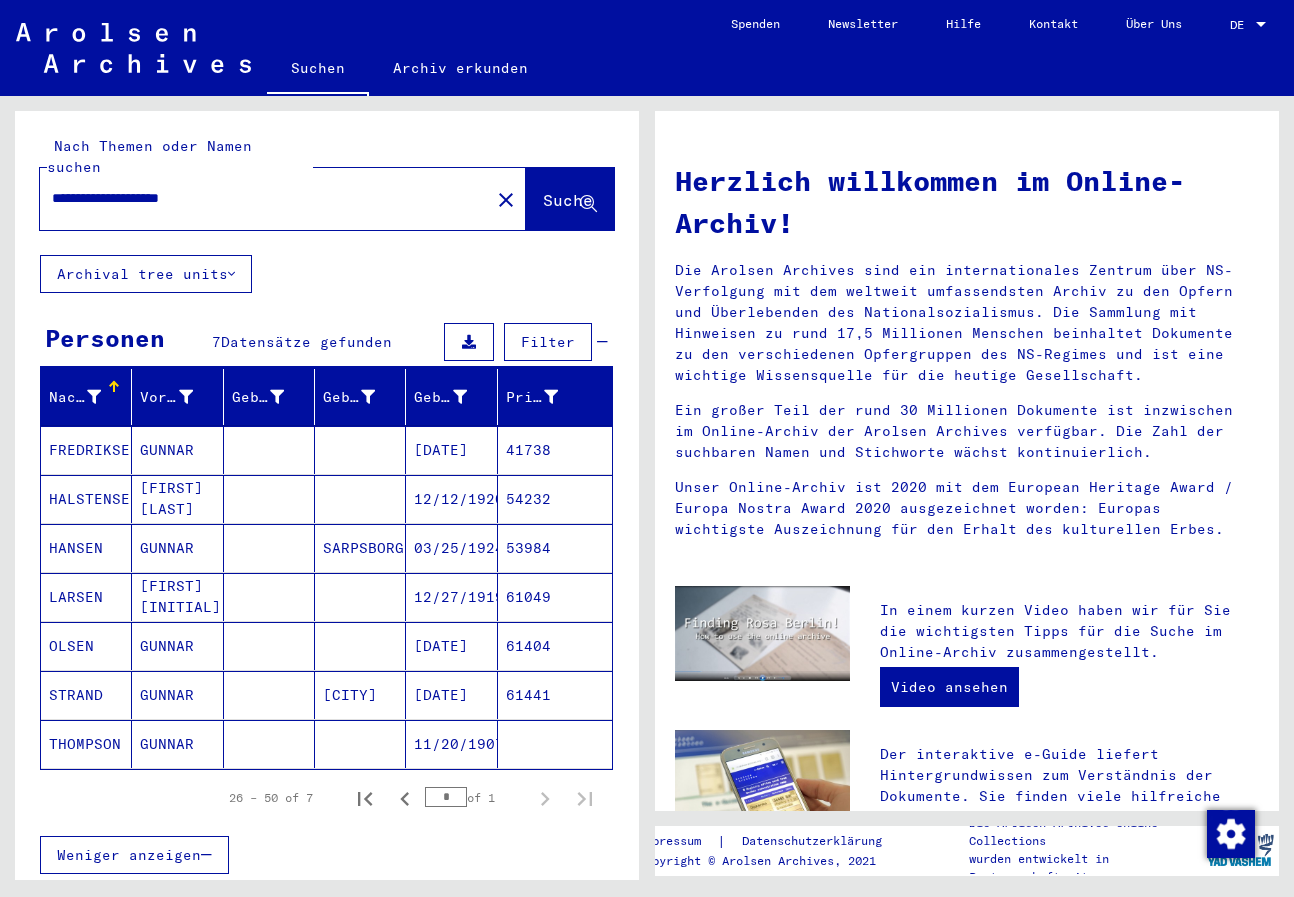 click on "**********" at bounding box center [259, 198] 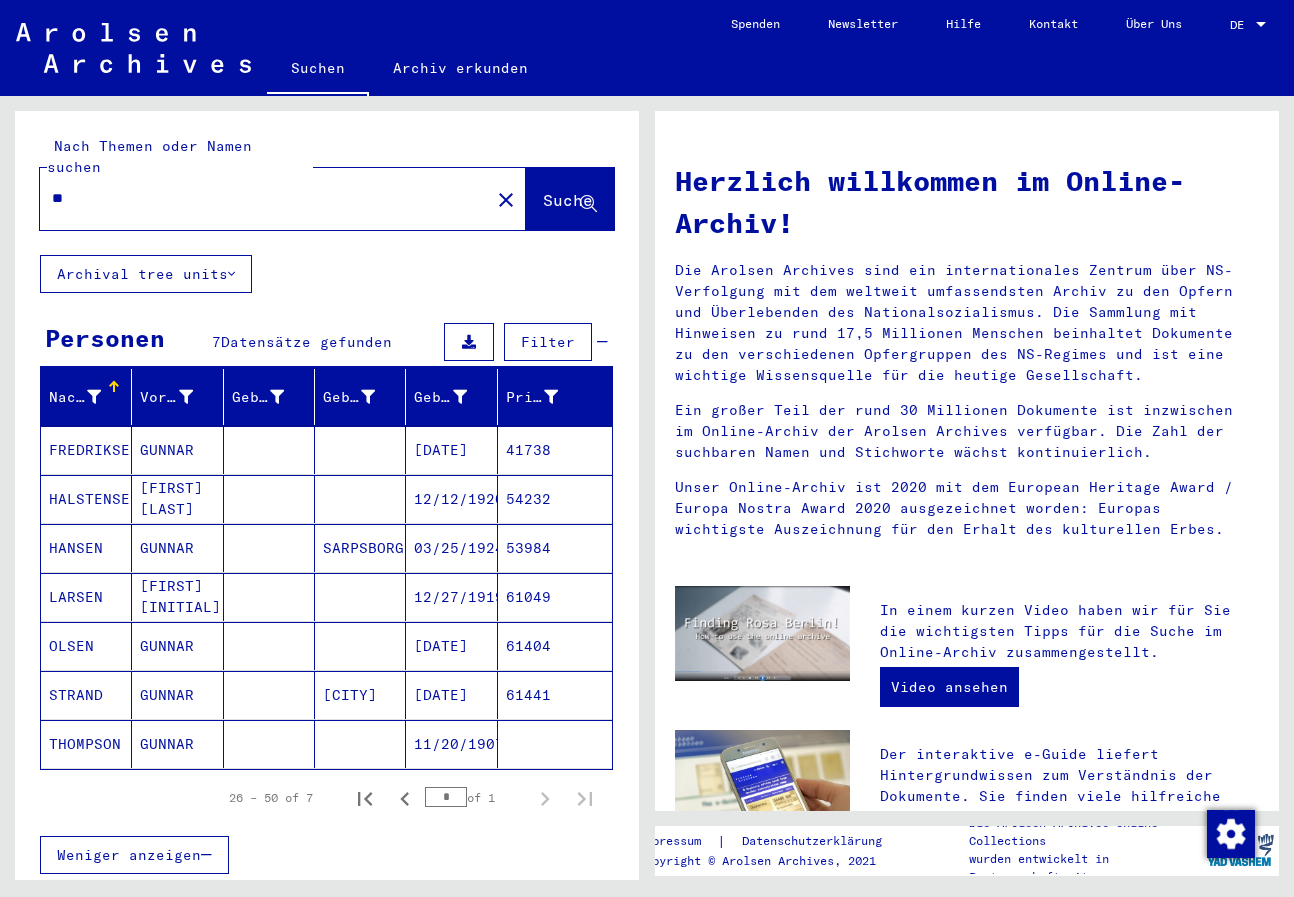 type on "*" 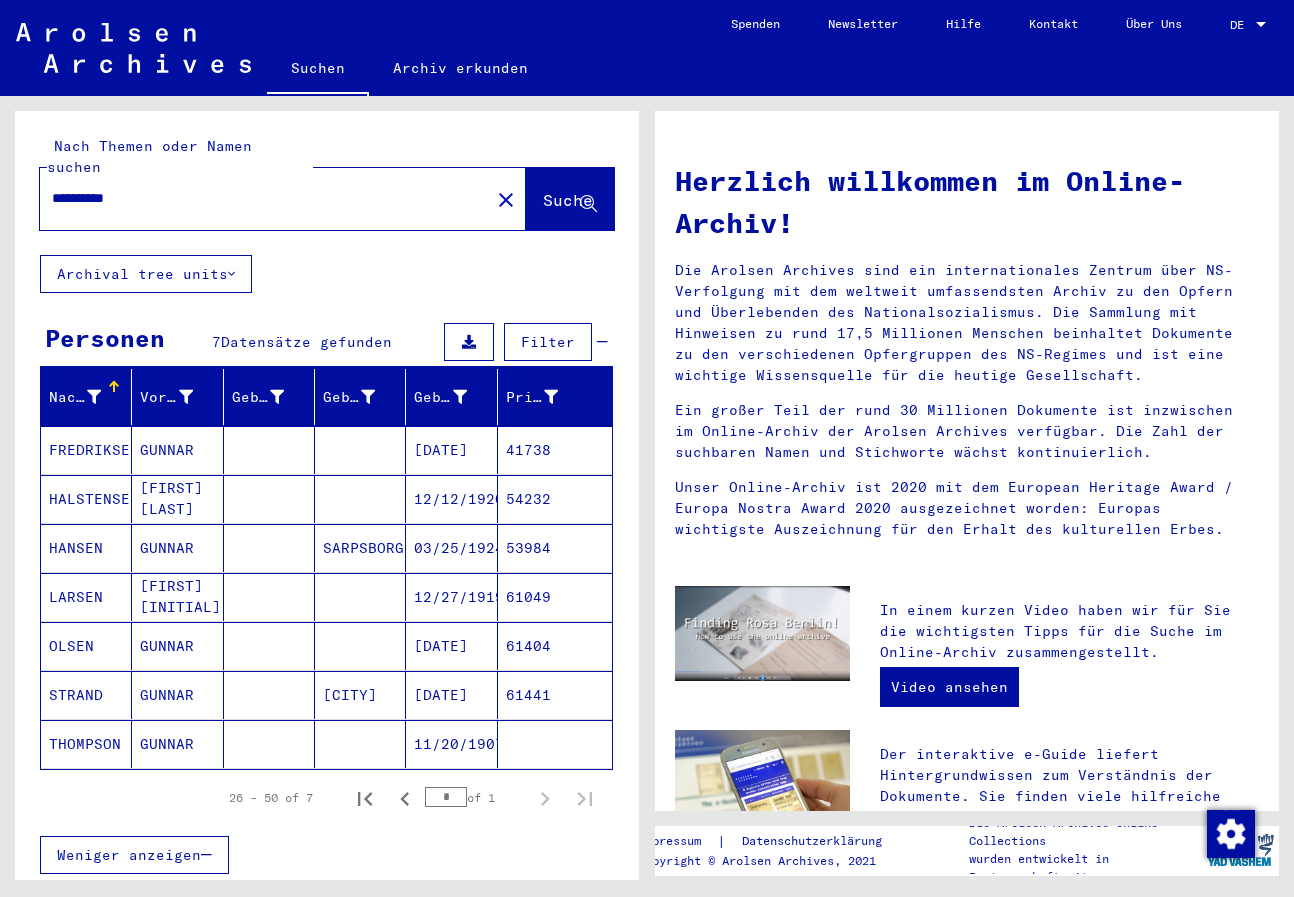 type on "**********" 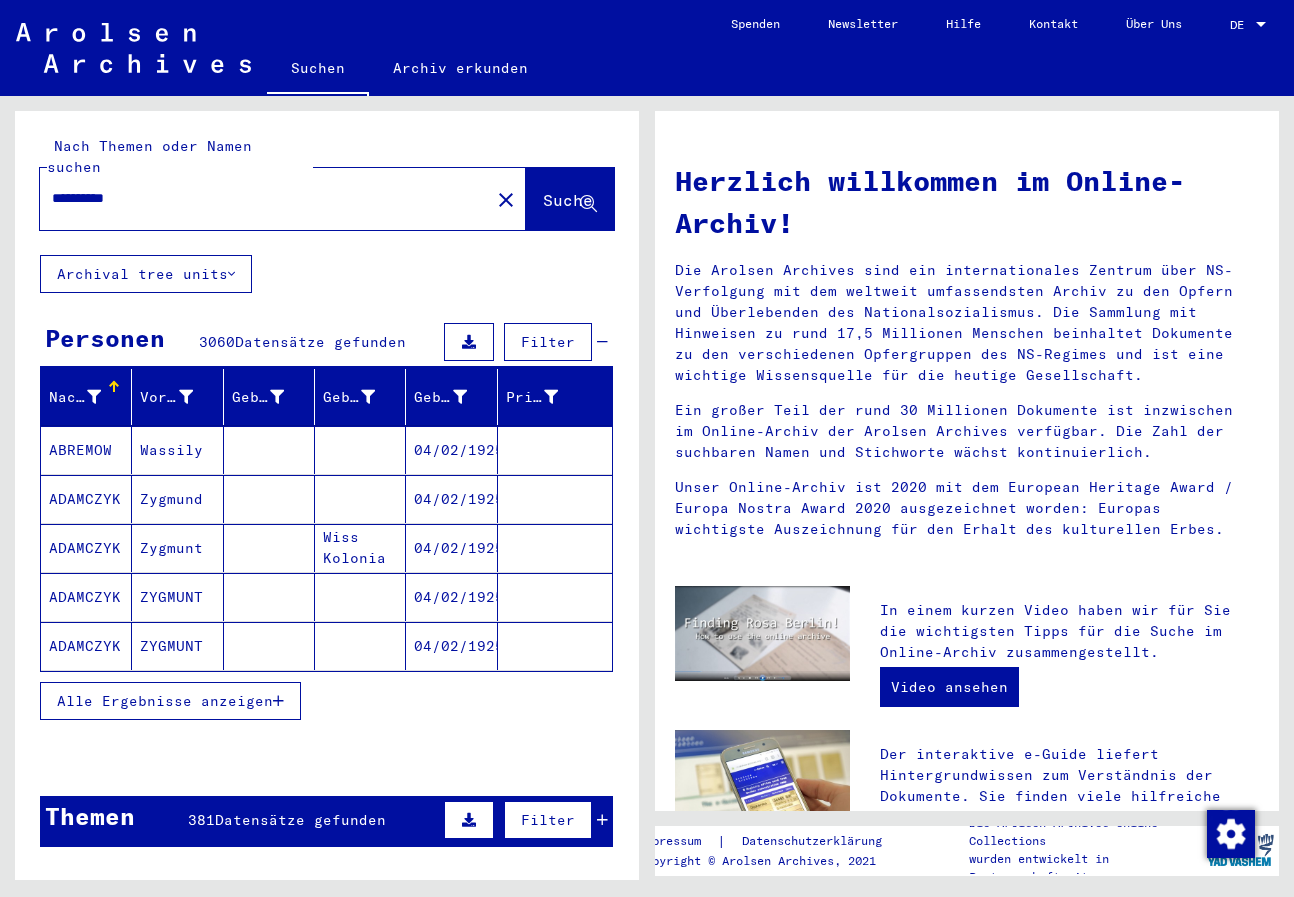 click at bounding box center (278, 701) 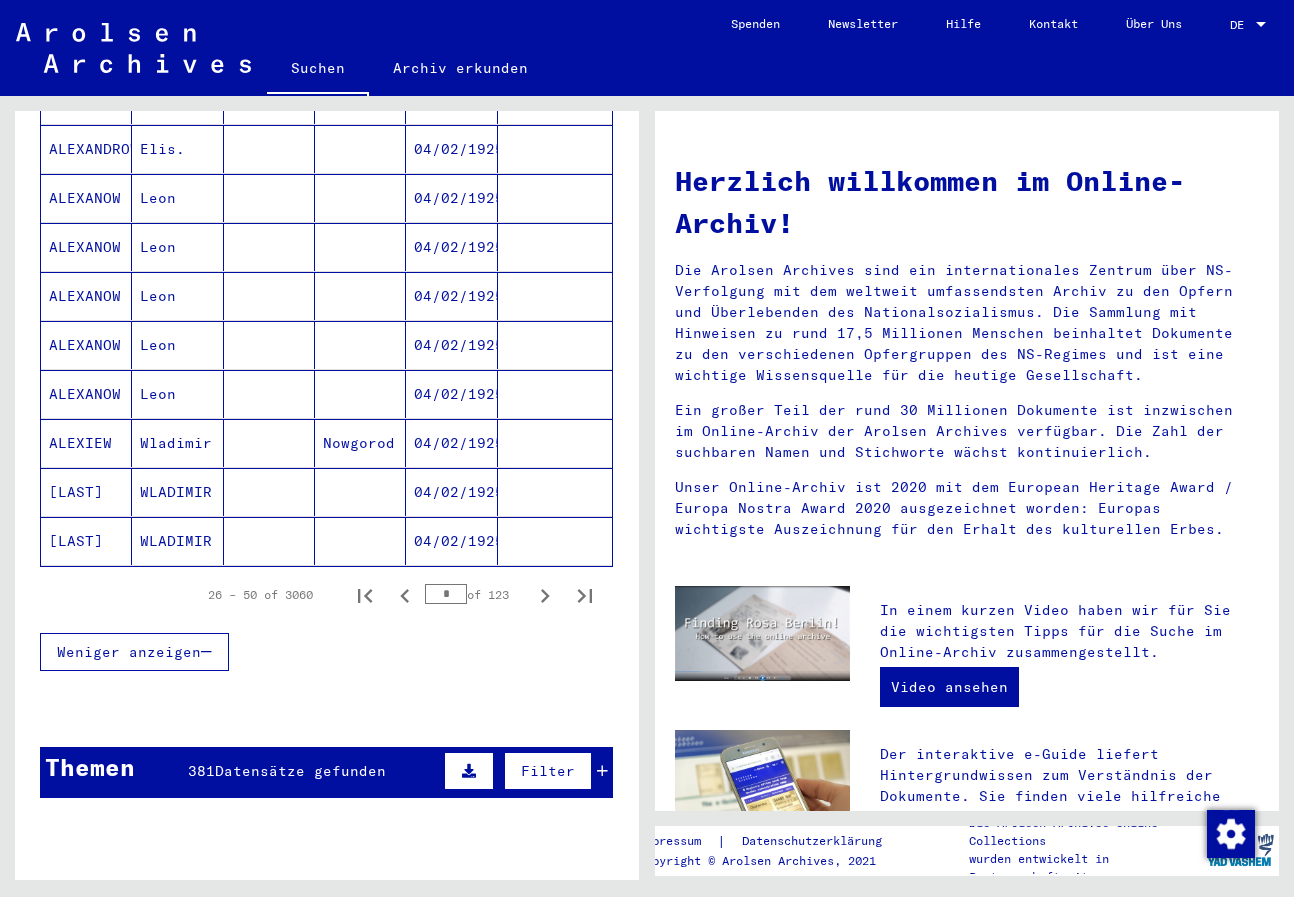 scroll, scrollTop: 1200, scrollLeft: 0, axis: vertical 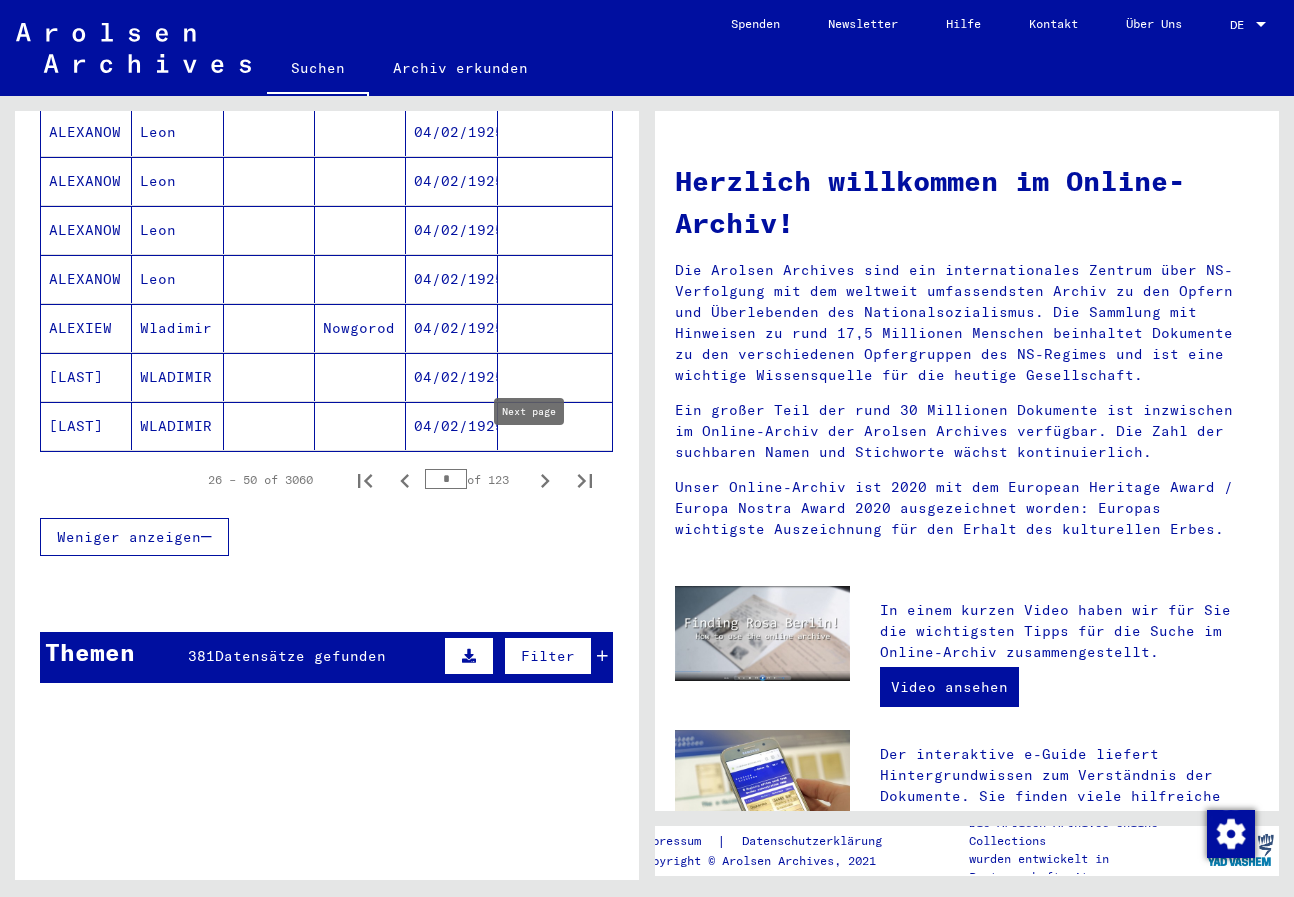 click 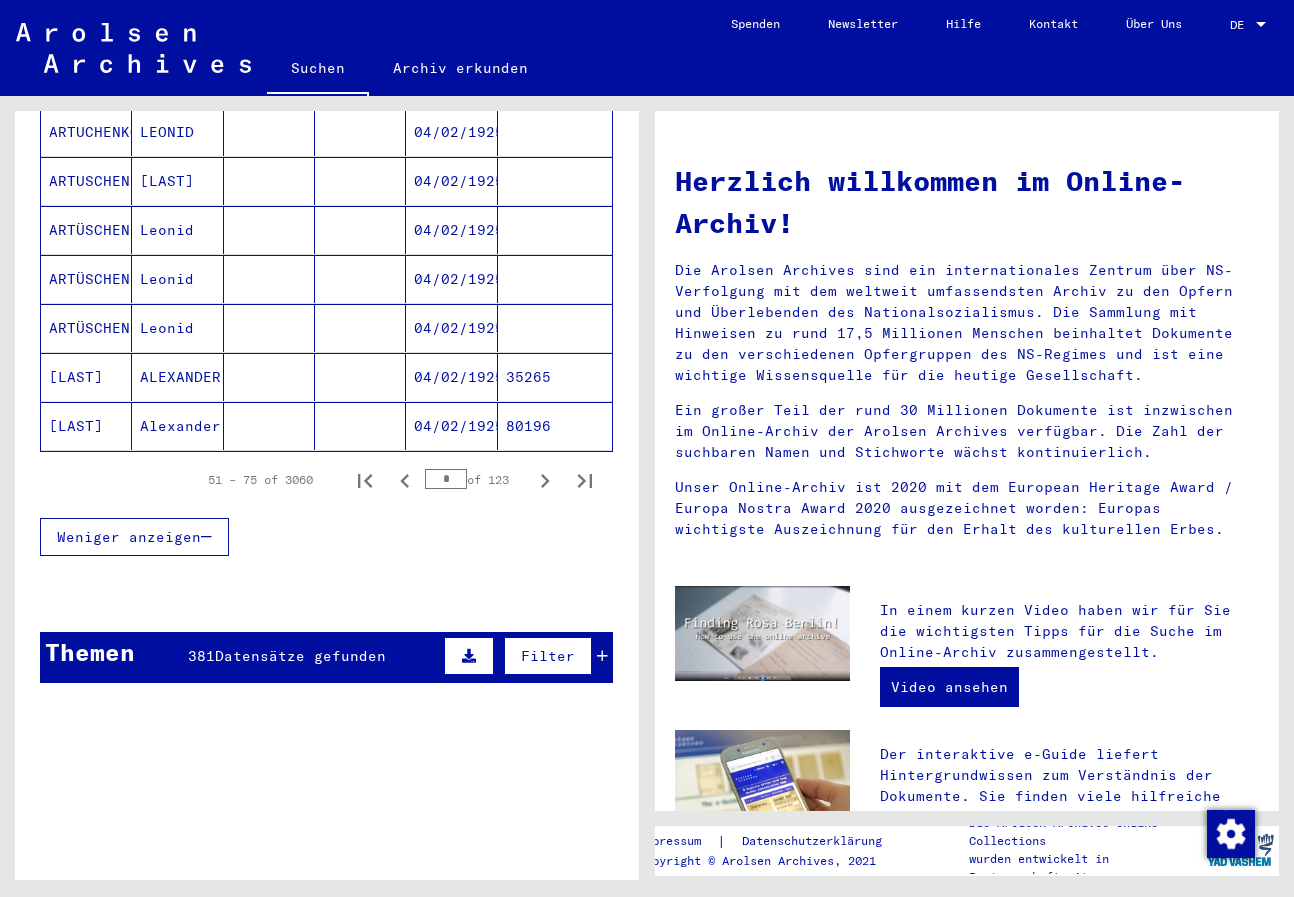 click 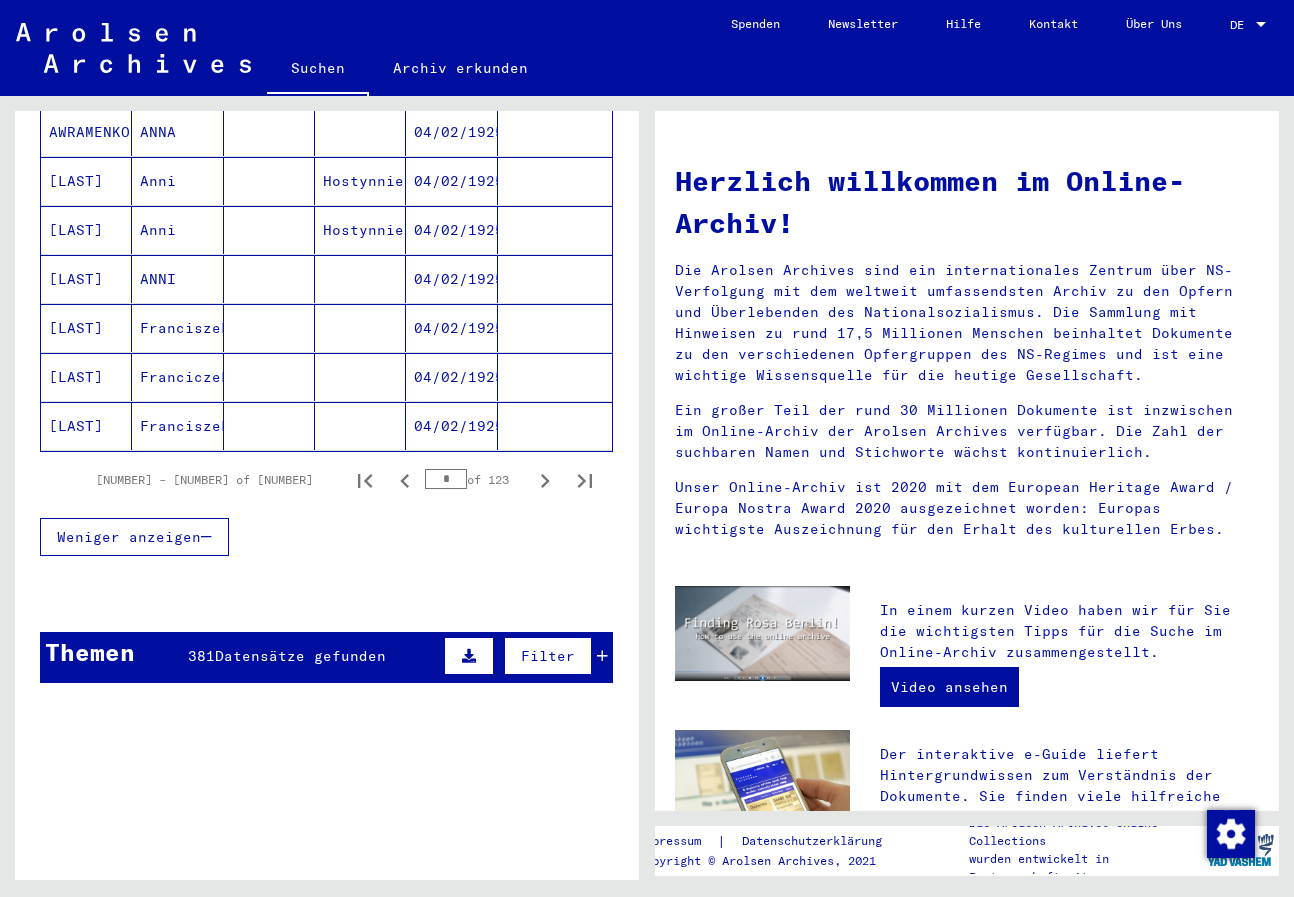 click 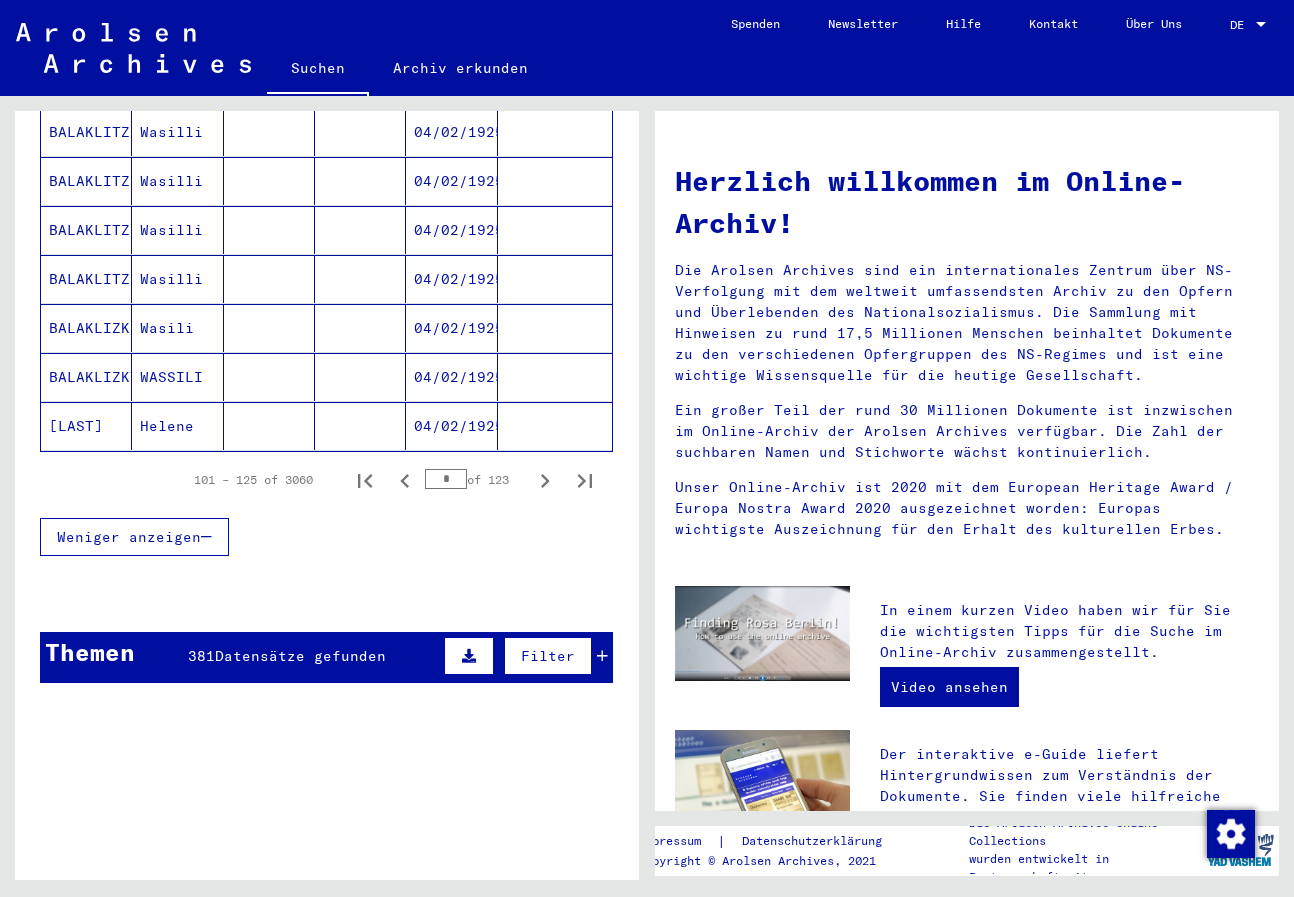 click 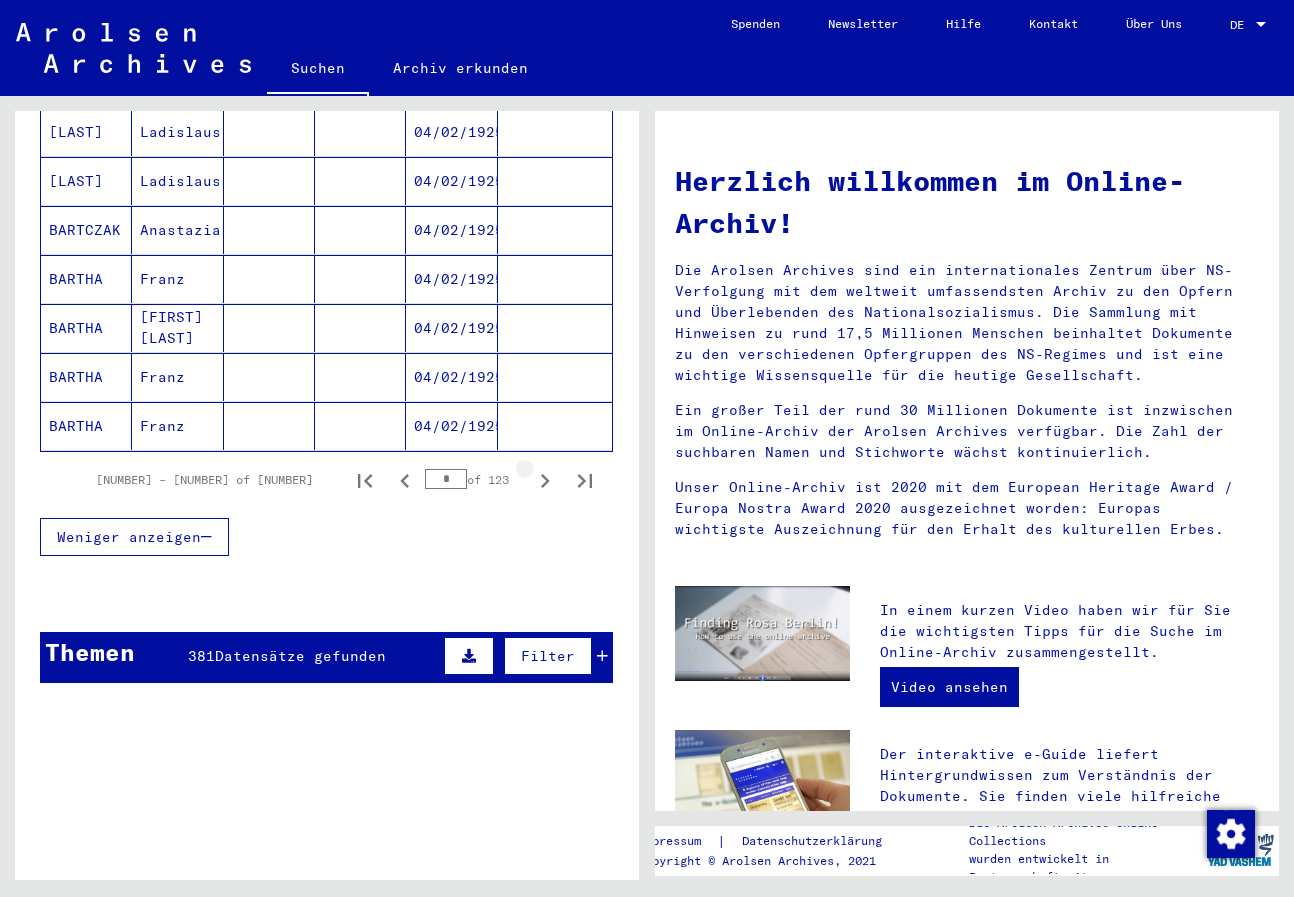 click 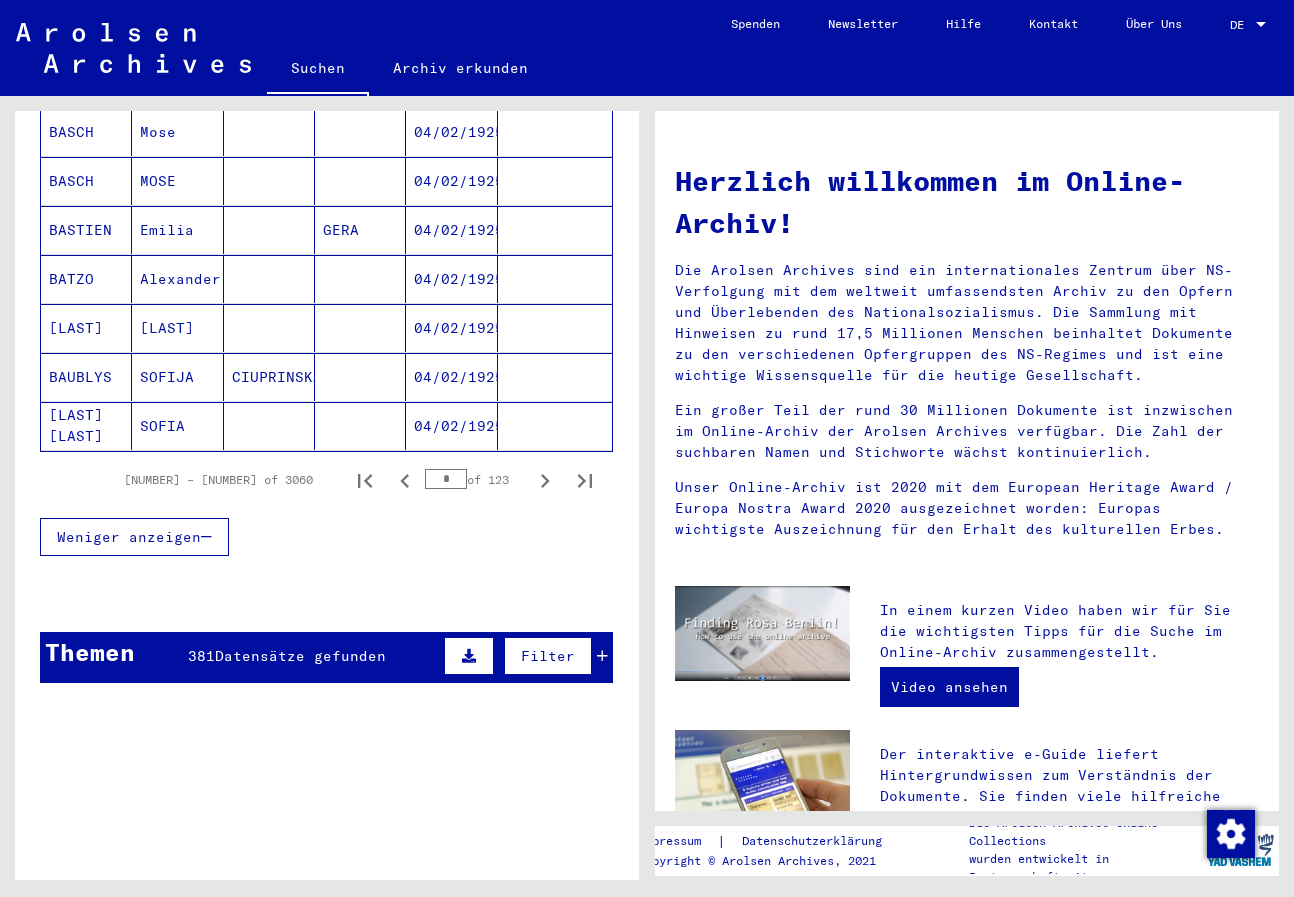 click on "*" at bounding box center (446, 479) 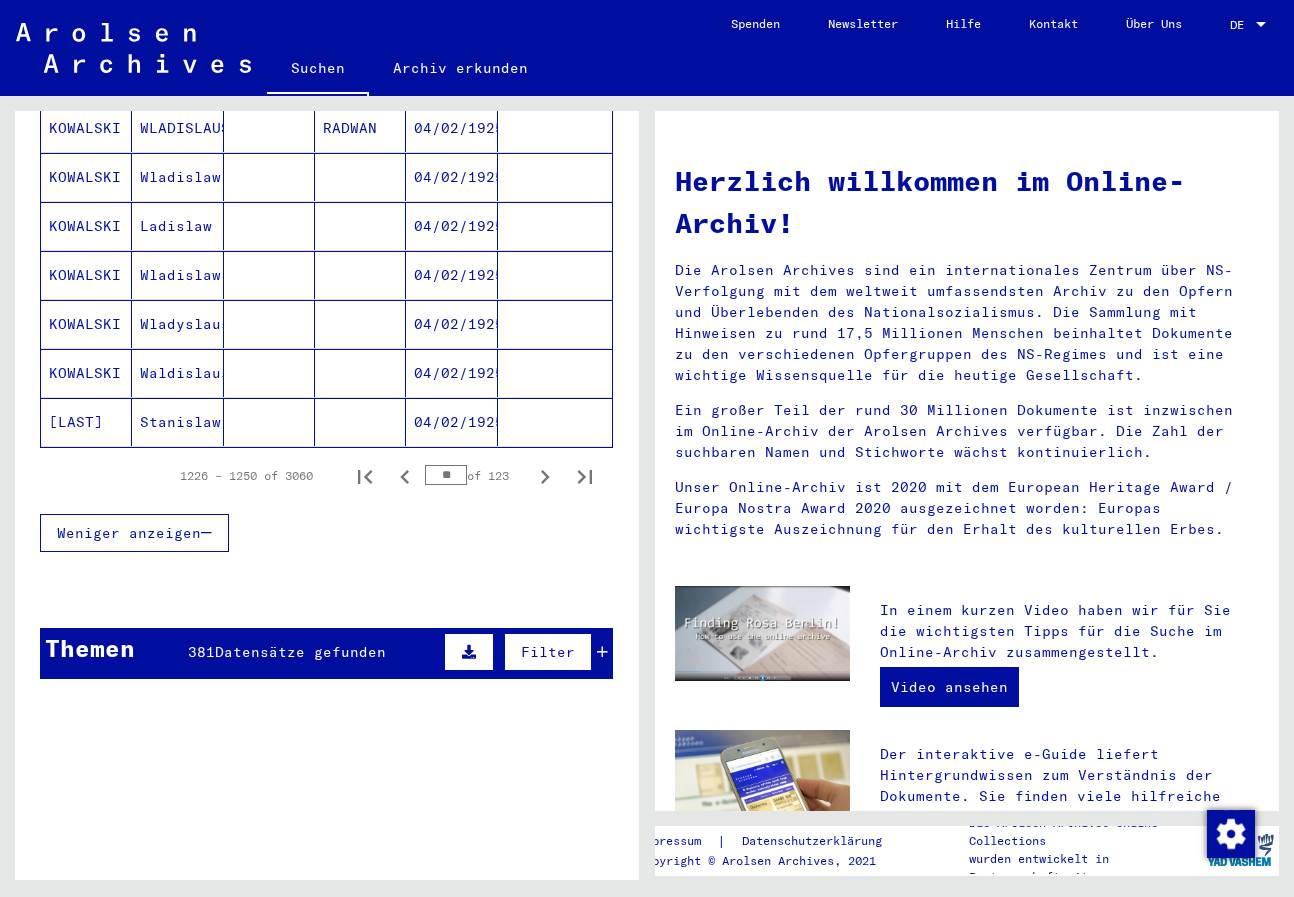 scroll, scrollTop: 1200, scrollLeft: 0, axis: vertical 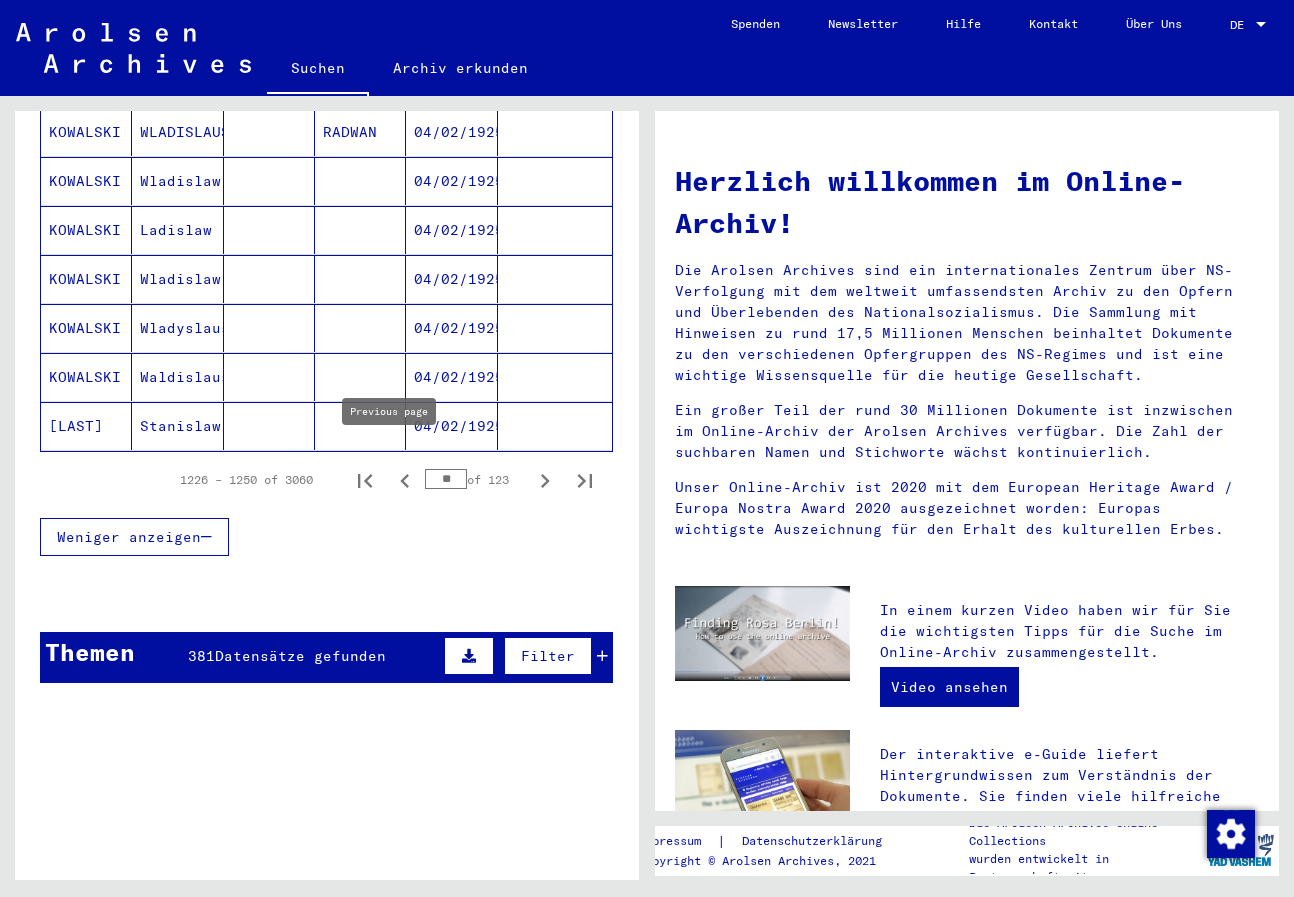 click 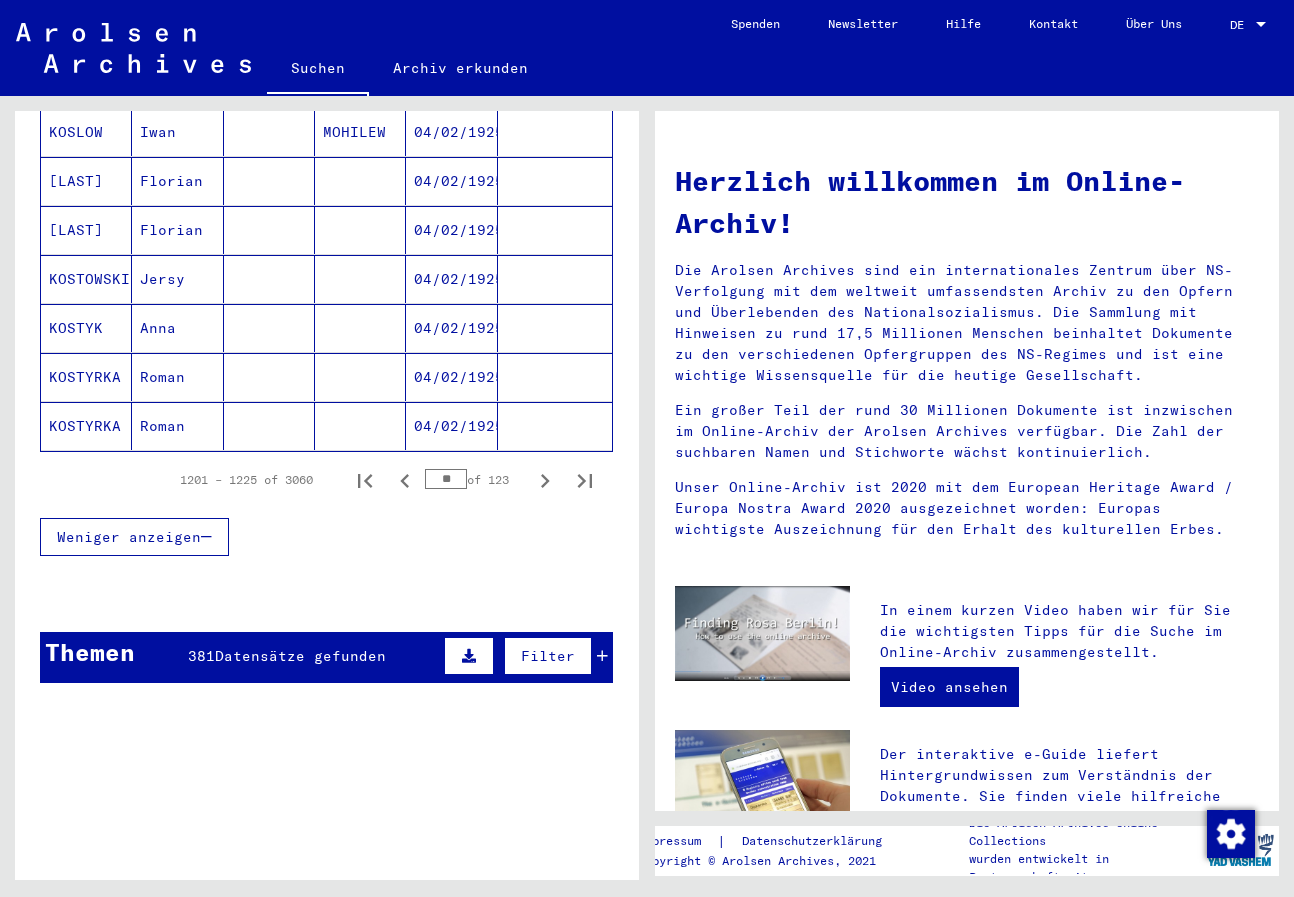 click 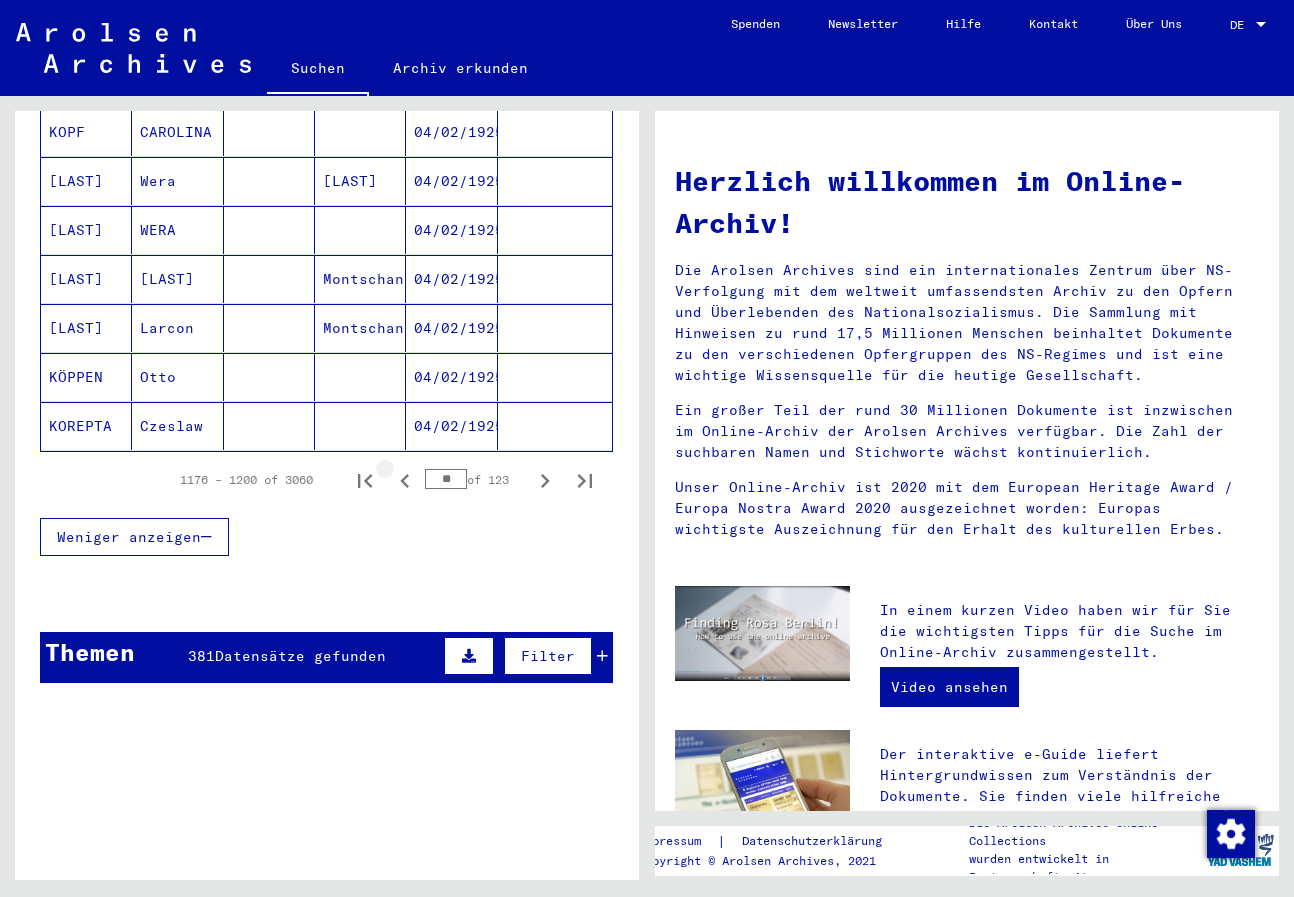 click 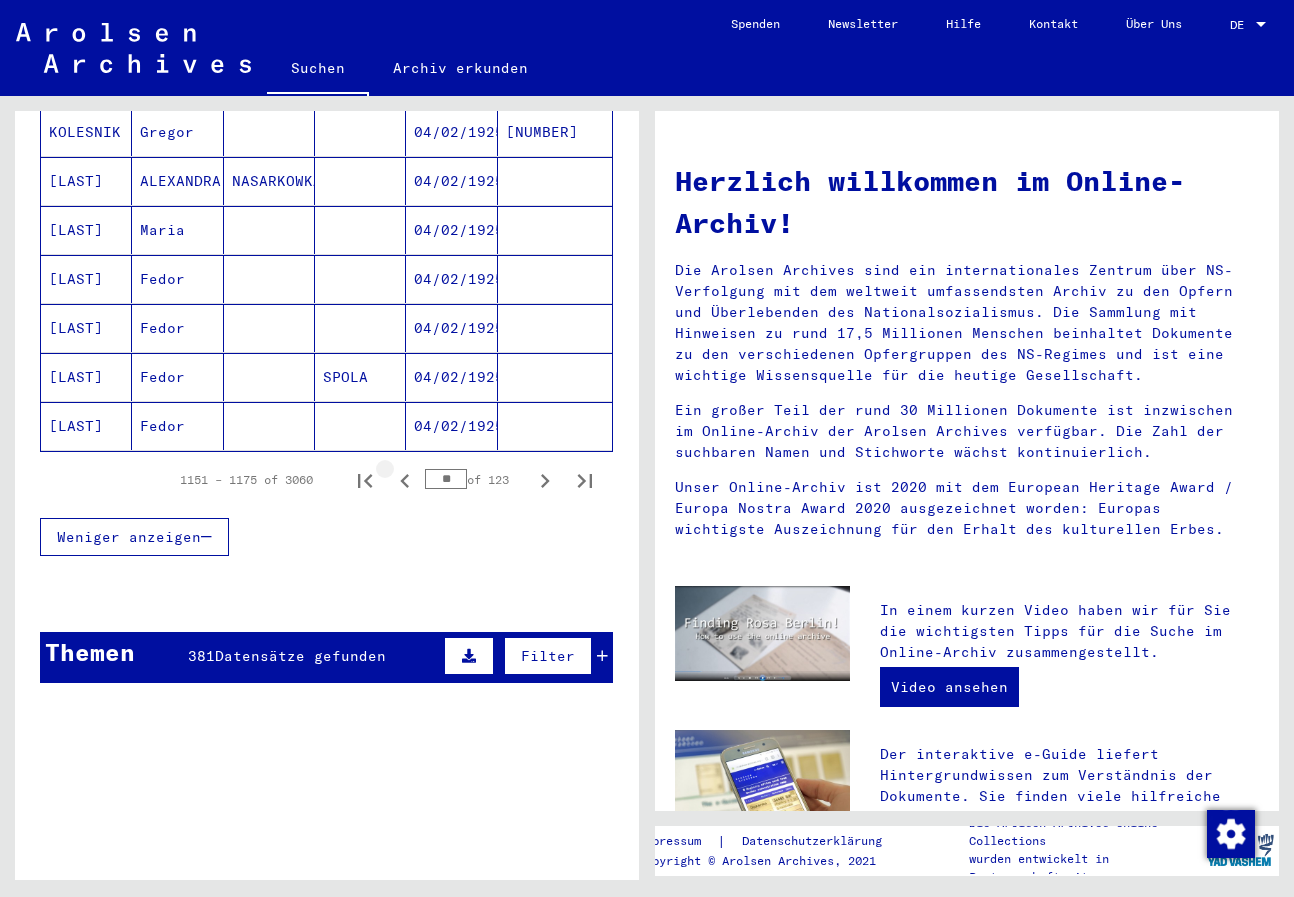 click 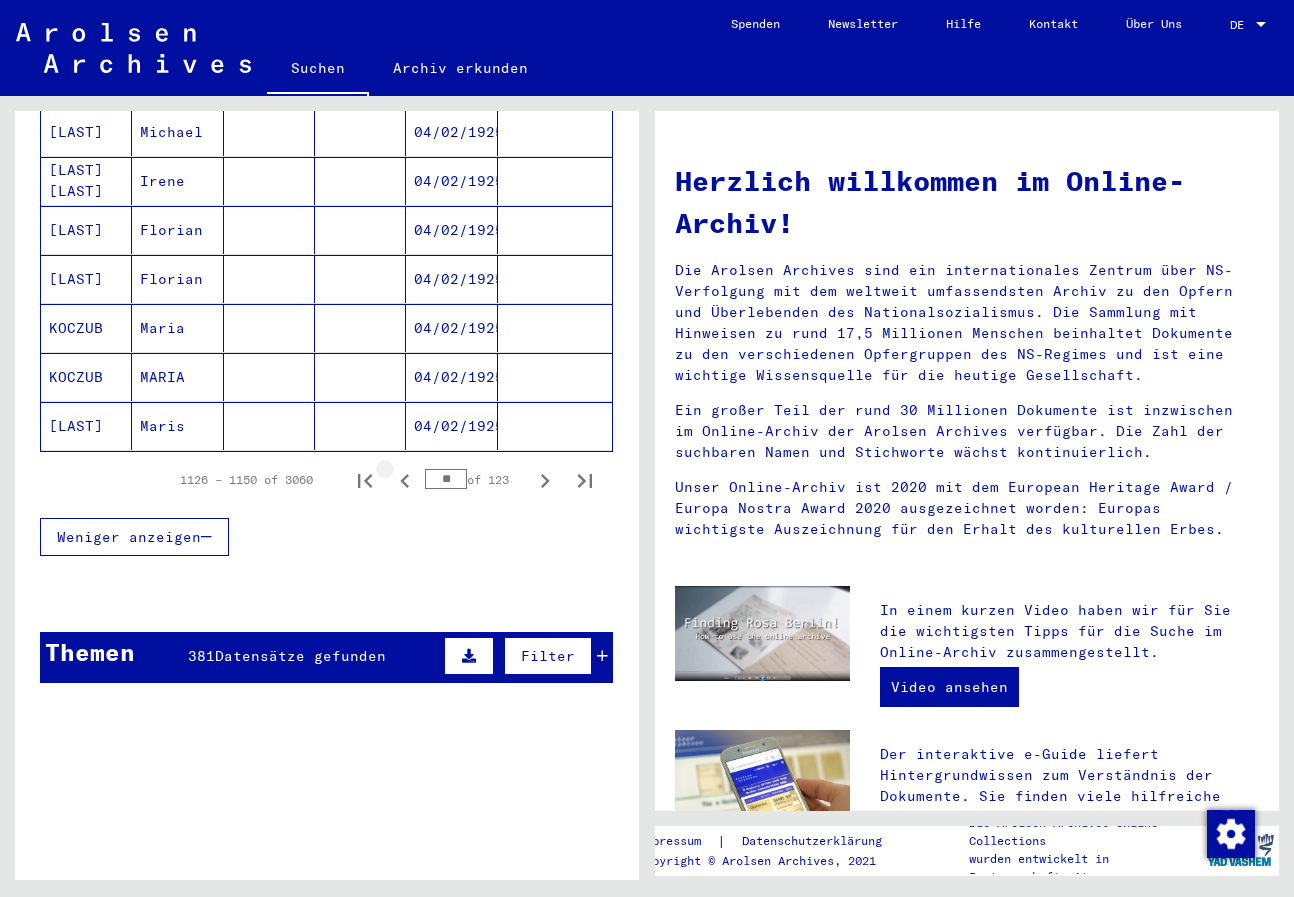 click 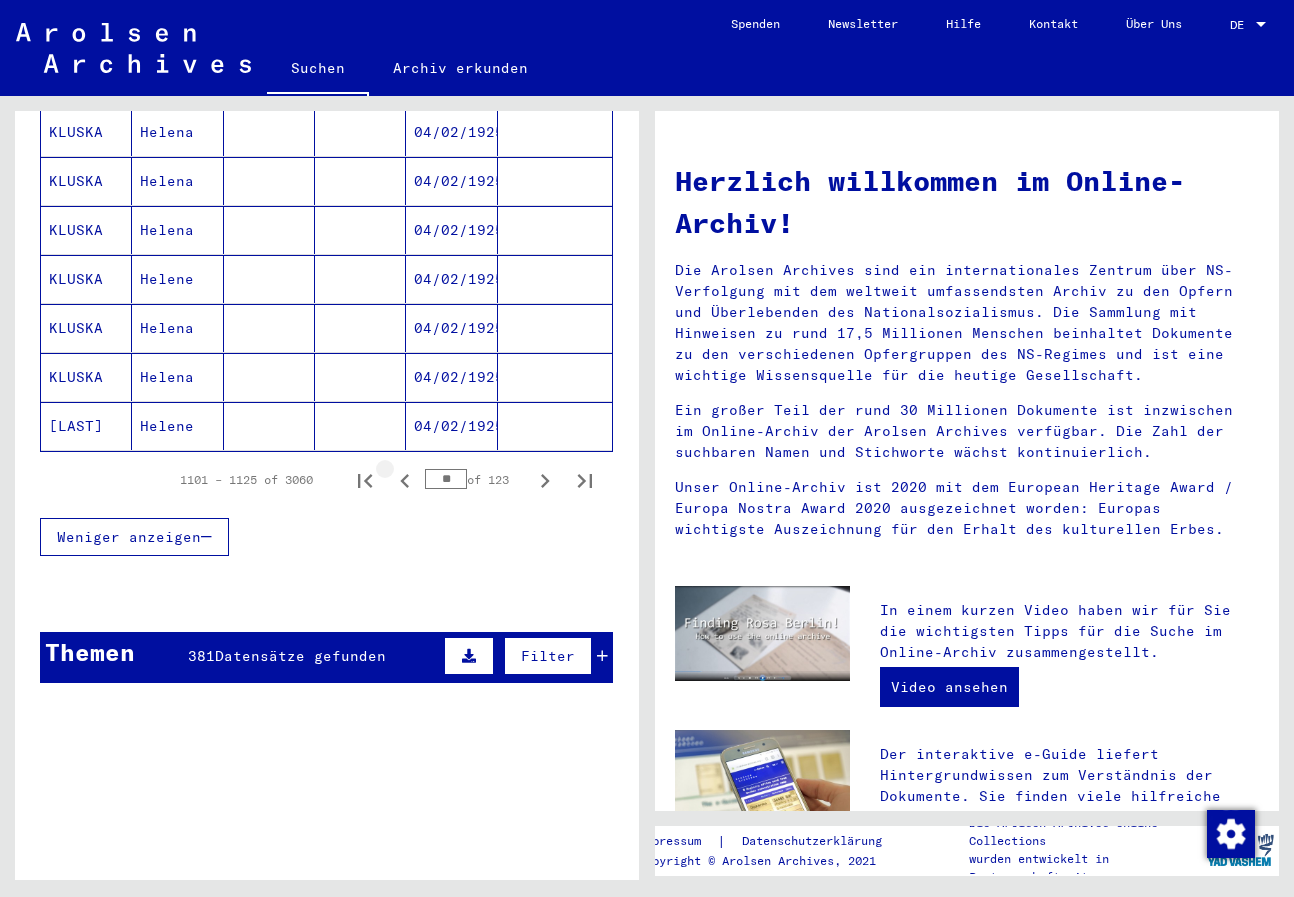 click 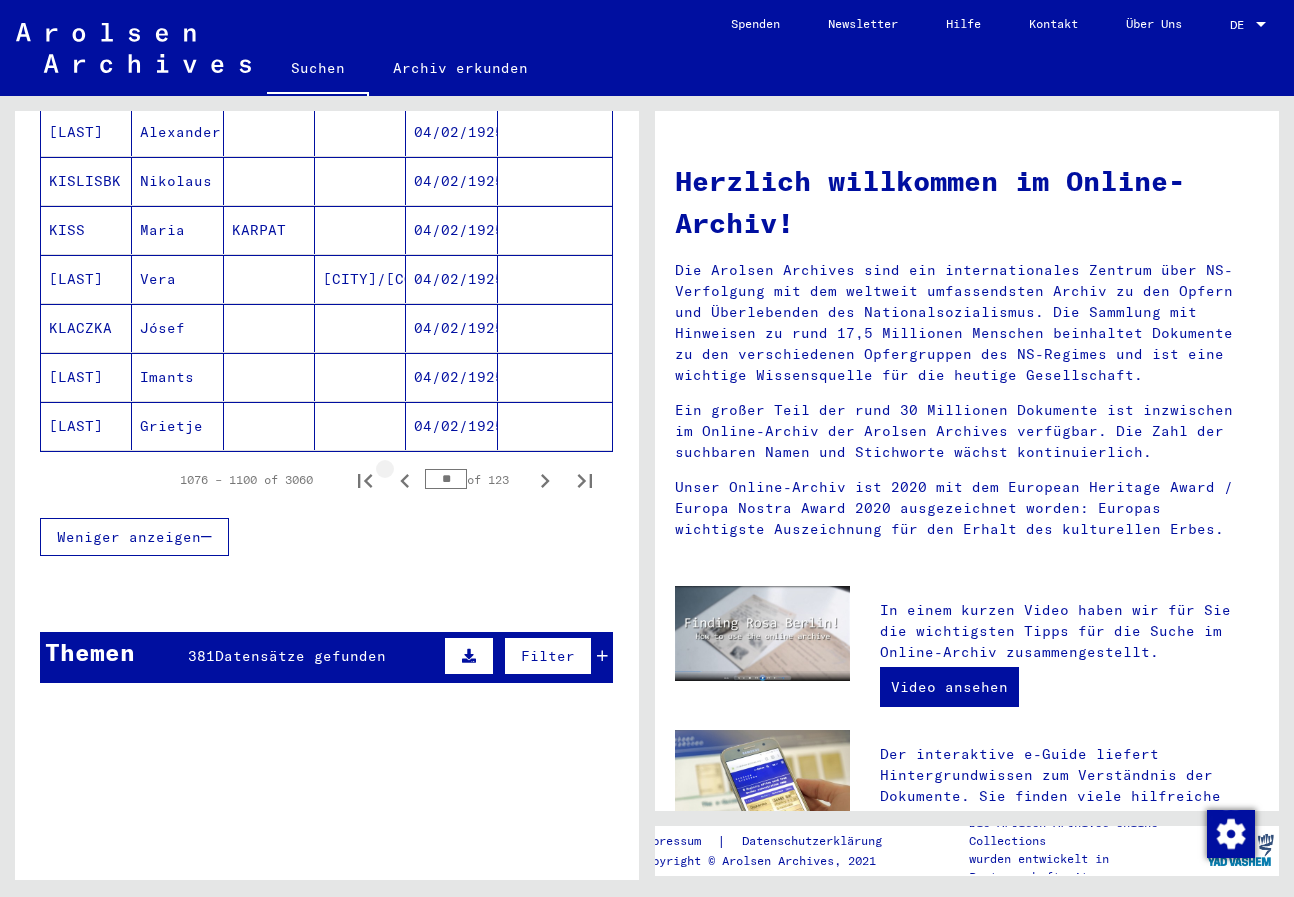 click 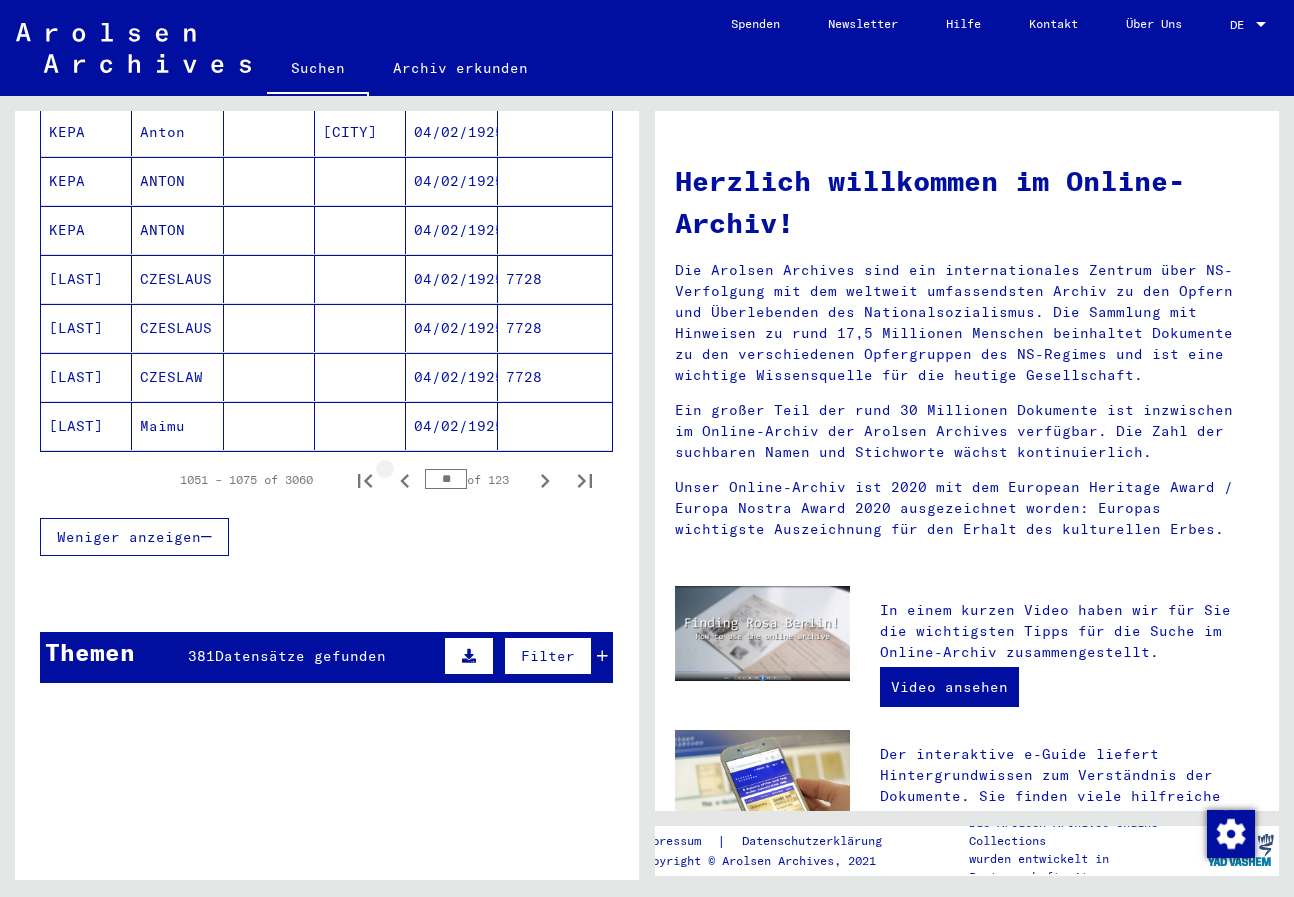 click 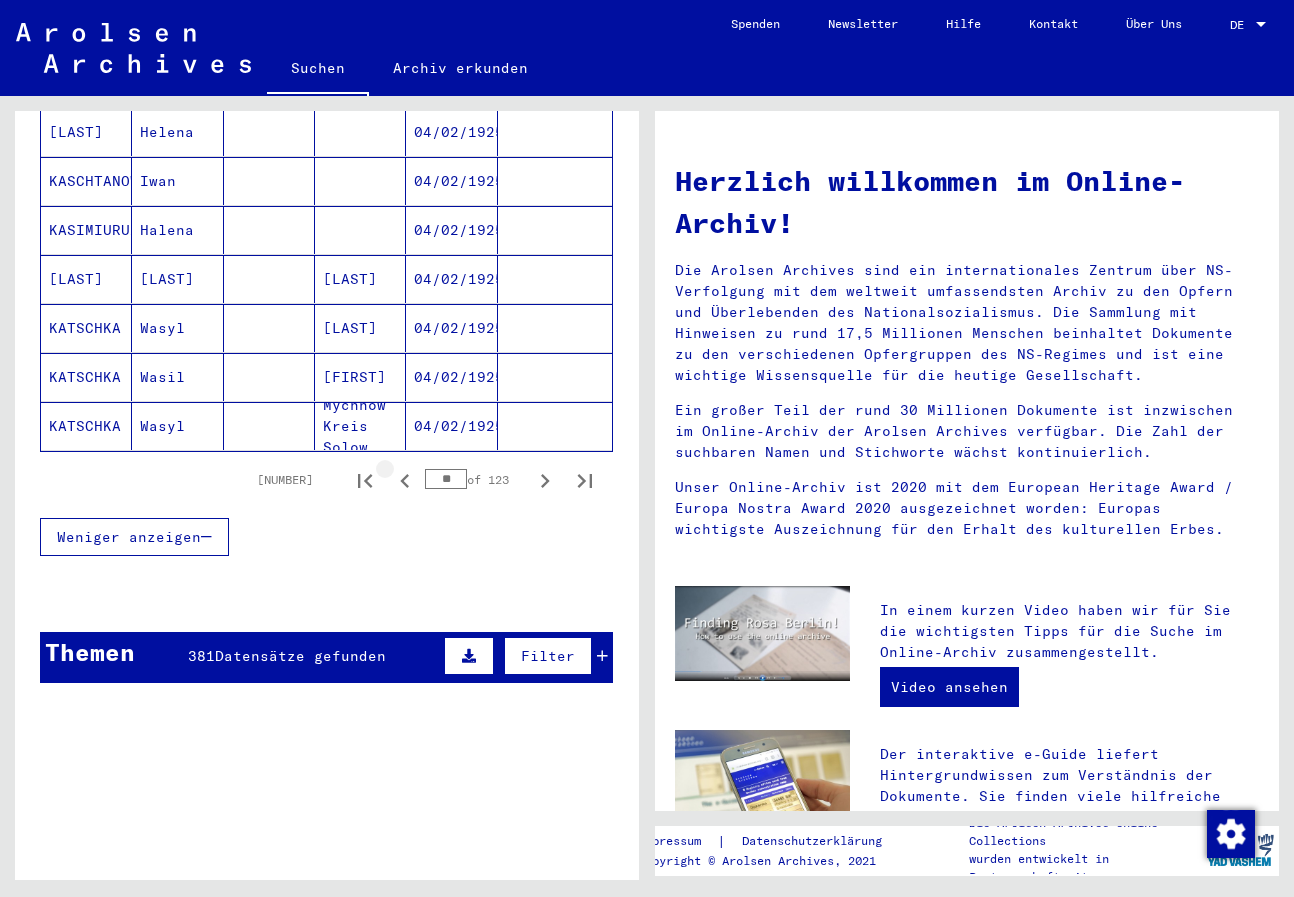 click 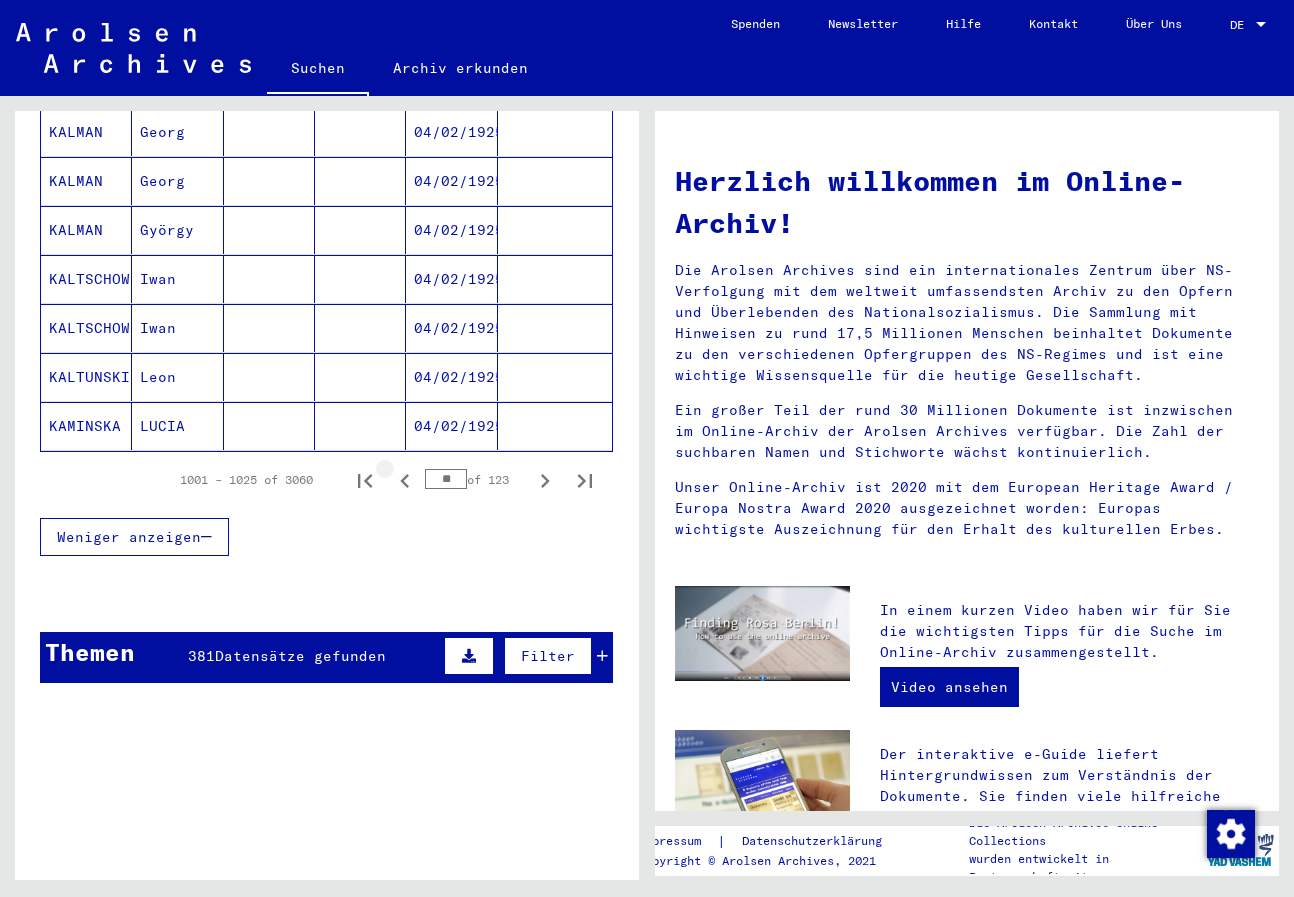 click 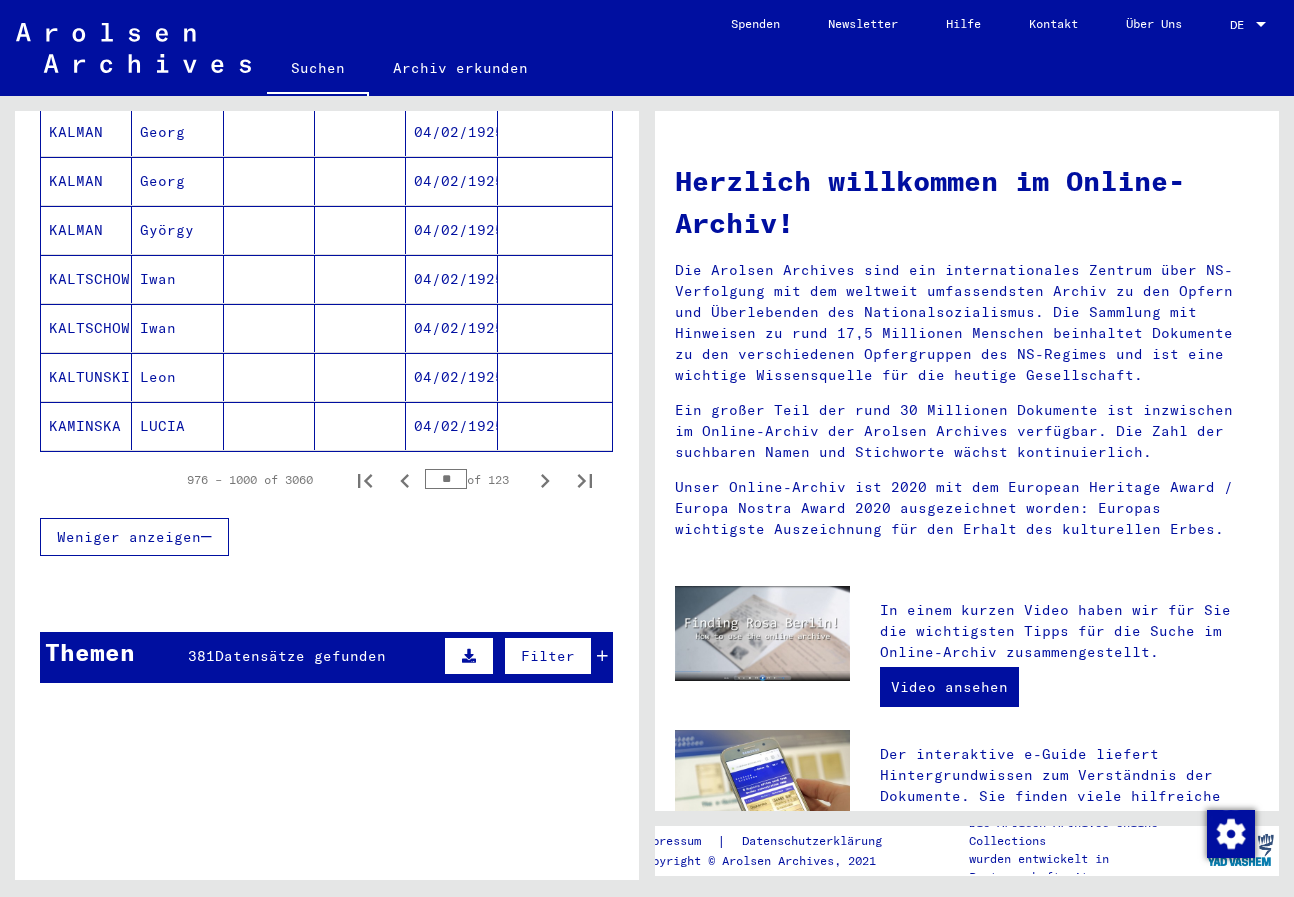 click 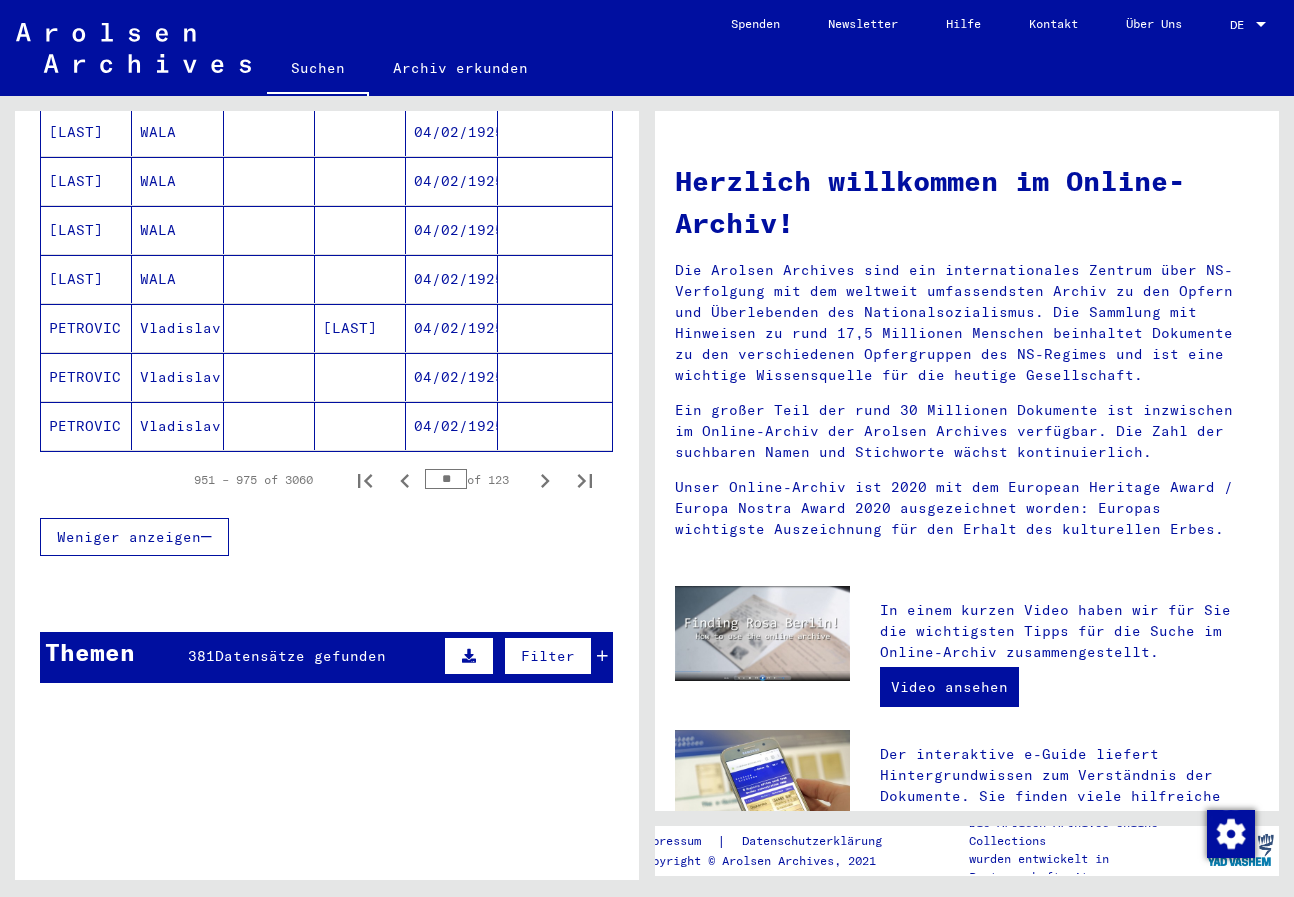 click 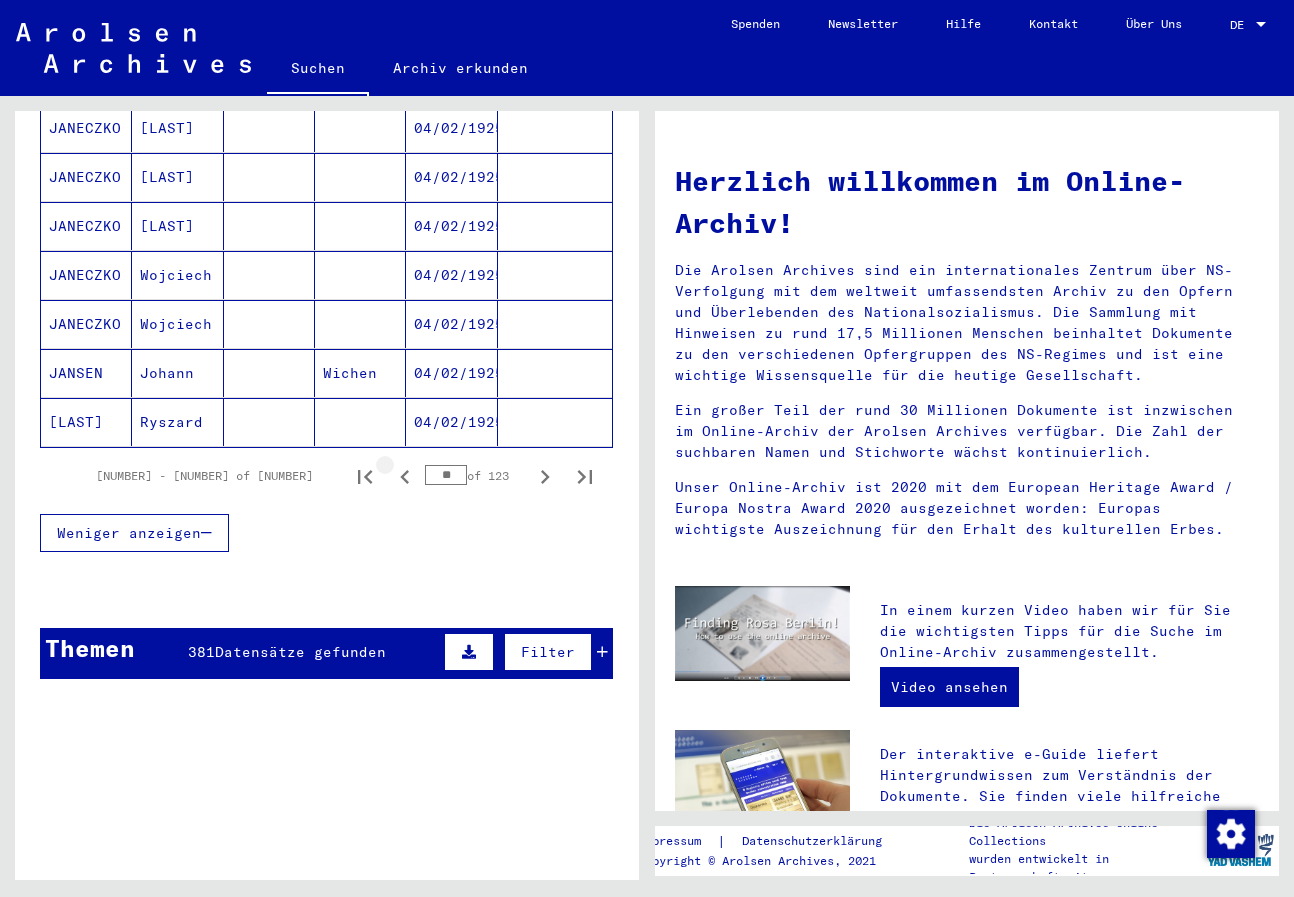 scroll, scrollTop: 1200, scrollLeft: 0, axis: vertical 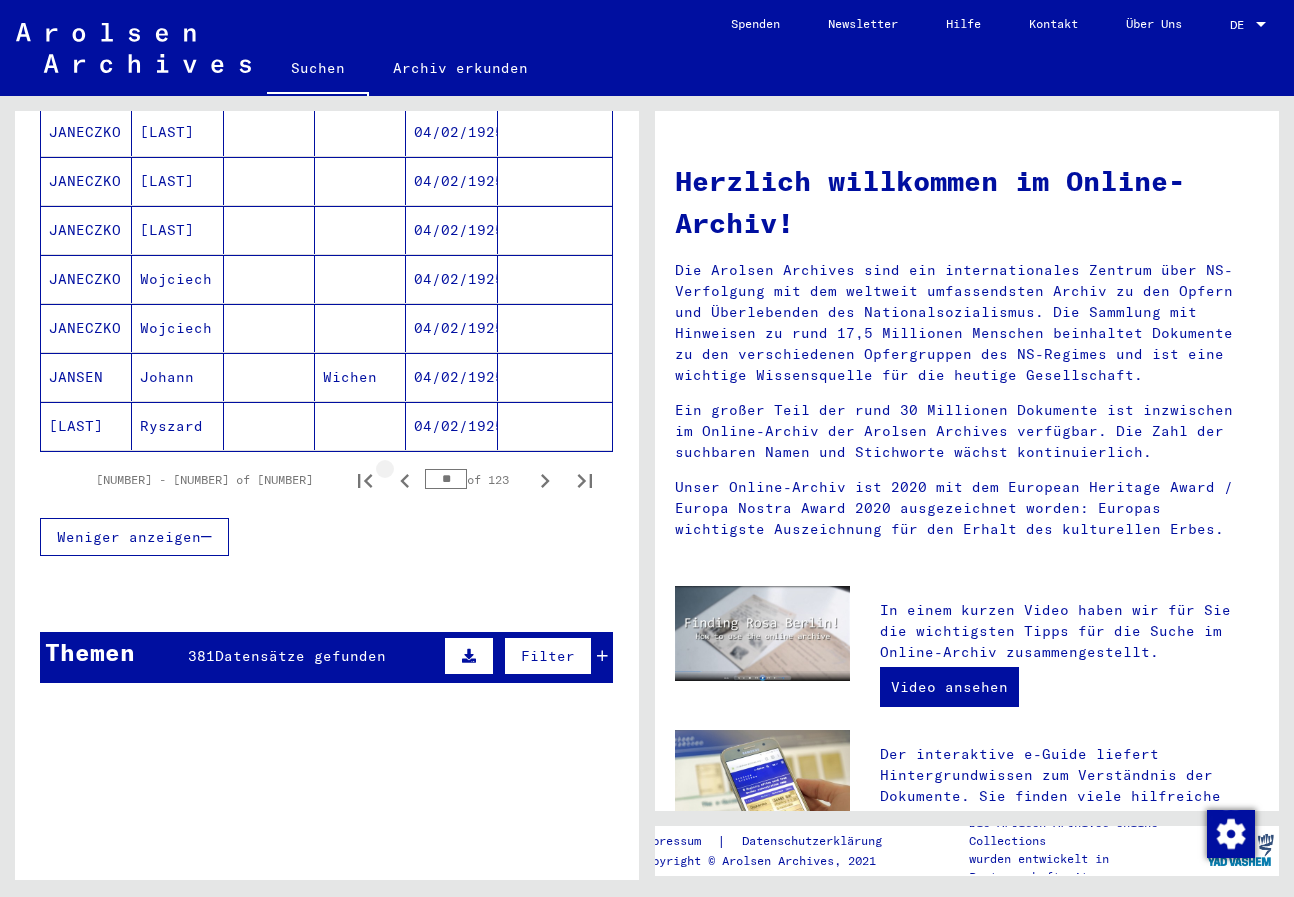 click 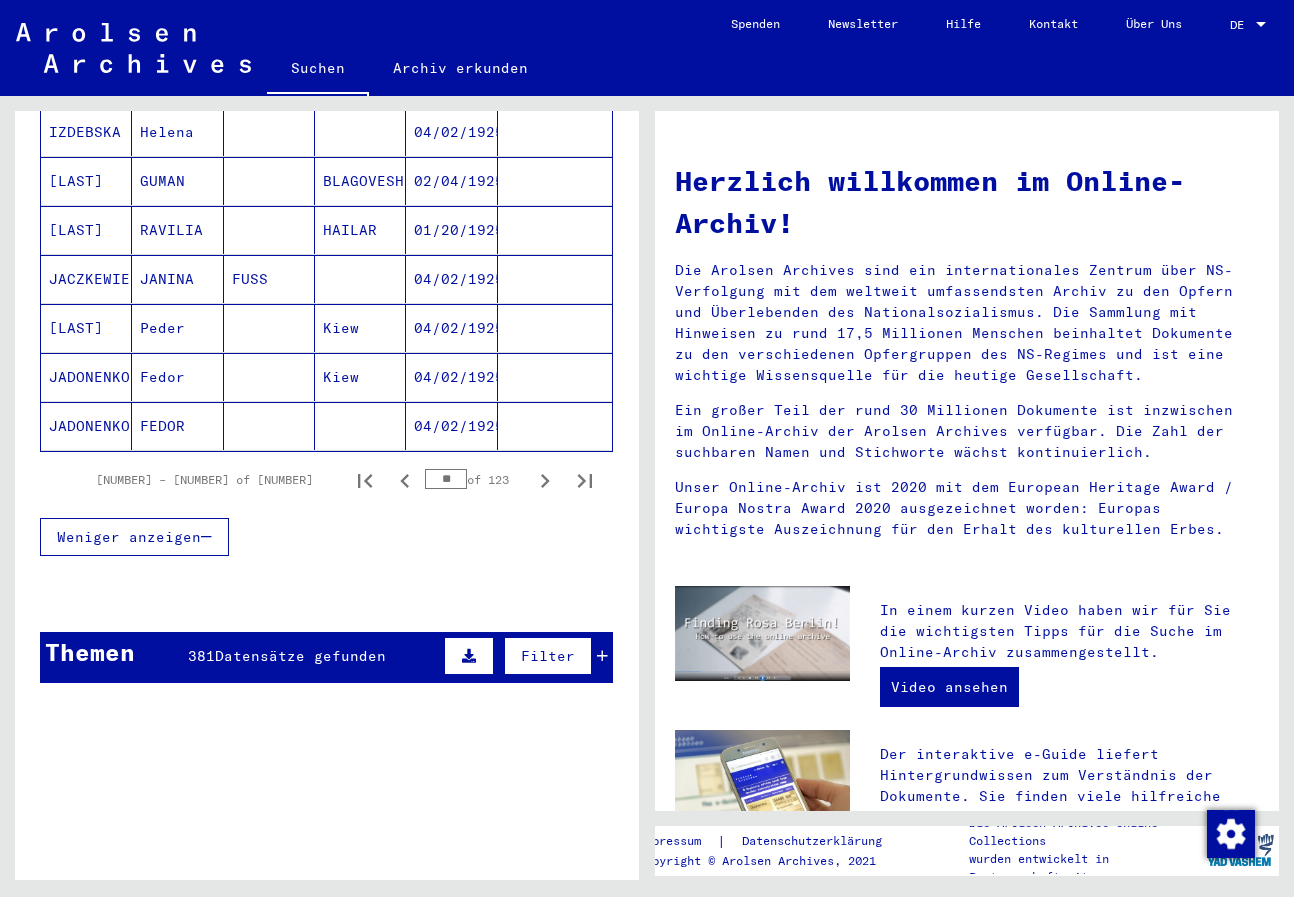 click 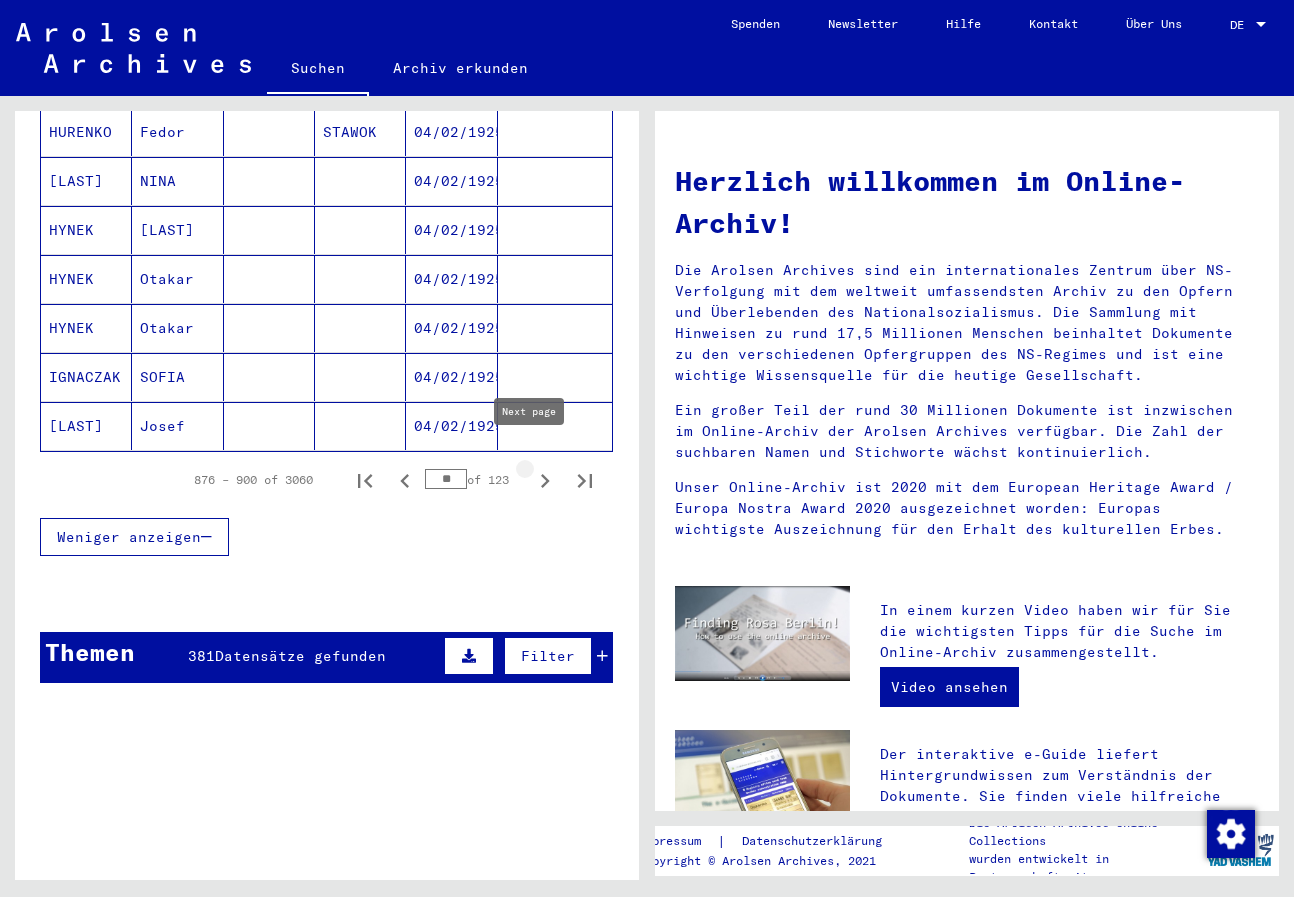 click 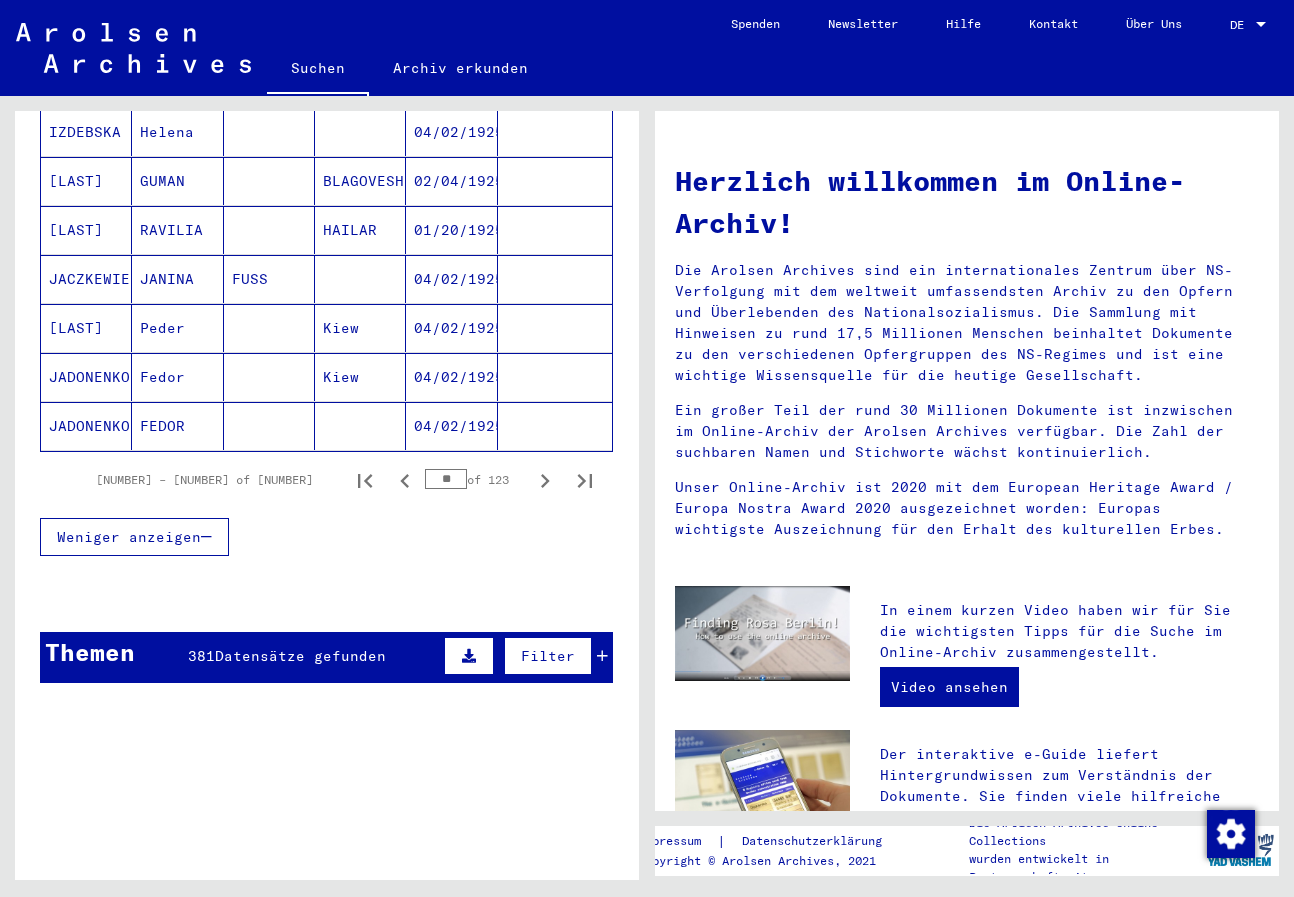 click 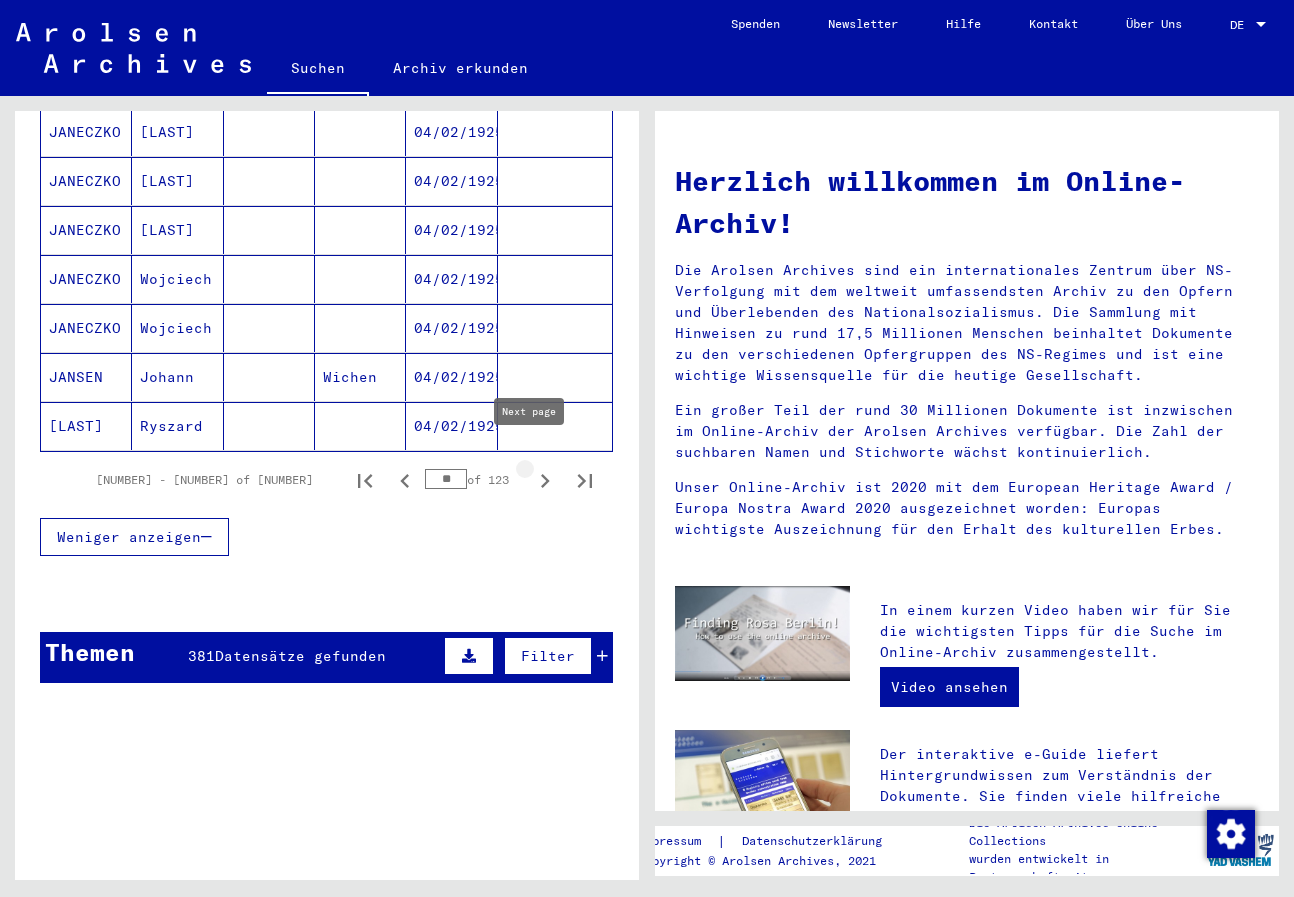 click 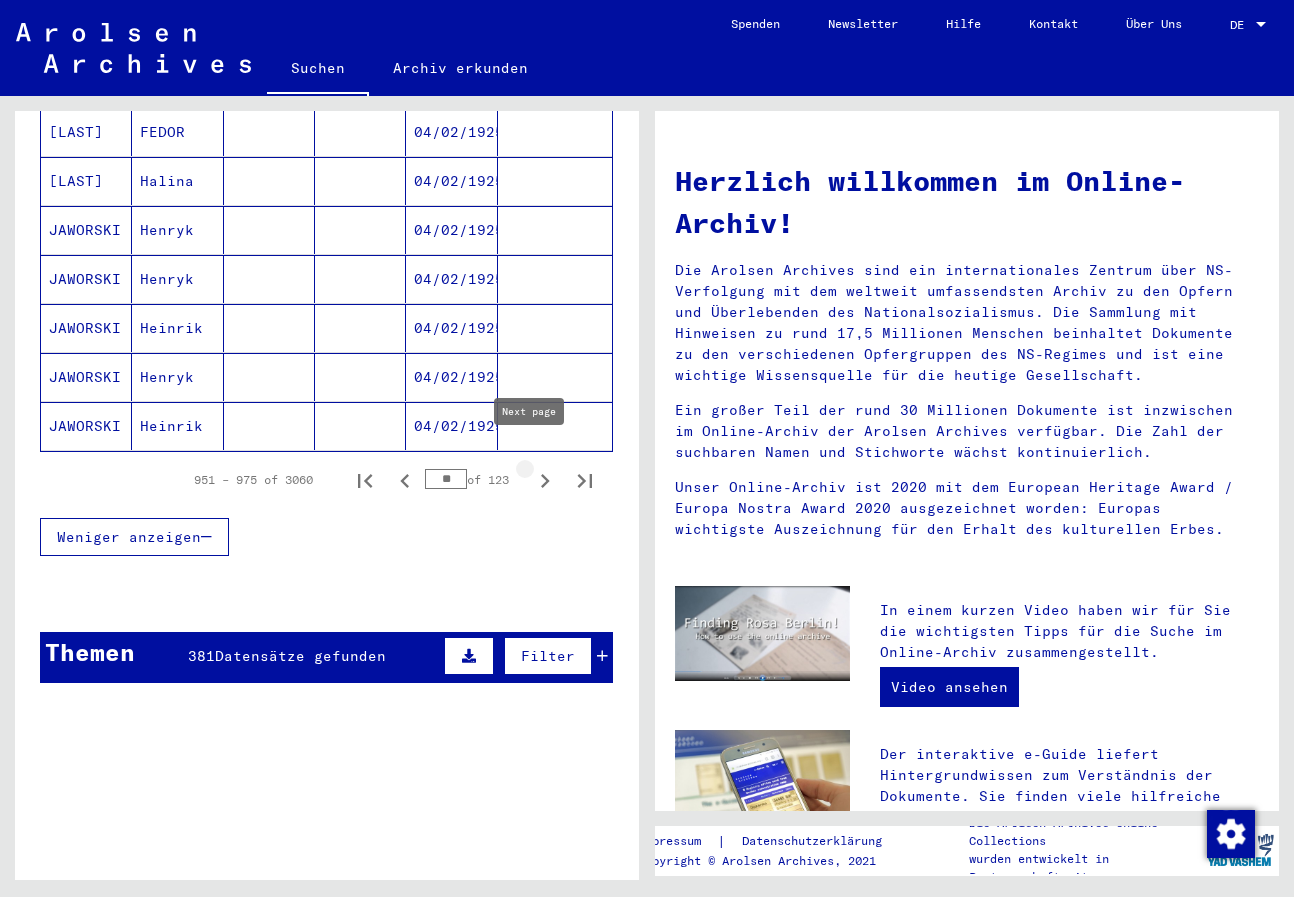 click 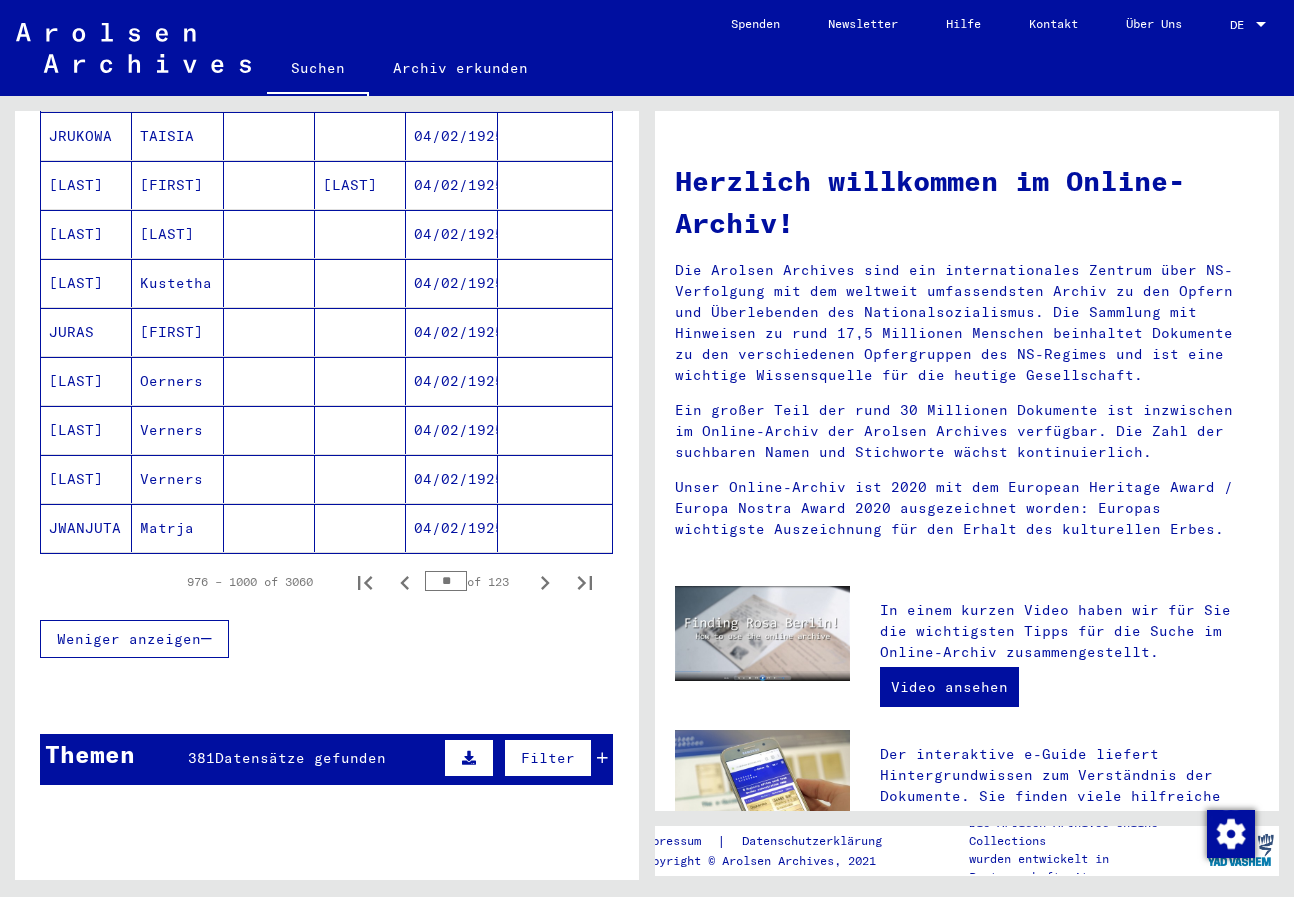 scroll, scrollTop: 1100, scrollLeft: 0, axis: vertical 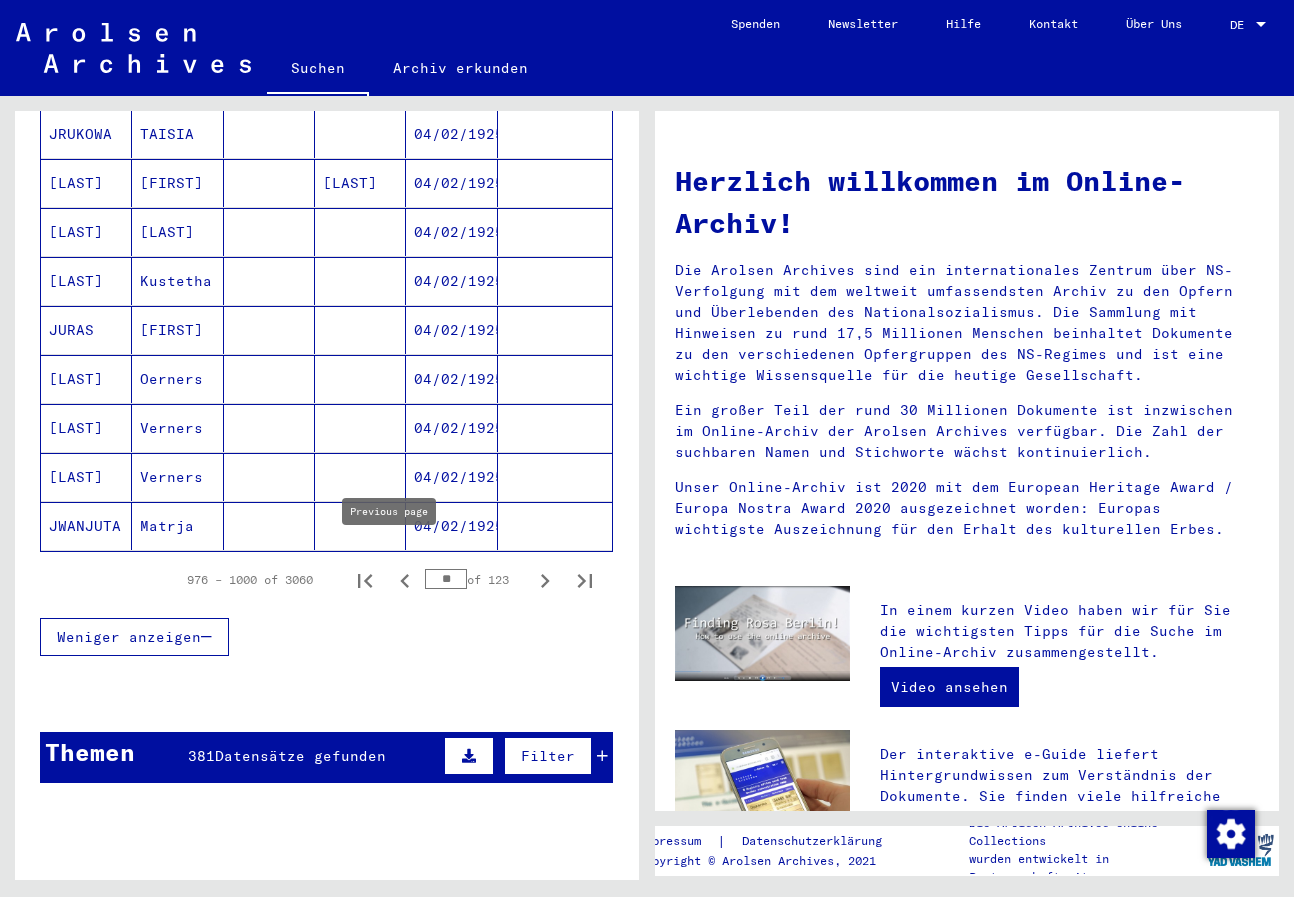 click 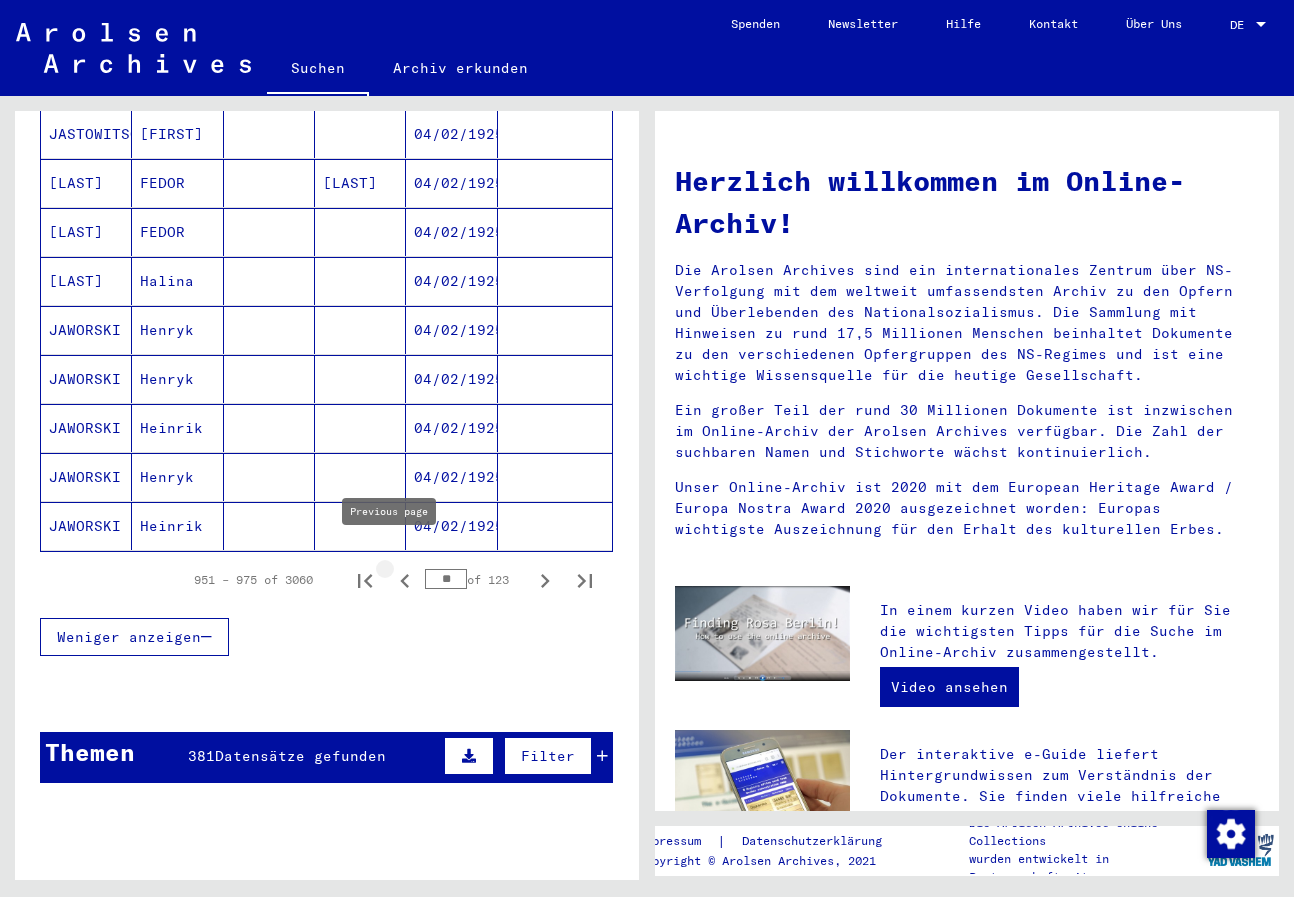 click 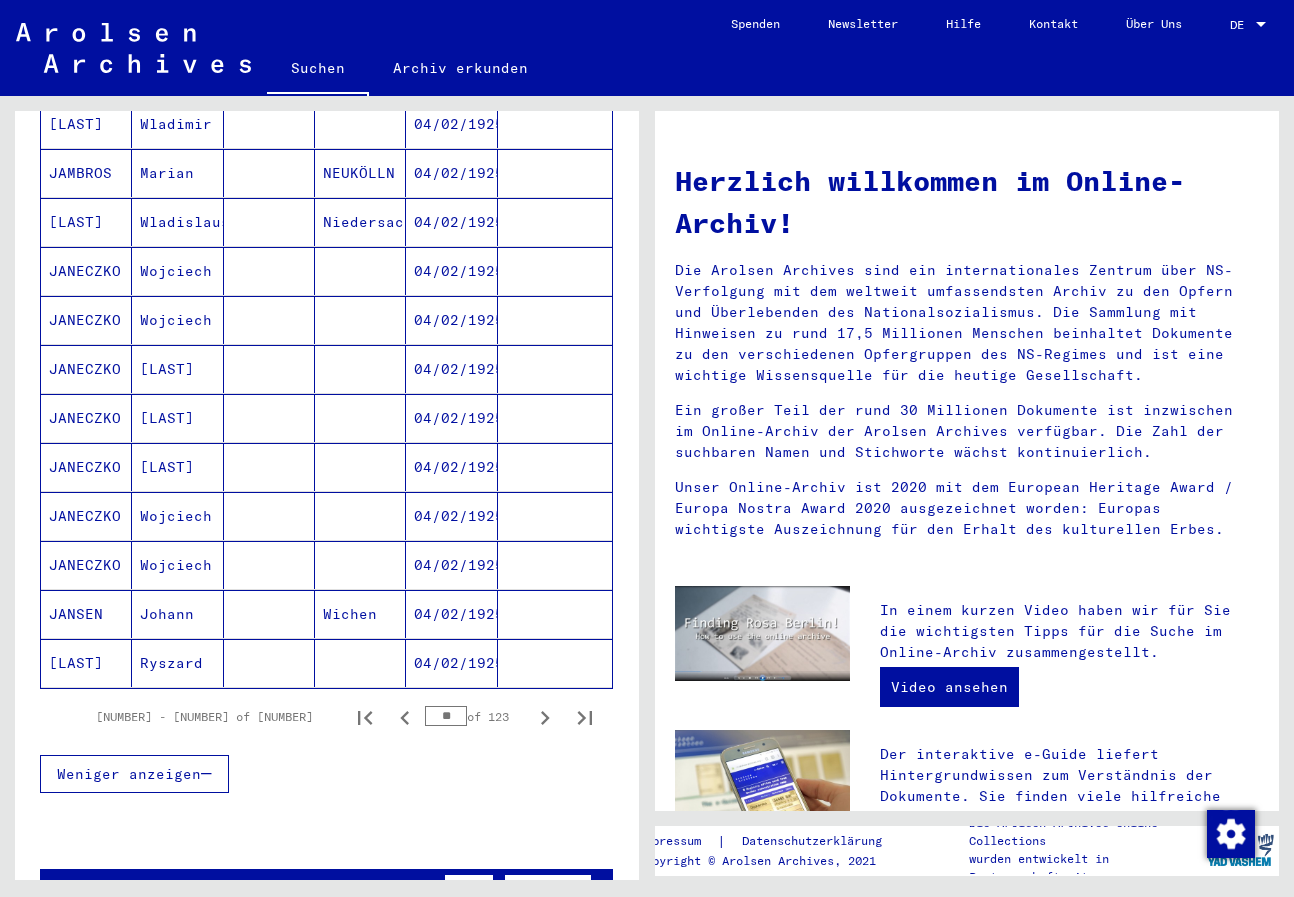 scroll, scrollTop: 1200, scrollLeft: 0, axis: vertical 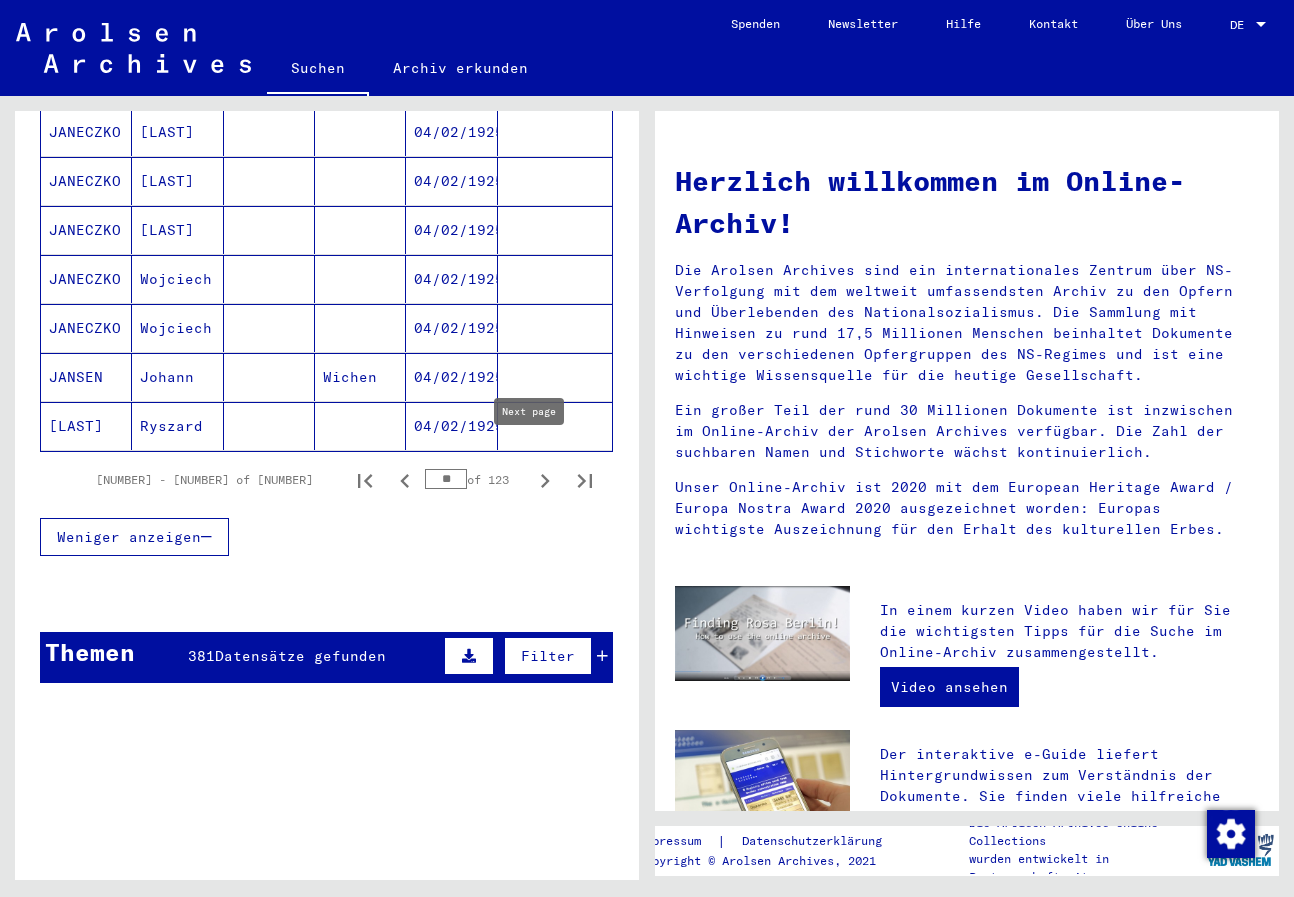 click 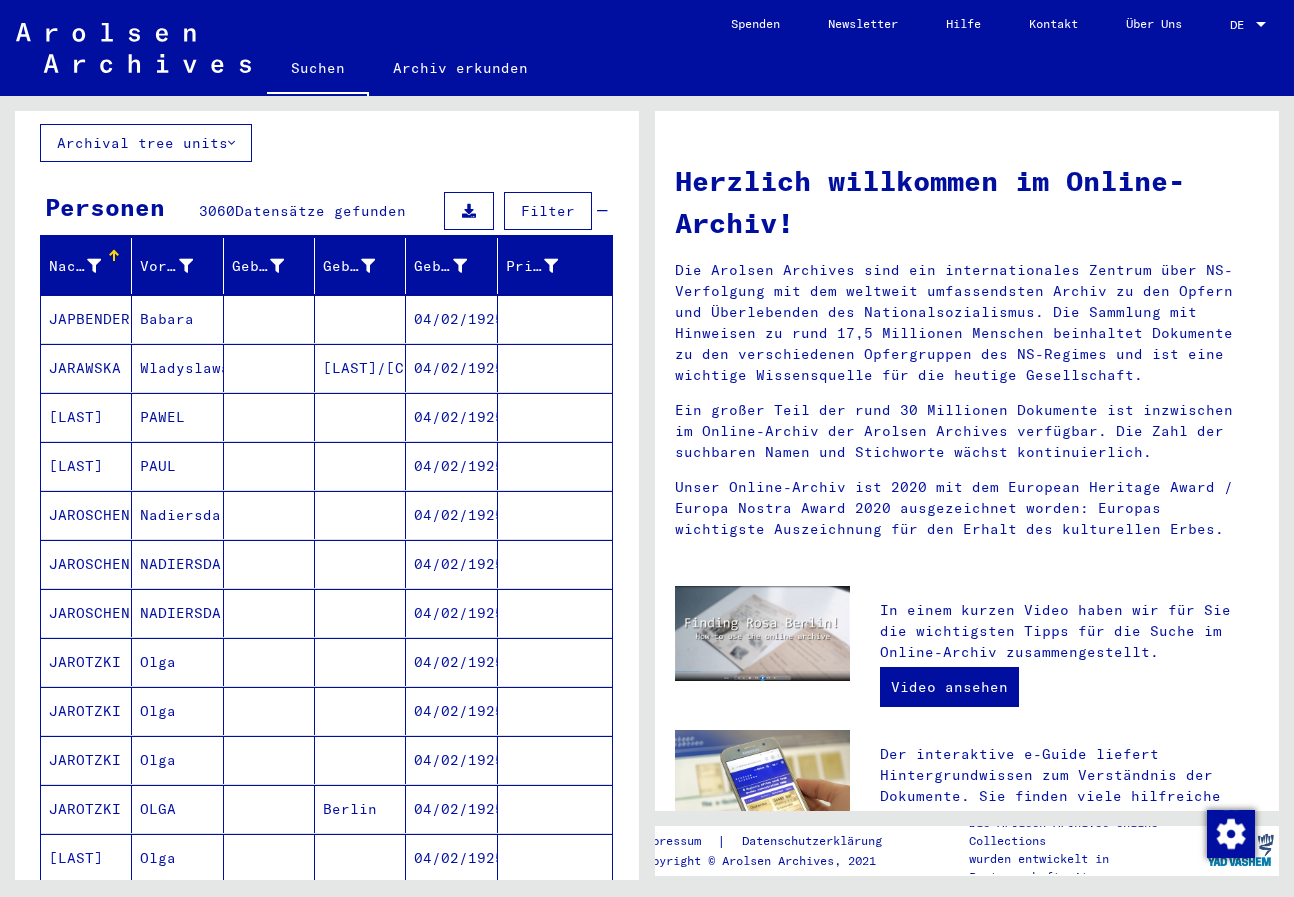 scroll, scrollTop: 100, scrollLeft: 0, axis: vertical 